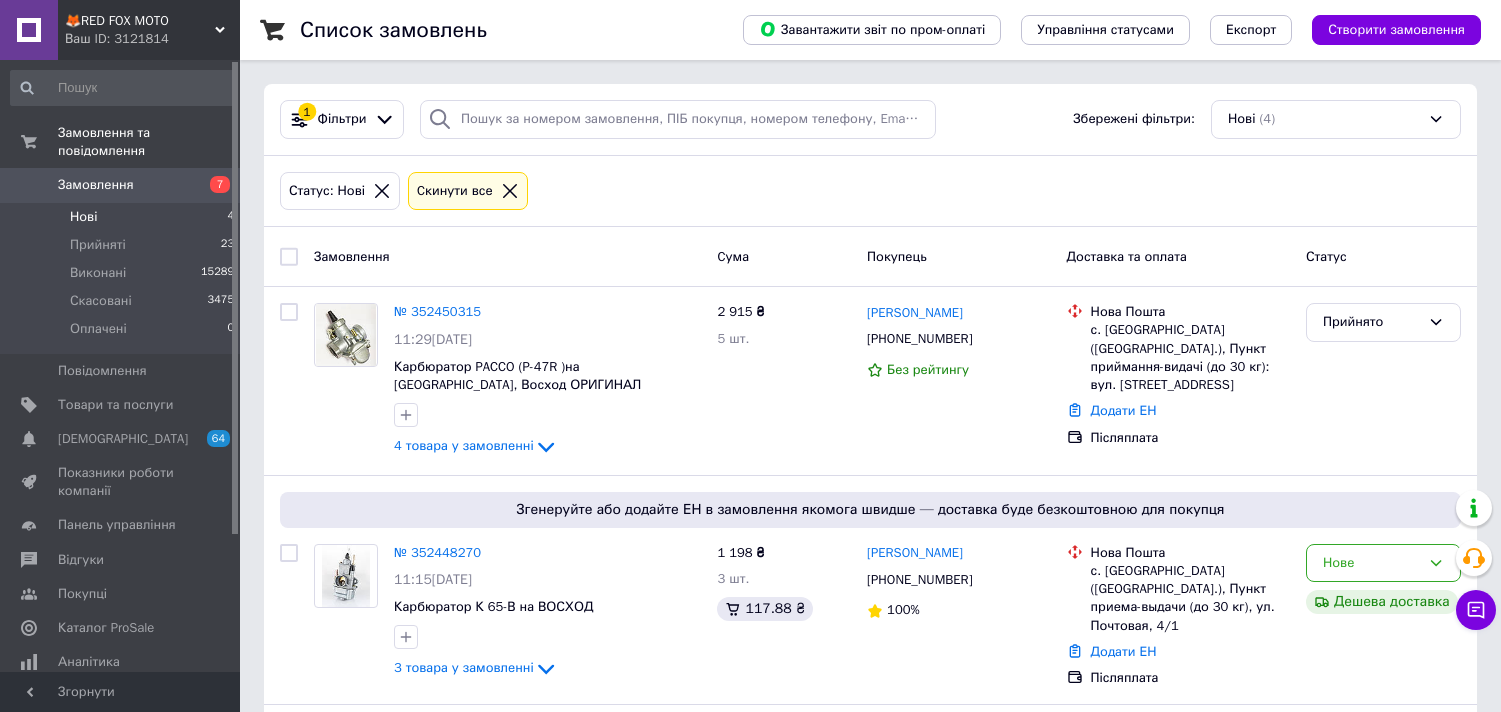 scroll, scrollTop: 337, scrollLeft: 0, axis: vertical 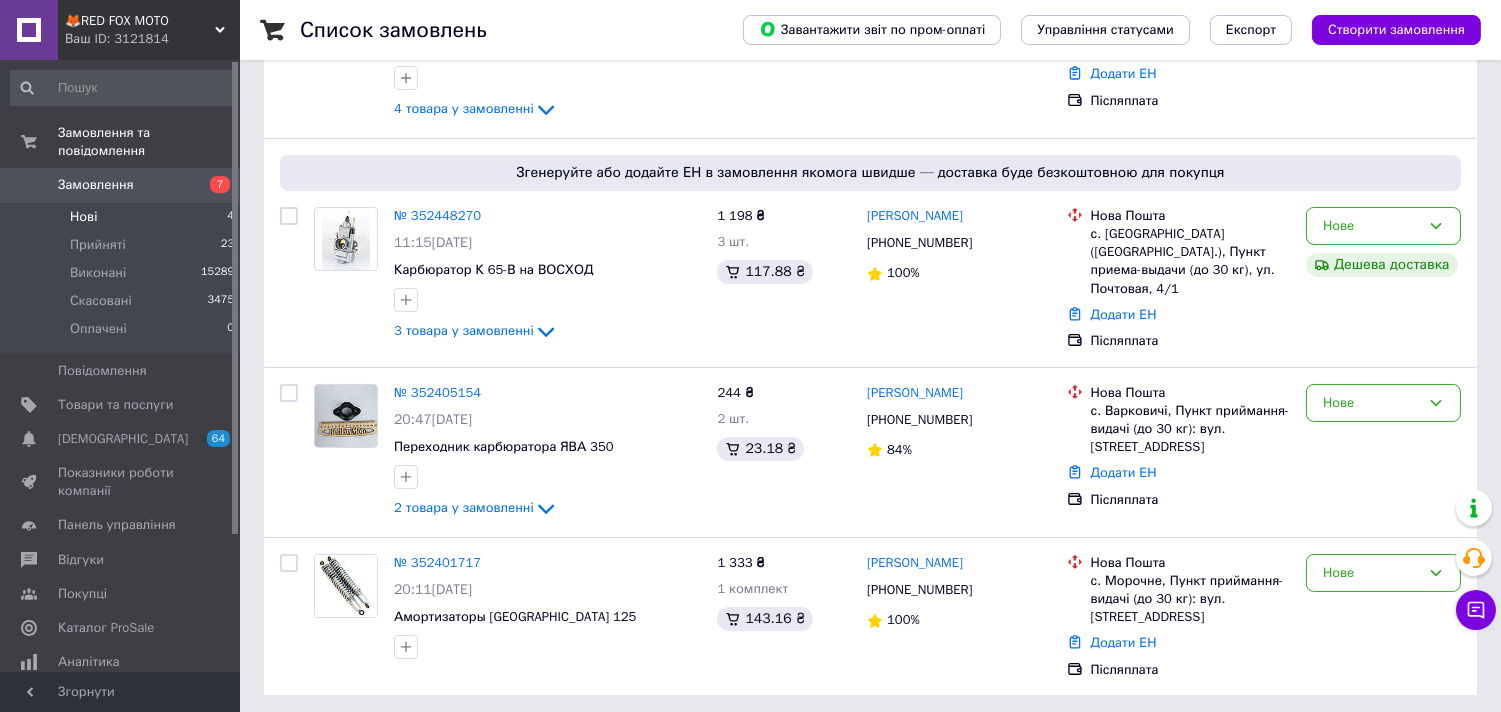 click on "Нові" at bounding box center [83, 217] 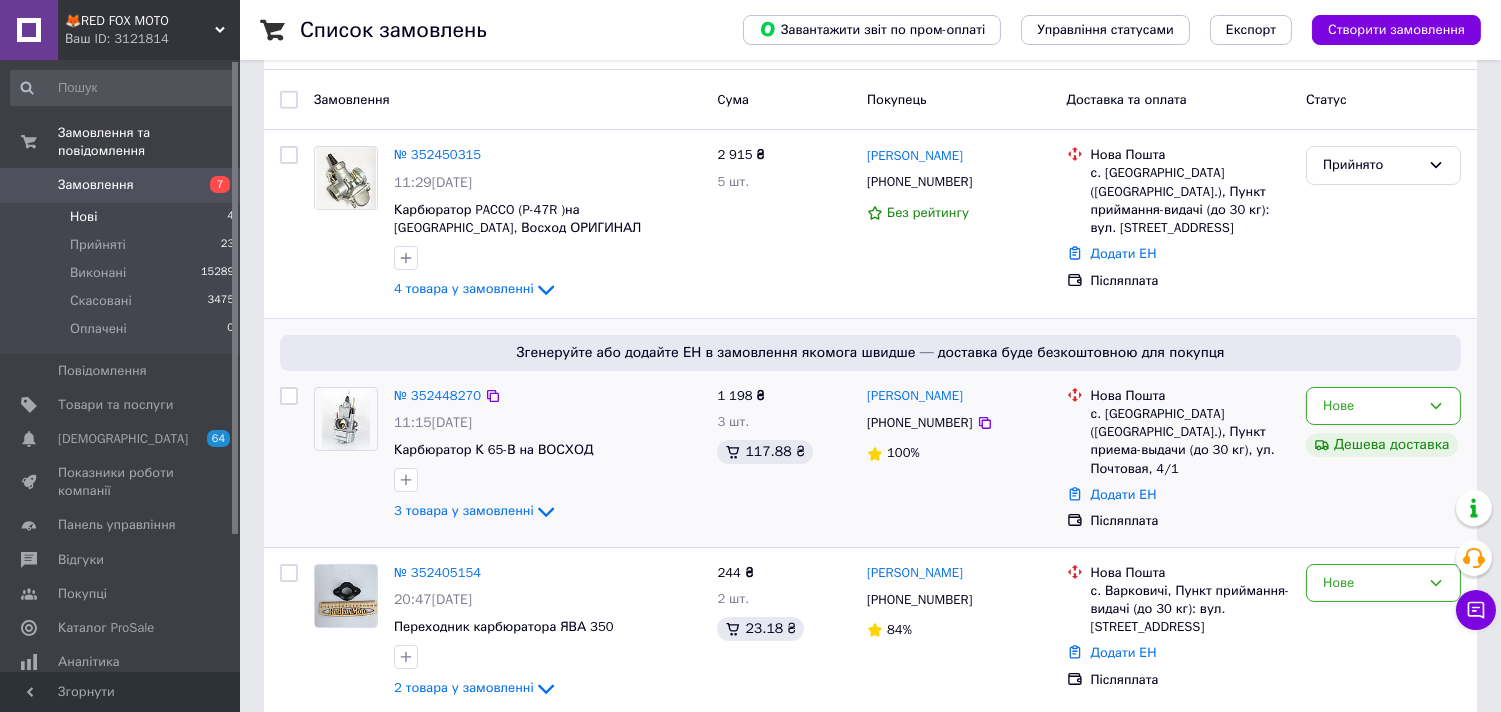 scroll, scrollTop: 226, scrollLeft: 0, axis: vertical 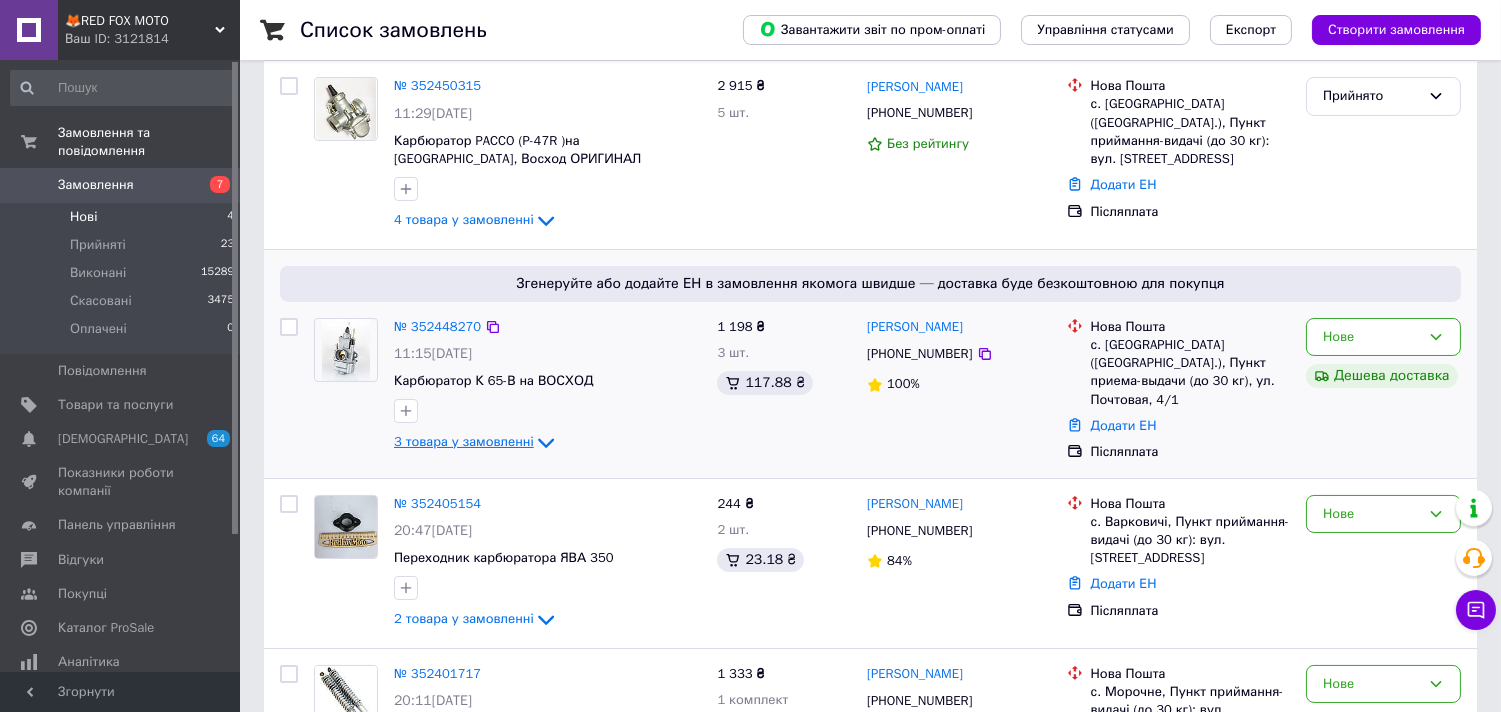 click on "3 товара у замовленні" at bounding box center (464, 442) 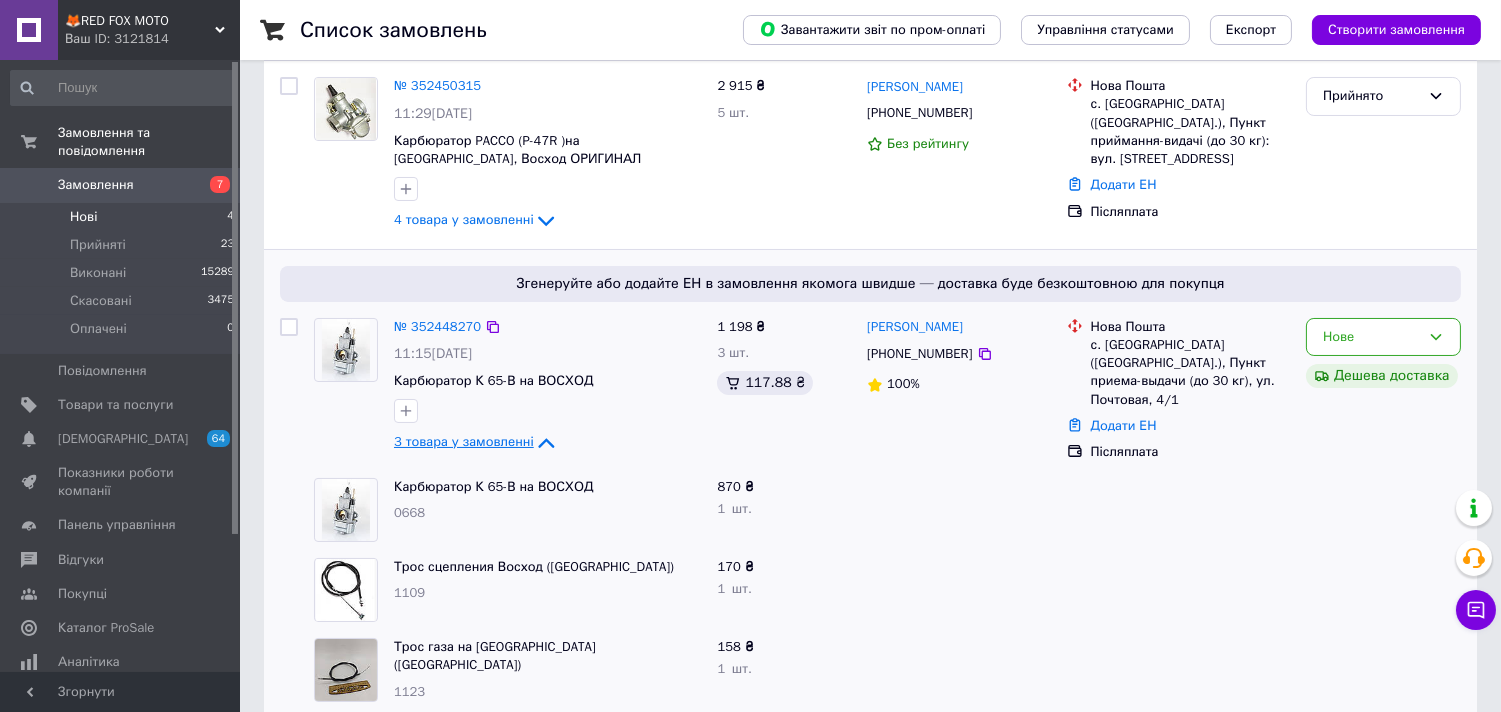 scroll, scrollTop: 337, scrollLeft: 0, axis: vertical 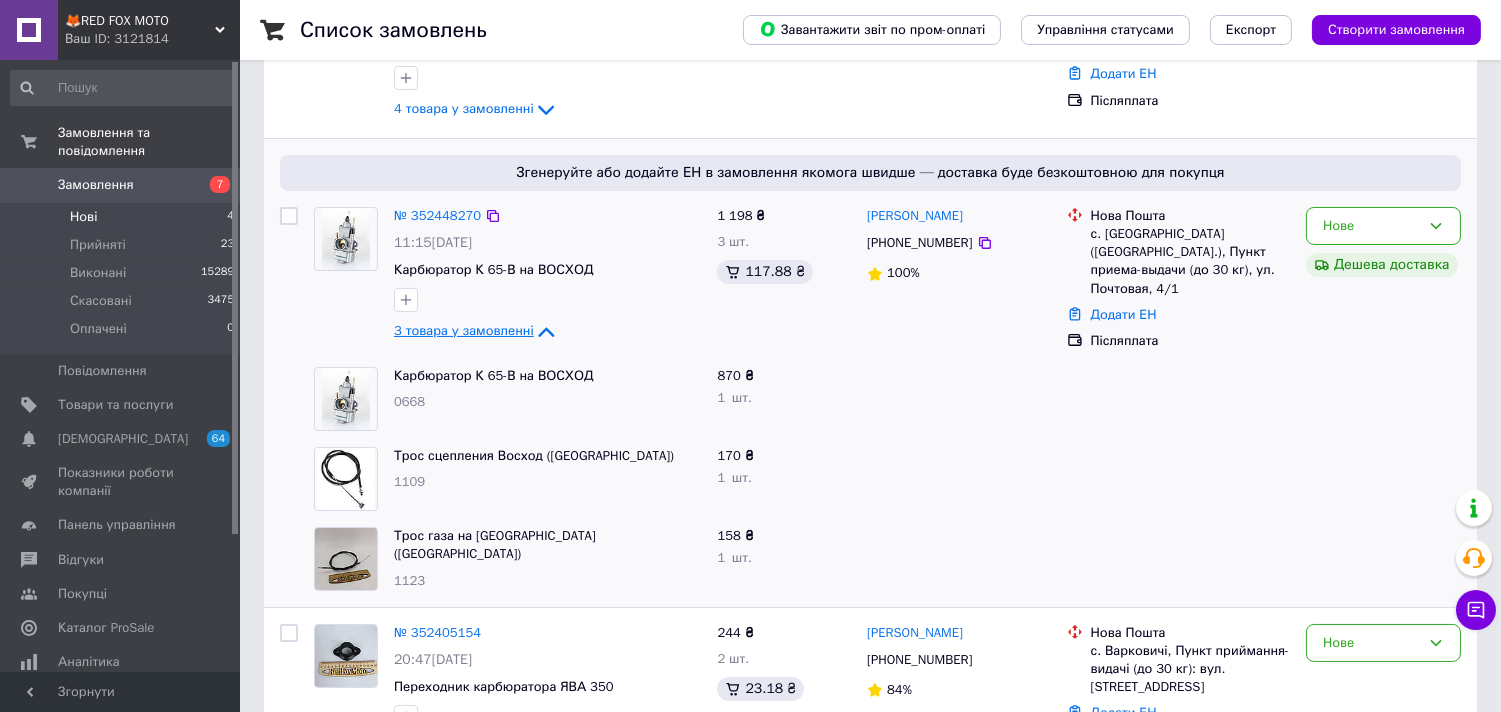 click on "3 товара у замовленні" at bounding box center (464, 331) 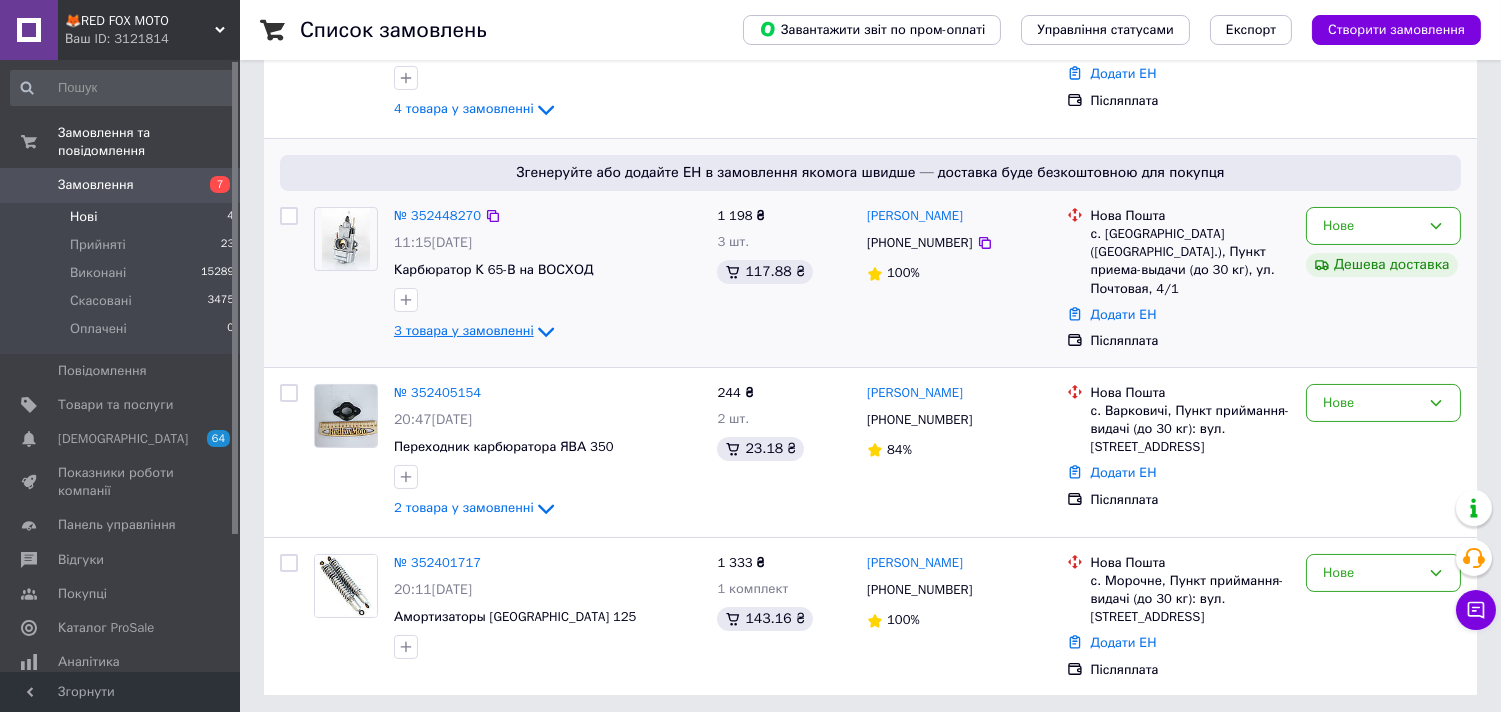 click on "3 товара у замовленні" at bounding box center [464, 331] 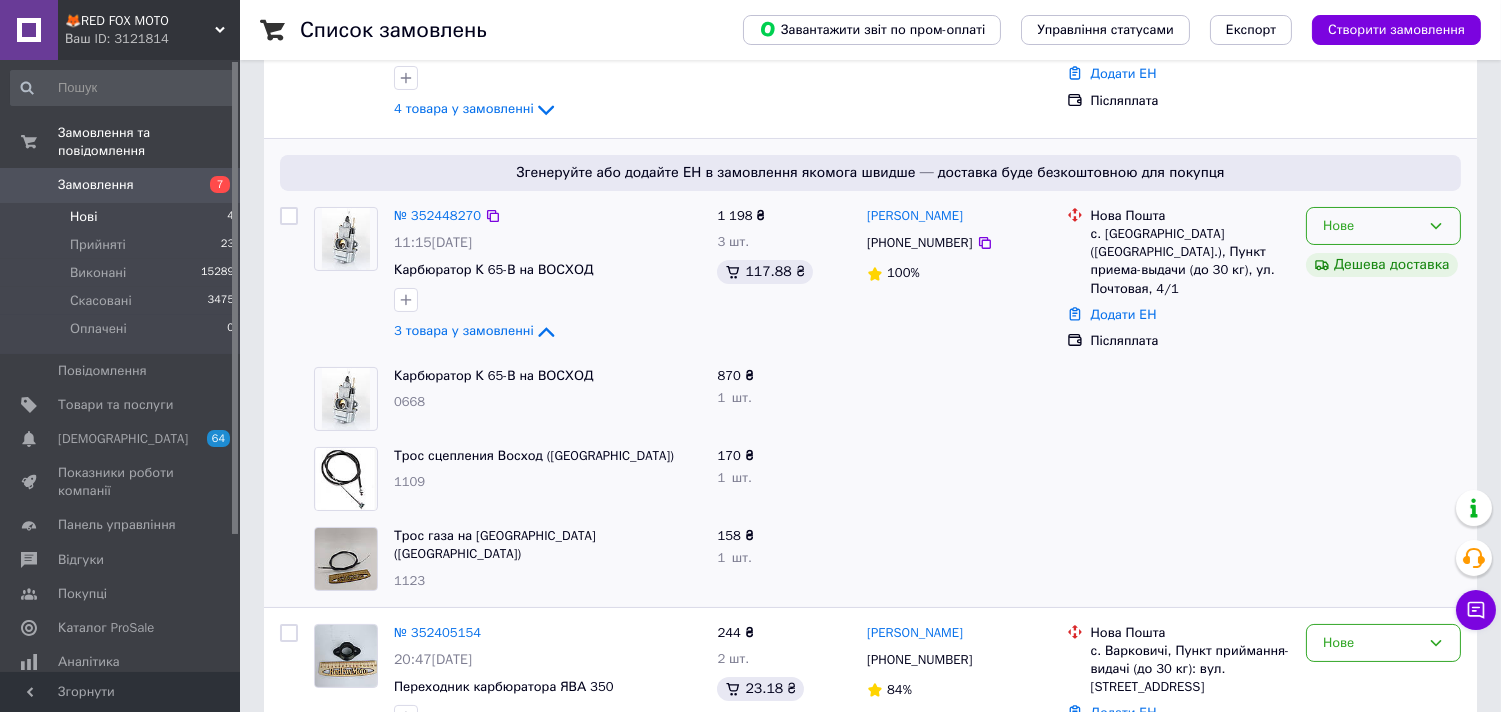 click on "Нове" at bounding box center (1383, 226) 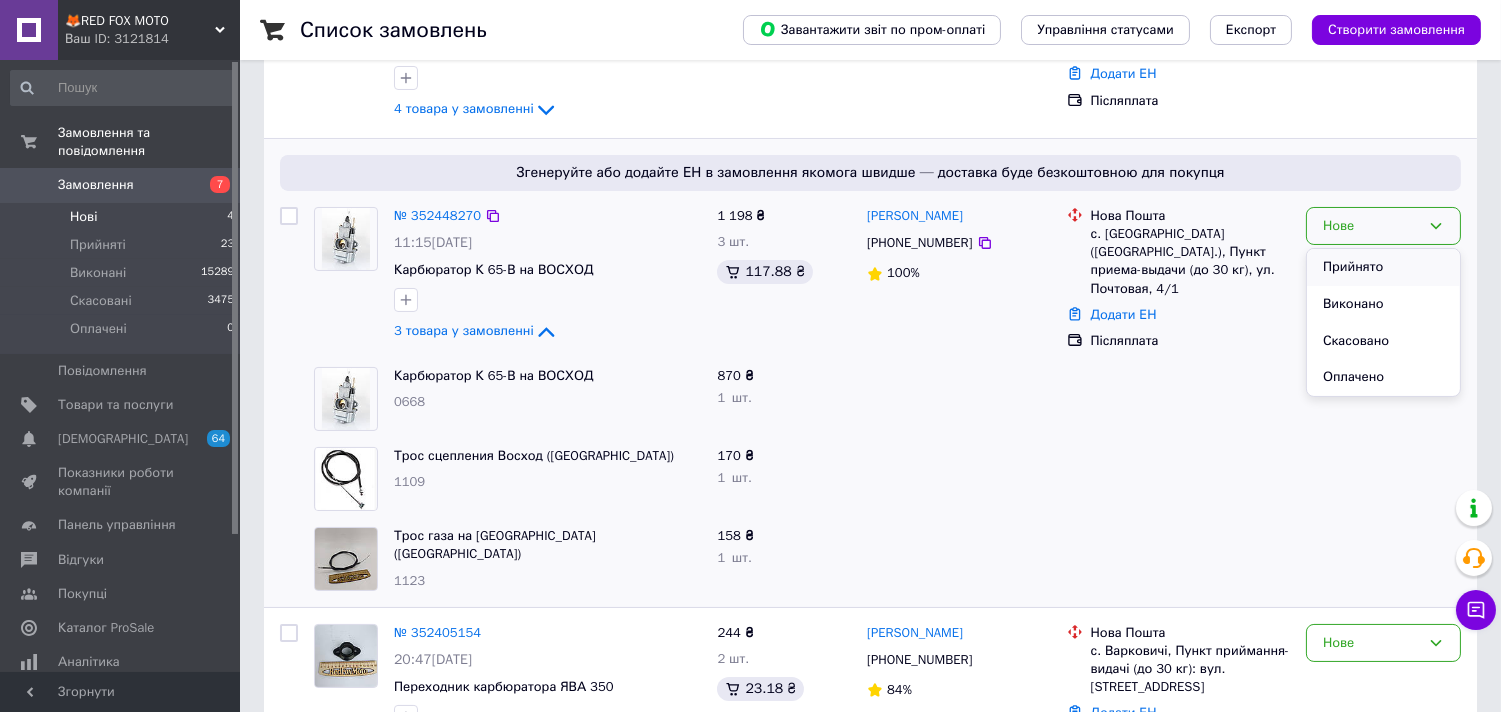 click on "Прийнято" at bounding box center [1383, 267] 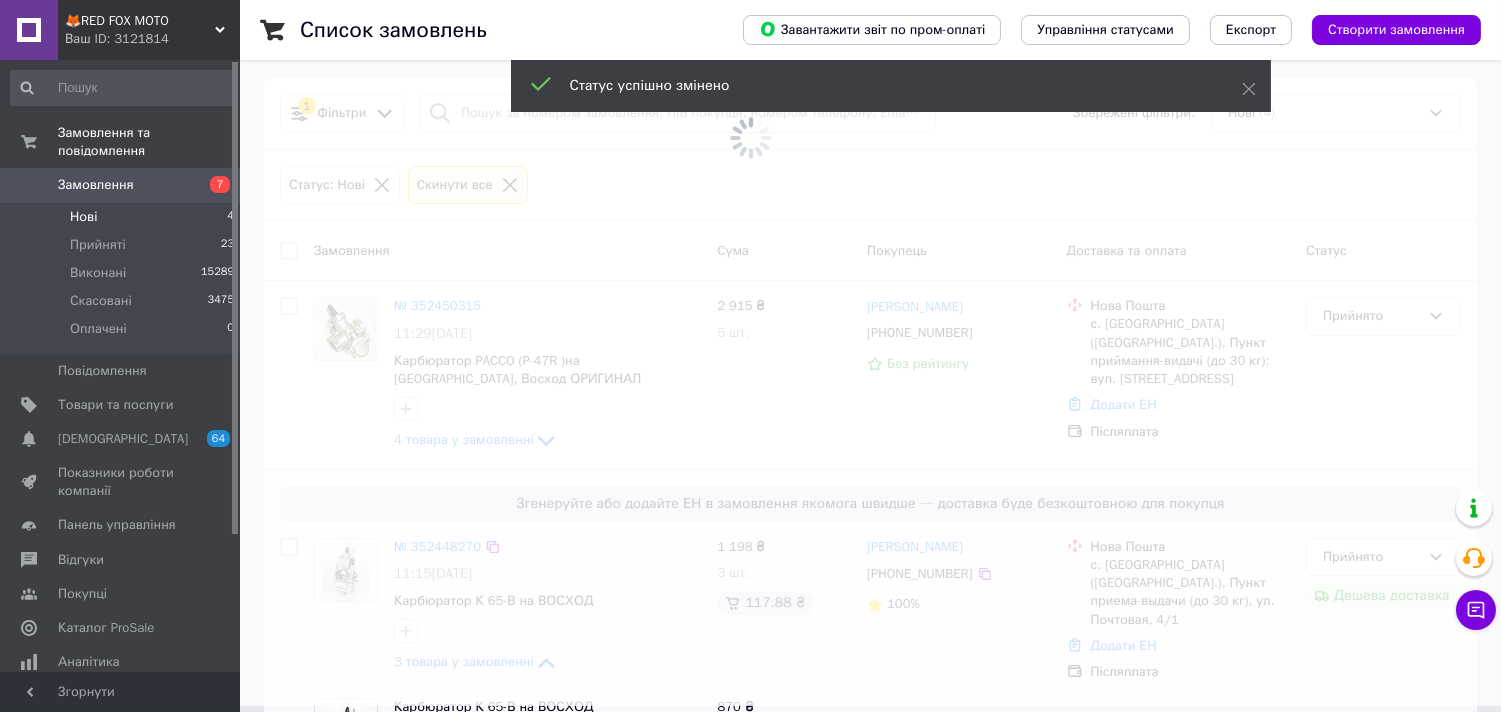 scroll, scrollTop: 4, scrollLeft: 0, axis: vertical 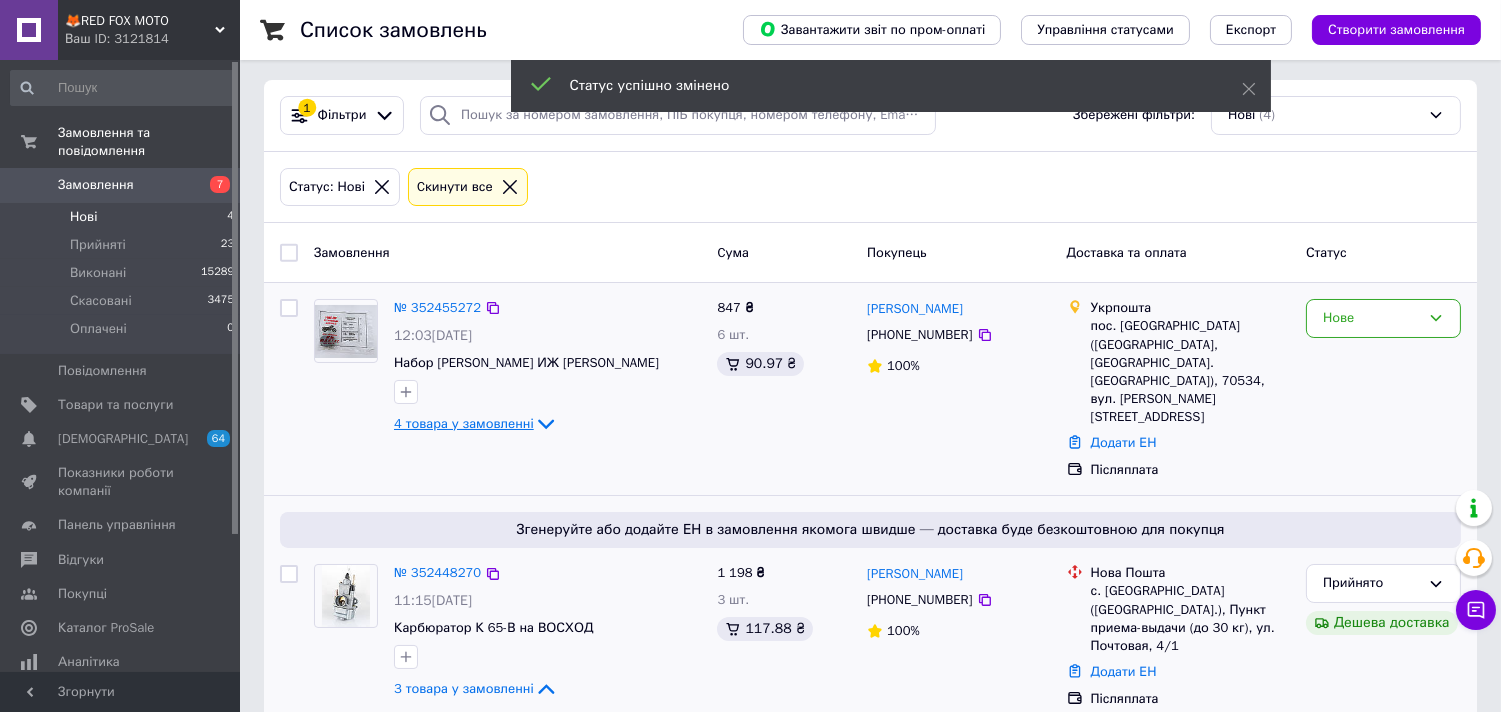 click on "4 товара у замовленні" at bounding box center [464, 423] 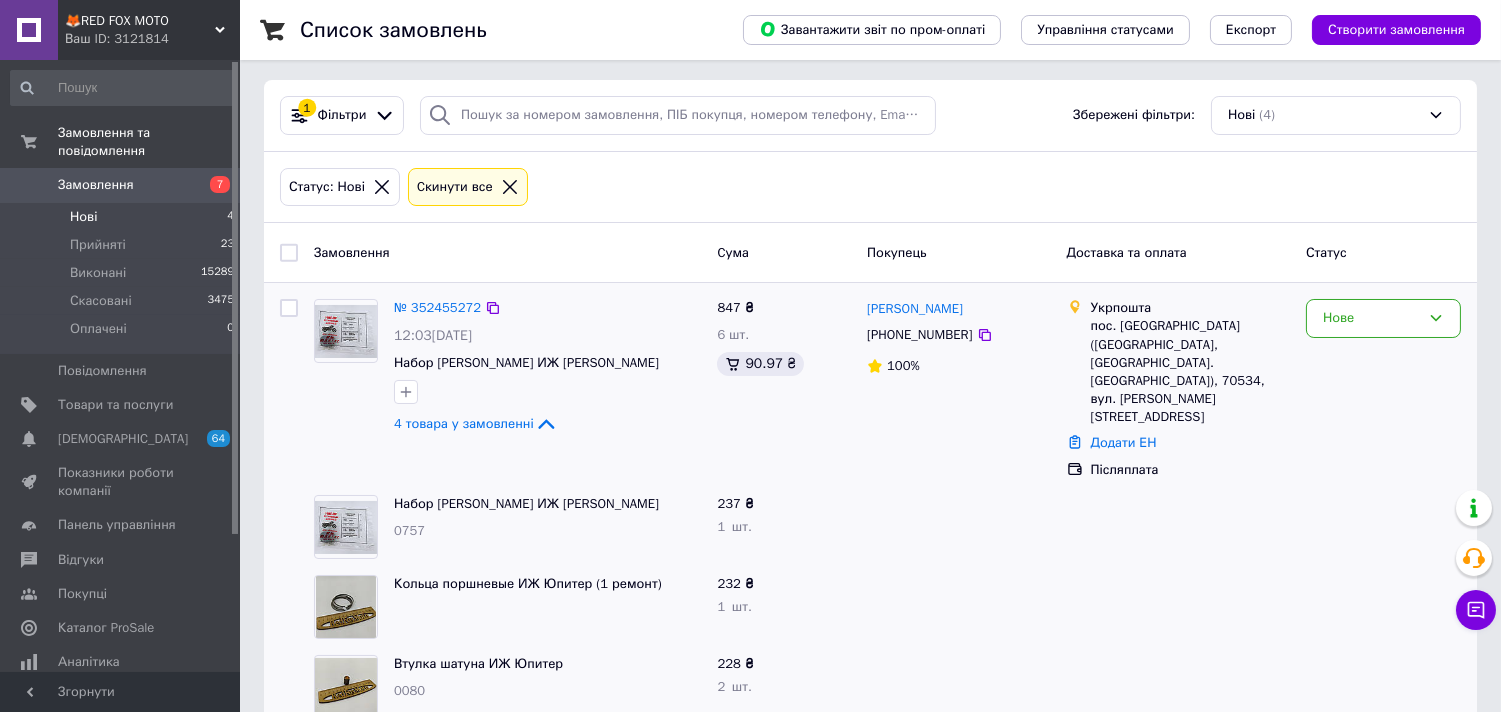 scroll, scrollTop: 115, scrollLeft: 0, axis: vertical 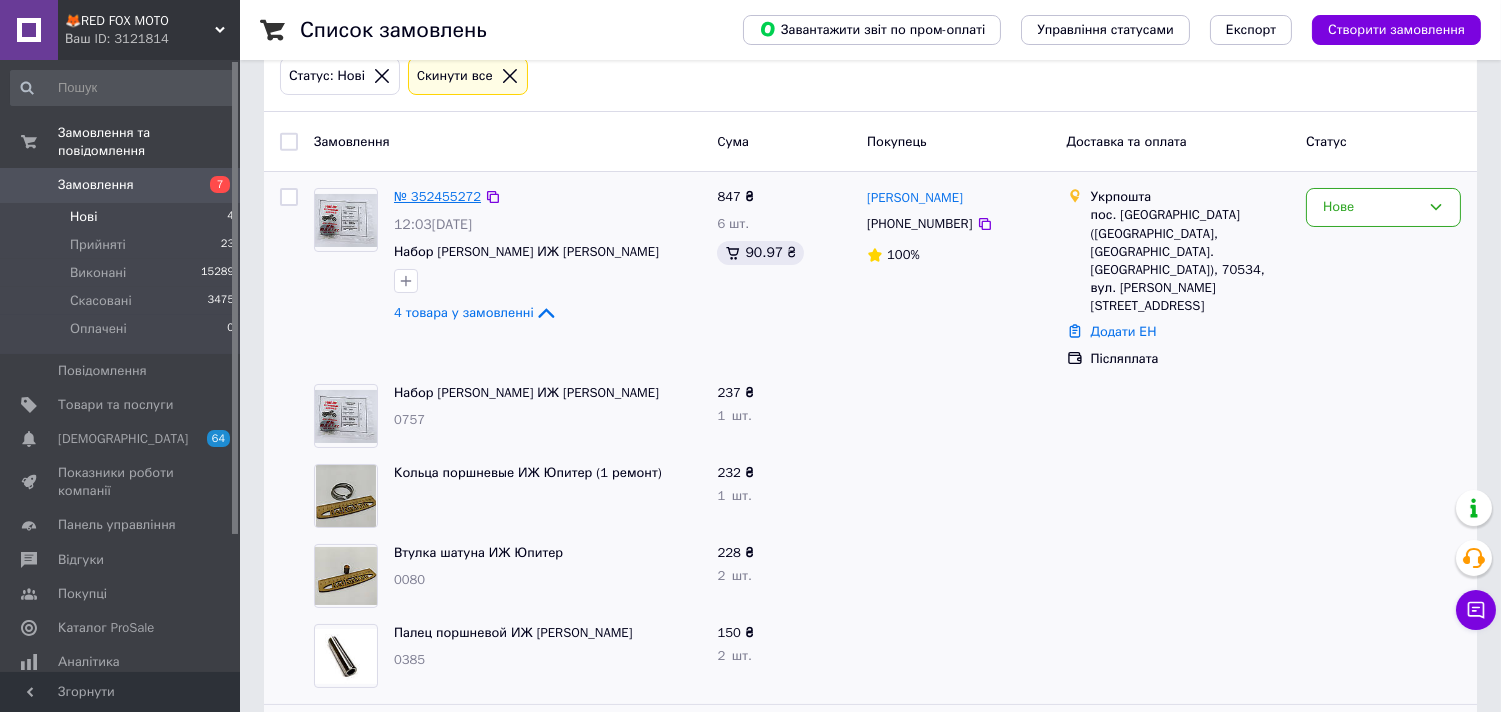 click on "№ 352455272" at bounding box center (437, 196) 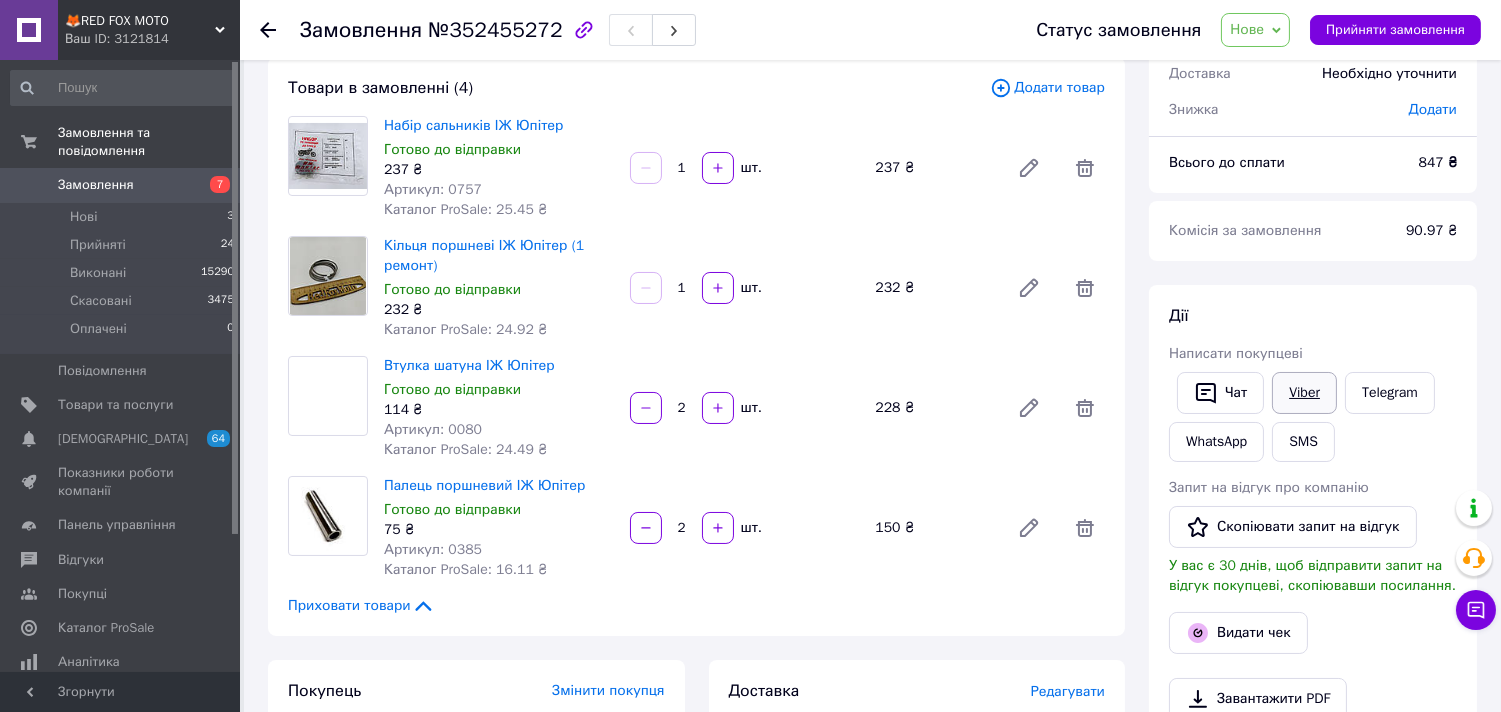 click on "Viber" at bounding box center [1304, 393] 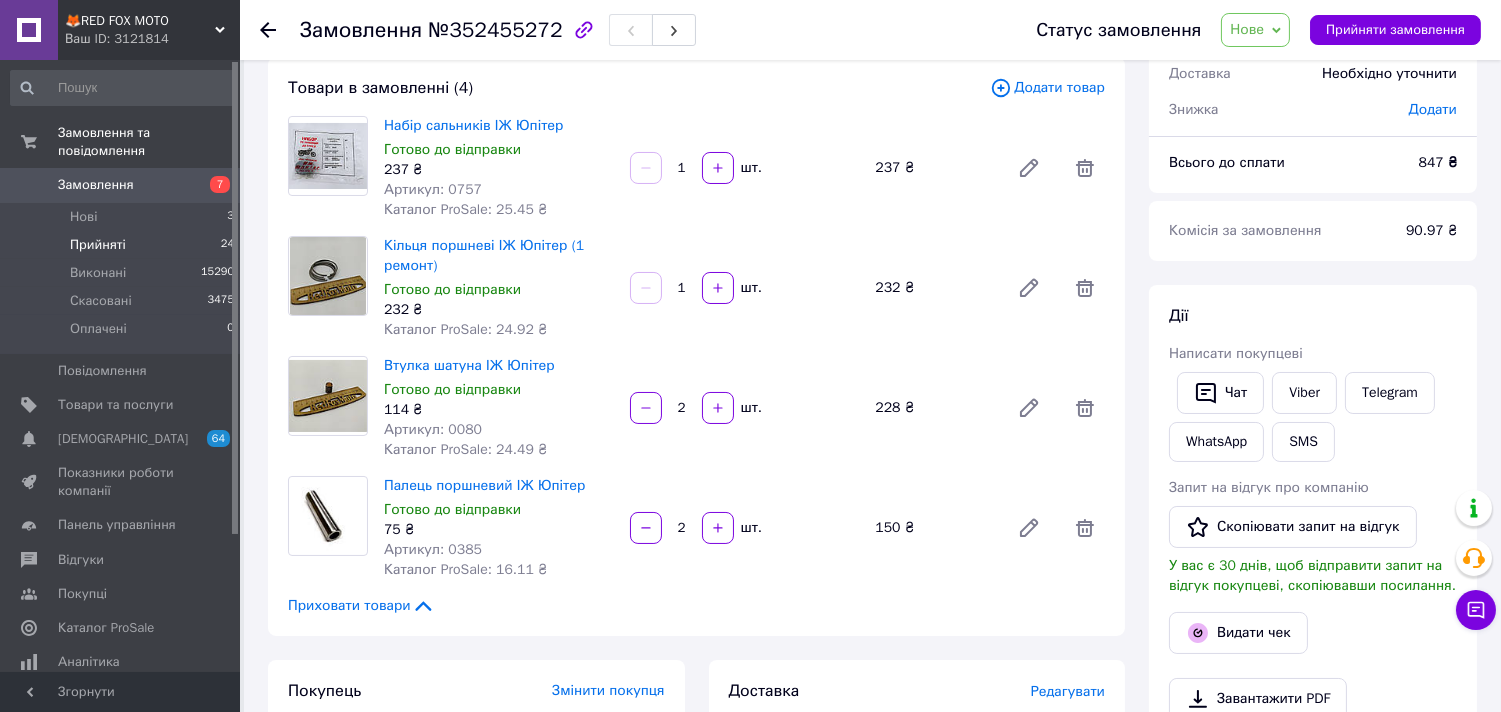 click on "Прийняті" at bounding box center [98, 245] 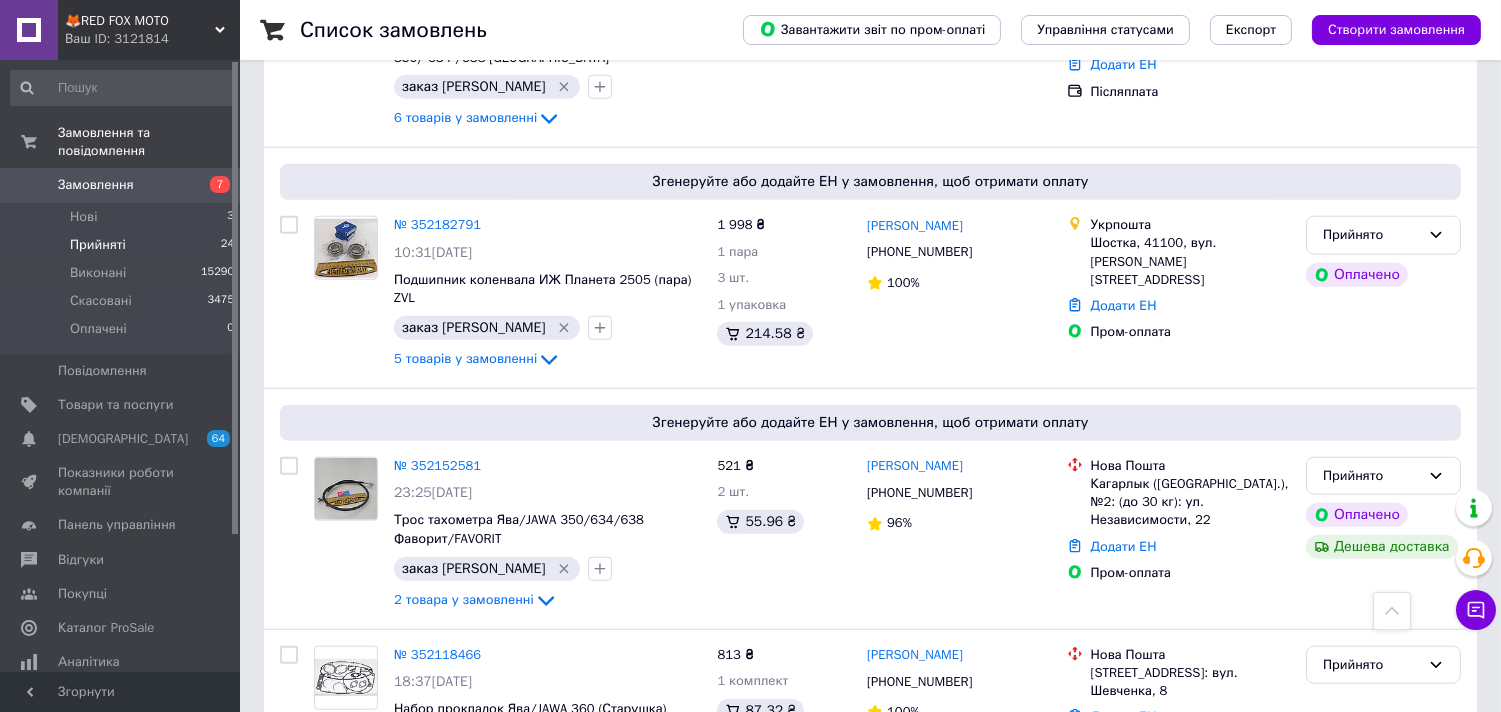 scroll, scrollTop: 3920, scrollLeft: 0, axis: vertical 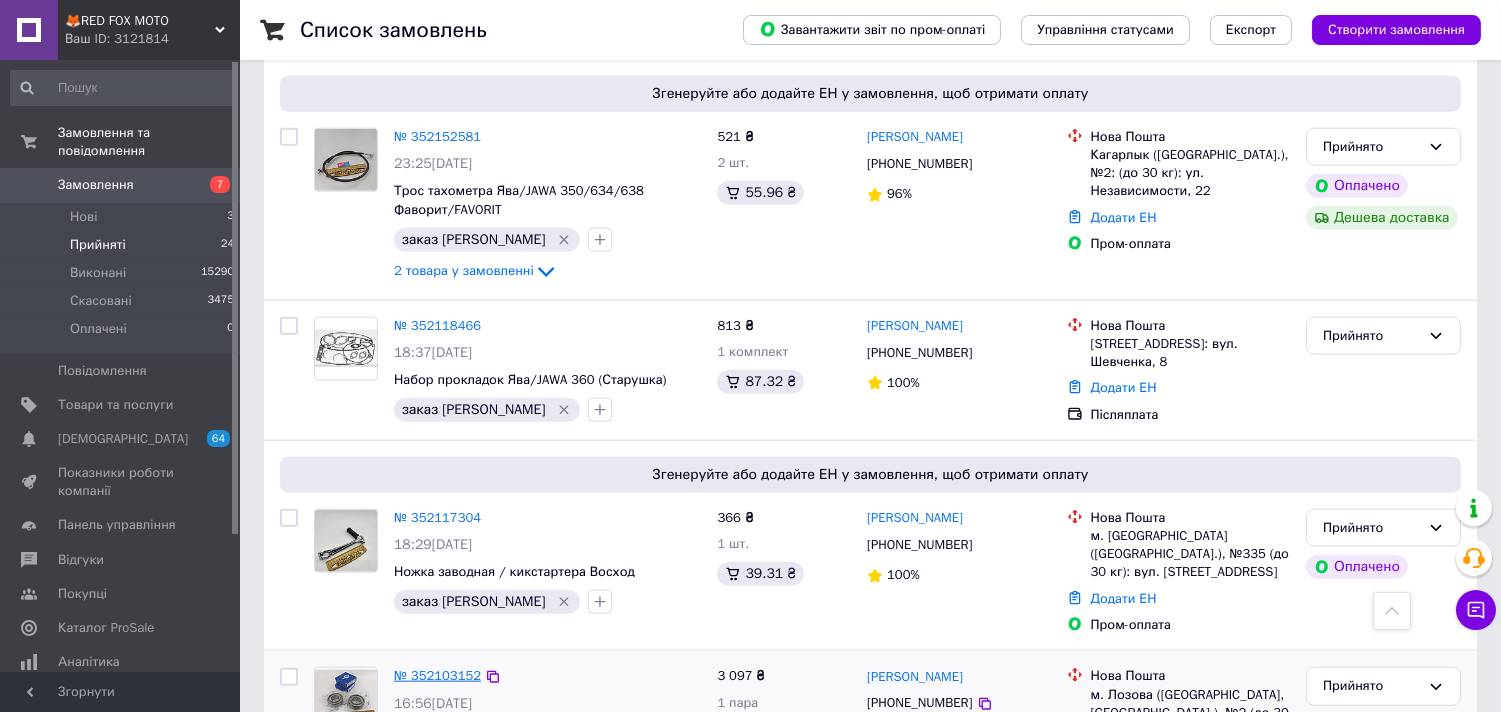 click on "№ 352103152" at bounding box center (437, 675) 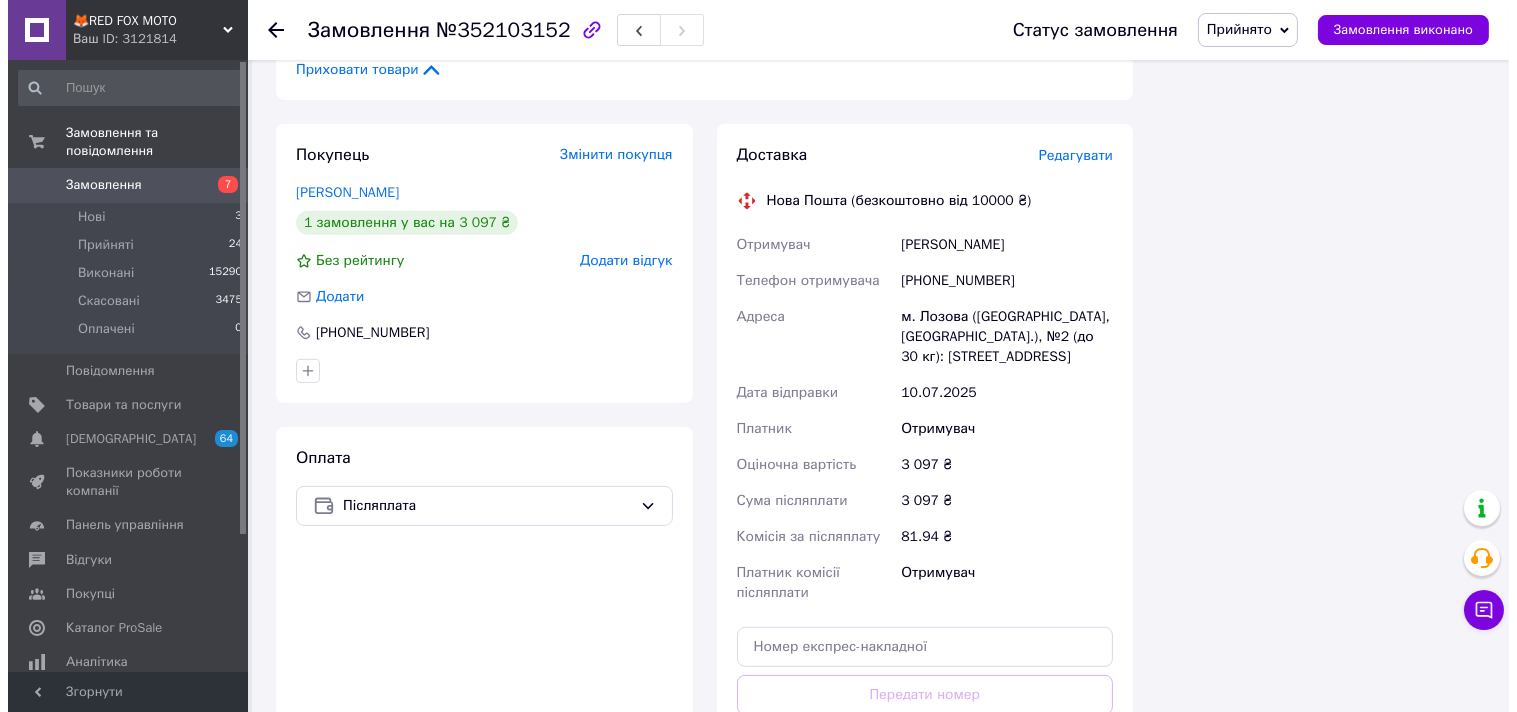 scroll, scrollTop: 1444, scrollLeft: 0, axis: vertical 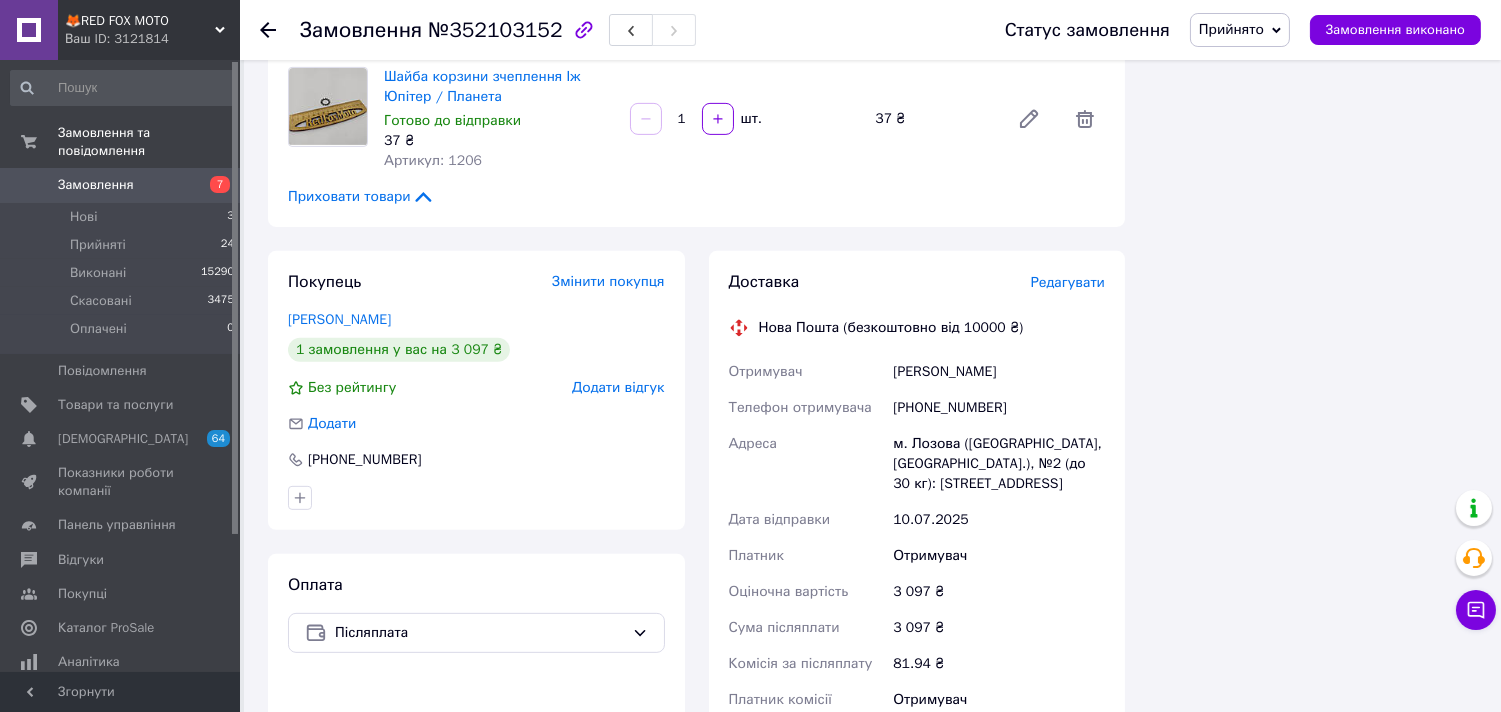 click on "Редагувати" at bounding box center [1068, 282] 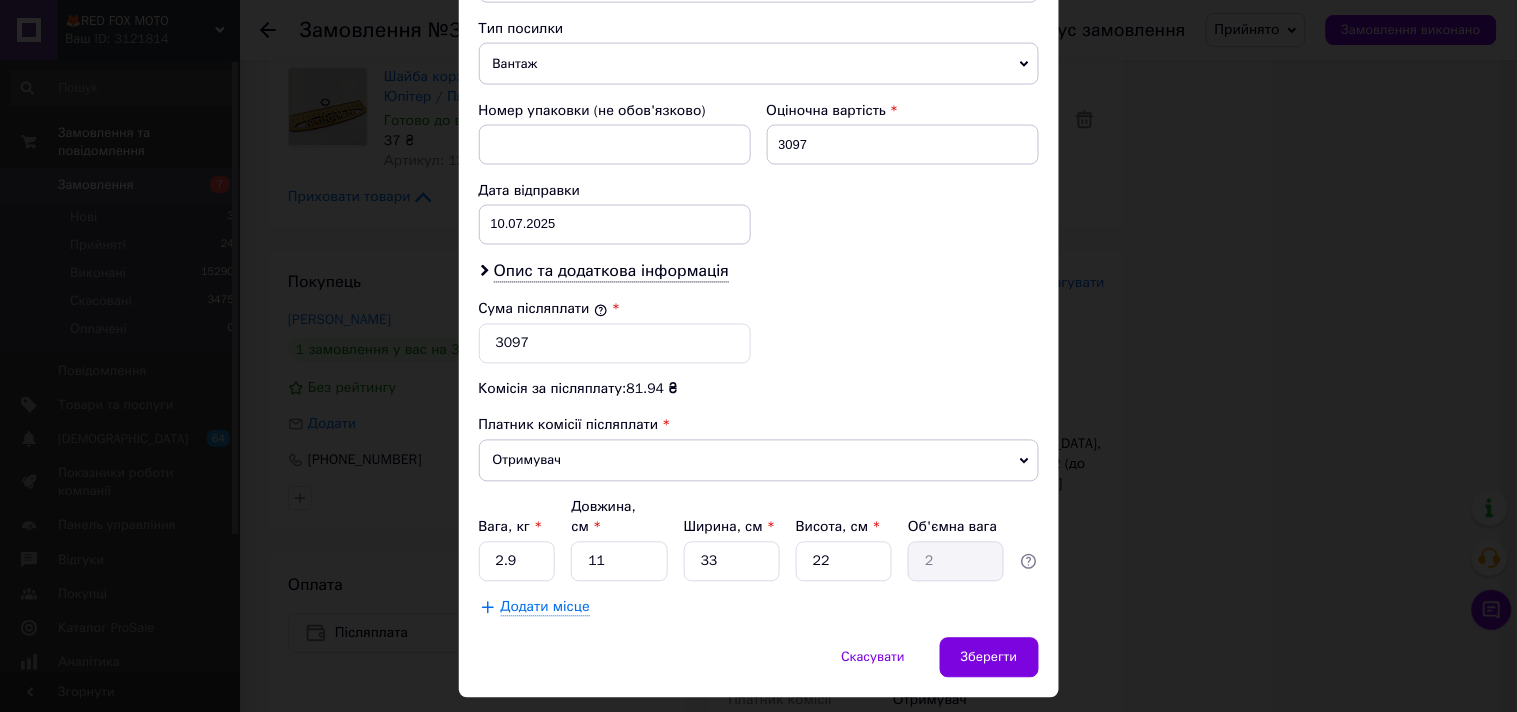 scroll, scrollTop: 816, scrollLeft: 0, axis: vertical 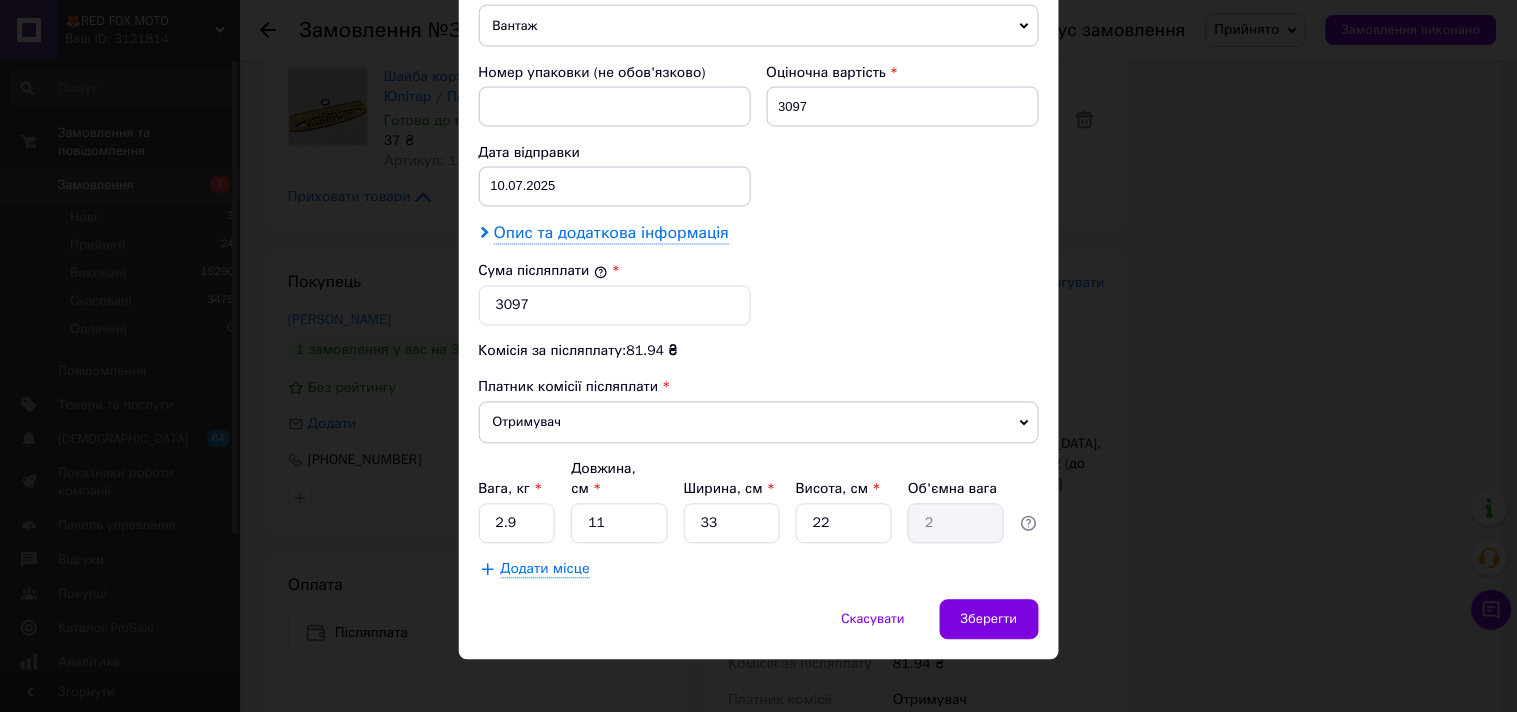 click on "Опис та додаткова інформація" at bounding box center (611, 234) 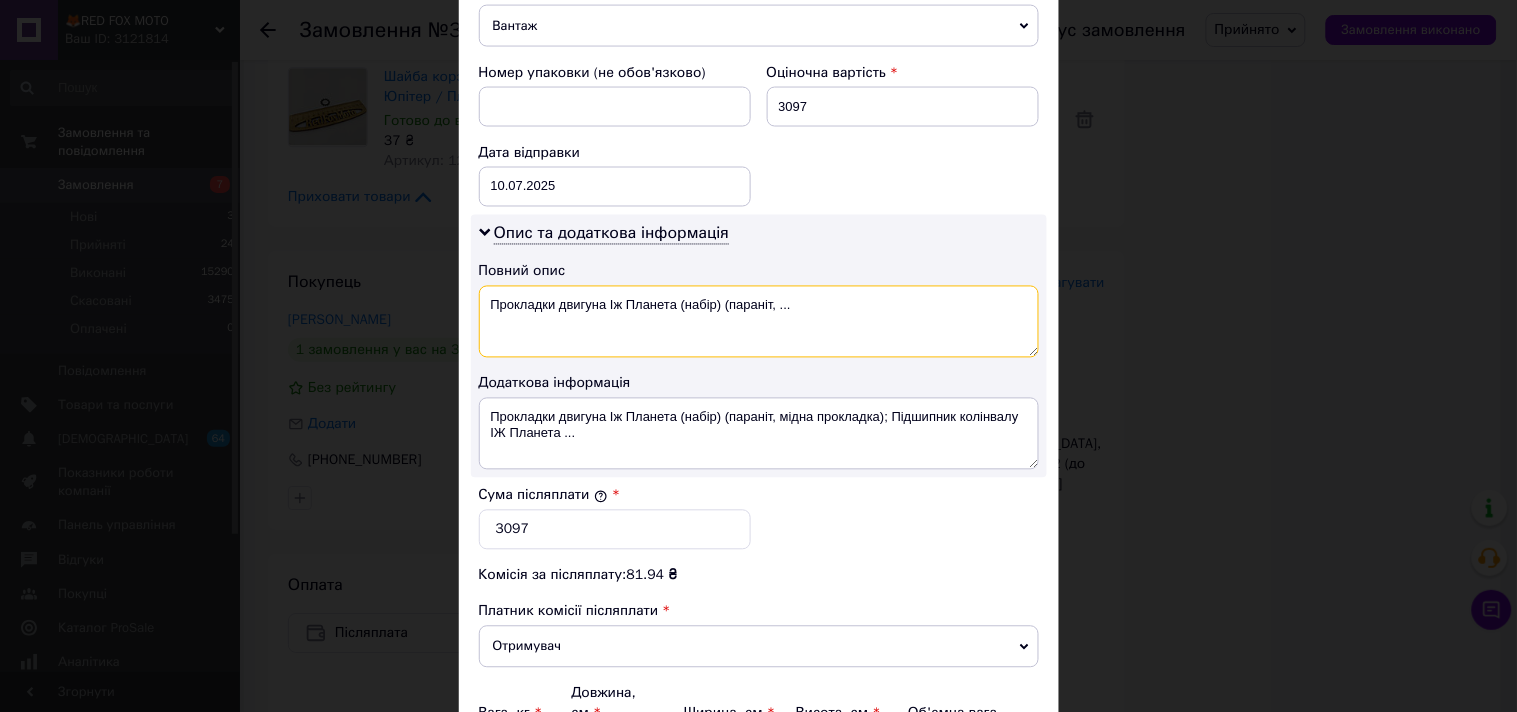 drag, startPoint x: 810, startPoint y: 318, endPoint x: 482, endPoint y: 311, distance: 328.07468 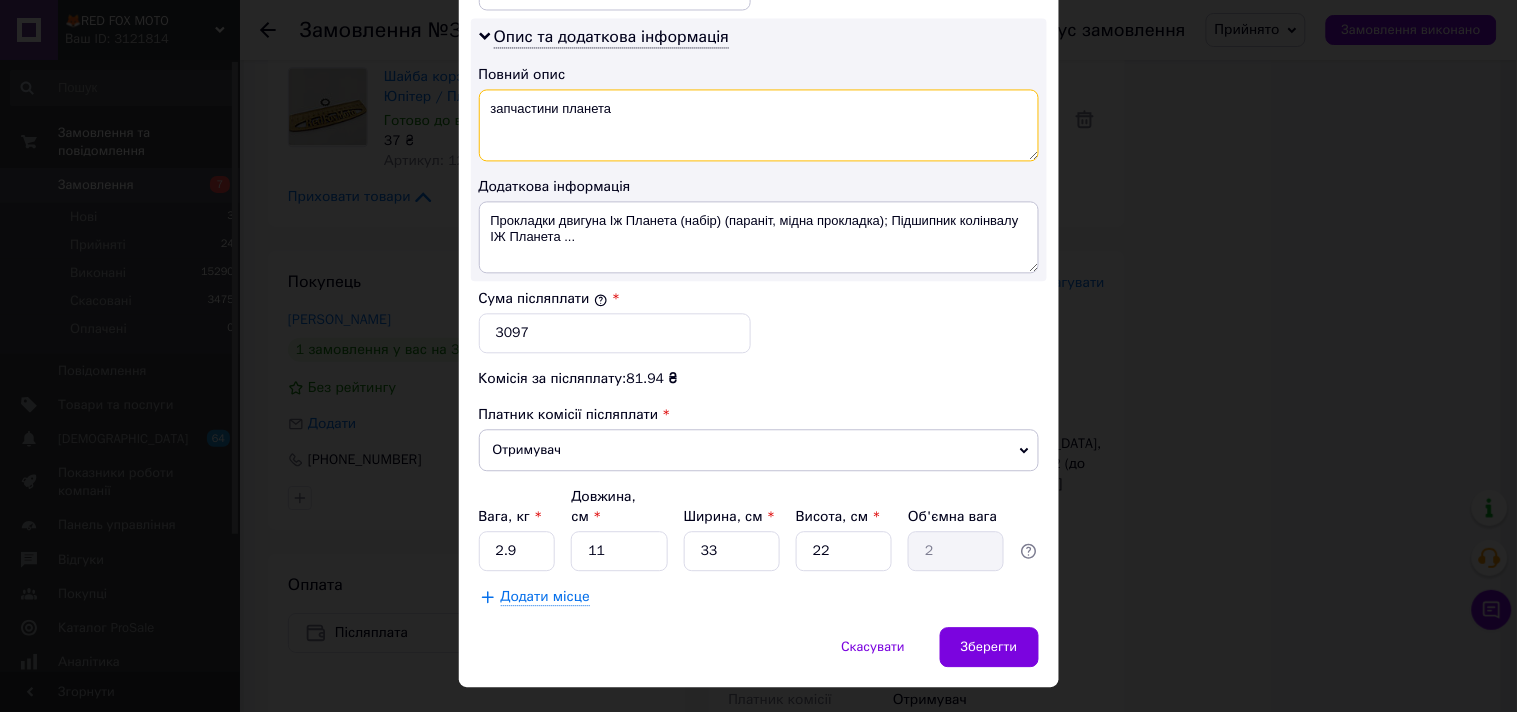scroll, scrollTop: 1041, scrollLeft: 0, axis: vertical 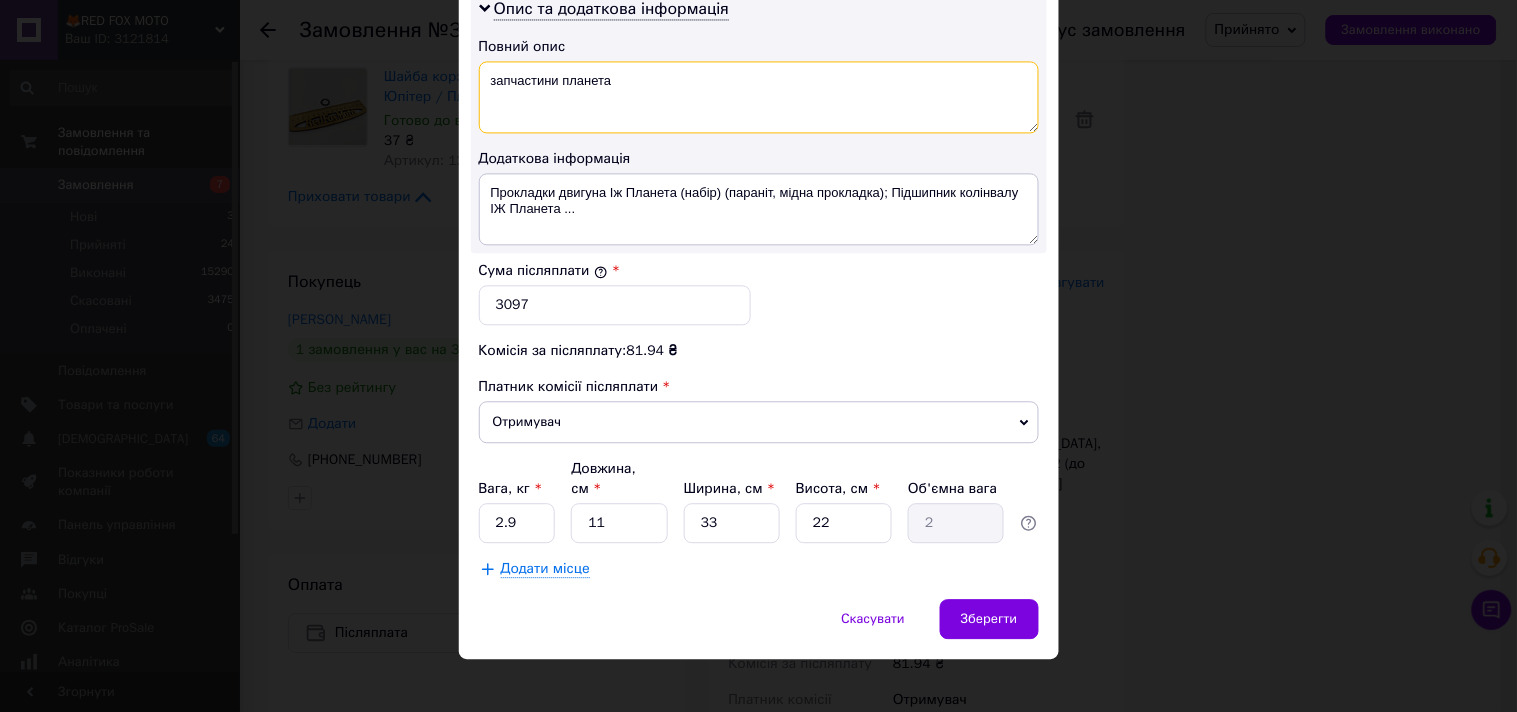 type on "запчастини планета" 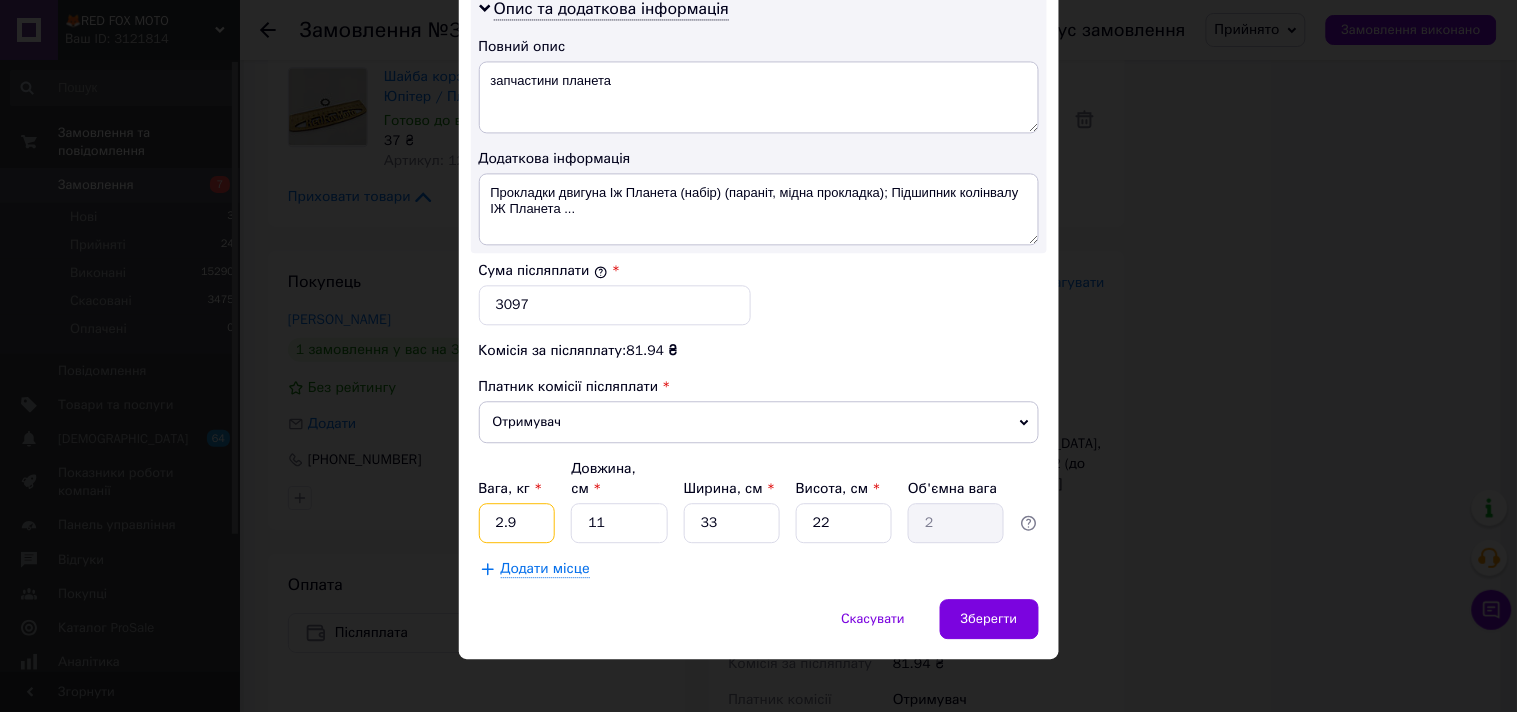 drag, startPoint x: 528, startPoint y: 501, endPoint x: 460, endPoint y: 503, distance: 68.0294 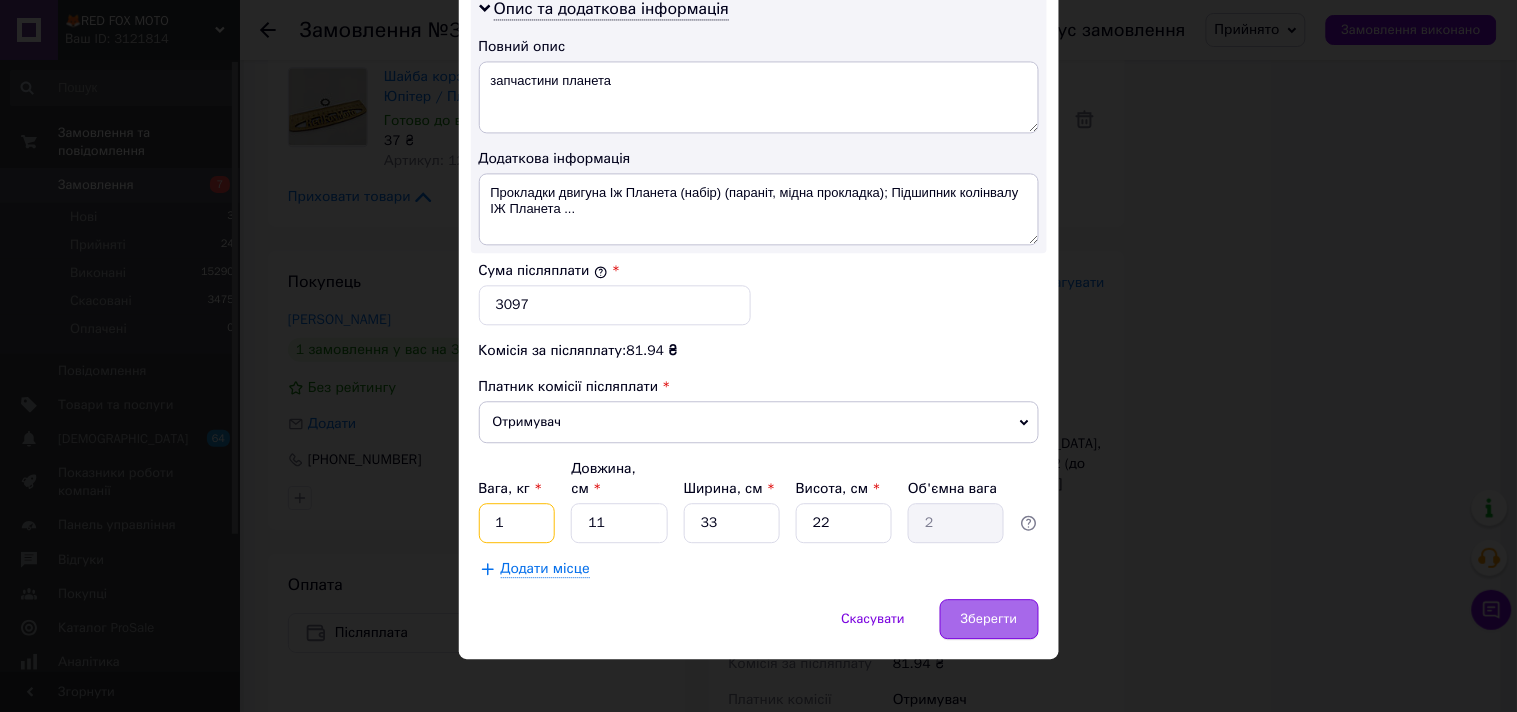 type on "1" 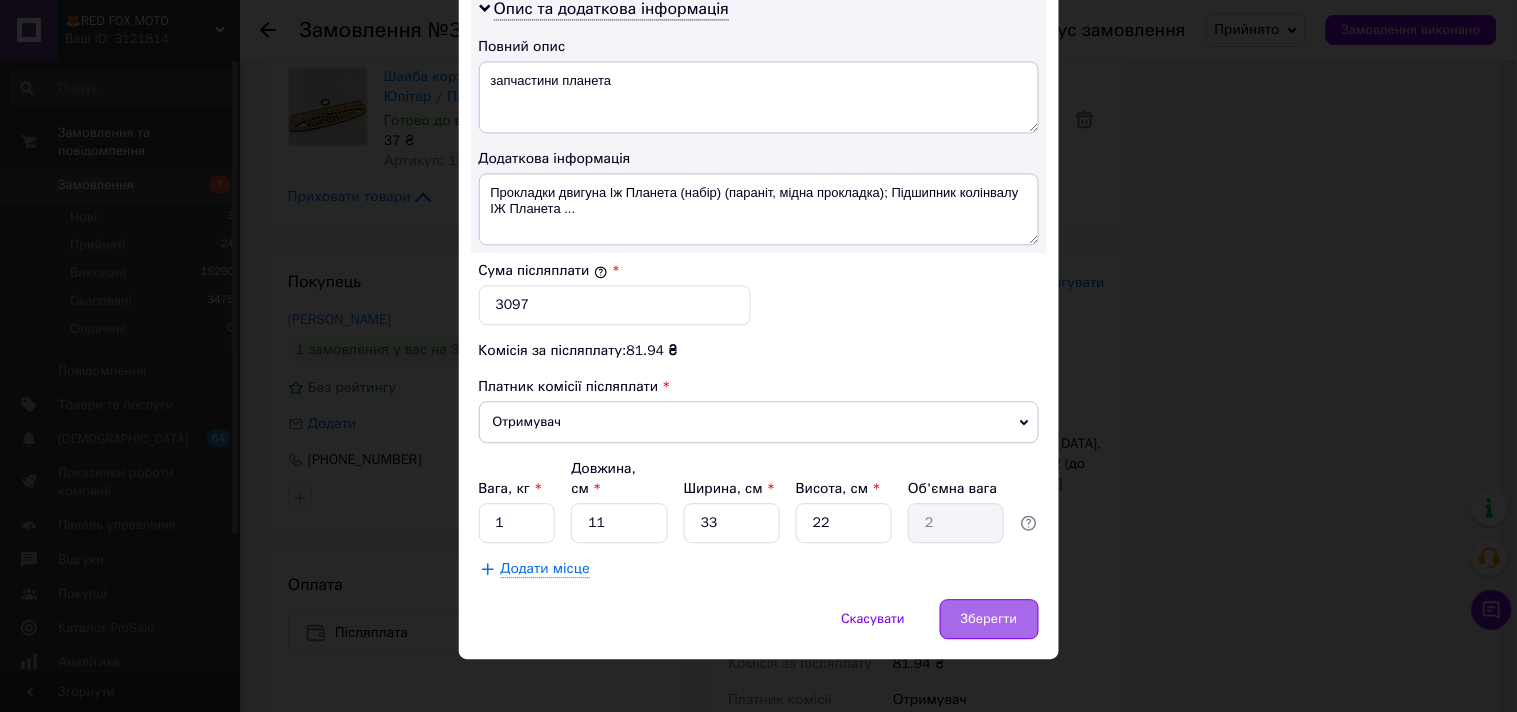 click on "Зберегти" at bounding box center [989, 619] 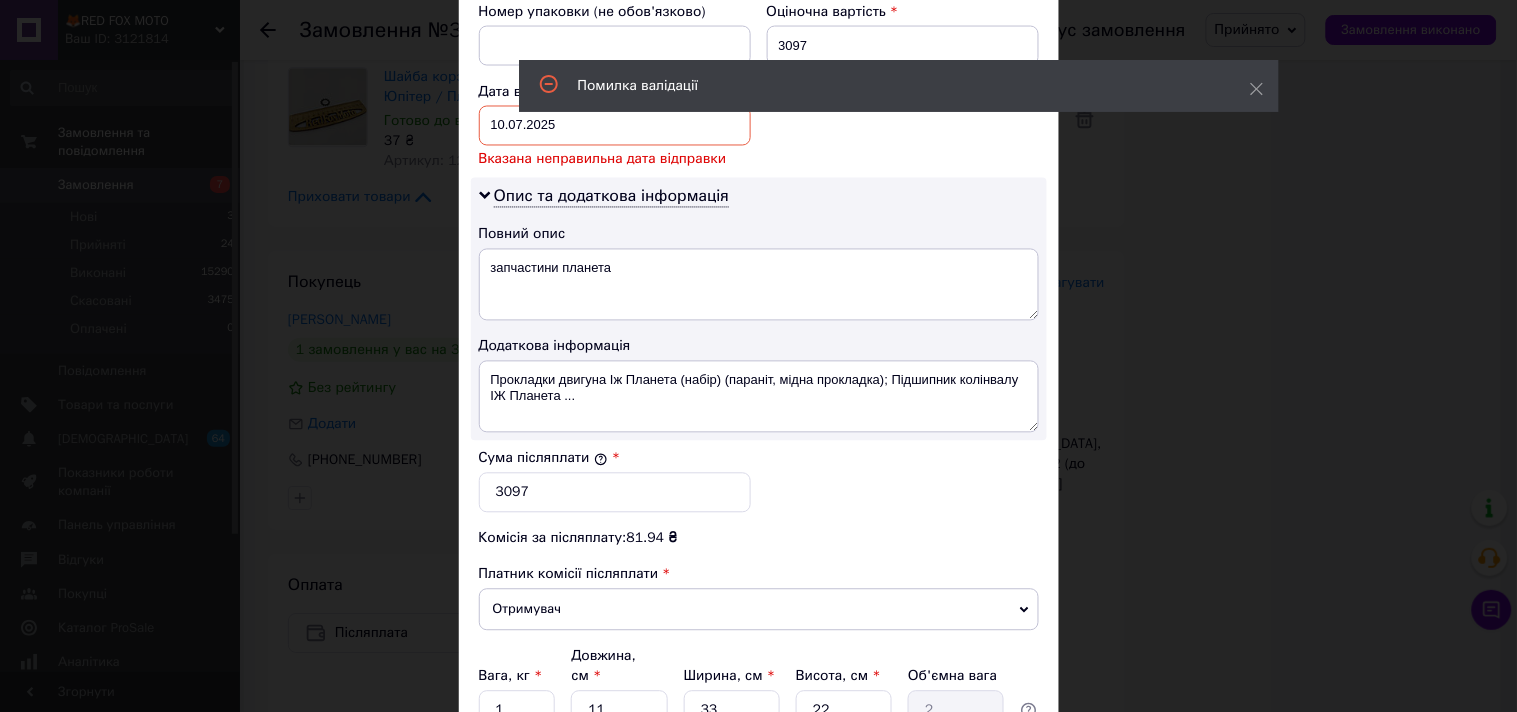 scroll, scrollTop: 842, scrollLeft: 0, axis: vertical 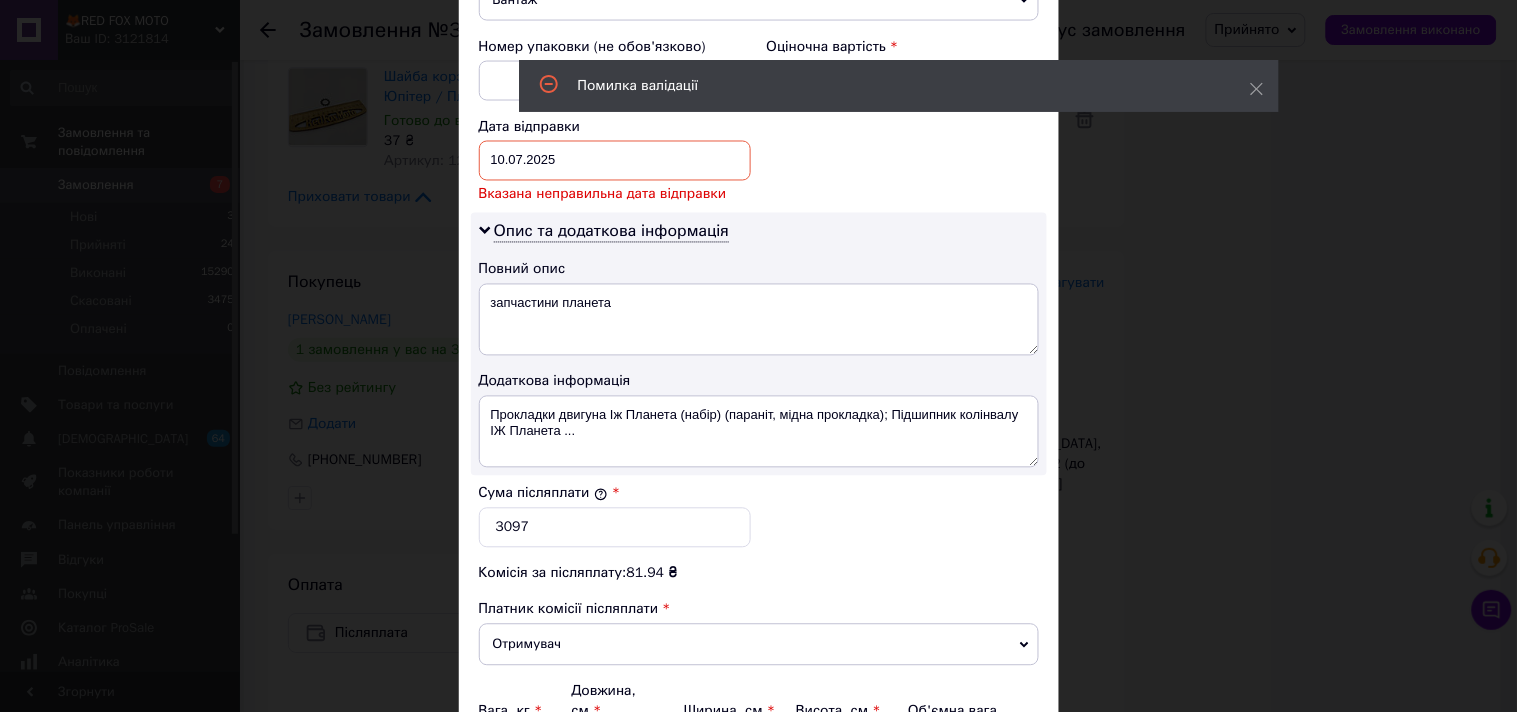 click on "[DATE] < 2025 > < Июль > Пн Вт Ср Чт Пт Сб Вс 30 1 2 3 4 5 6 7 8 9 10 11 12 13 14 15 16 17 18 19 20 21 22 23 24 25 26 27 28 29 30 31 1 2 3 4 5 6 7 8 9 10" at bounding box center (615, 161) 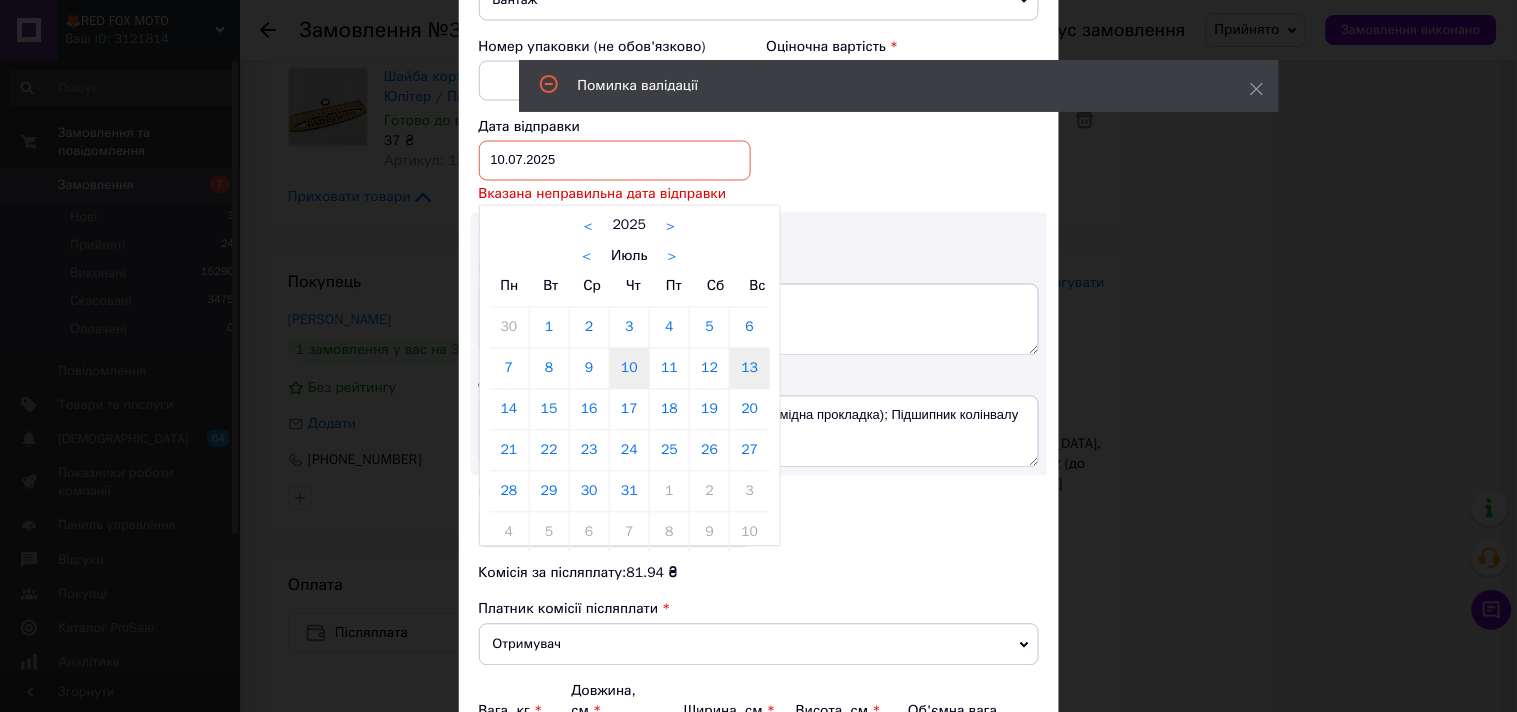 click on "13" at bounding box center [749, 369] 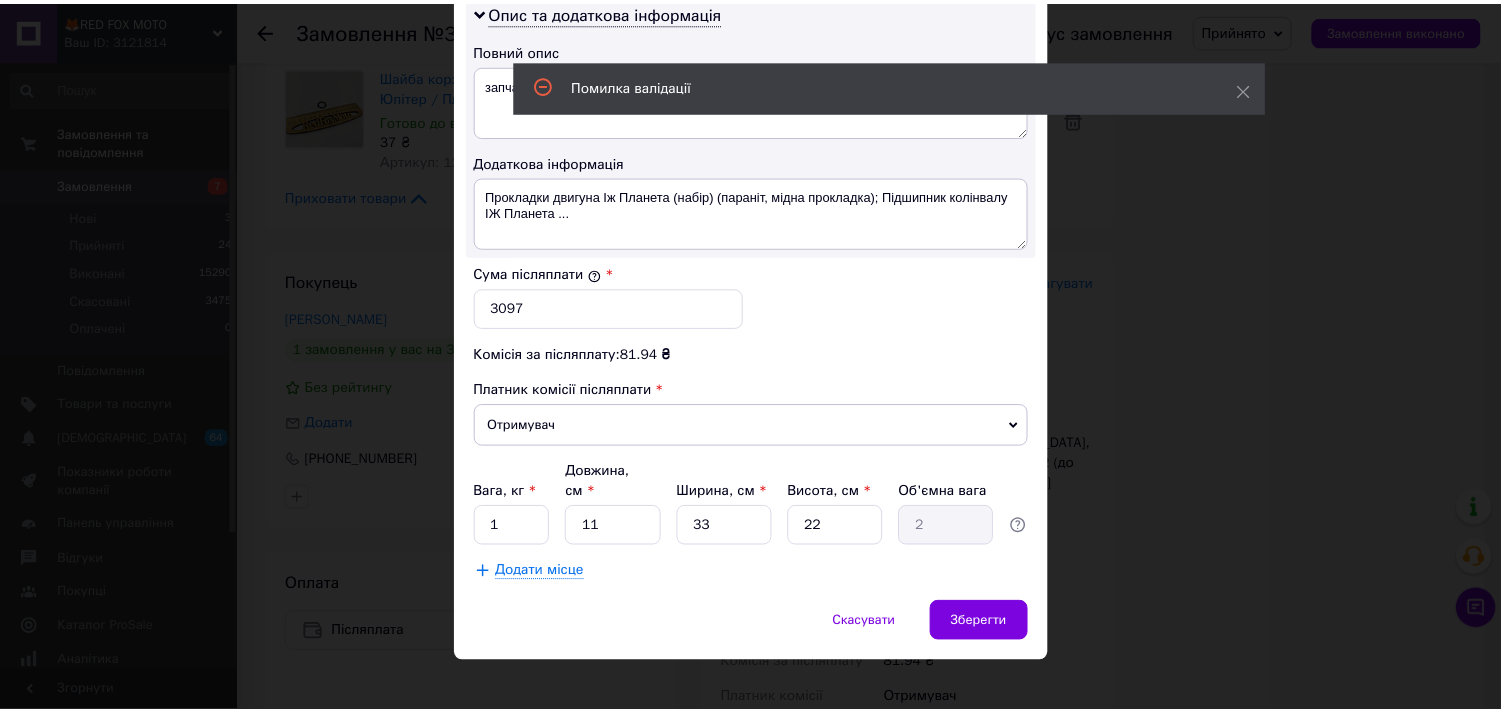 scroll, scrollTop: 1041, scrollLeft: 0, axis: vertical 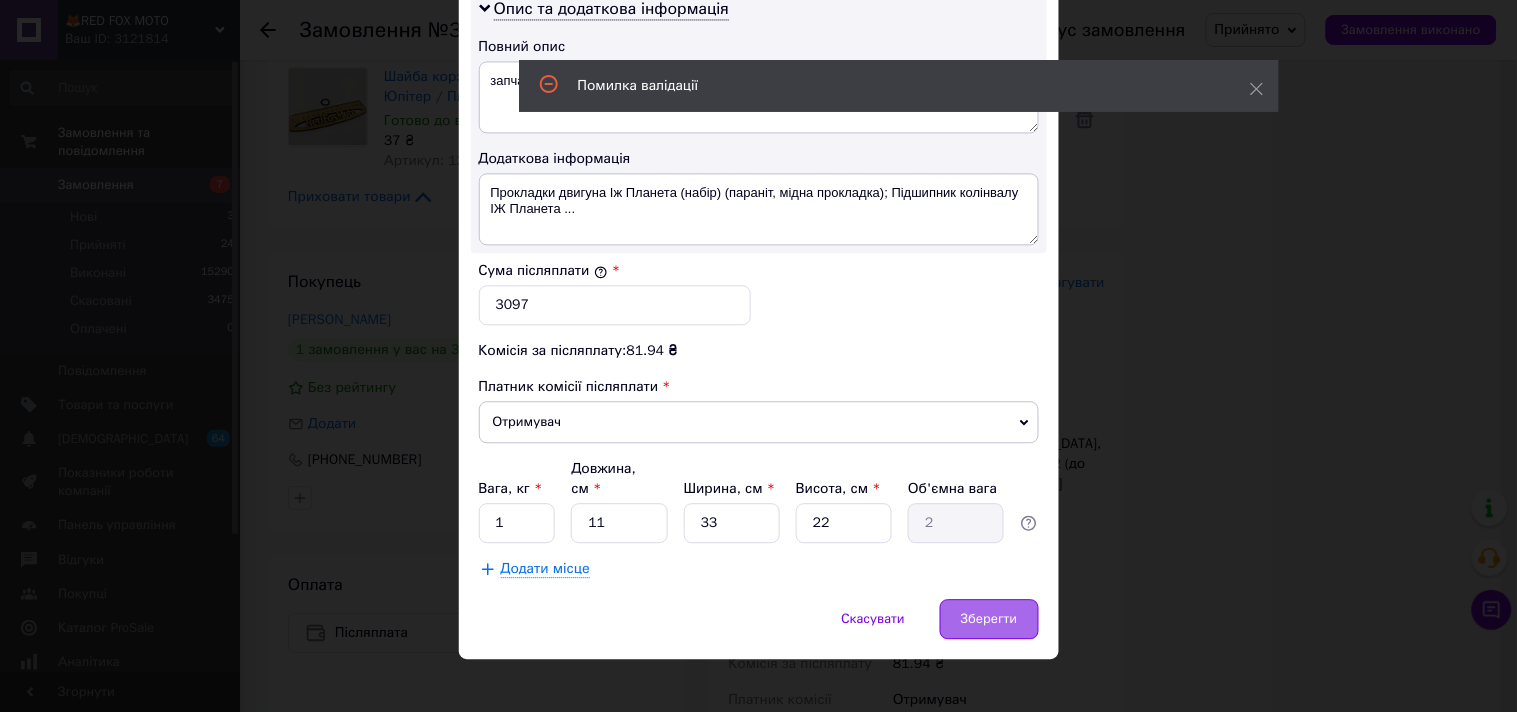 click on "Зберегти" at bounding box center [989, 619] 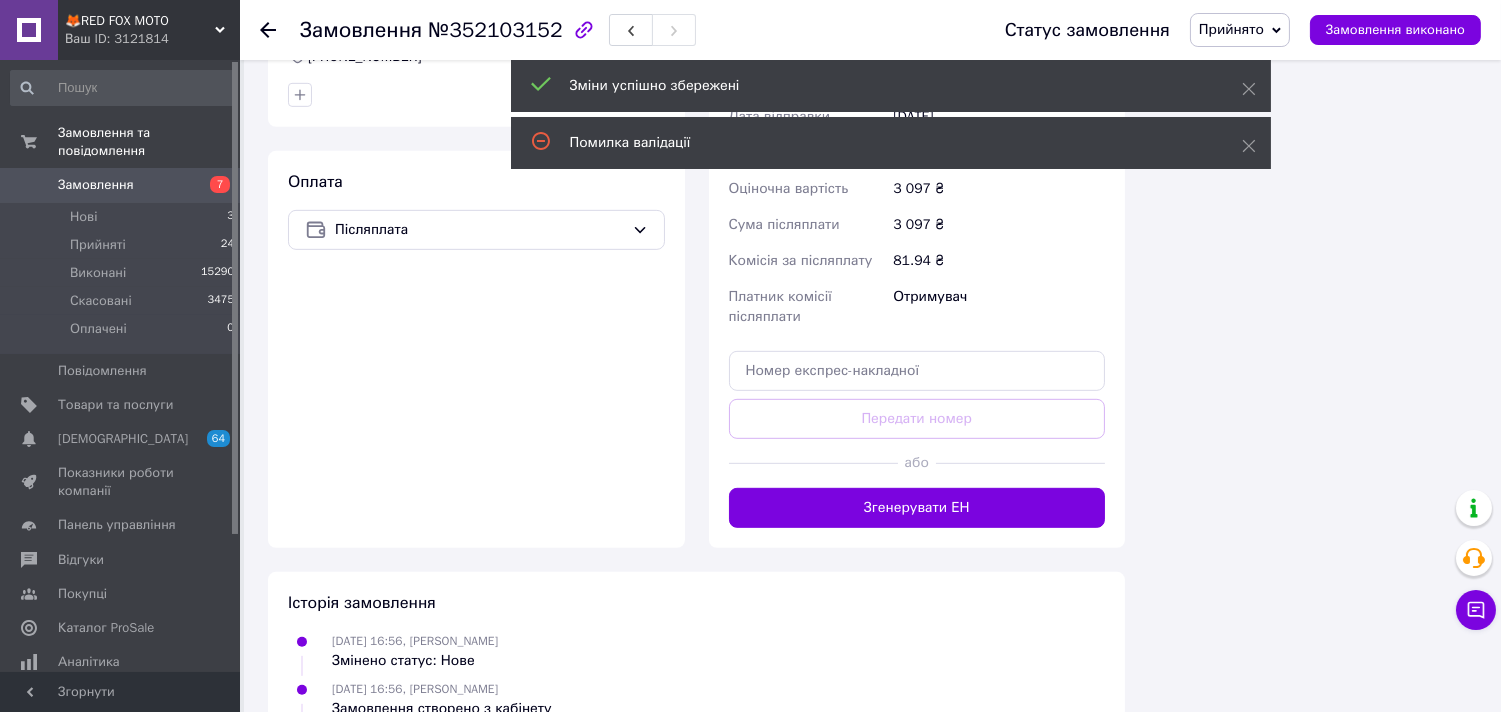 scroll, scrollTop: 1888, scrollLeft: 0, axis: vertical 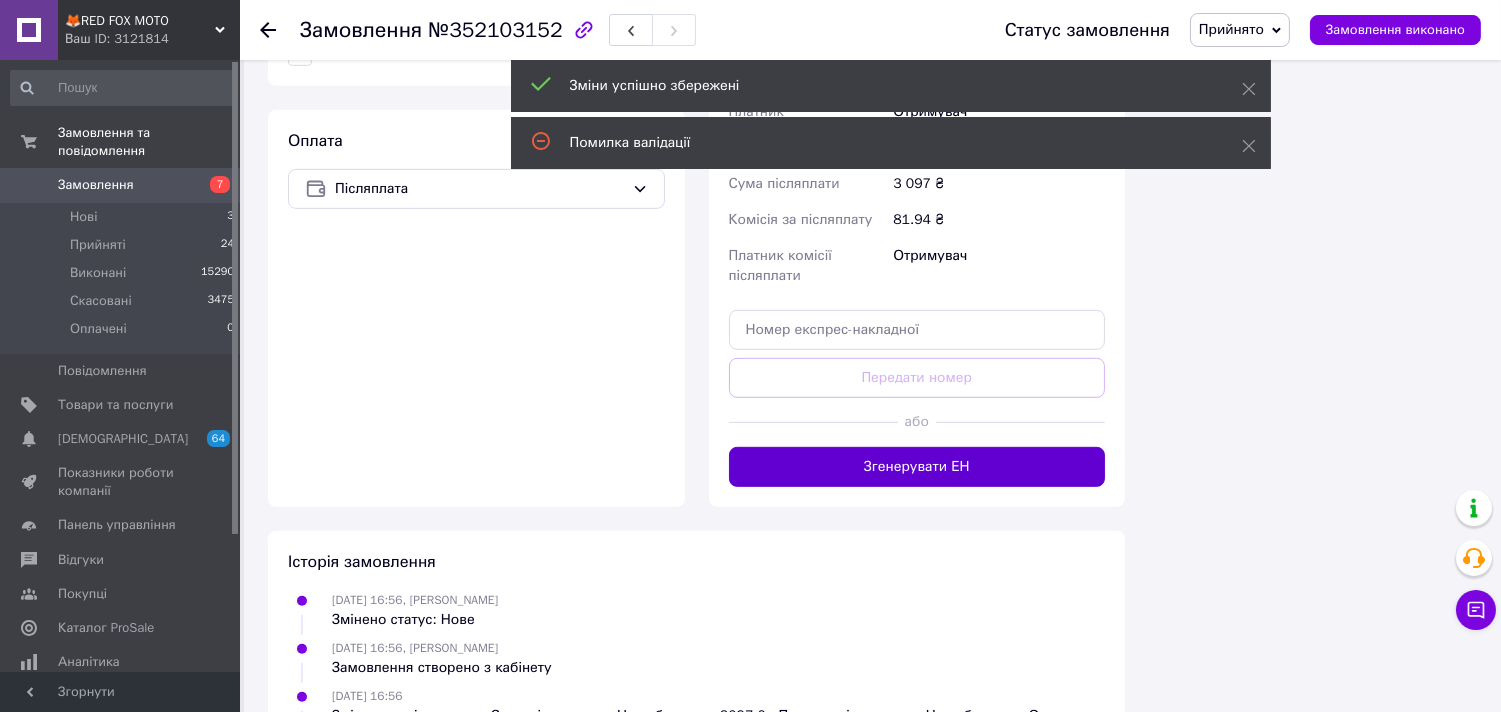 click on "Згенерувати ЕН" at bounding box center (917, 467) 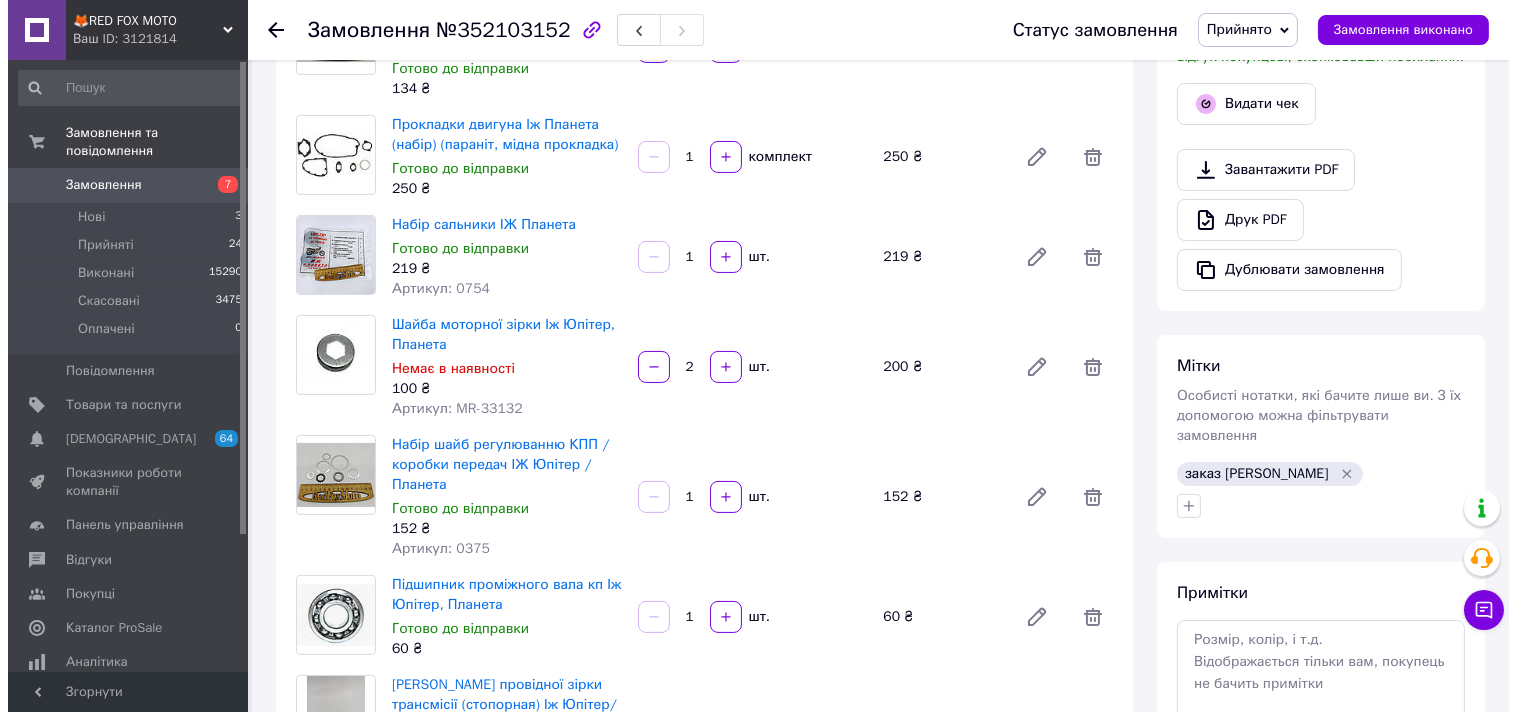 scroll, scrollTop: 555, scrollLeft: 0, axis: vertical 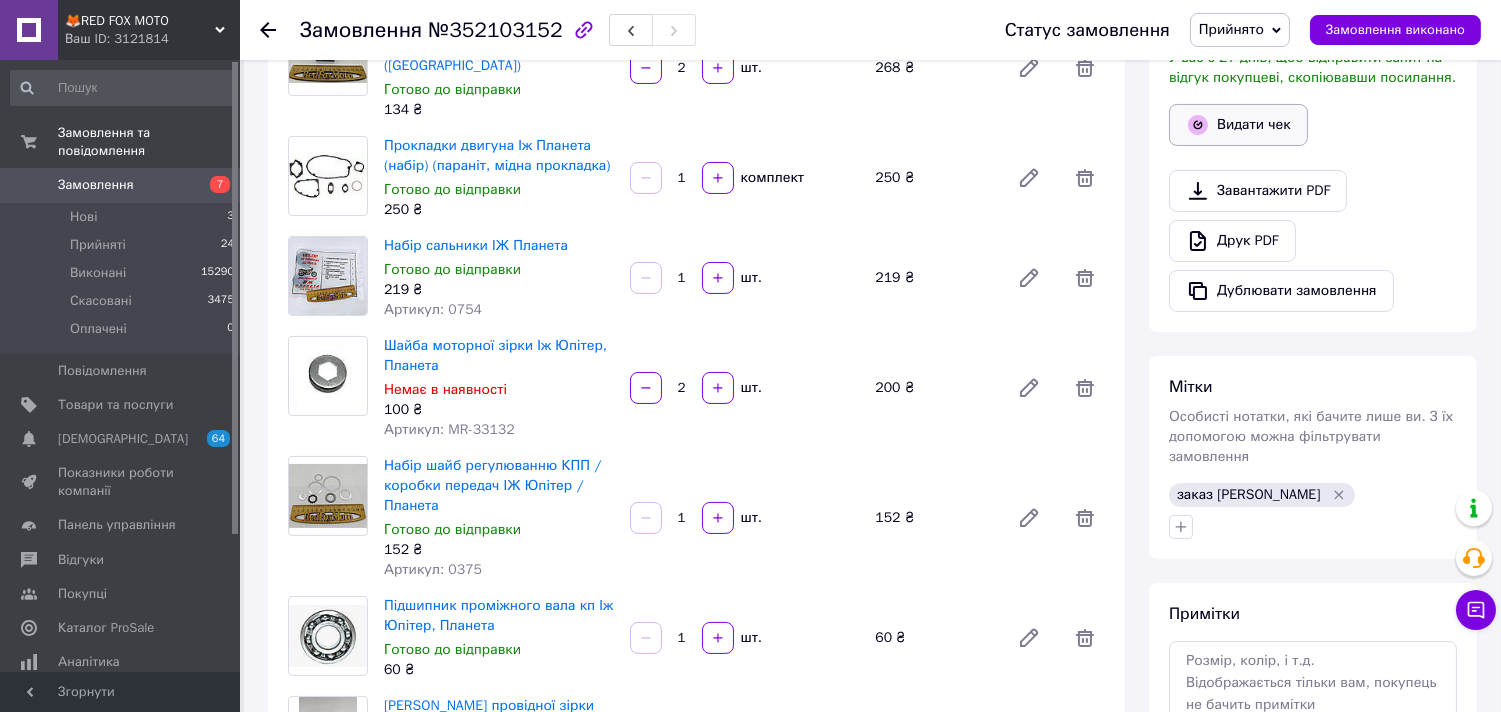 click on "Видати чек" at bounding box center [1238, 125] 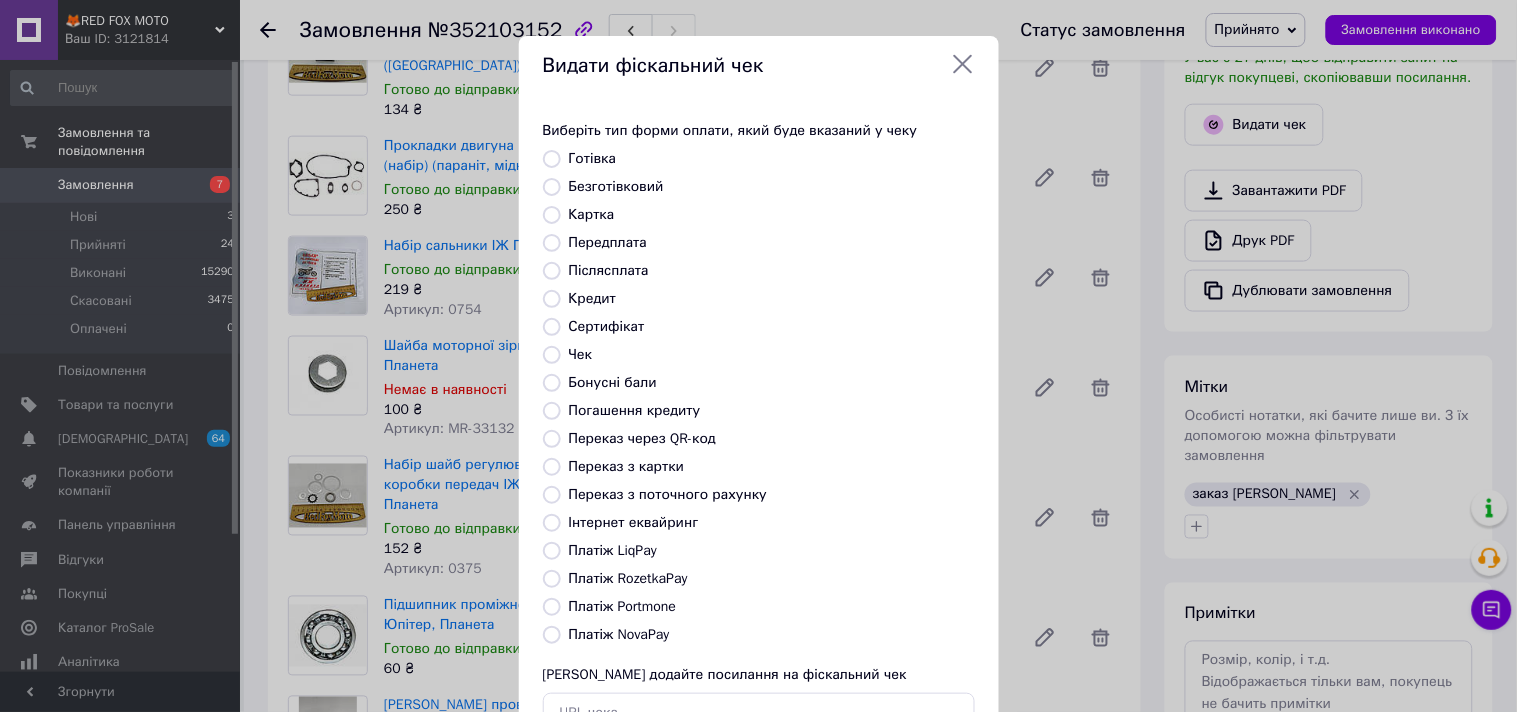 click on "Платіж NovaPay" at bounding box center (552, 635) 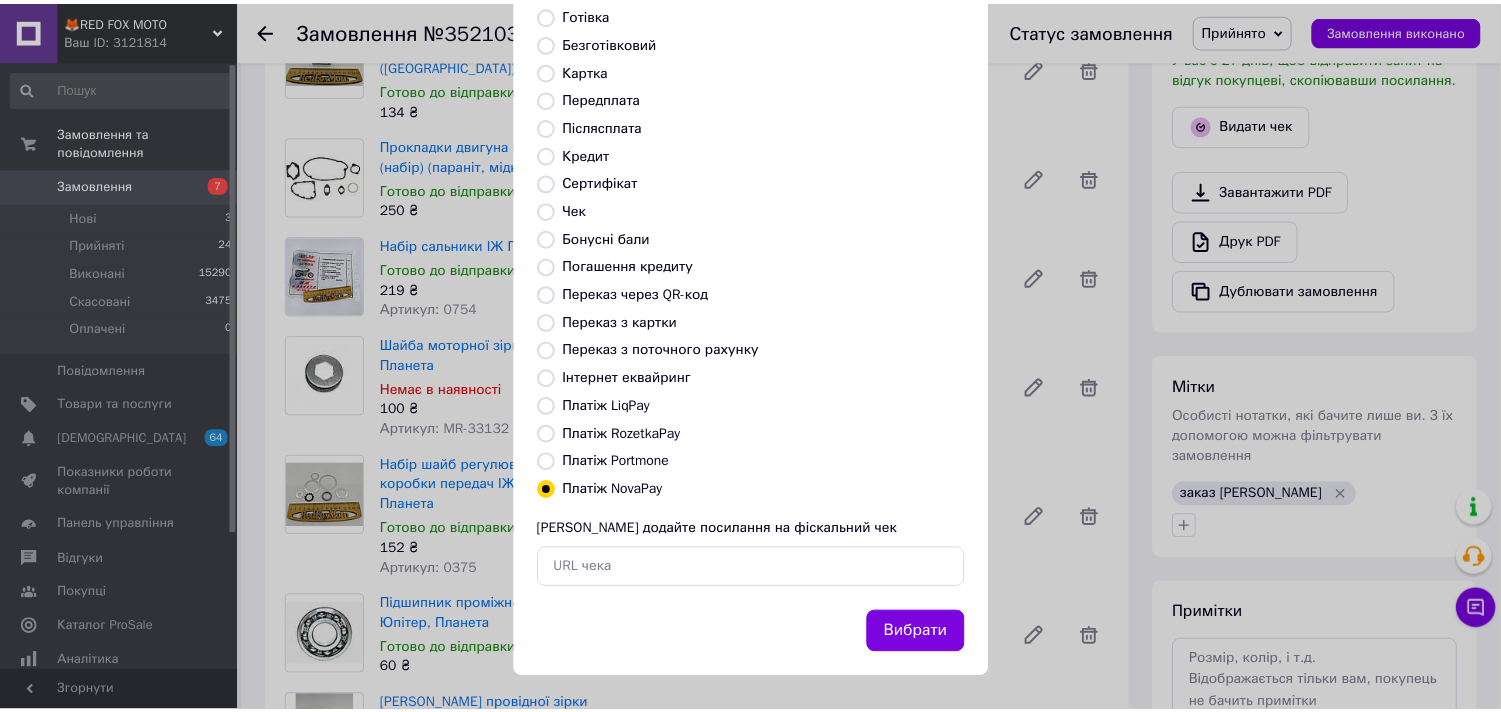 scroll, scrollTop: 147, scrollLeft: 0, axis: vertical 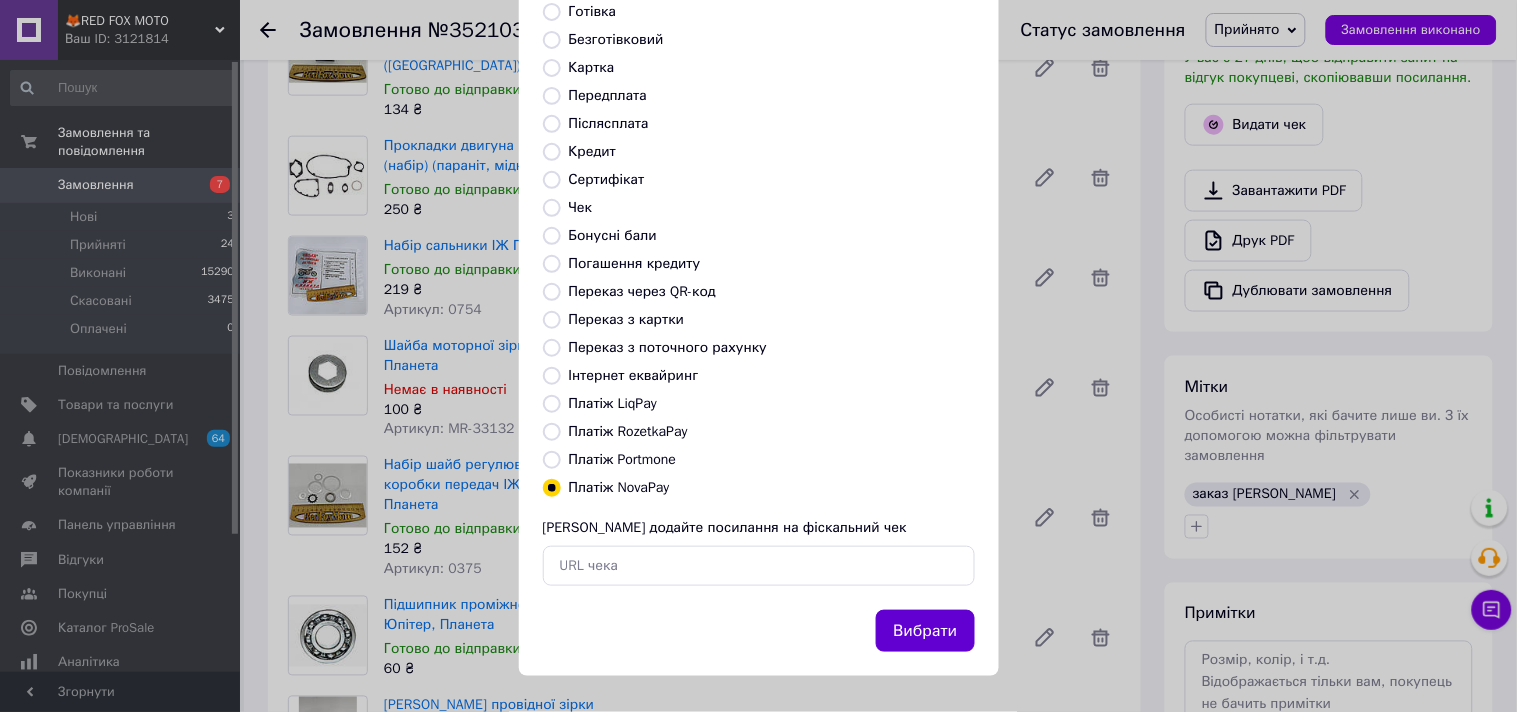 click on "Вибрати" at bounding box center [925, 631] 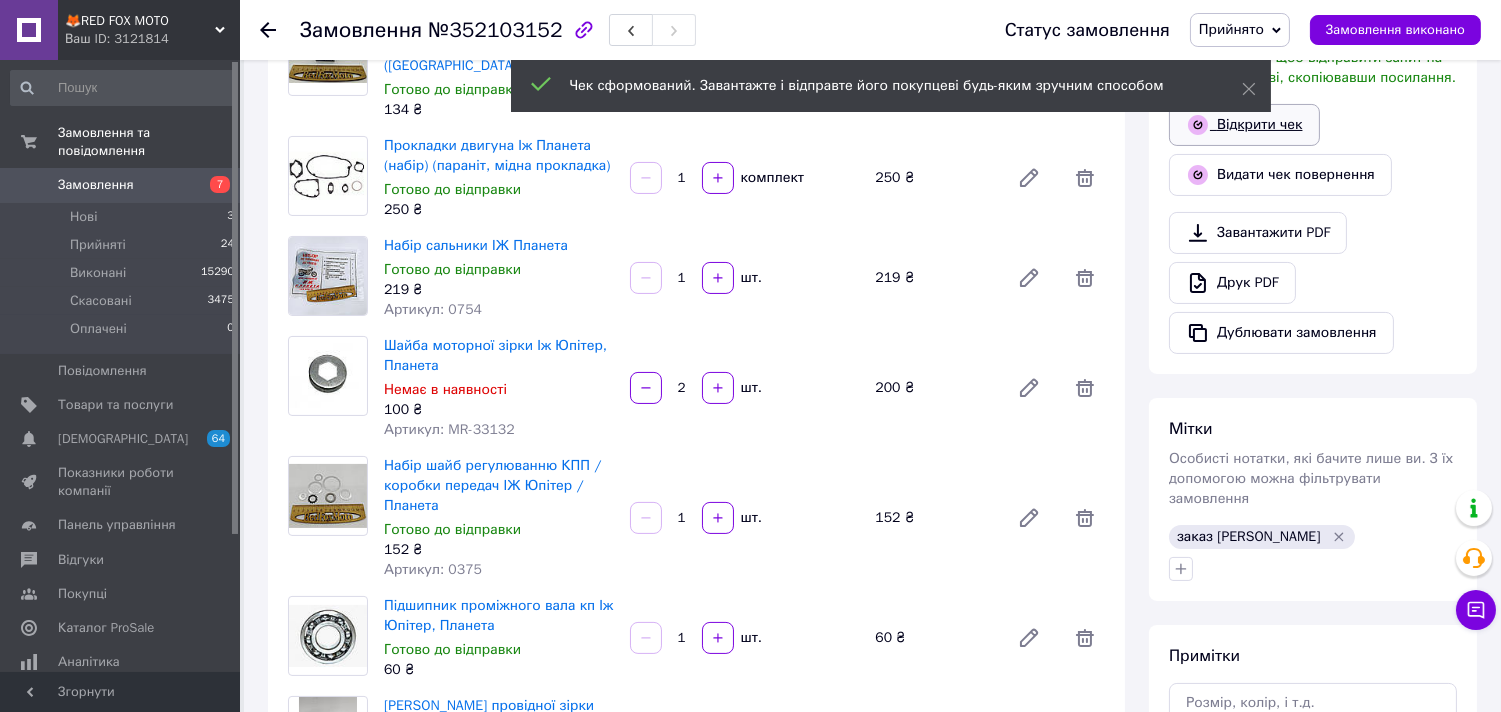 click on "Відкрити чек" at bounding box center [1244, 125] 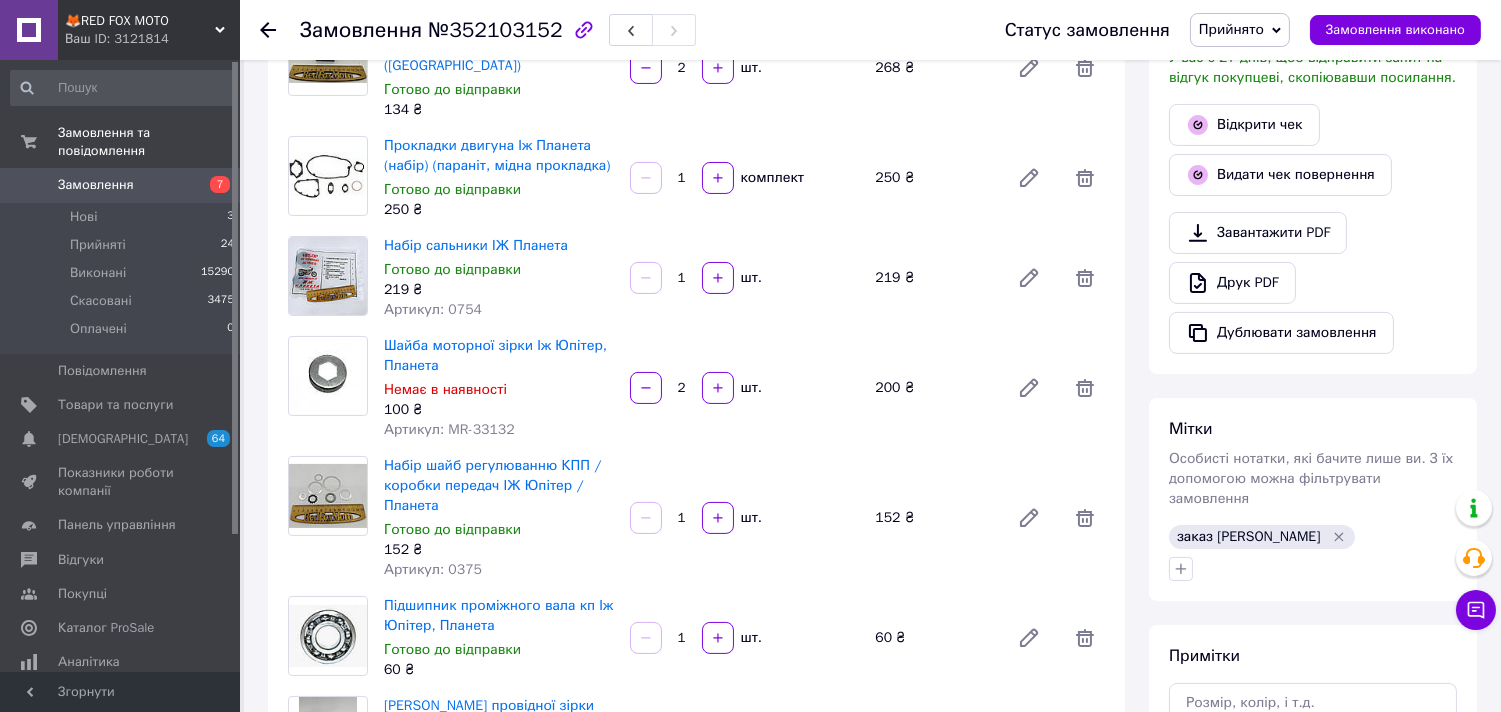 click 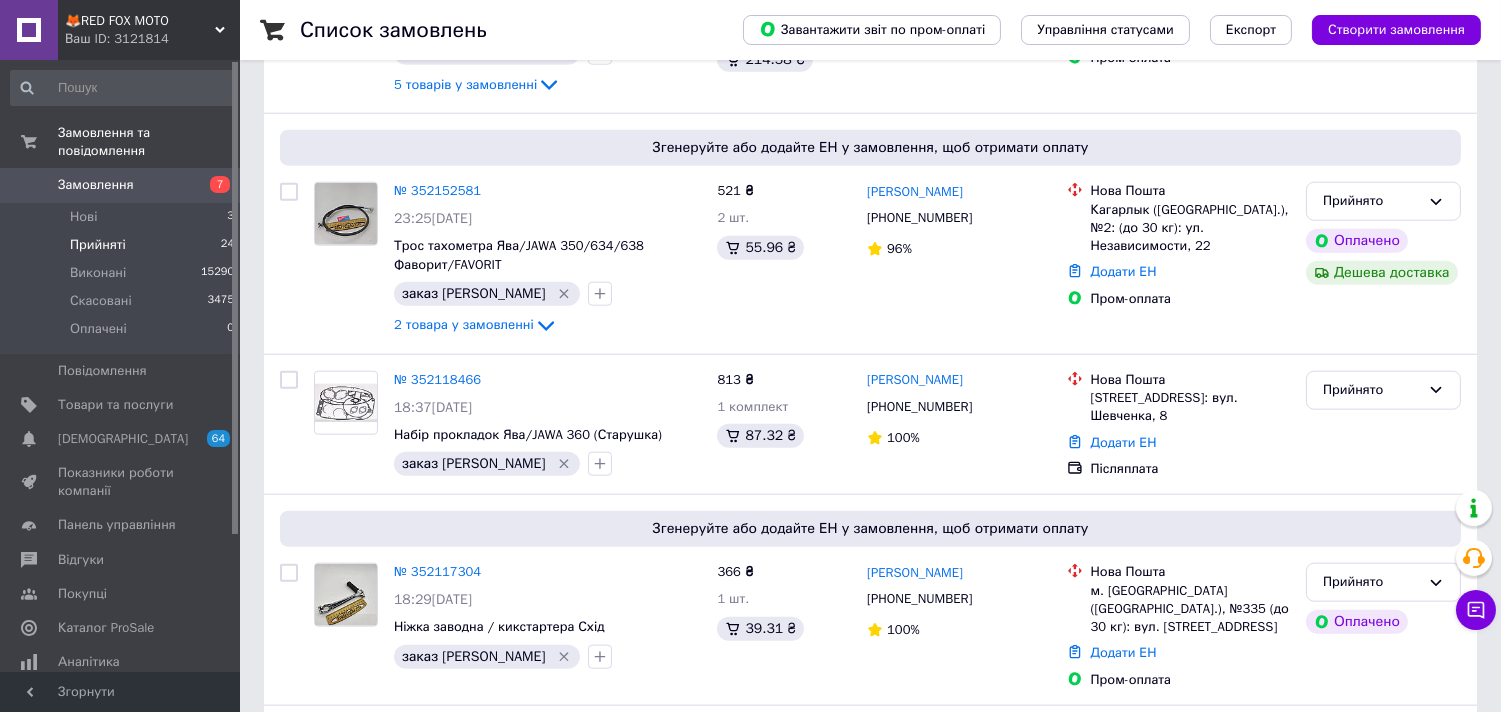 scroll, scrollTop: 3881, scrollLeft: 0, axis: vertical 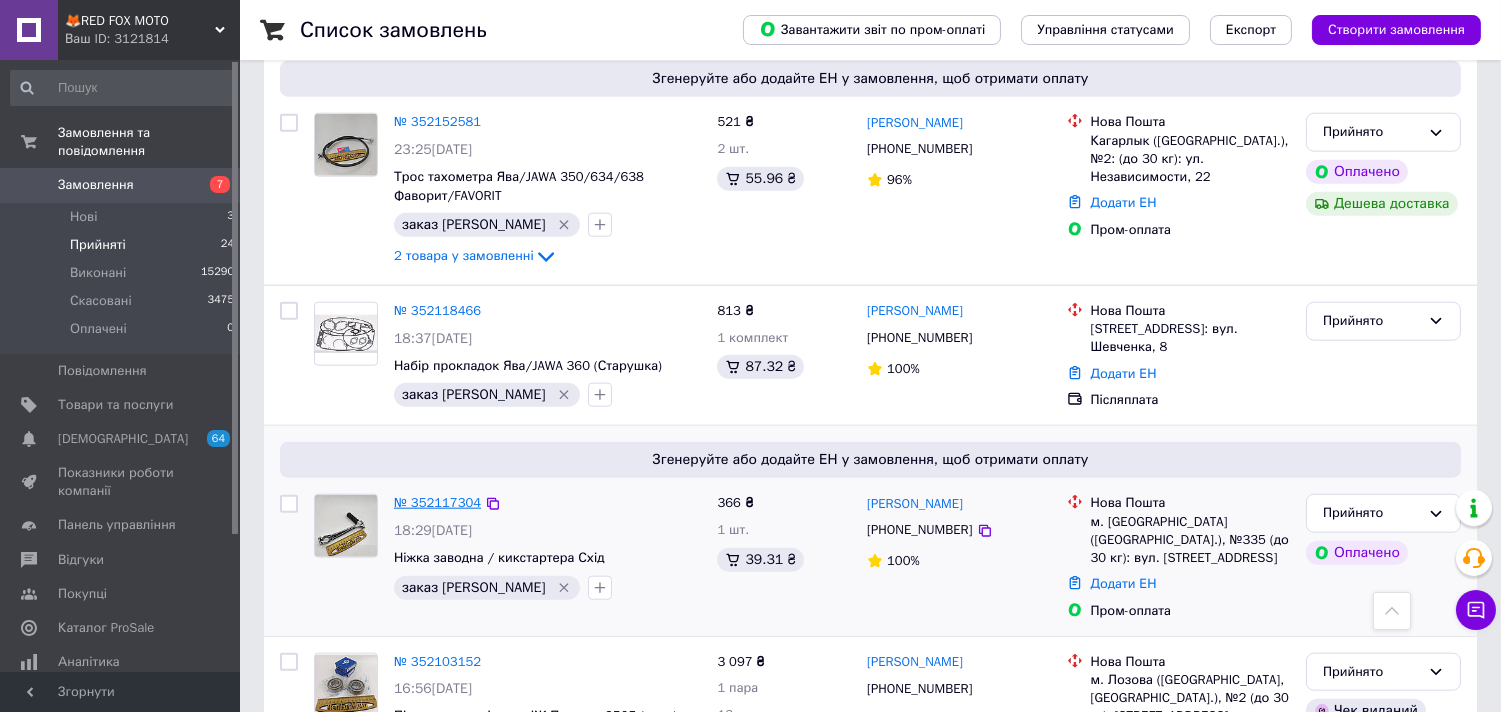 click on "№ 352117304" at bounding box center [437, 502] 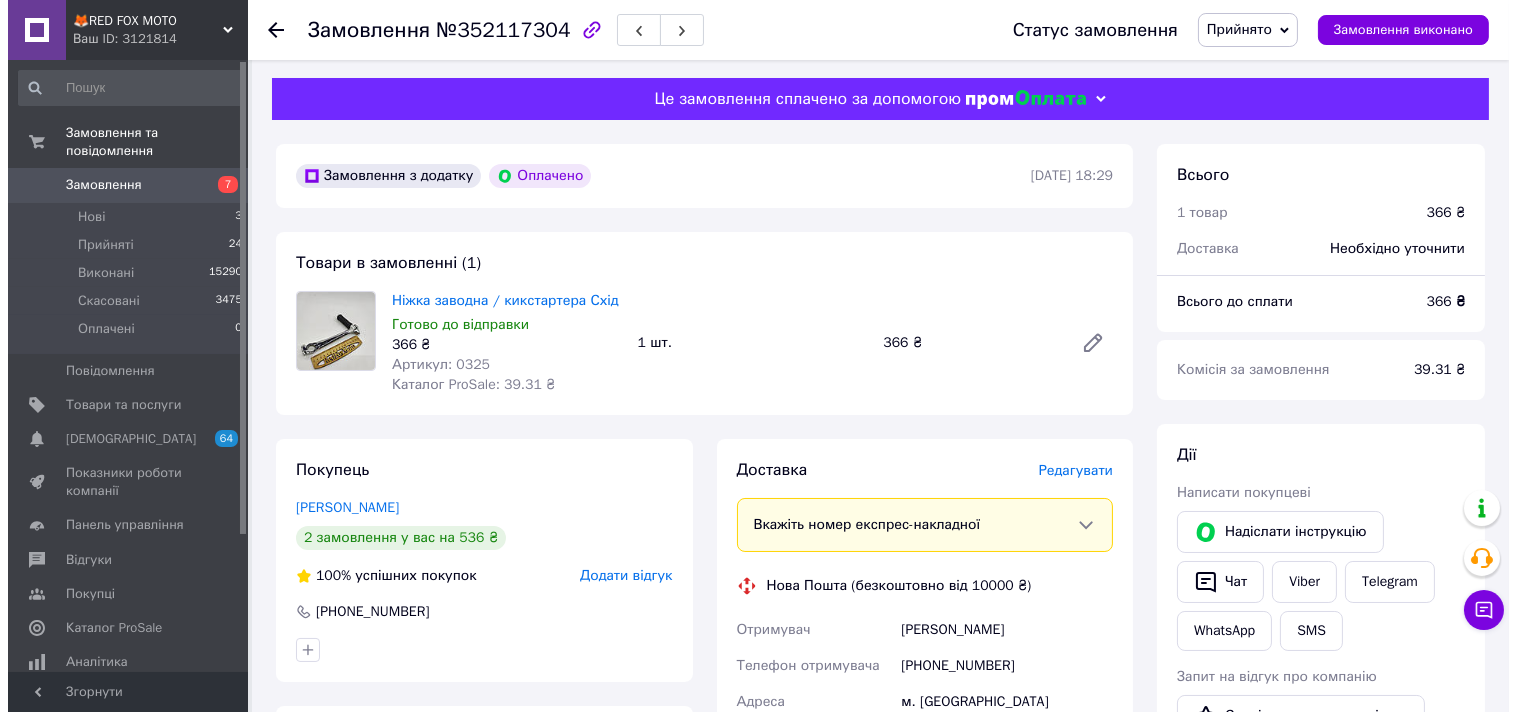 scroll, scrollTop: 0, scrollLeft: 0, axis: both 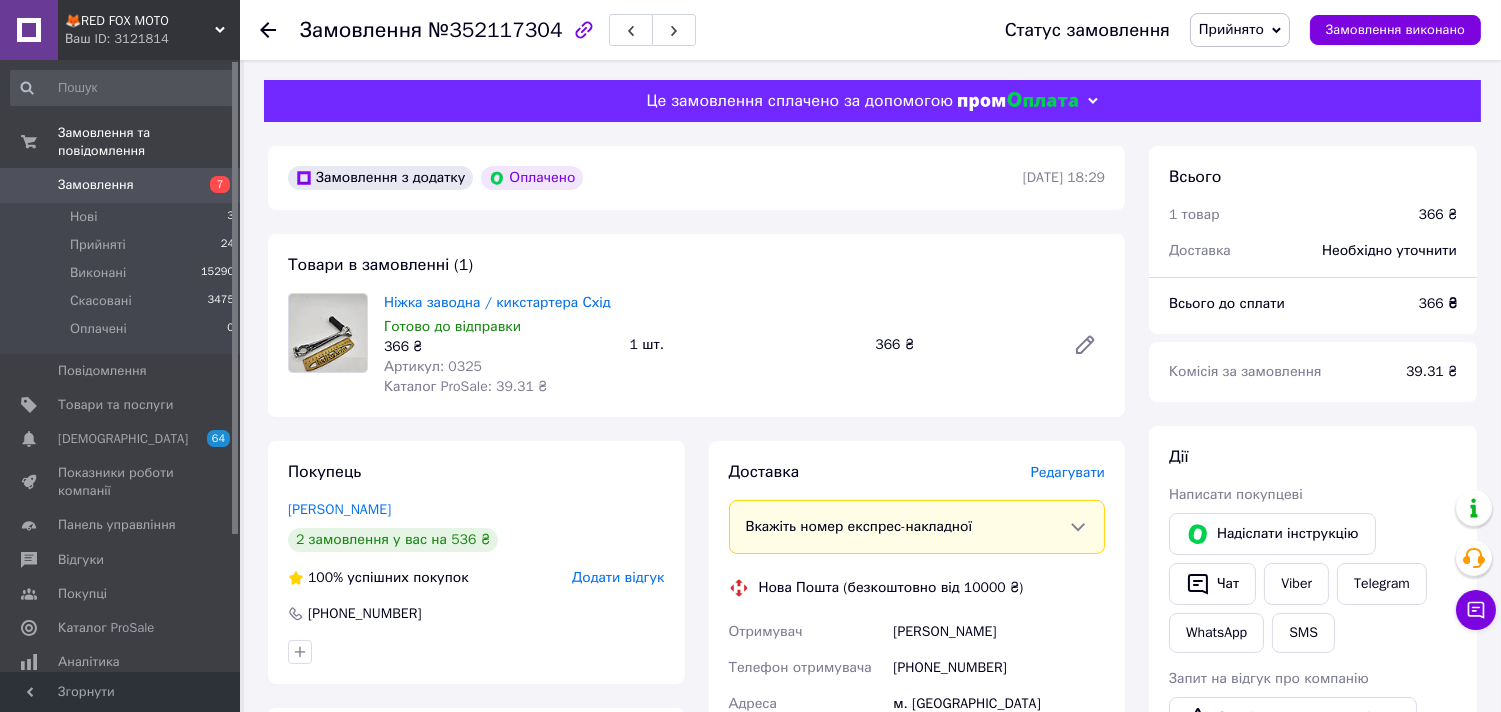 click on "Редагувати" at bounding box center [1068, 472] 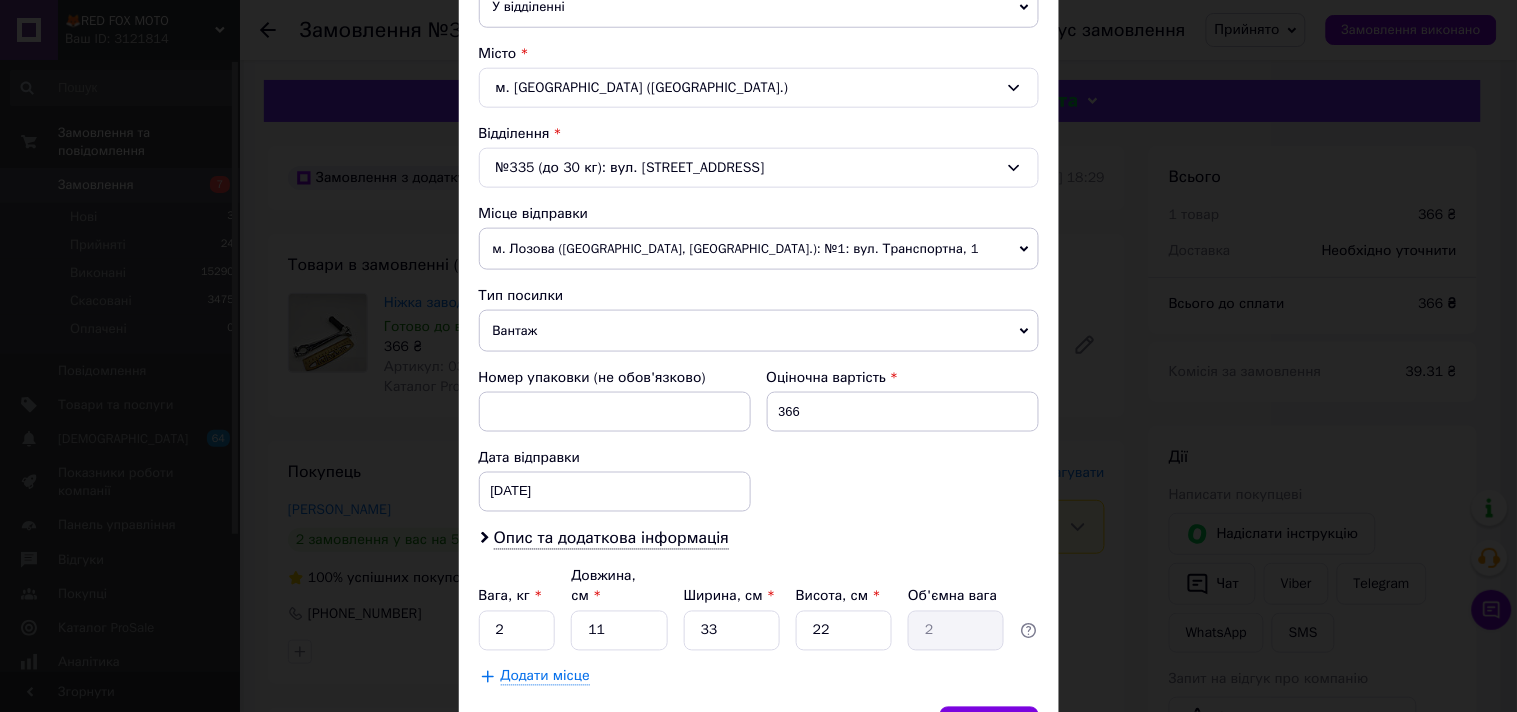 scroll, scrollTop: 506, scrollLeft: 0, axis: vertical 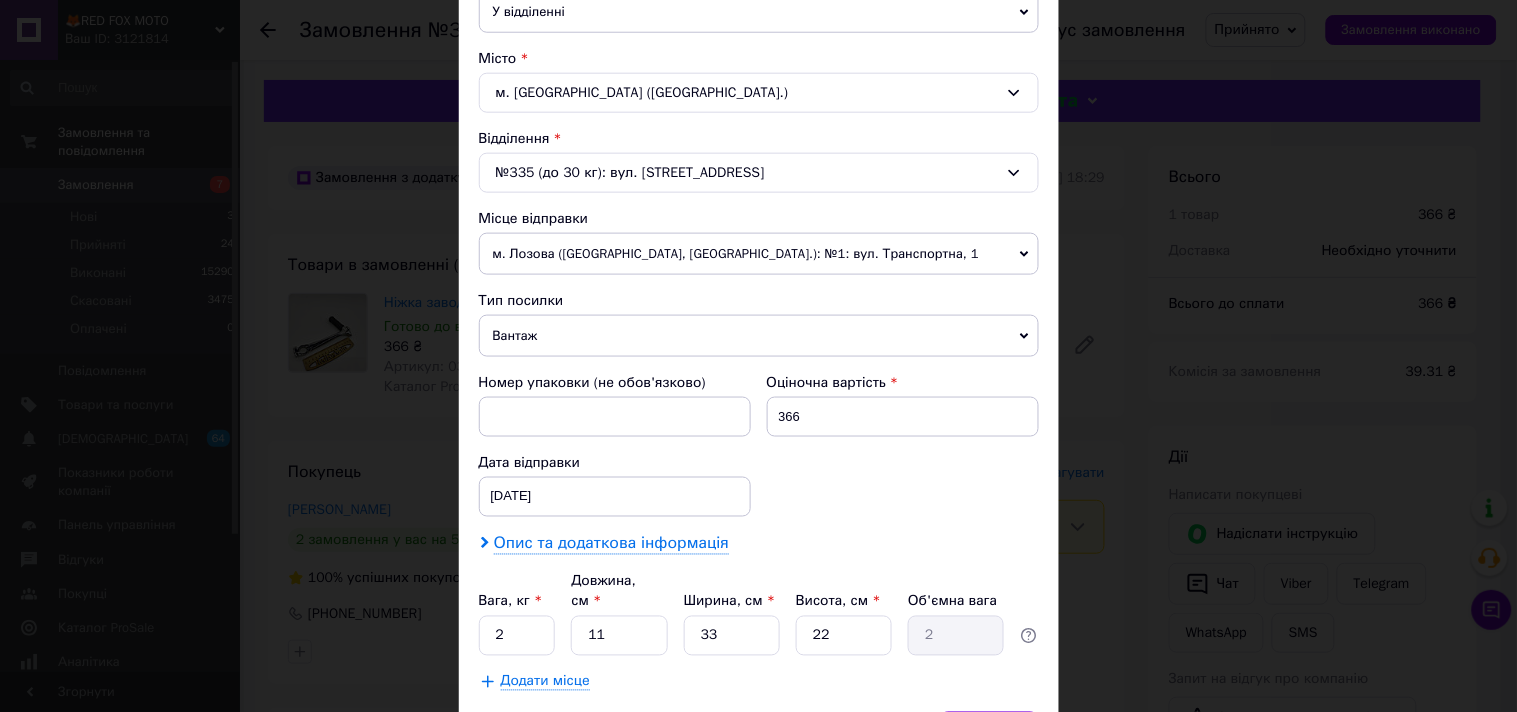 click on "Опис та додаткова інформація" at bounding box center (611, 544) 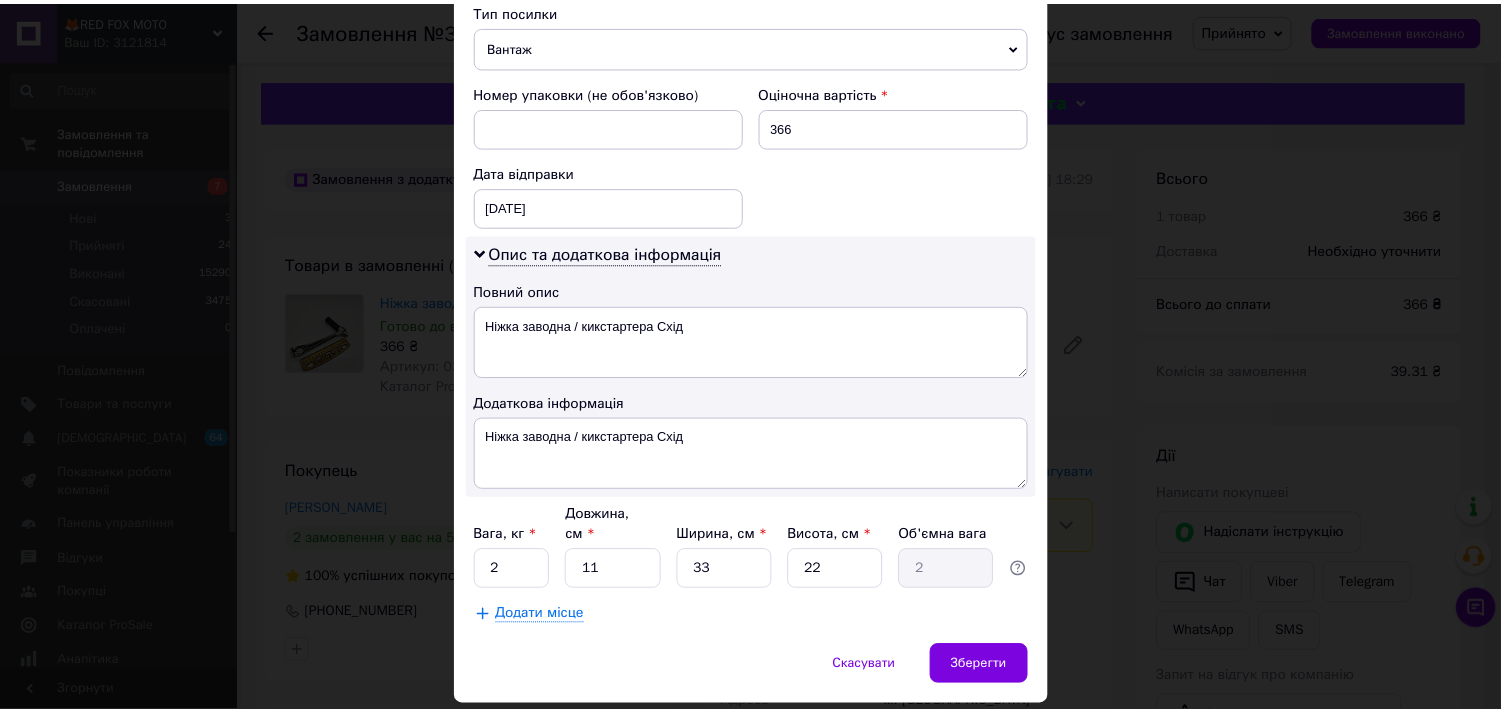 scroll, scrollTop: 842, scrollLeft: 0, axis: vertical 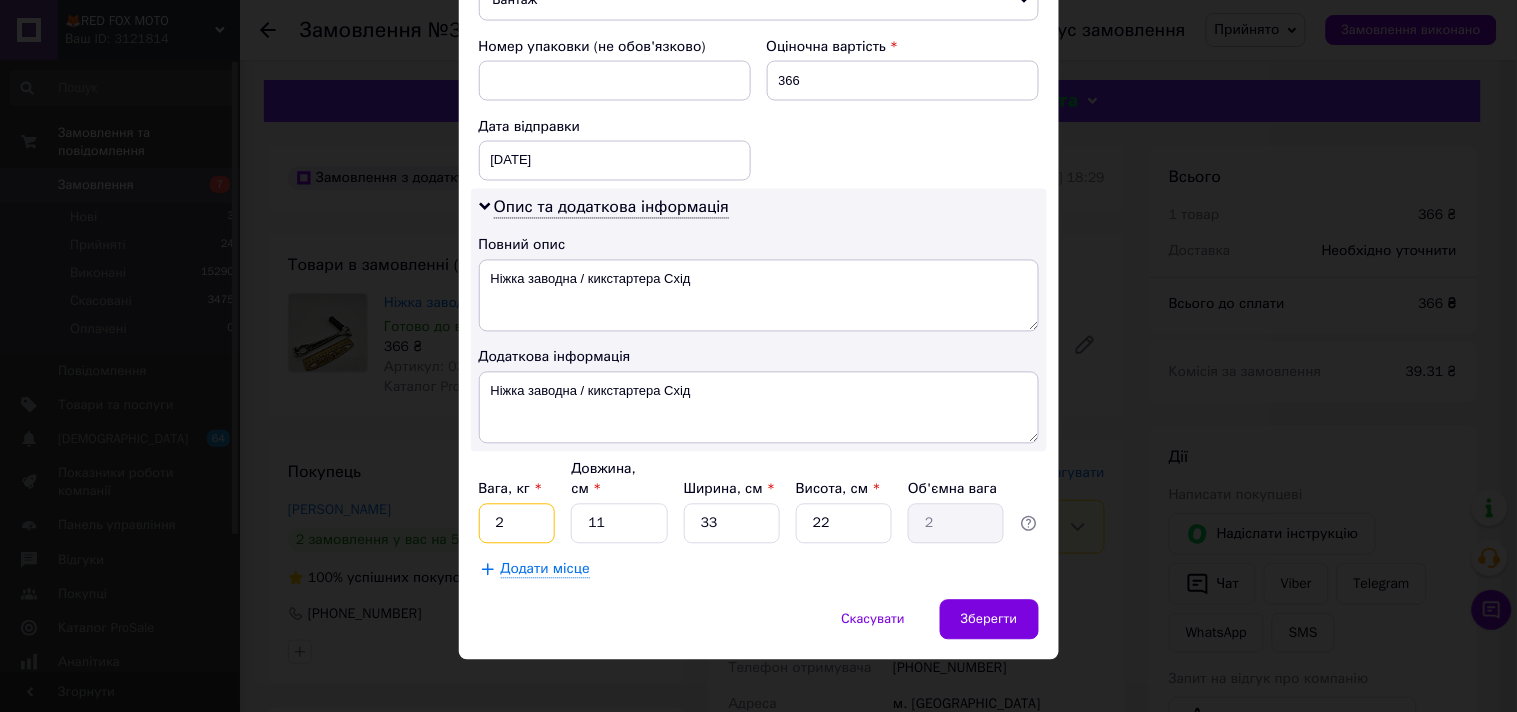 click on "2" at bounding box center [517, 524] 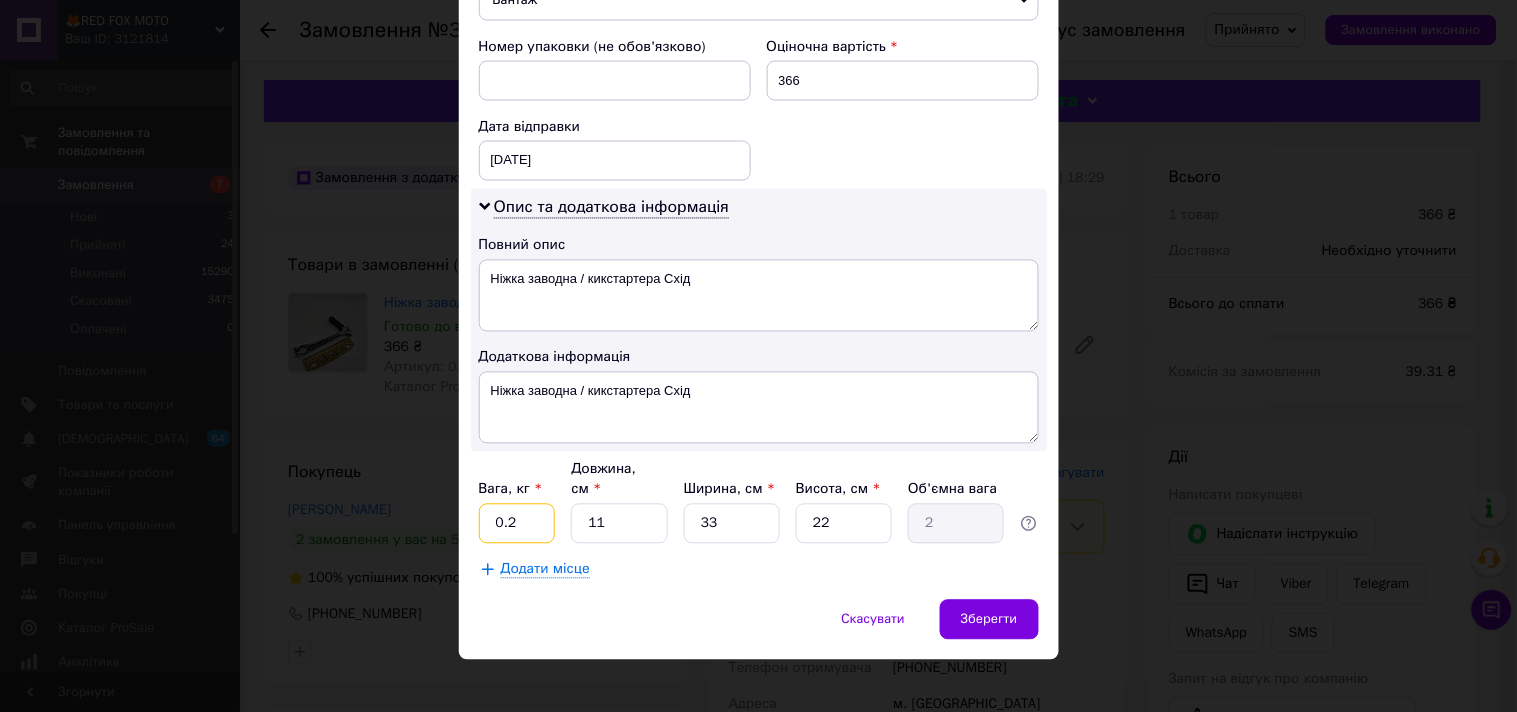 type on "0.2" 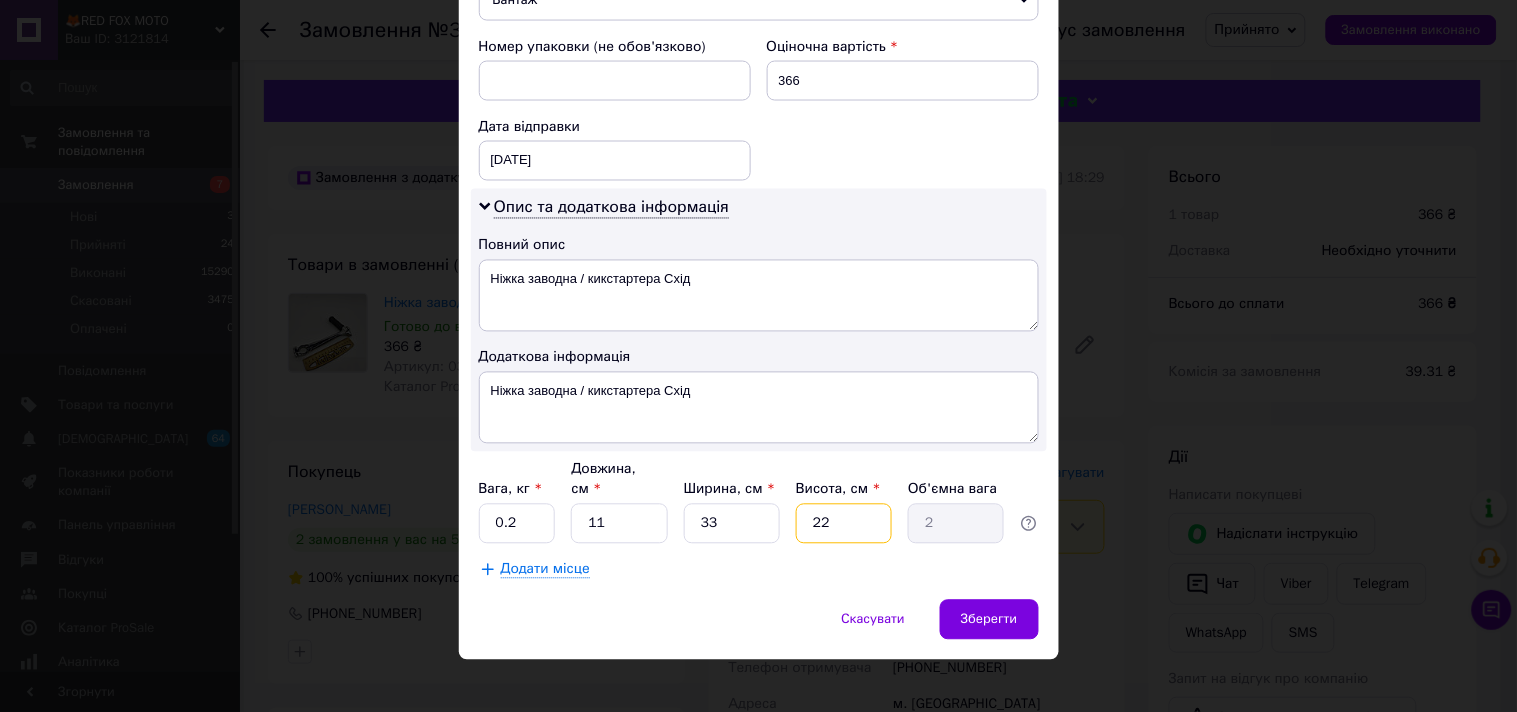 click on "22" at bounding box center (844, 524) 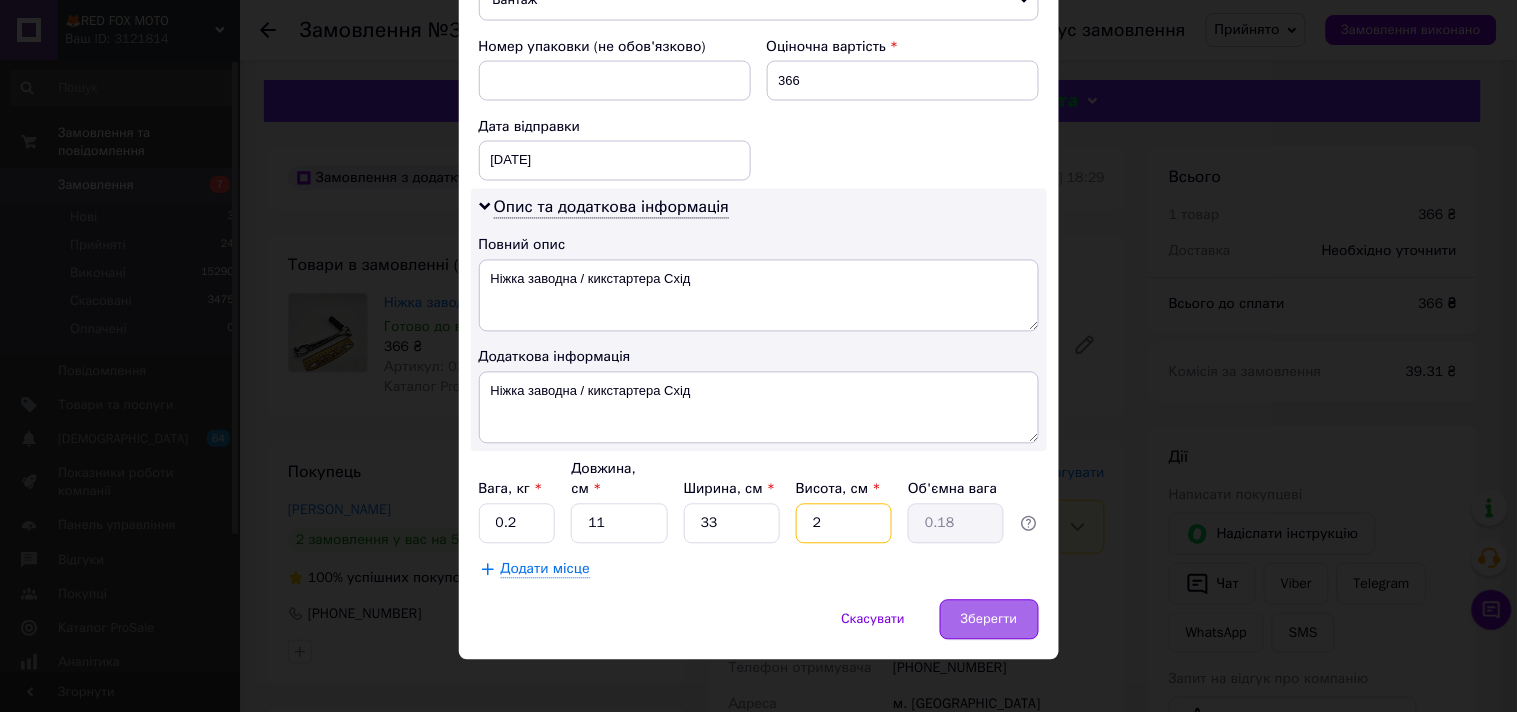 type on "2" 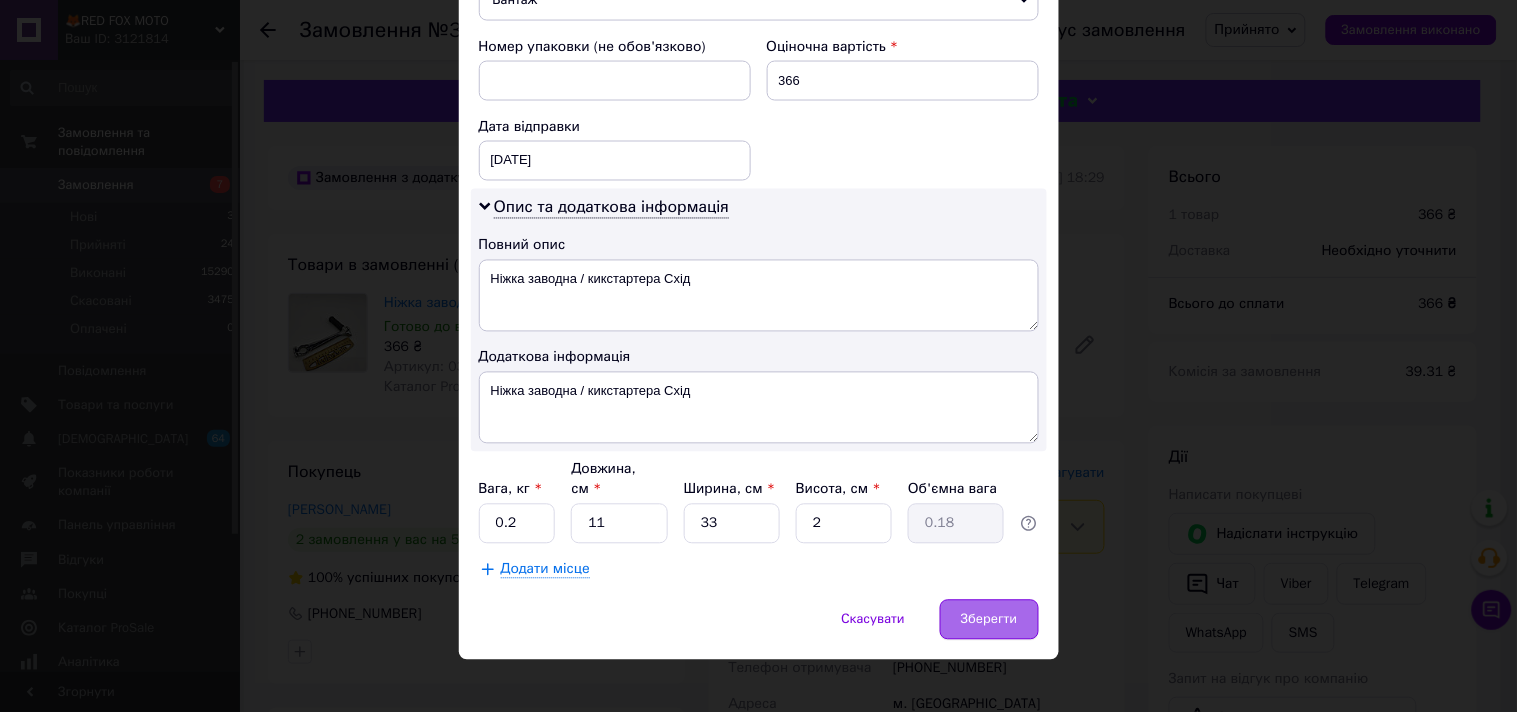 click on "Зберегти" at bounding box center [989, 620] 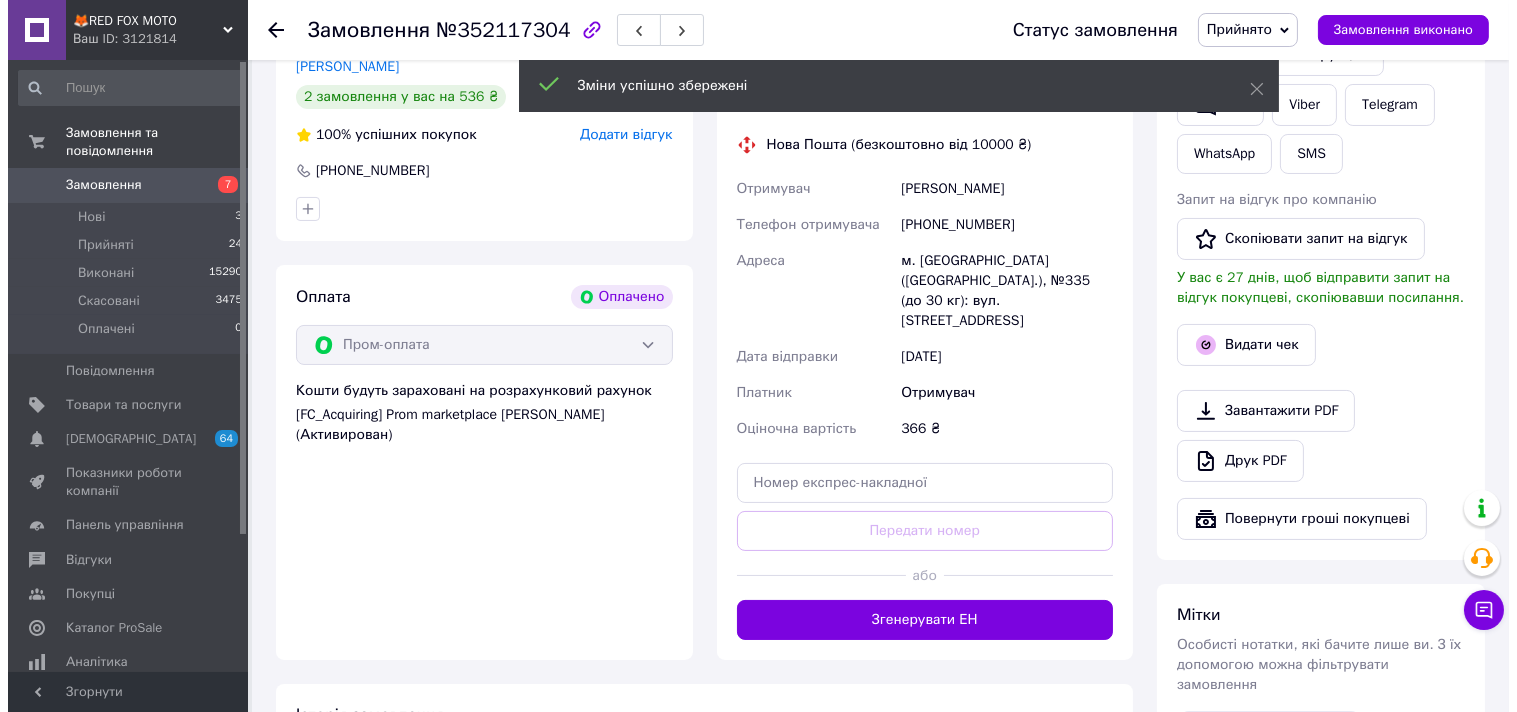 scroll, scrollTop: 444, scrollLeft: 0, axis: vertical 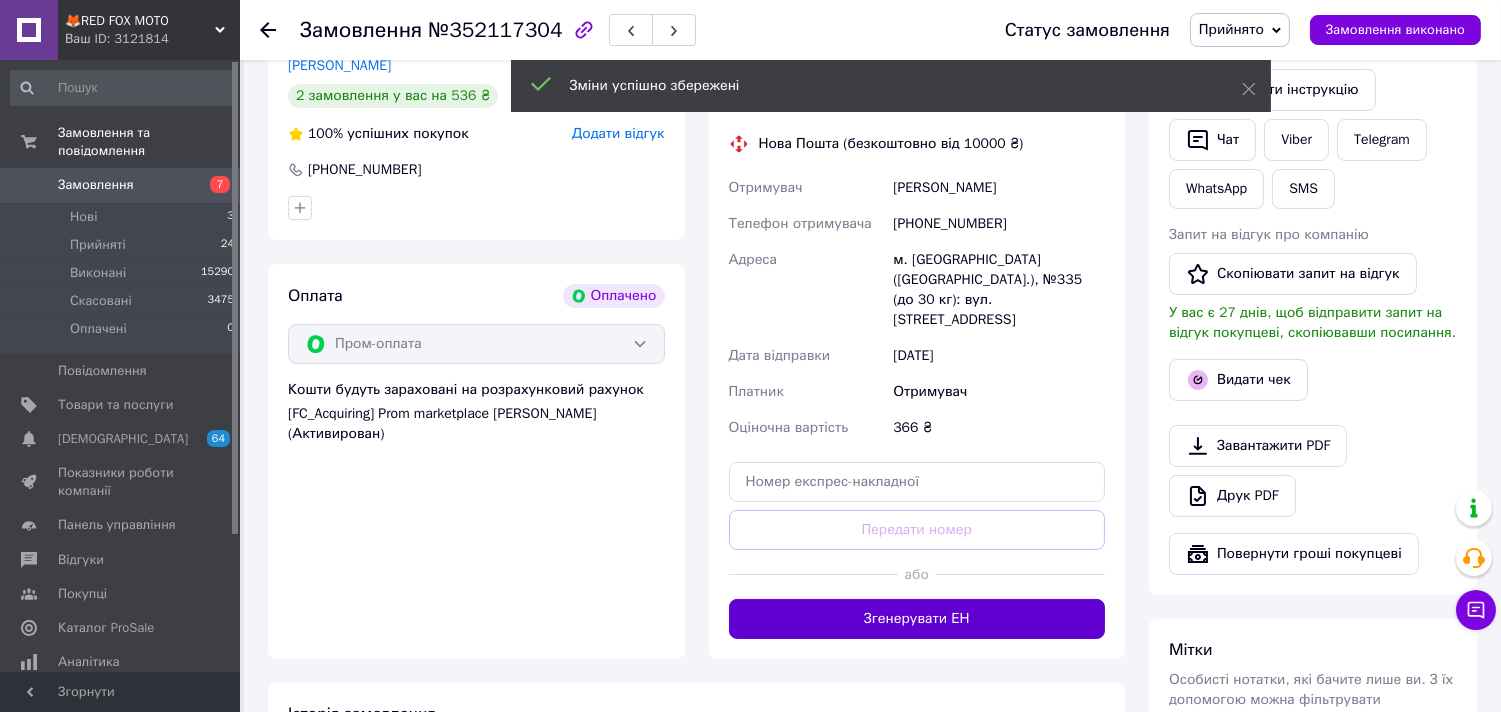 click on "Згенерувати ЕН" at bounding box center [917, 619] 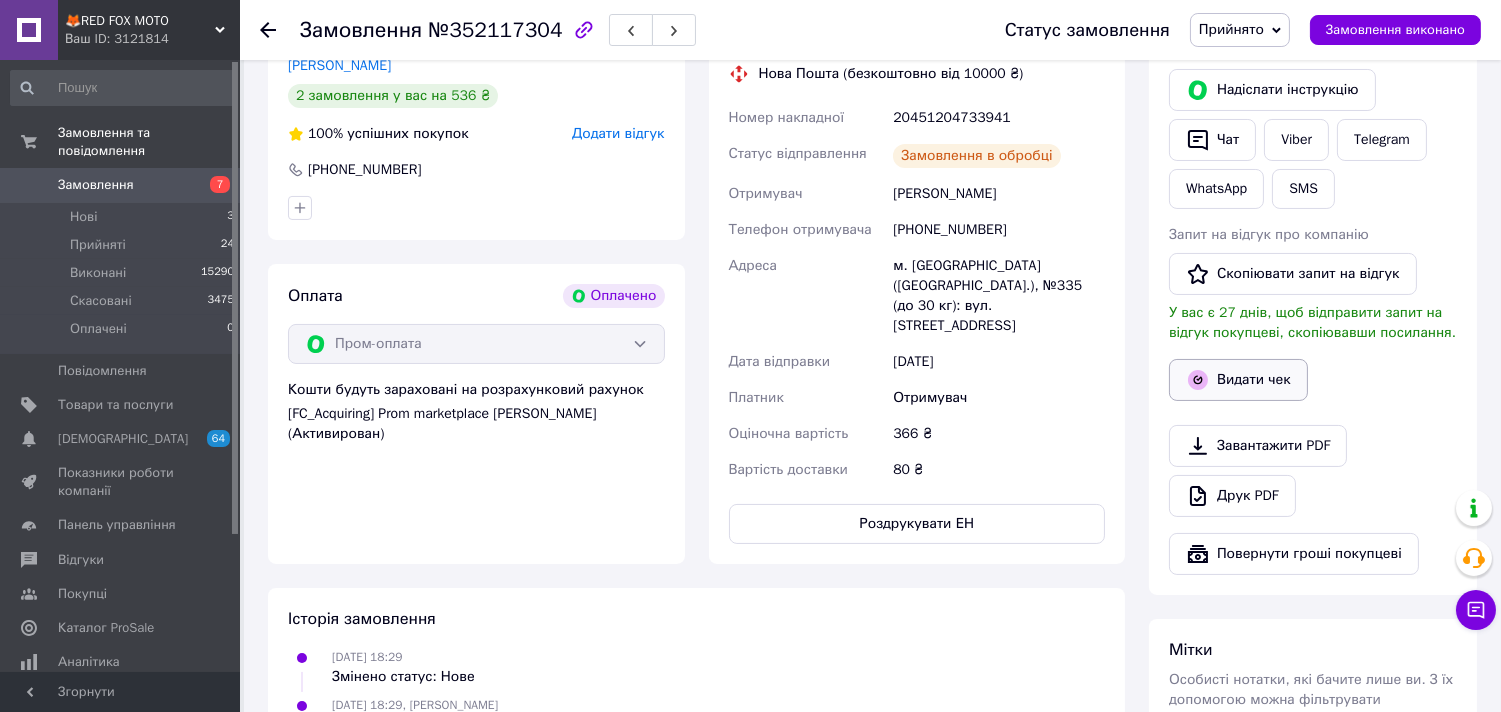 click on "Видати чек" at bounding box center (1238, 380) 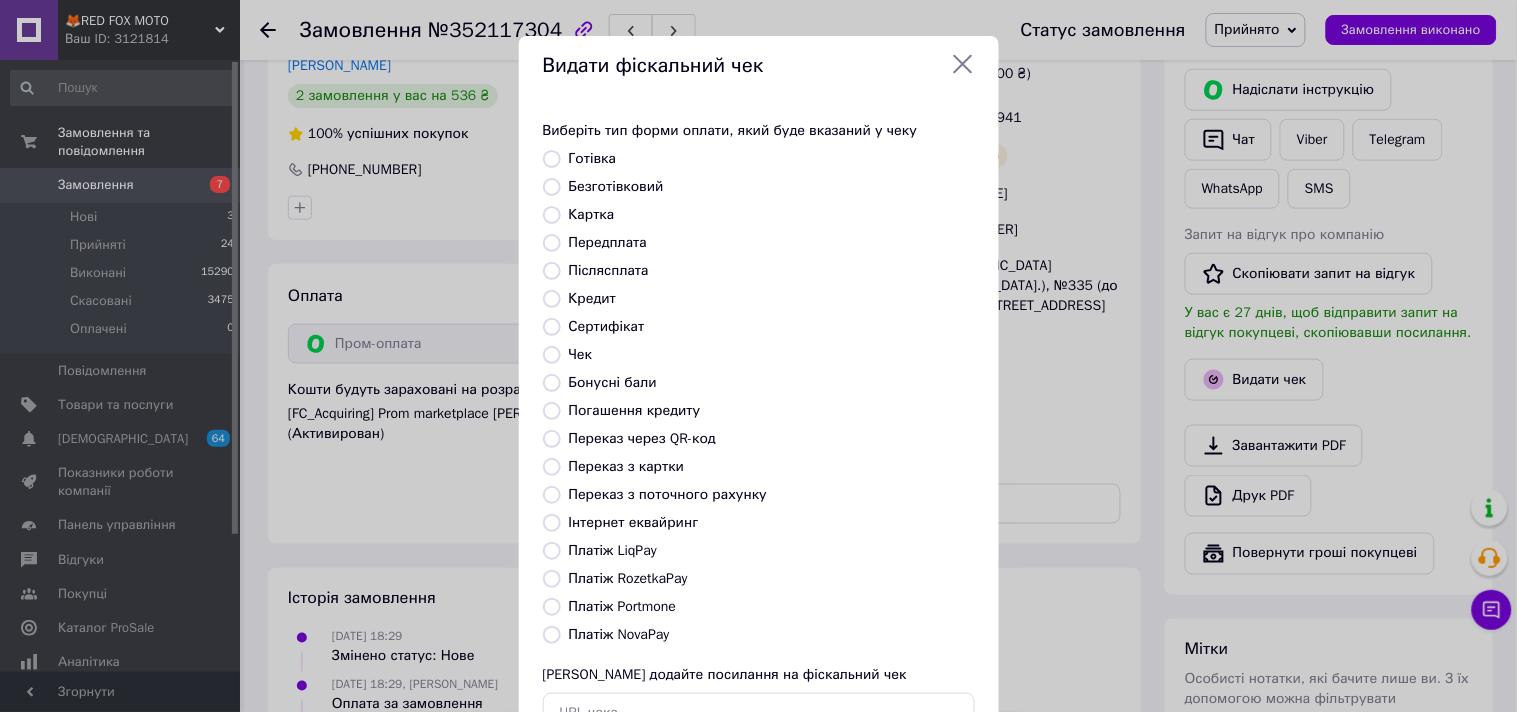 click on "Платіж NovaPay" at bounding box center (552, 635) 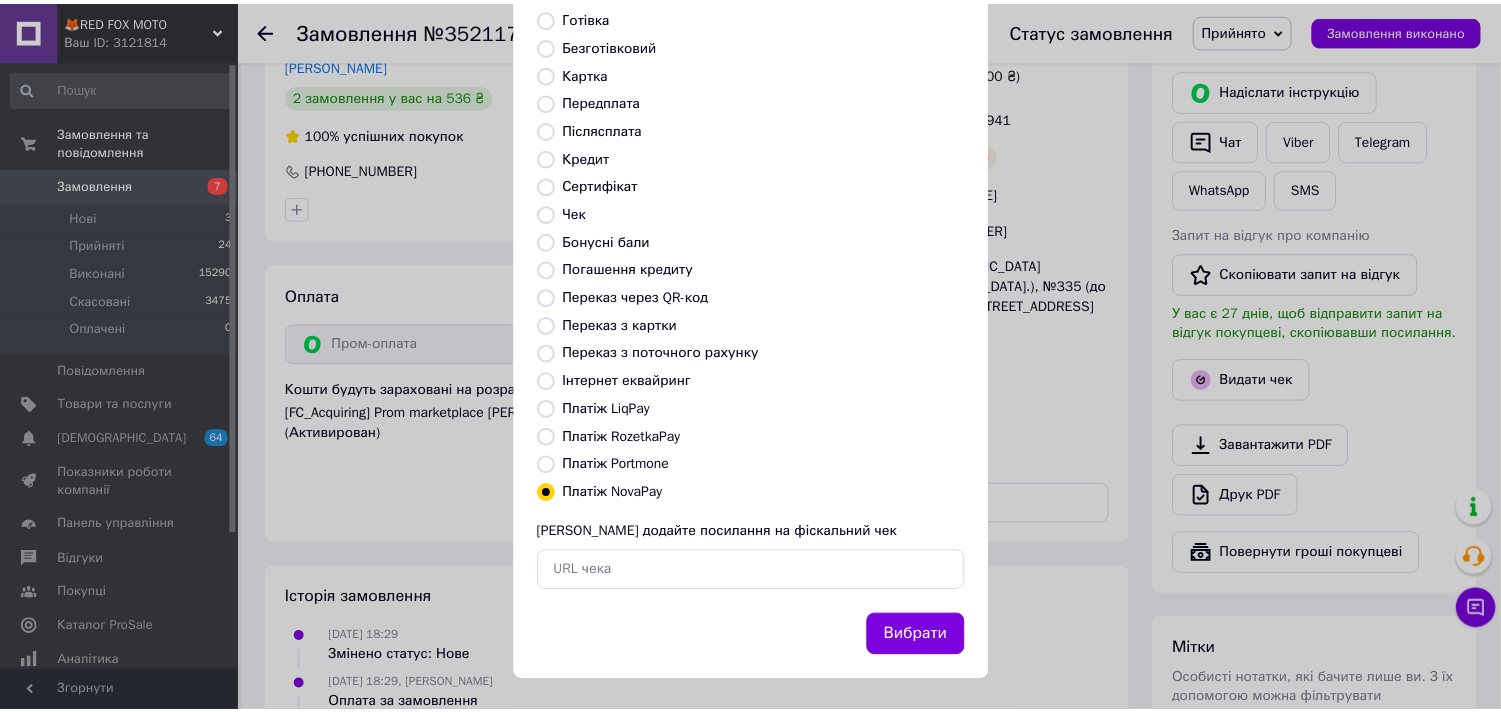 scroll, scrollTop: 147, scrollLeft: 0, axis: vertical 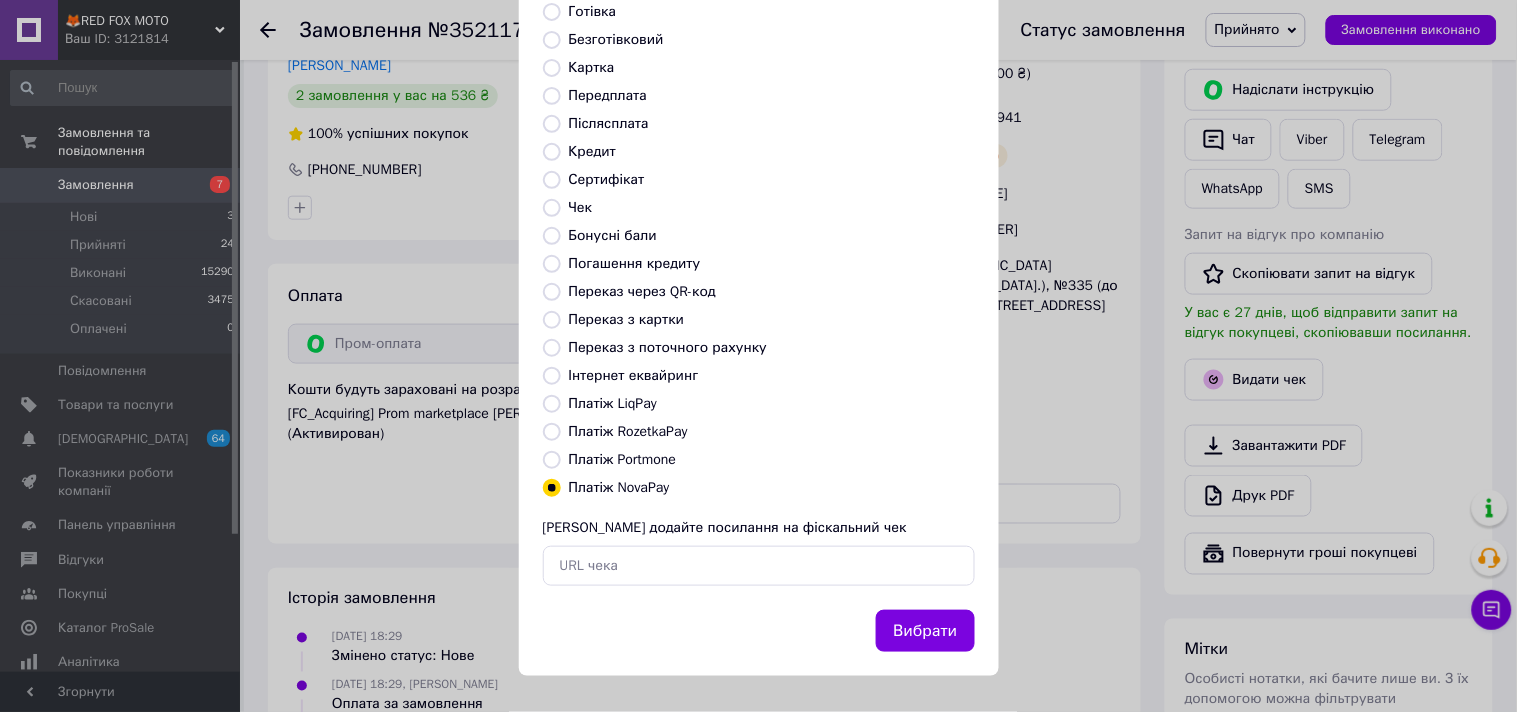 drag, startPoint x: 548, startPoint y: 424, endPoint x: 636, endPoint y: 470, distance: 99.29753 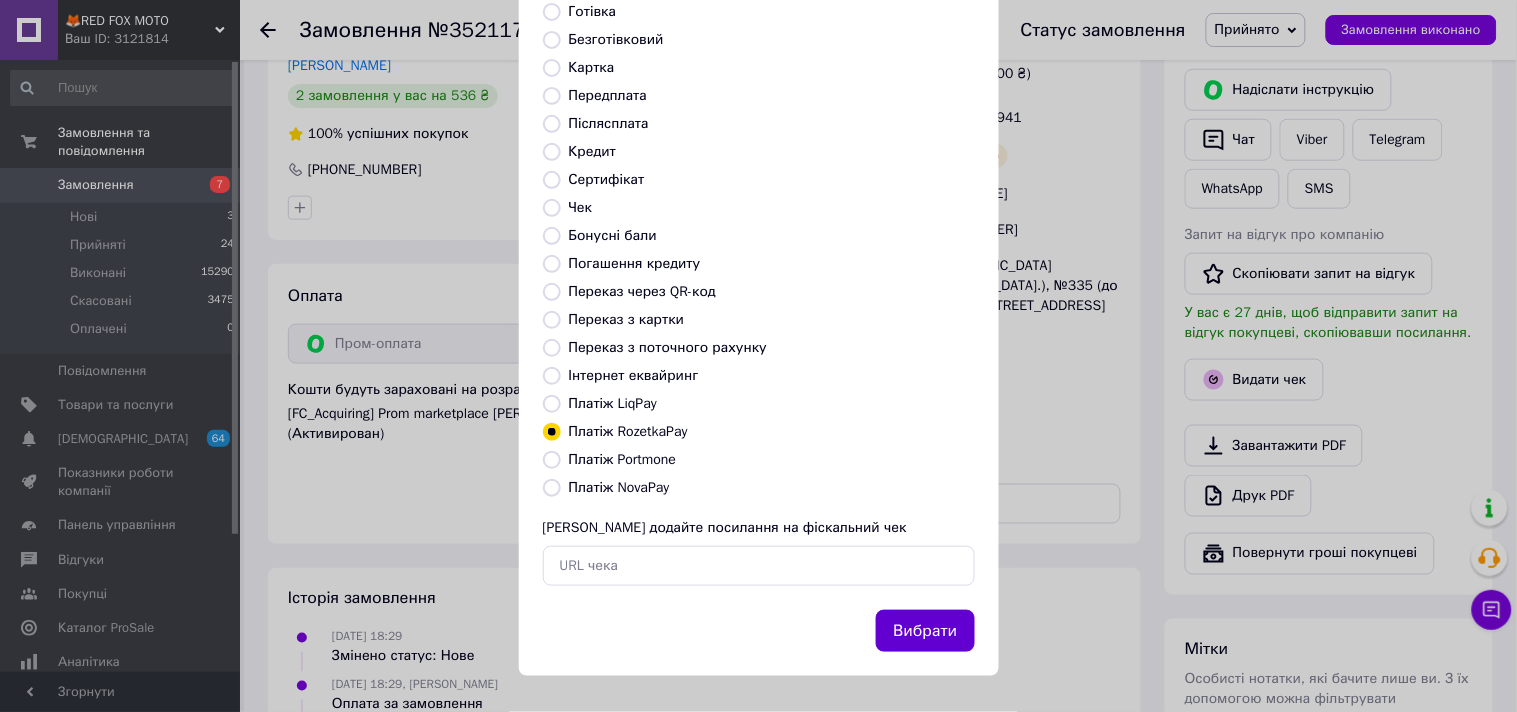 click on "Вибрати" at bounding box center [925, 631] 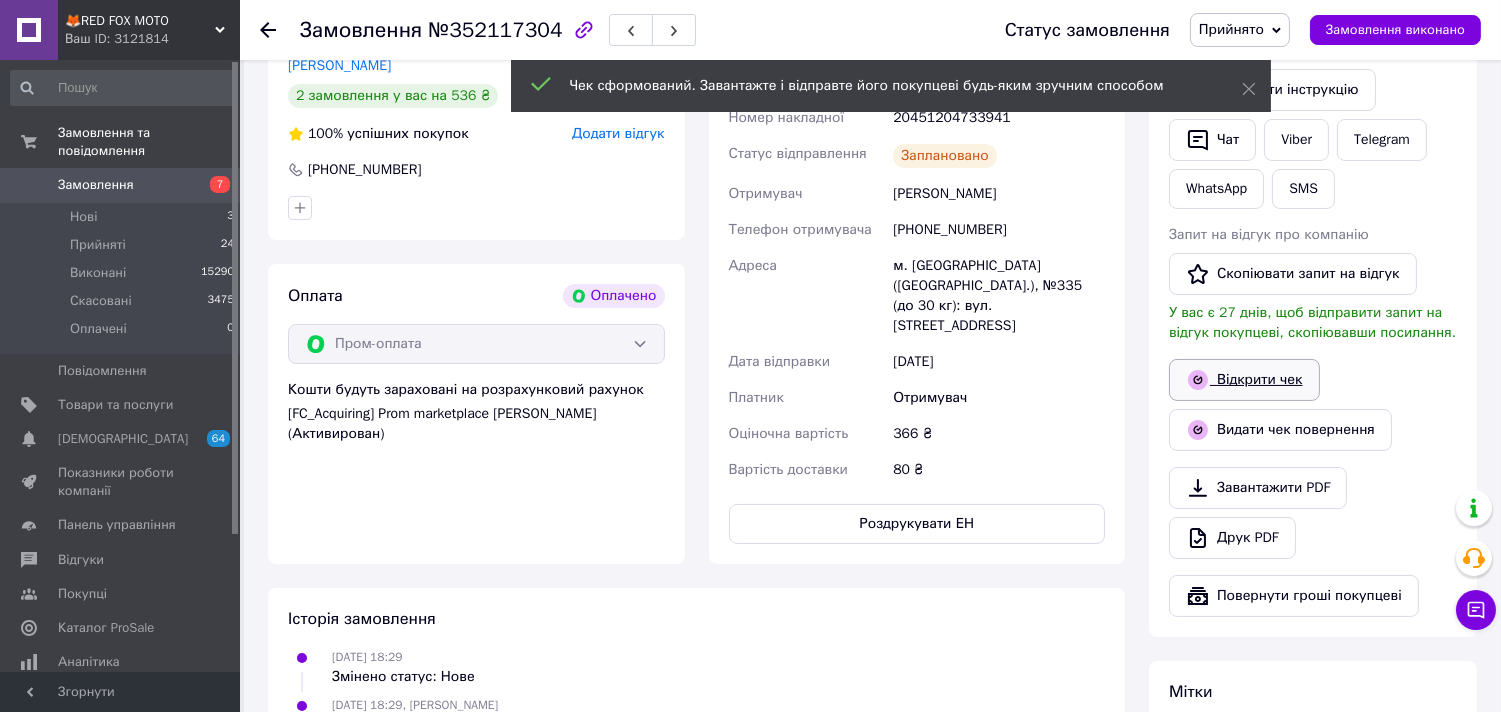 click on "Відкрити чек" at bounding box center [1244, 380] 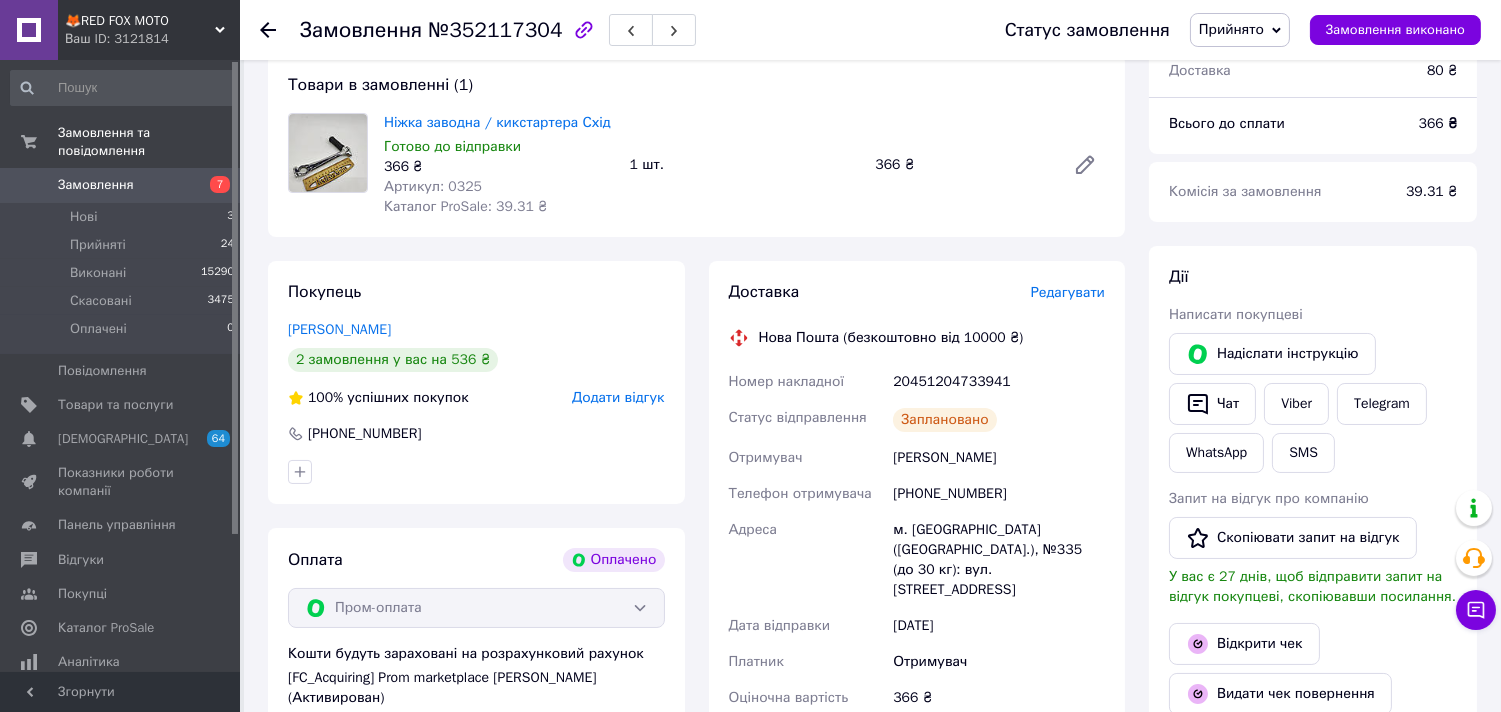 scroll, scrollTop: 0, scrollLeft: 0, axis: both 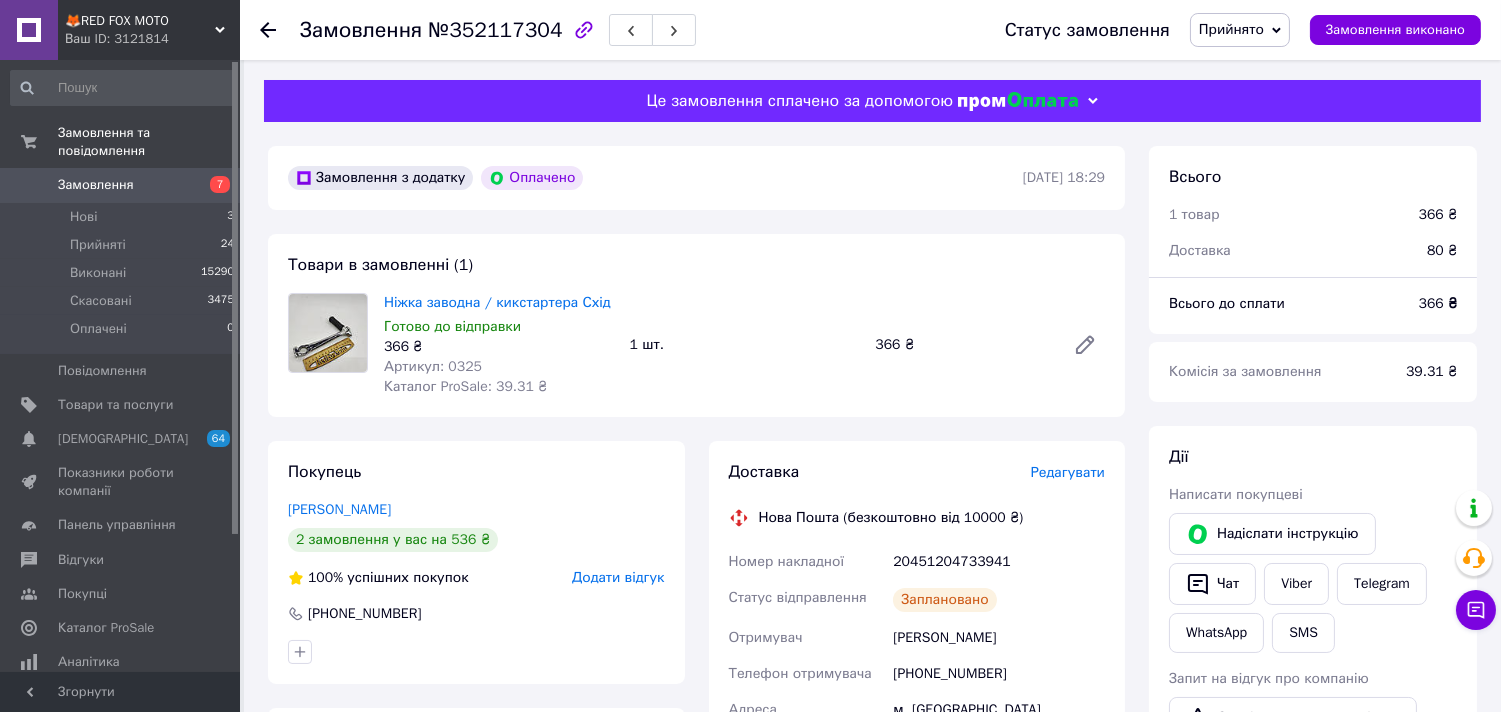 click 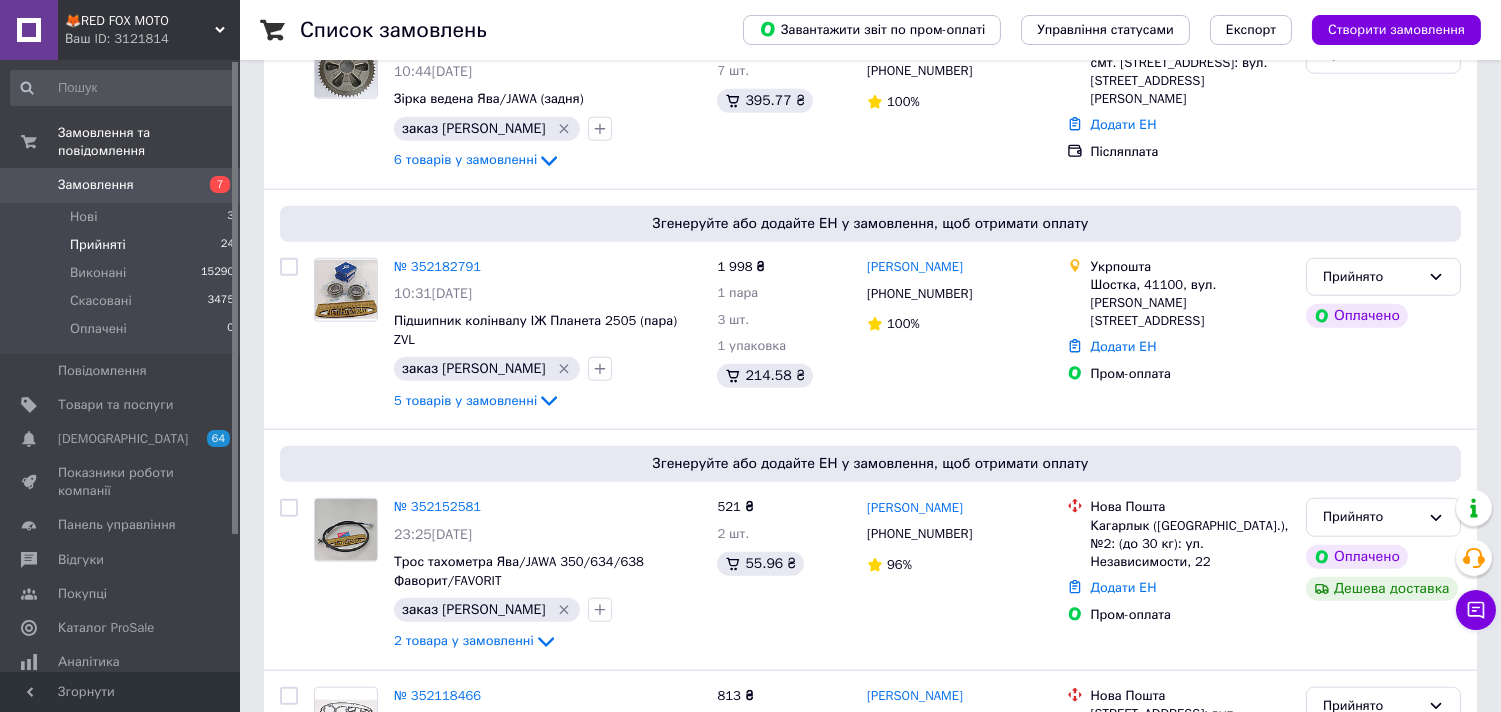 scroll, scrollTop: 3908, scrollLeft: 0, axis: vertical 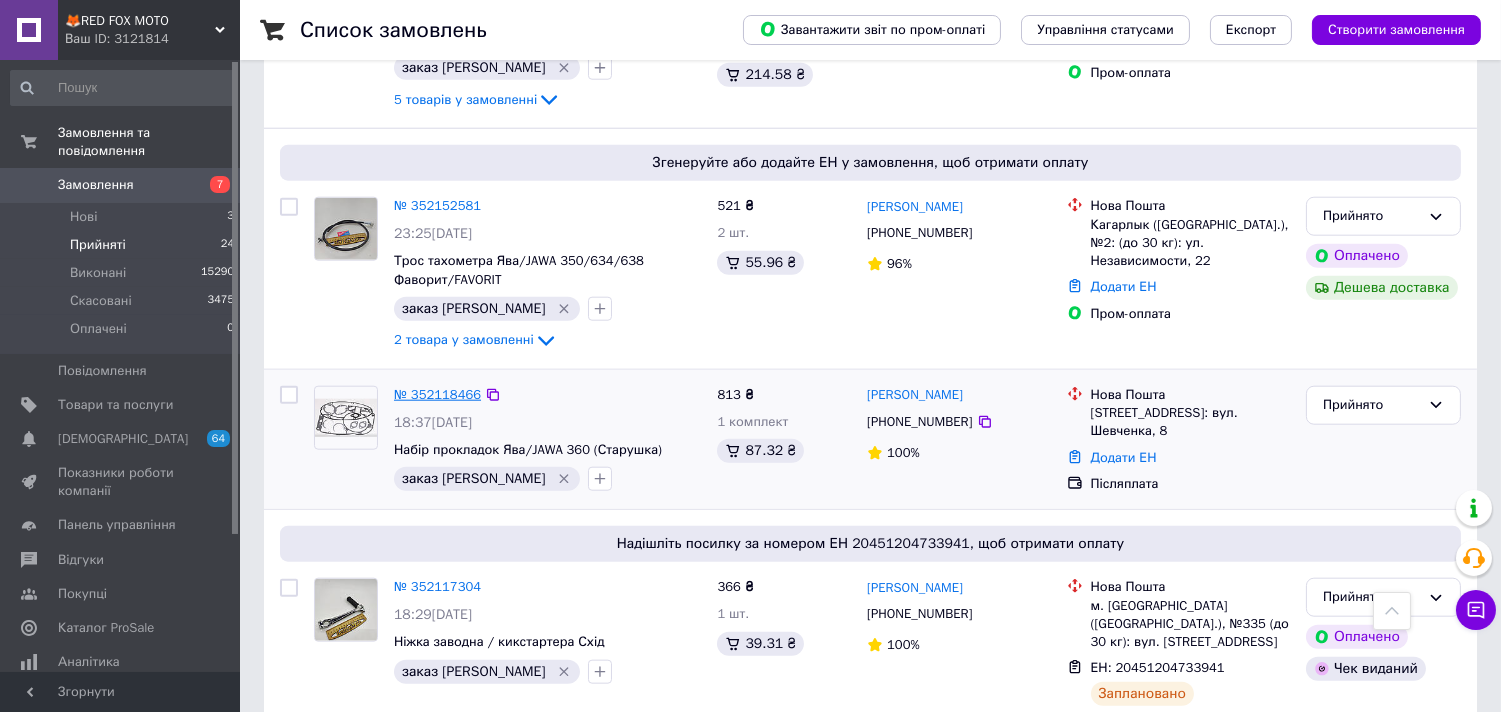 click on "№ 352118466" at bounding box center (437, 394) 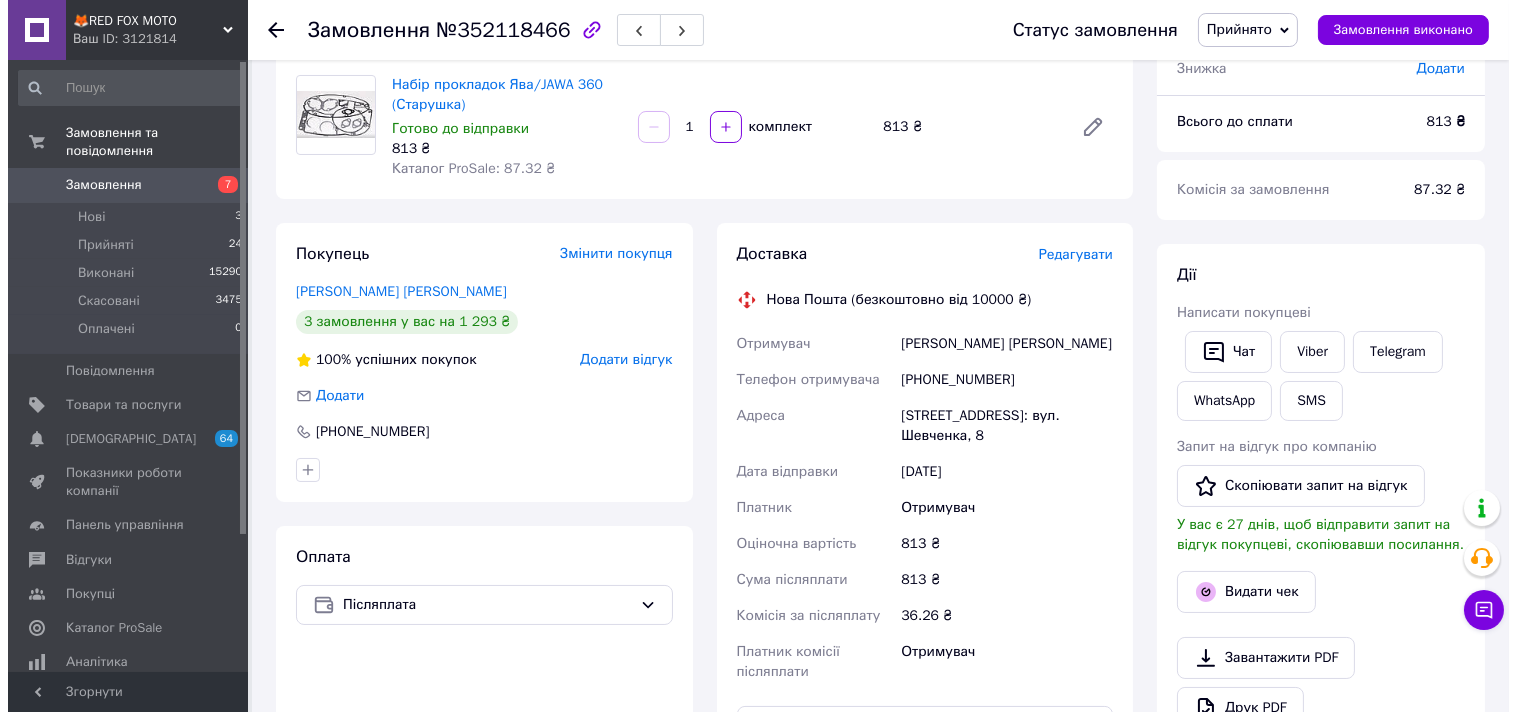 scroll, scrollTop: 96, scrollLeft: 0, axis: vertical 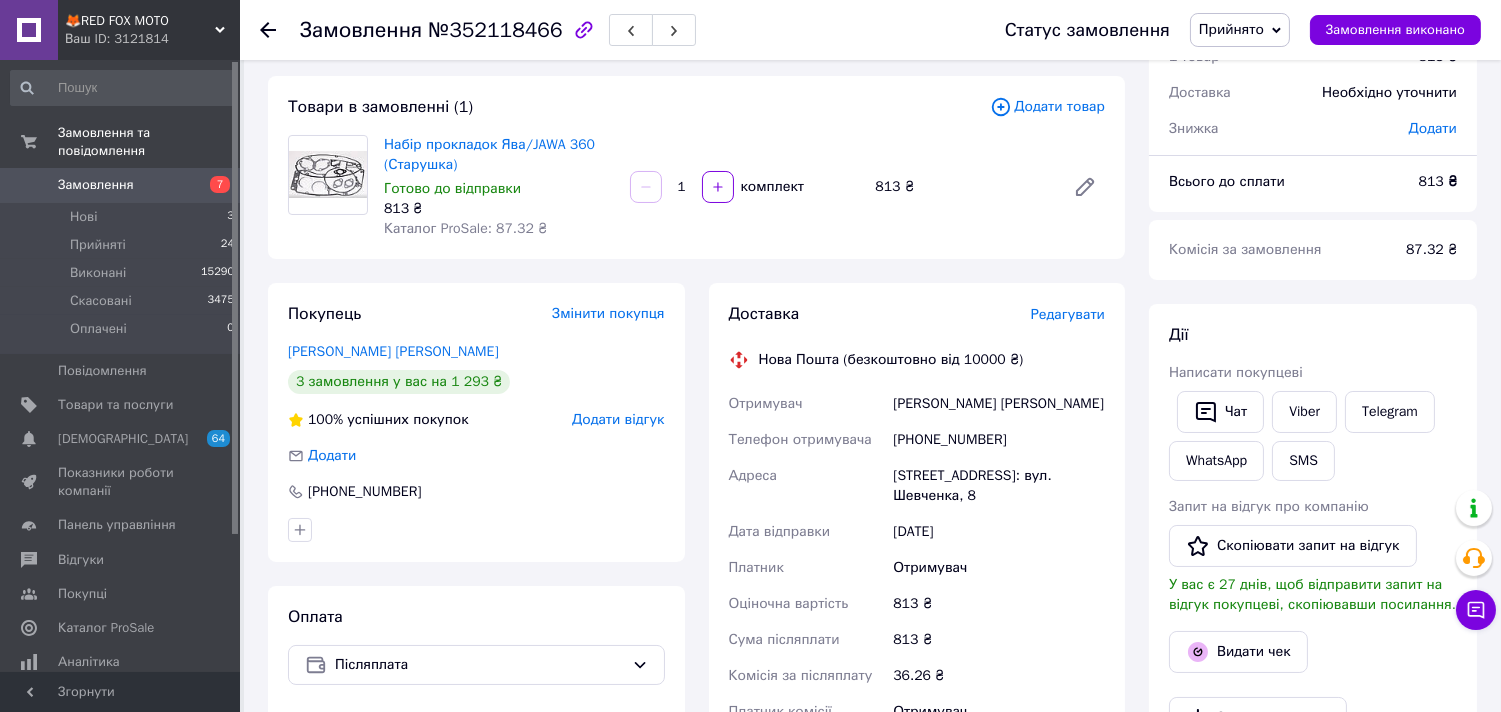 click on "Редагувати" at bounding box center [1068, 314] 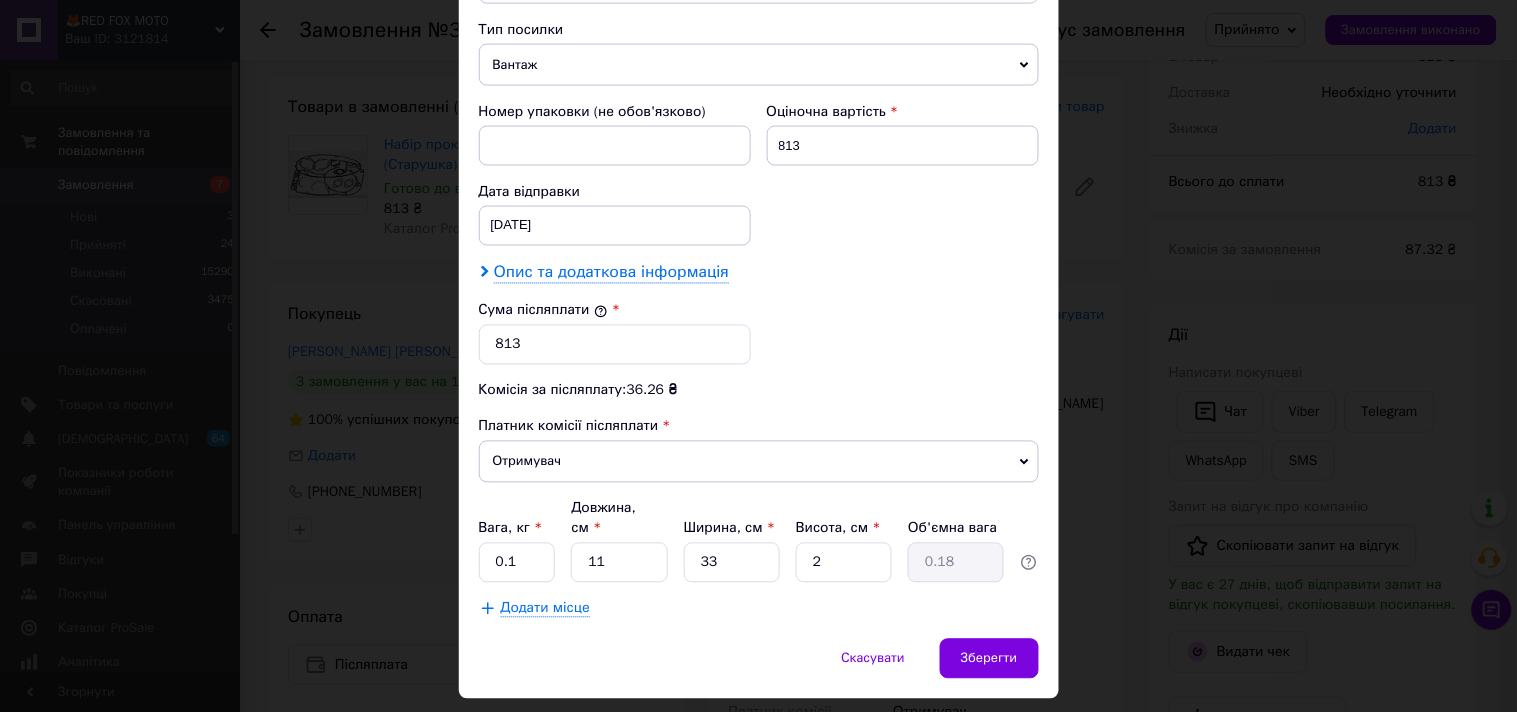 click on "Опис та додаткова інформація" at bounding box center (611, 273) 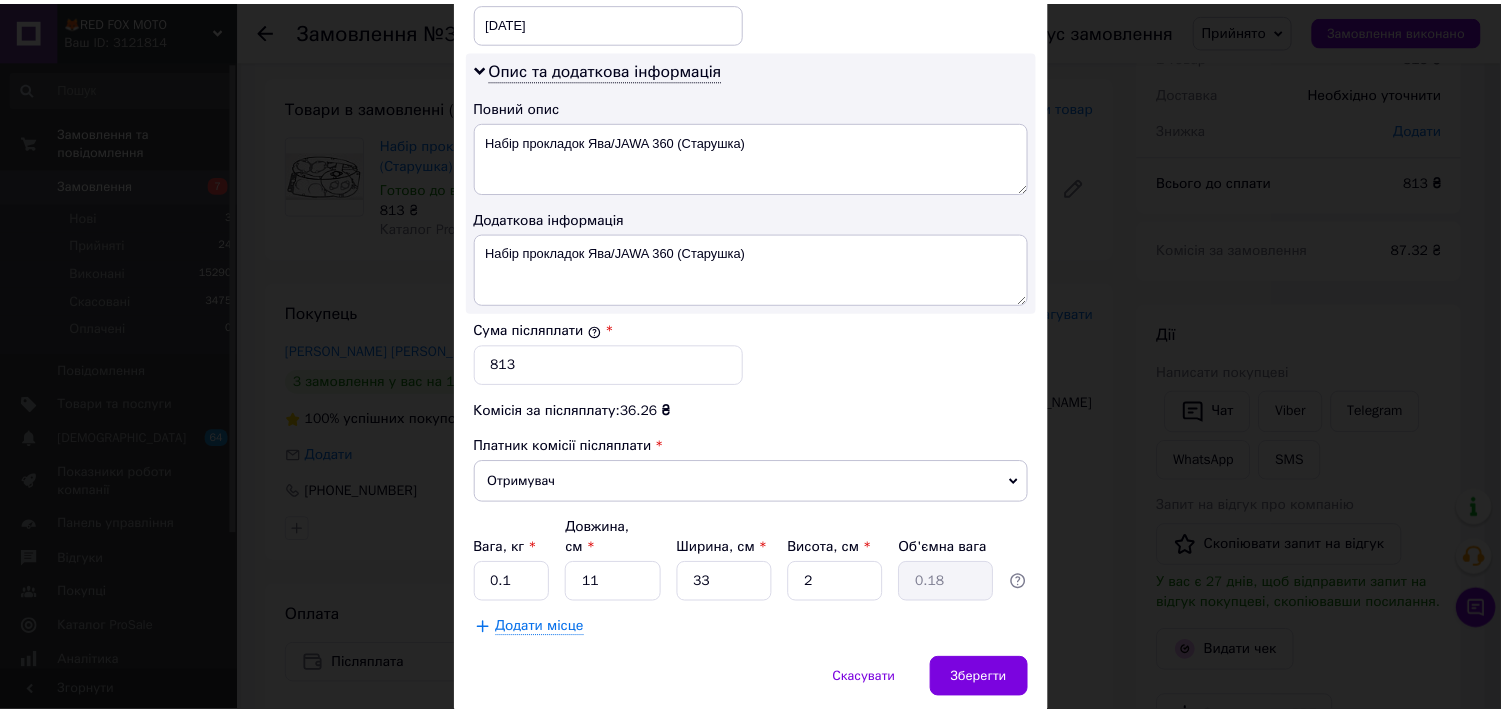 scroll, scrollTop: 1000, scrollLeft: 0, axis: vertical 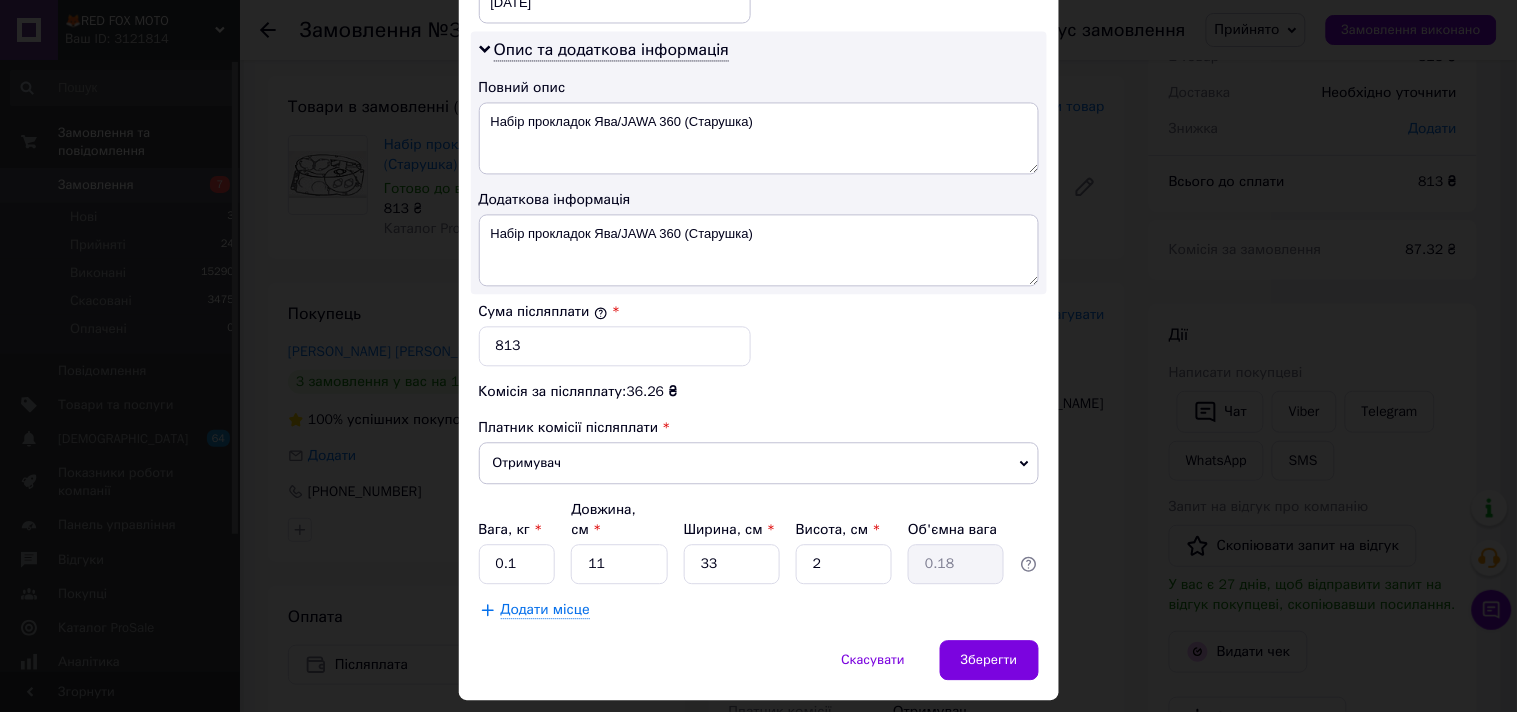 drag, startPoint x: 986, startPoint y: 646, endPoint x: 935, endPoint y: 643, distance: 51.088158 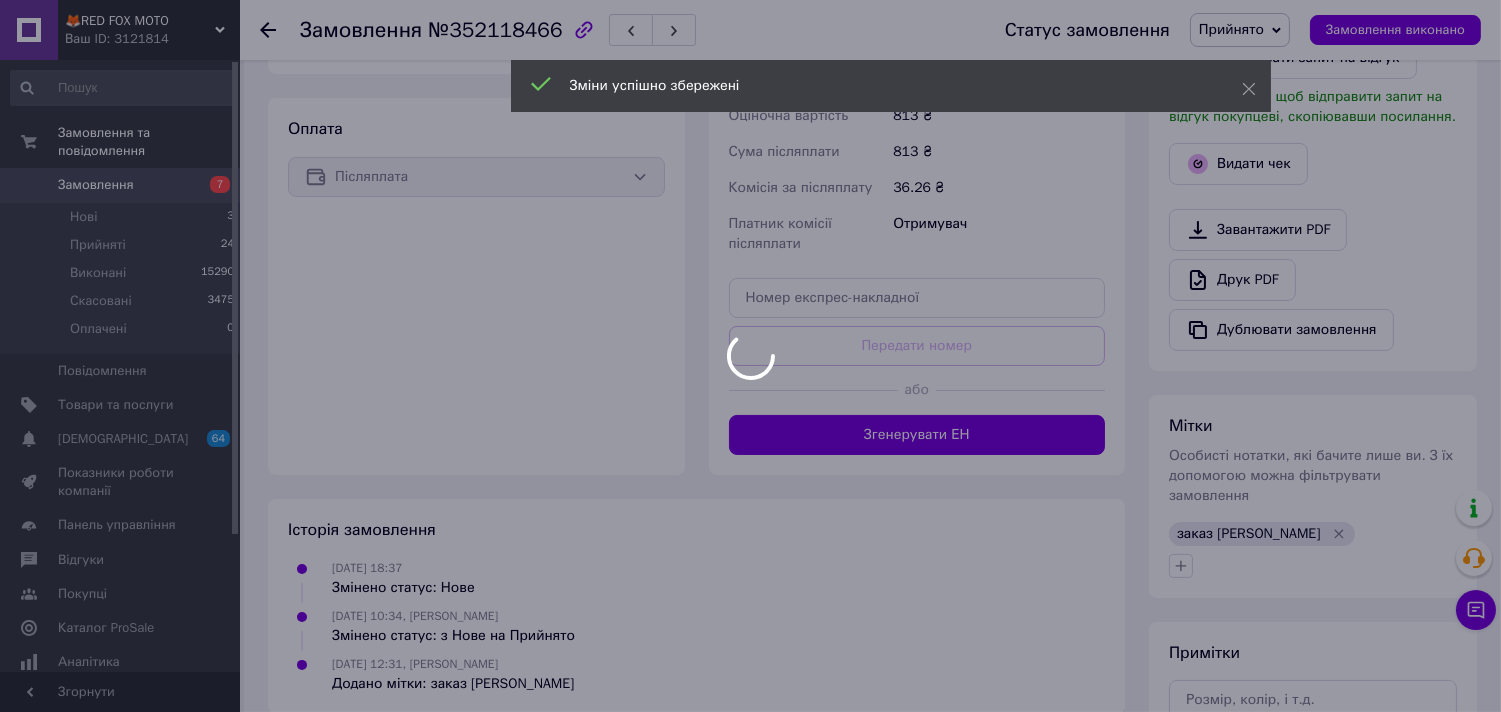 scroll, scrollTop: 652, scrollLeft: 0, axis: vertical 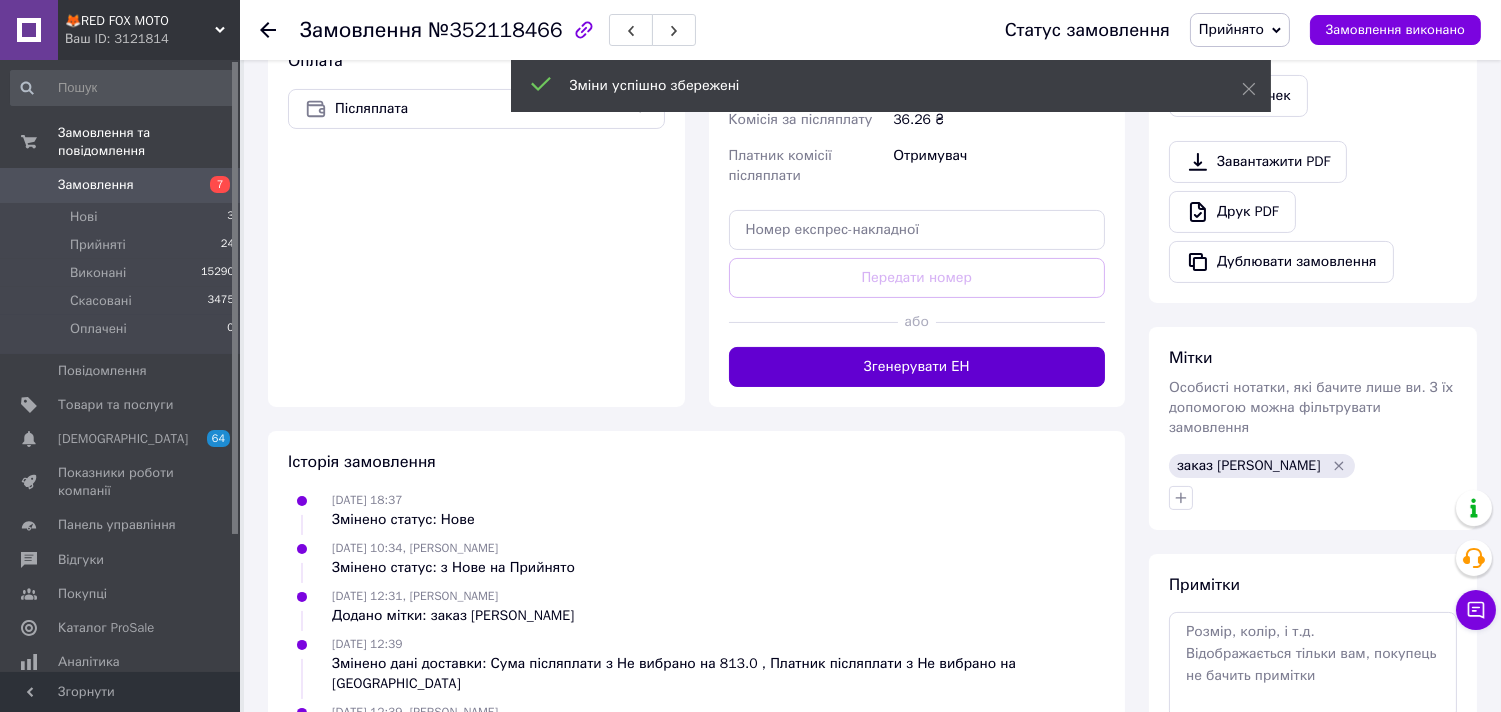 click on "Згенерувати ЕН" at bounding box center [917, 367] 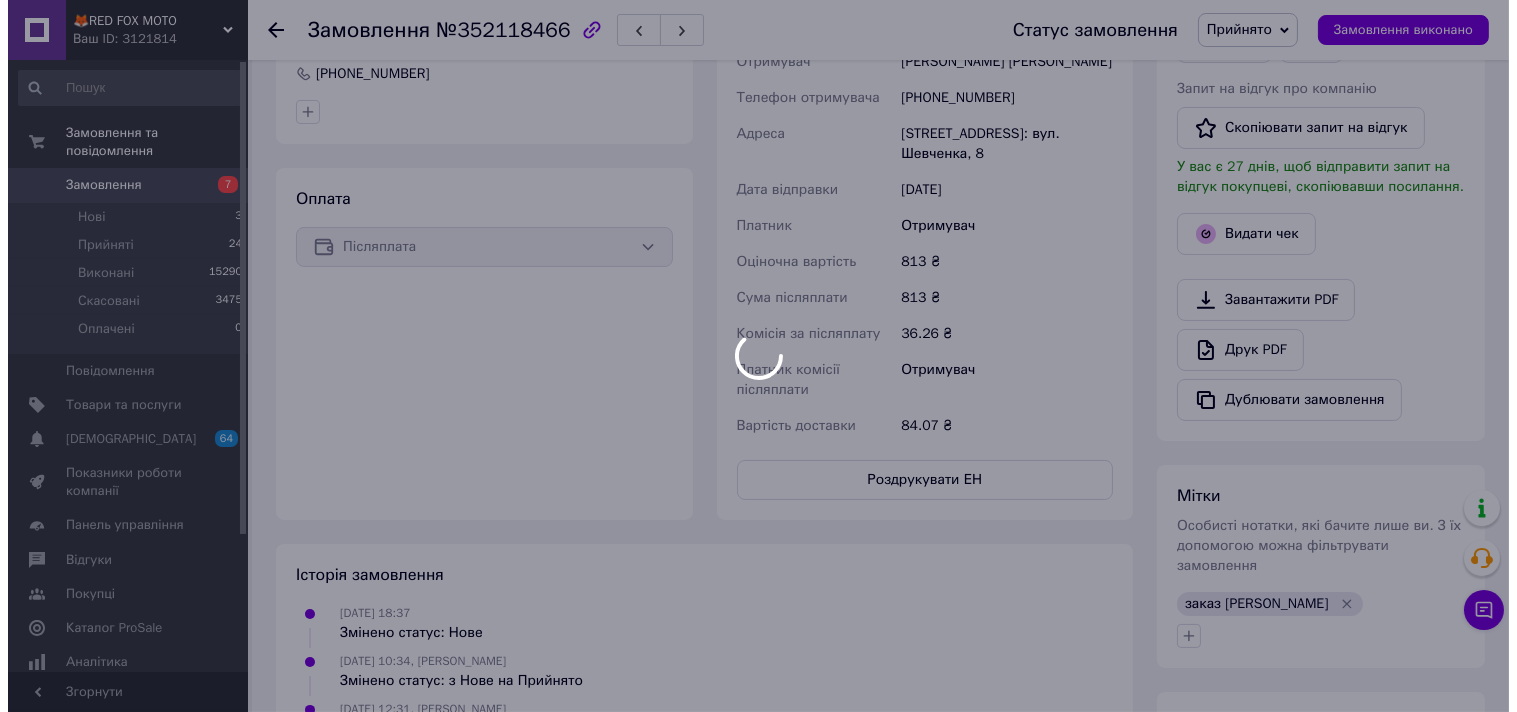 scroll, scrollTop: 430, scrollLeft: 0, axis: vertical 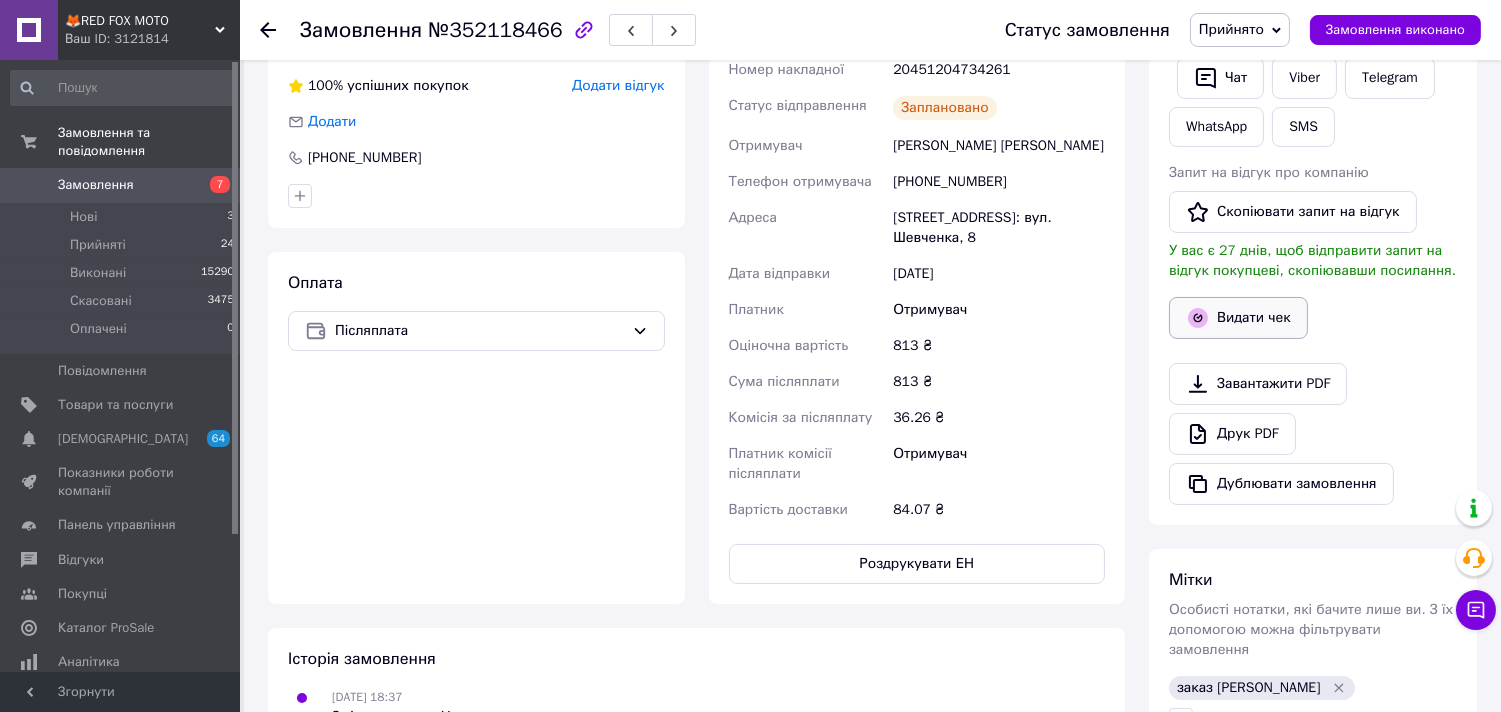 click on "Видати чек" at bounding box center (1238, 318) 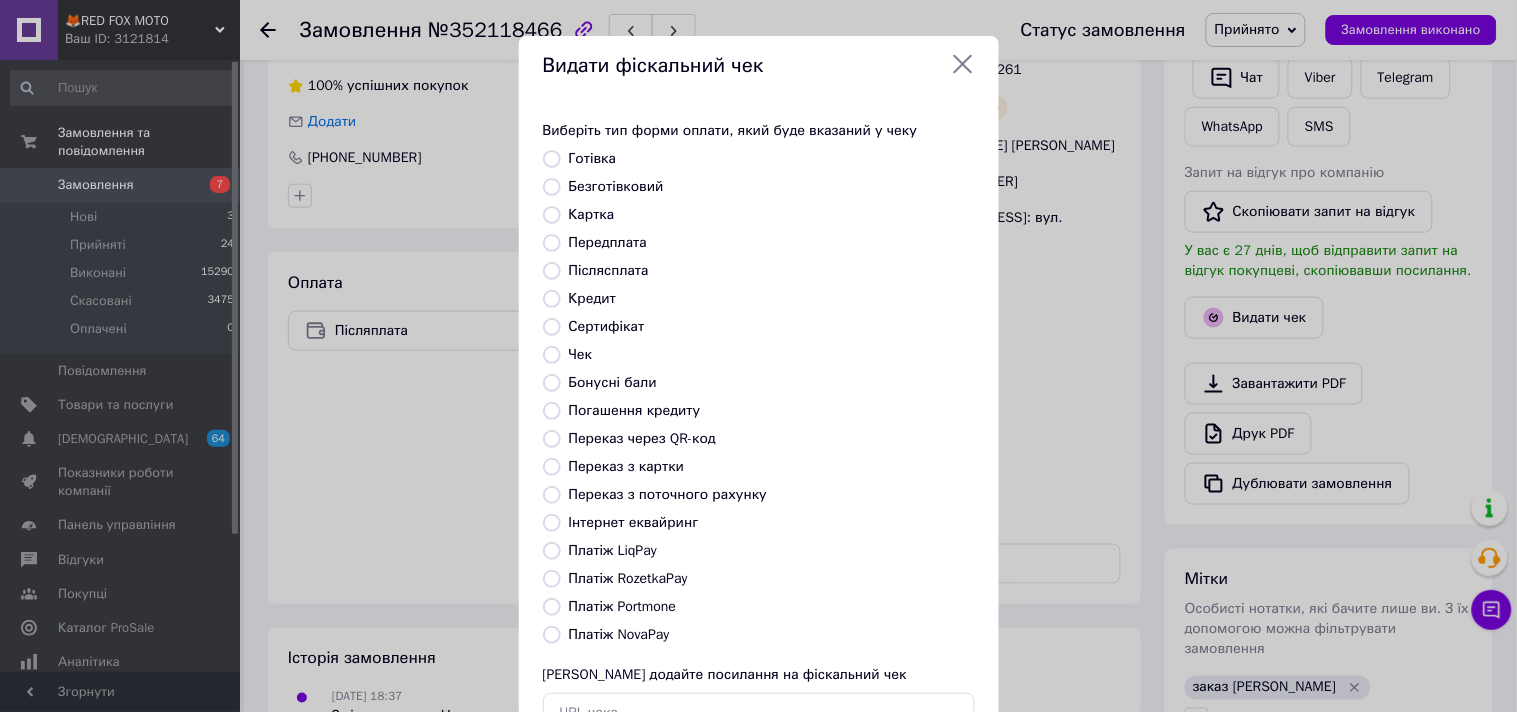 drag, startPoint x: 544, startPoint y: 640, endPoint x: 567, endPoint y: 635, distance: 23.537205 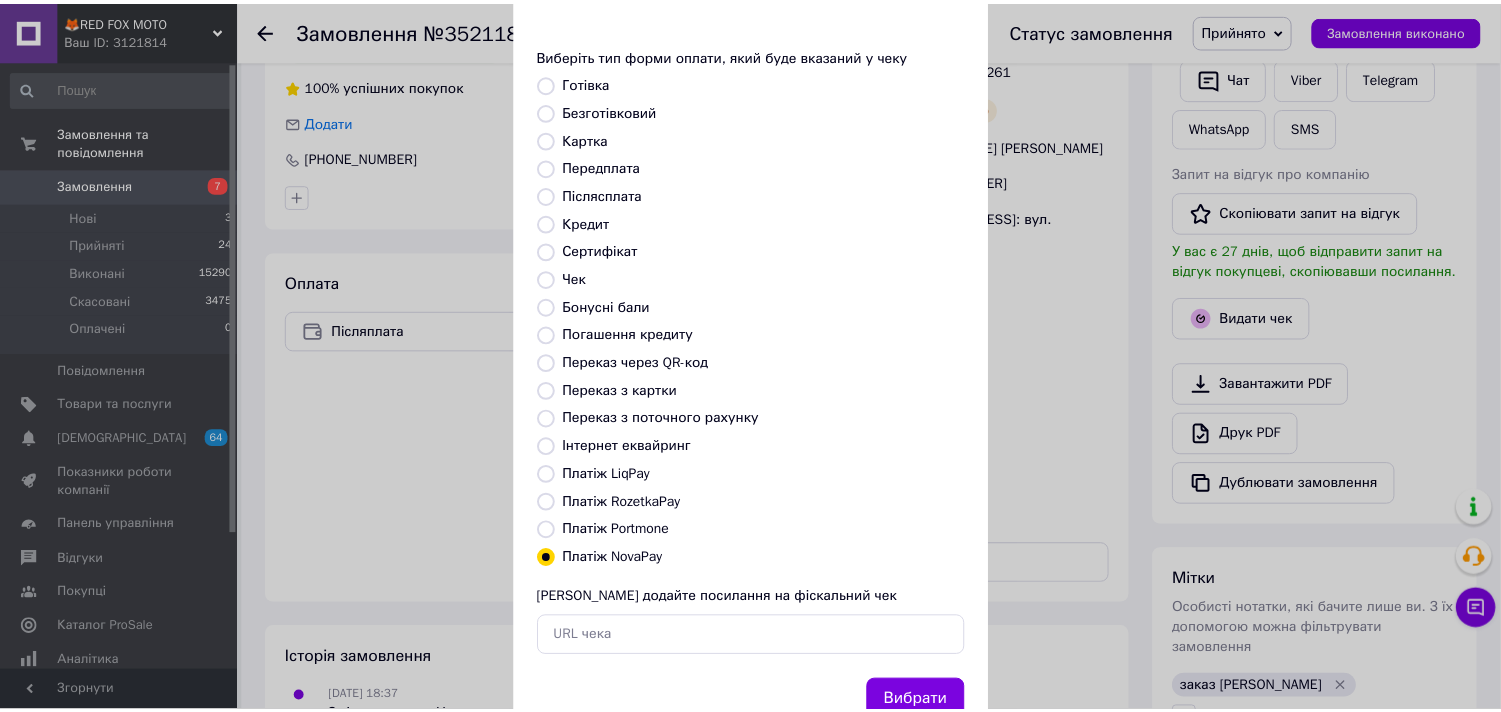 scroll, scrollTop: 147, scrollLeft: 0, axis: vertical 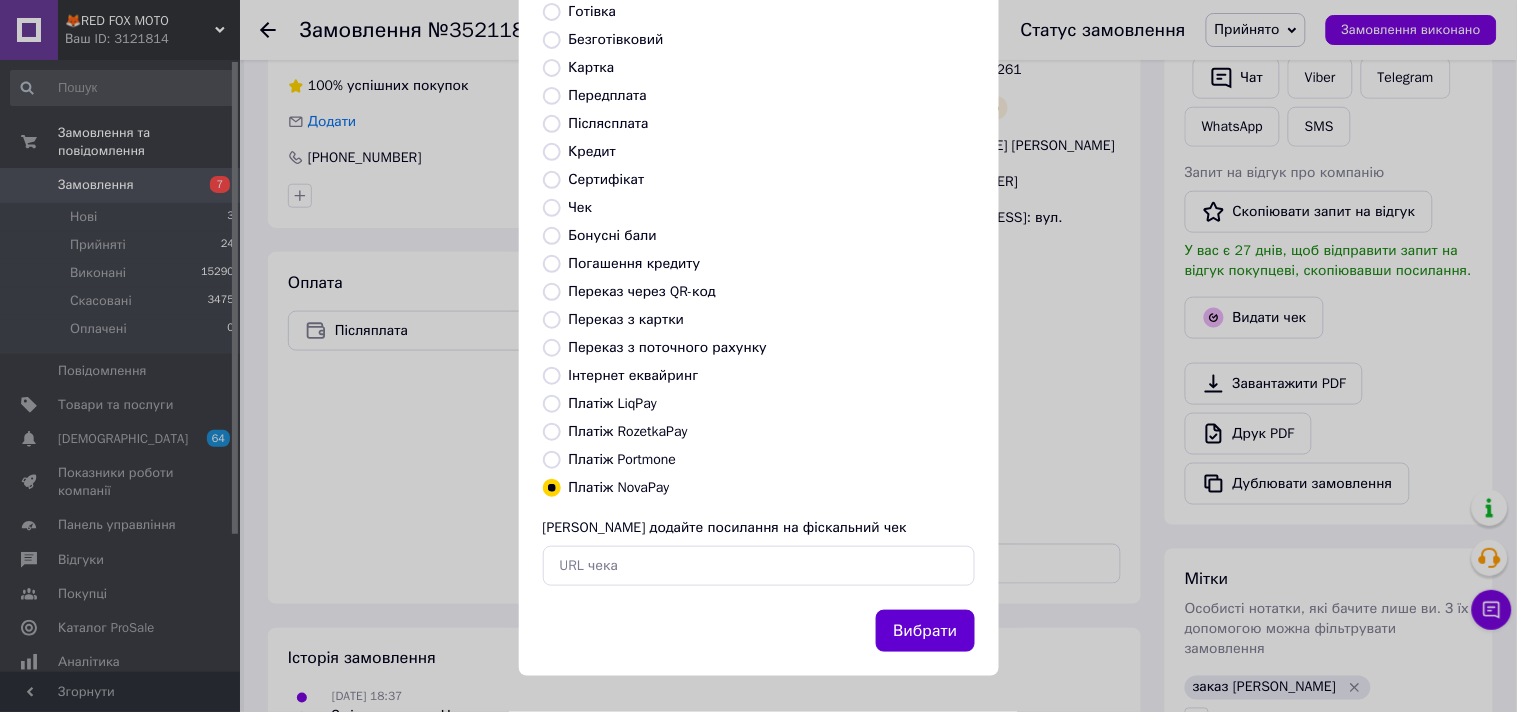 click on "Вибрати" at bounding box center [925, 631] 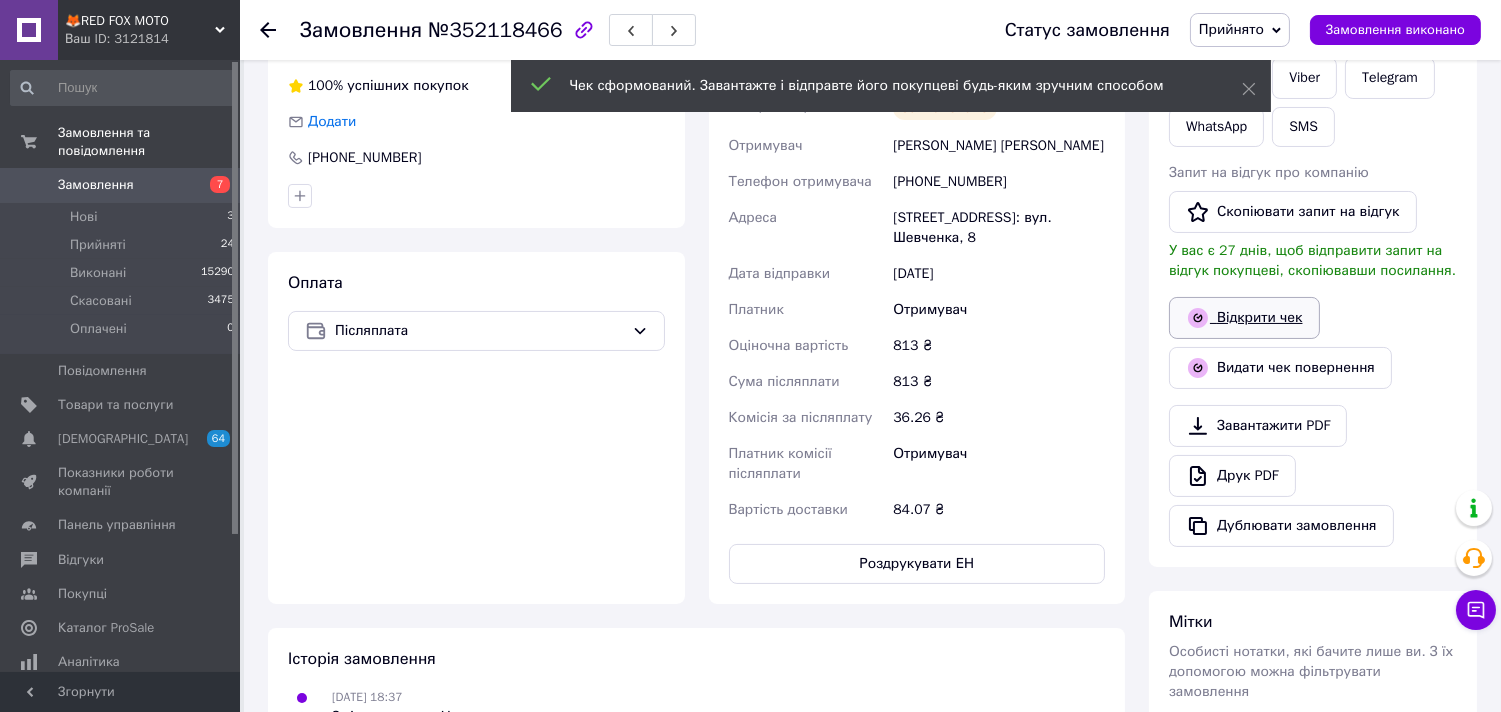 click on "Відкрити чек" at bounding box center [1244, 318] 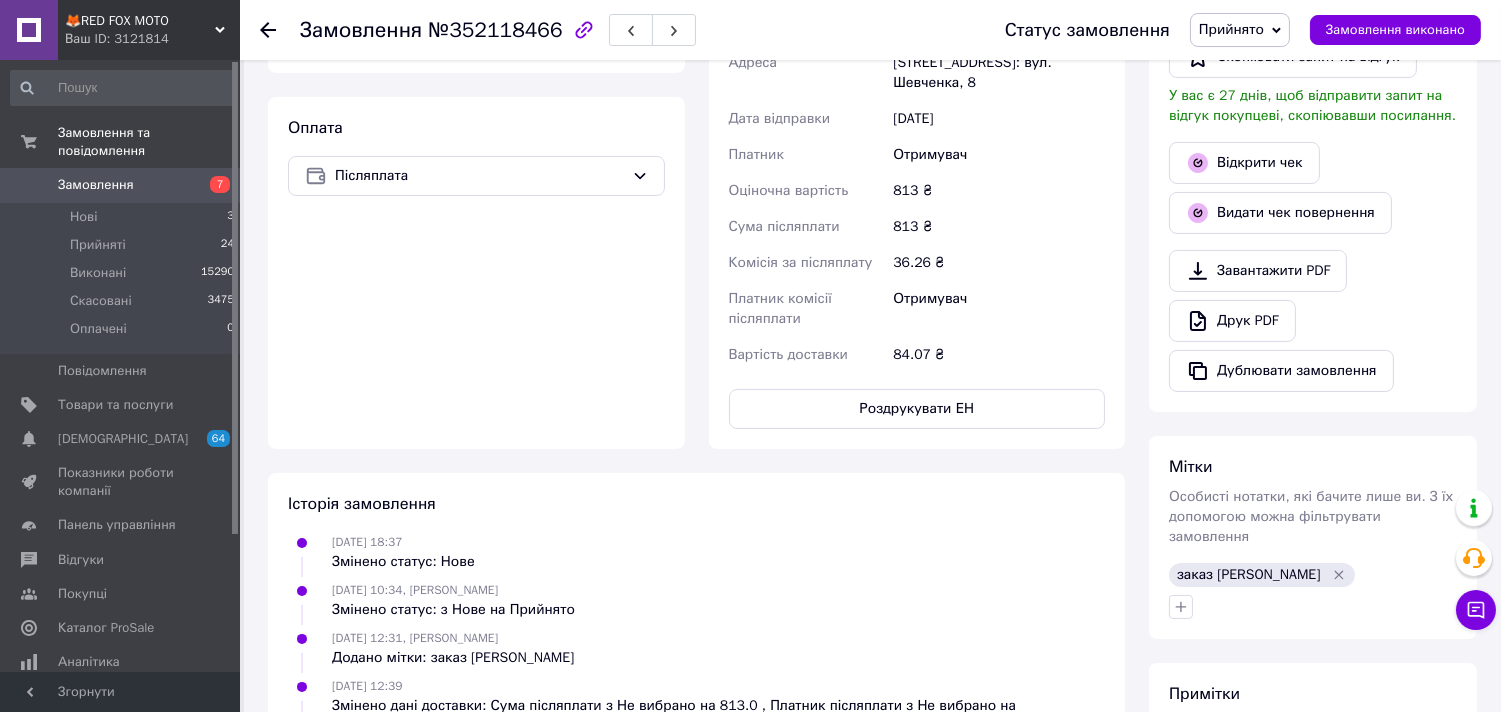 scroll, scrollTop: 805, scrollLeft: 0, axis: vertical 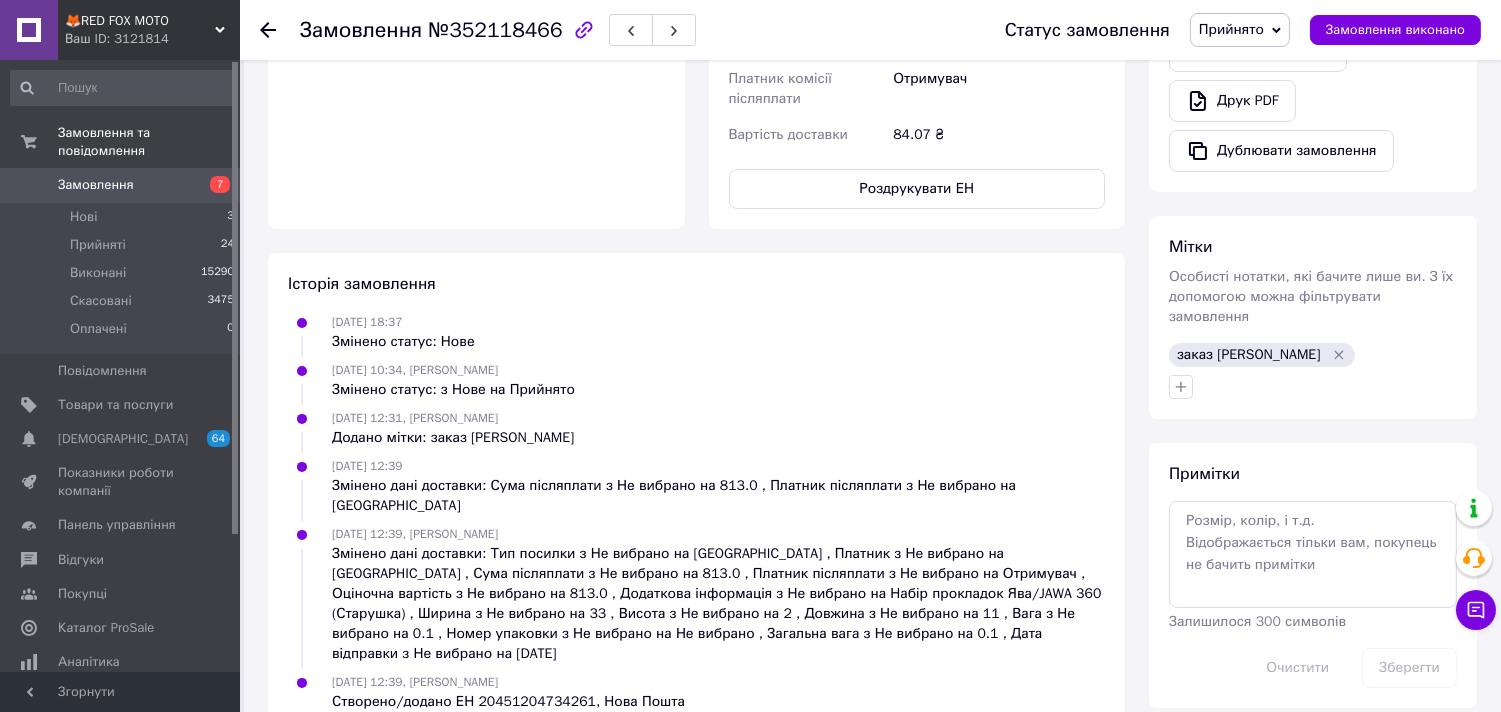 click 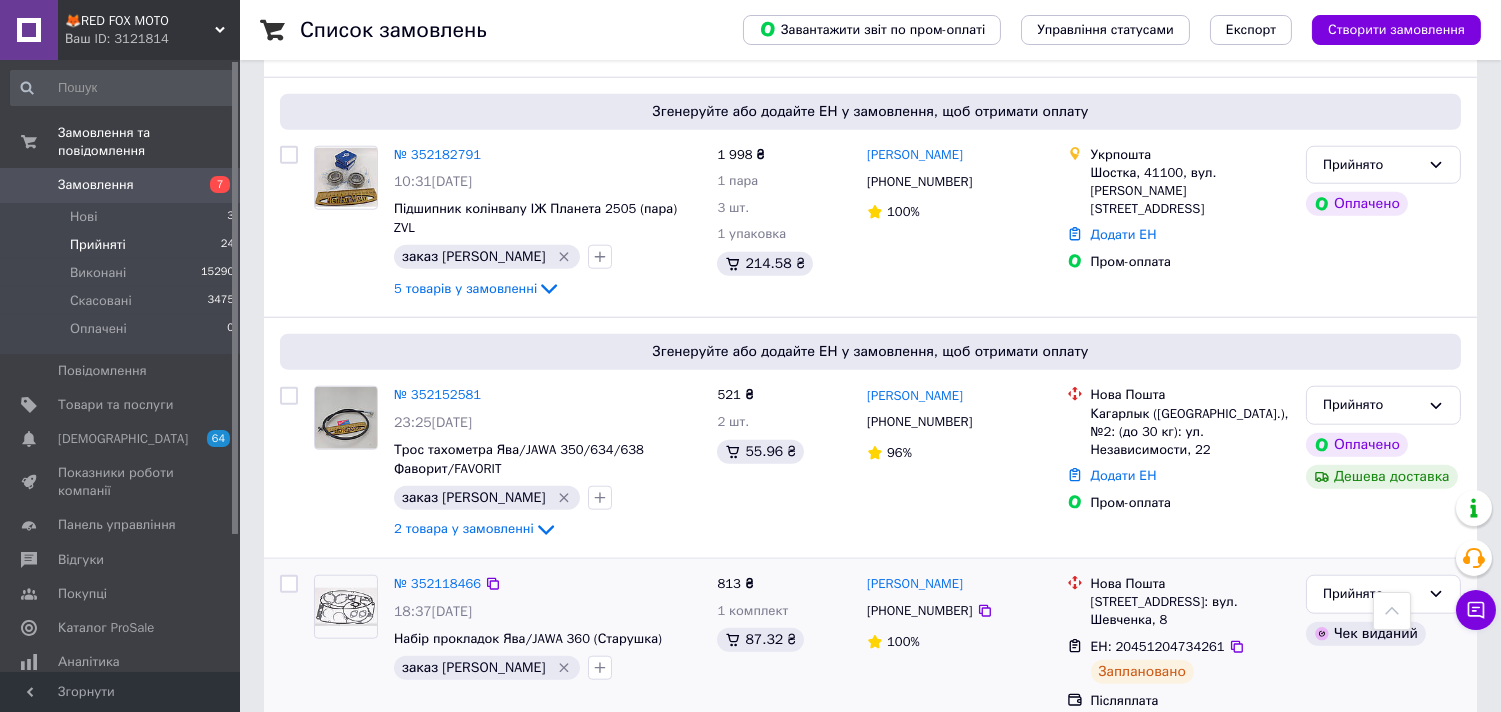 scroll, scrollTop: 3587, scrollLeft: 0, axis: vertical 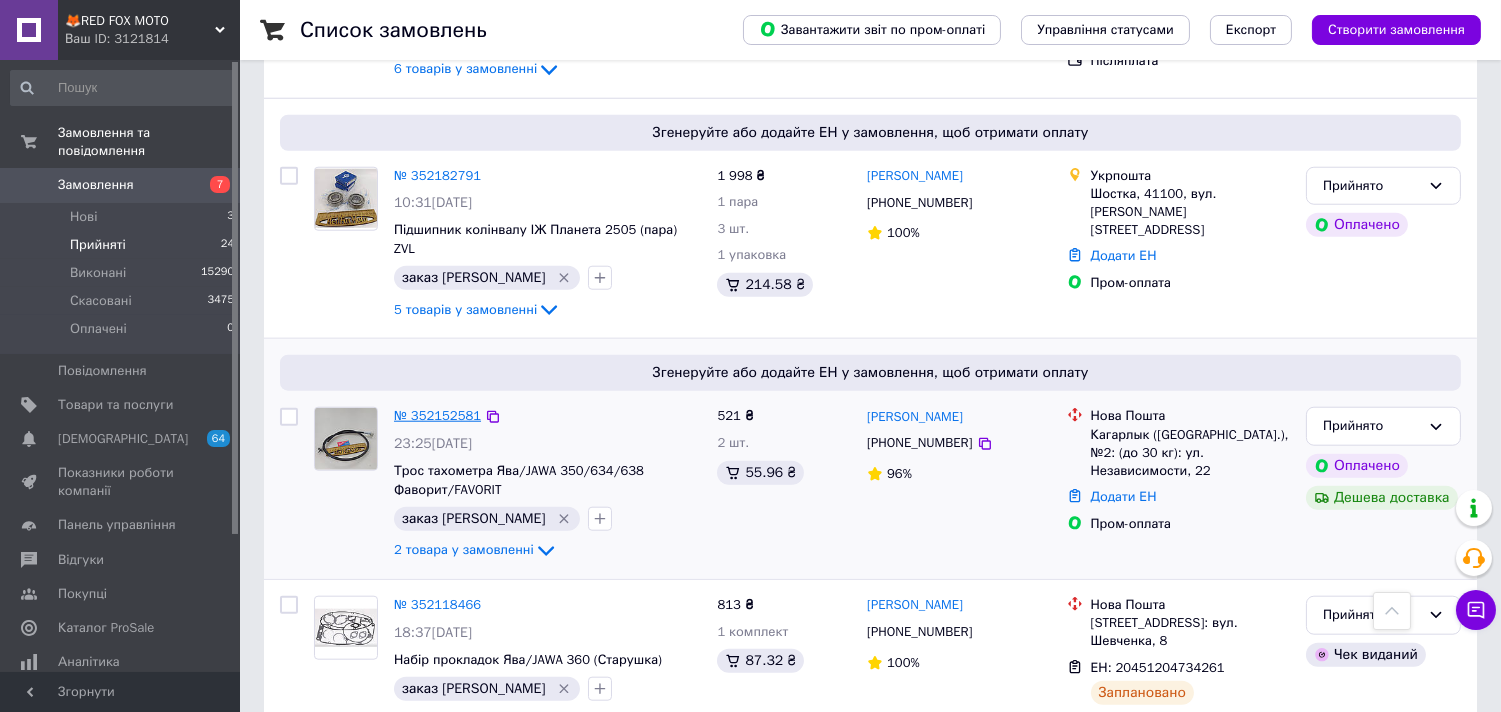click on "№ 352152581" at bounding box center (437, 415) 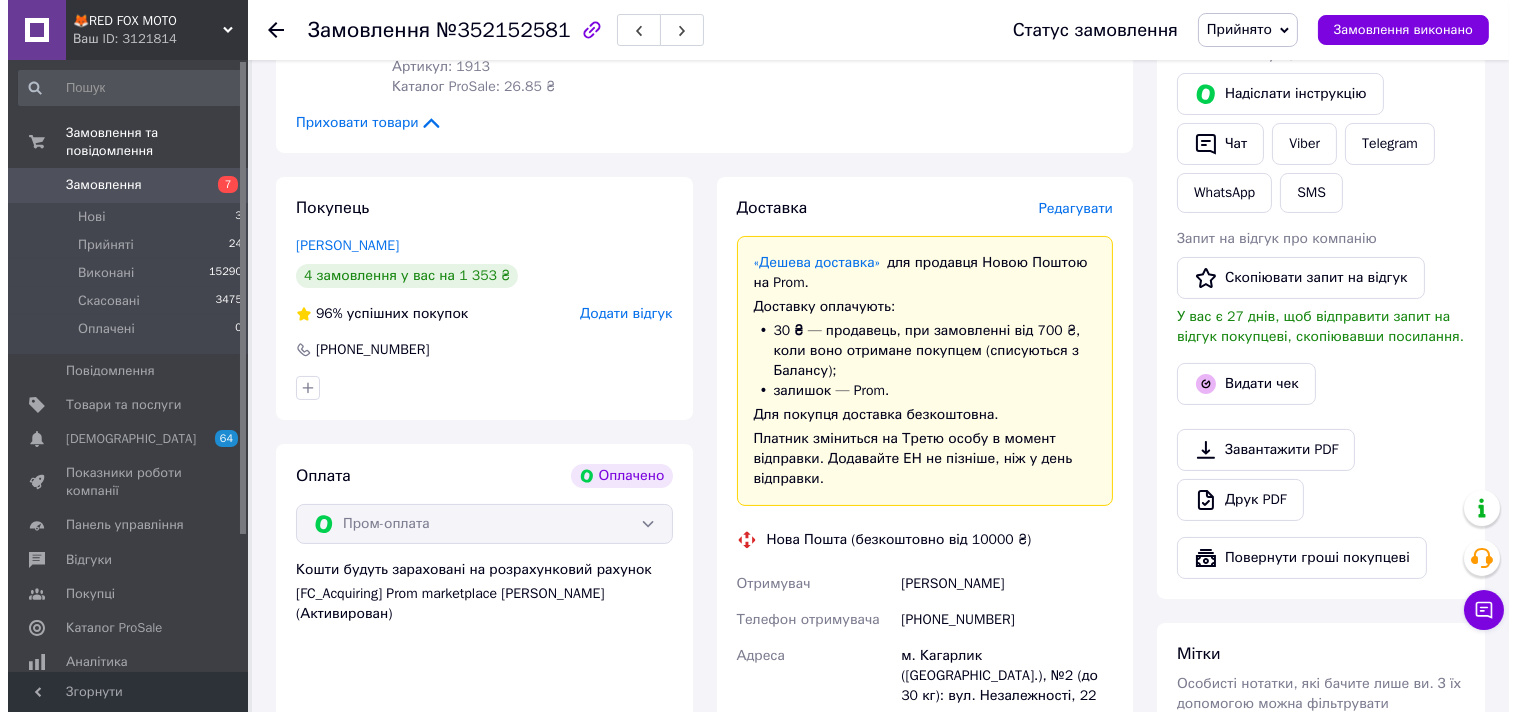 scroll, scrollTop: 444, scrollLeft: 0, axis: vertical 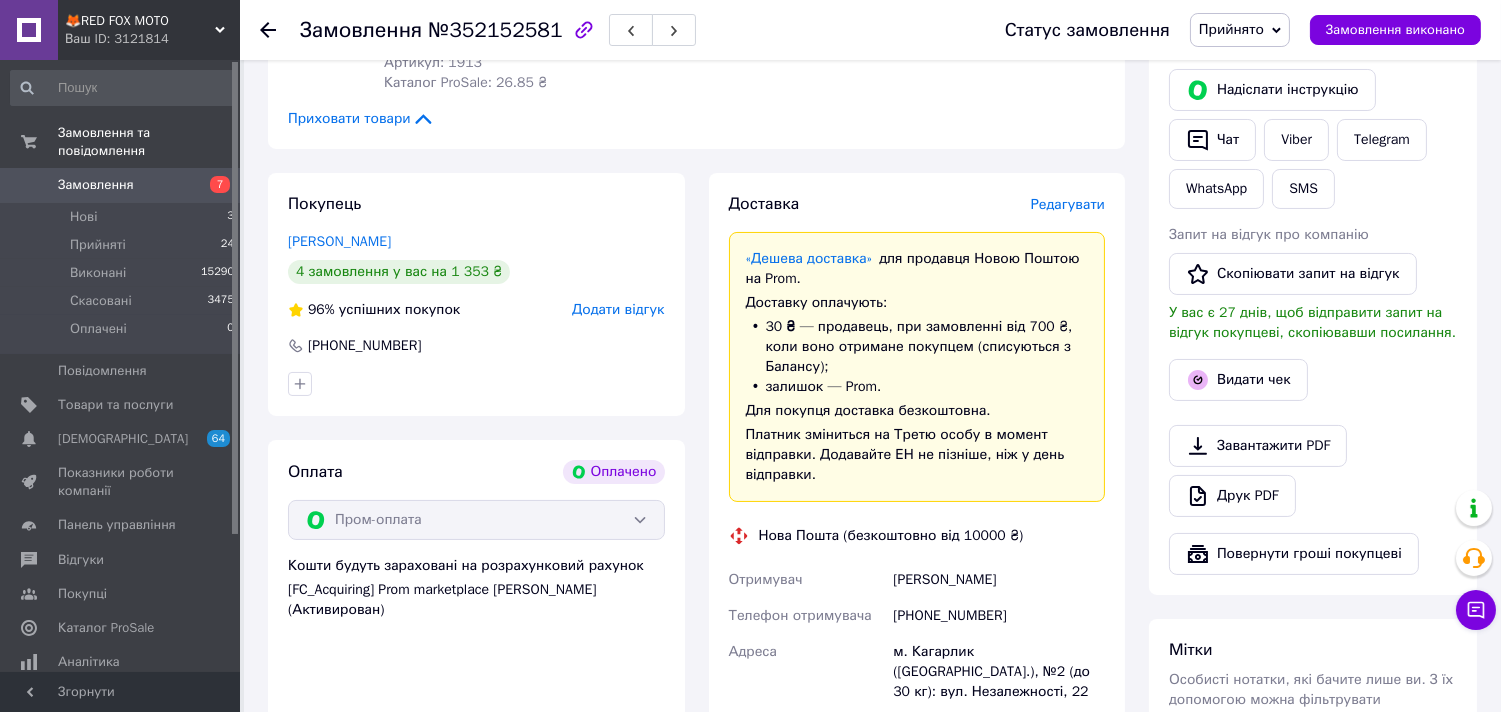 click on "Редагувати" at bounding box center (1068, 204) 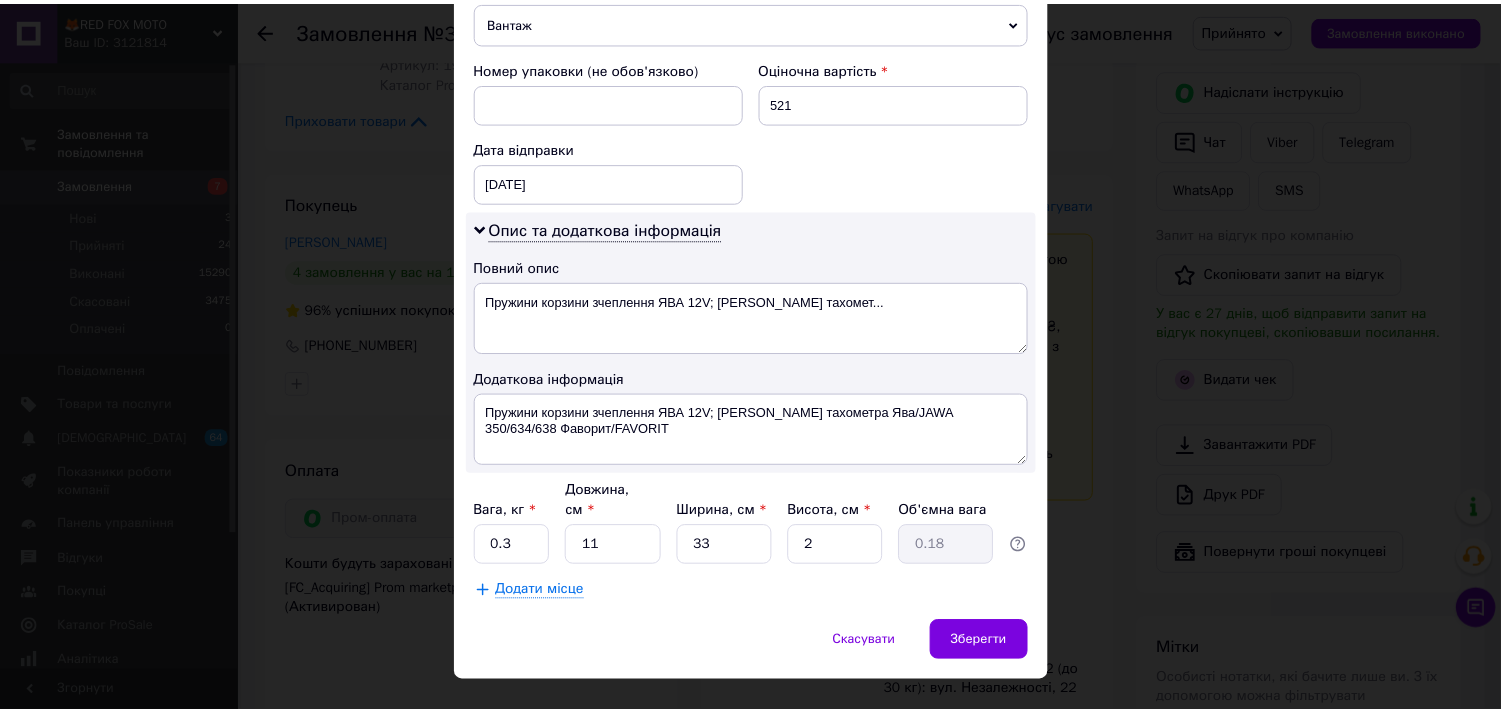 scroll, scrollTop: 842, scrollLeft: 0, axis: vertical 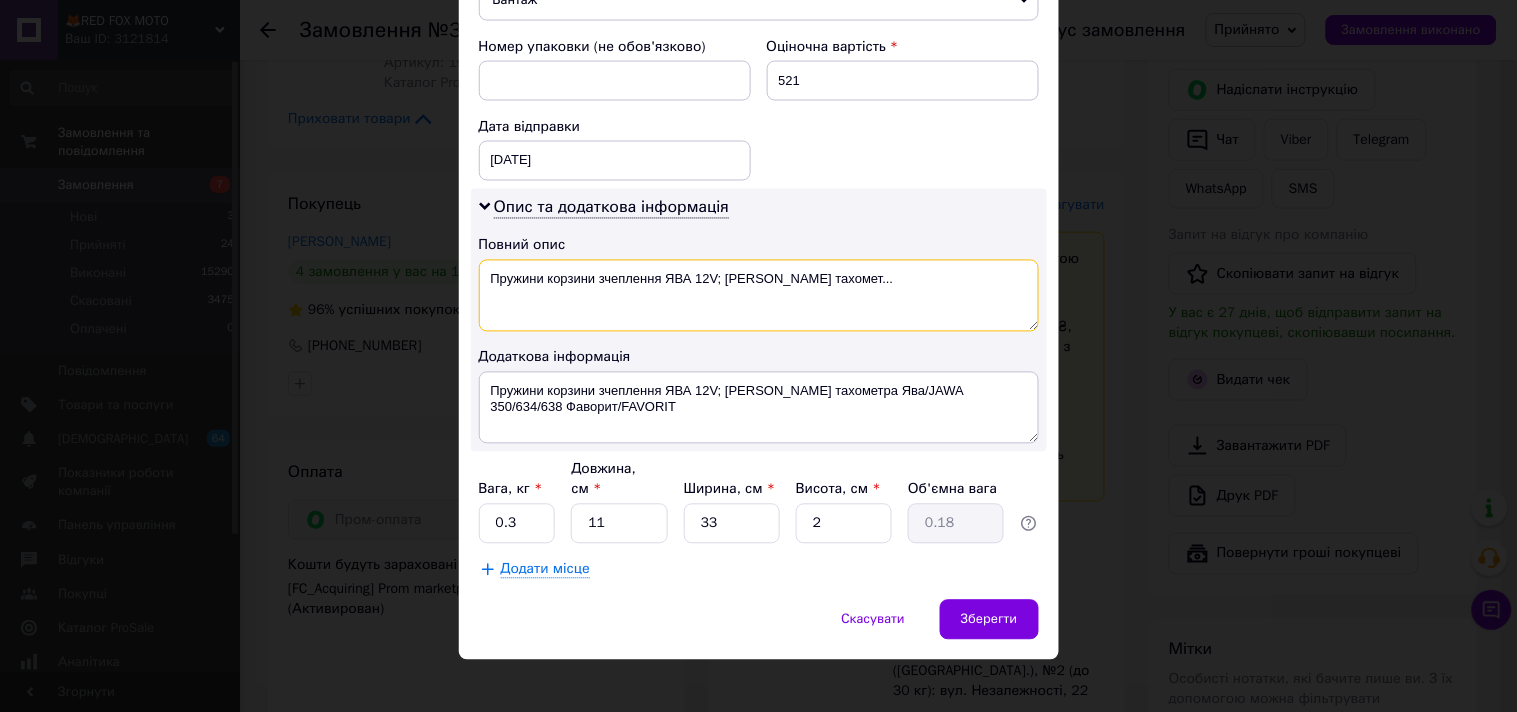 drag, startPoint x: 855, startPoint y: 287, endPoint x: 482, endPoint y: 293, distance: 373.04825 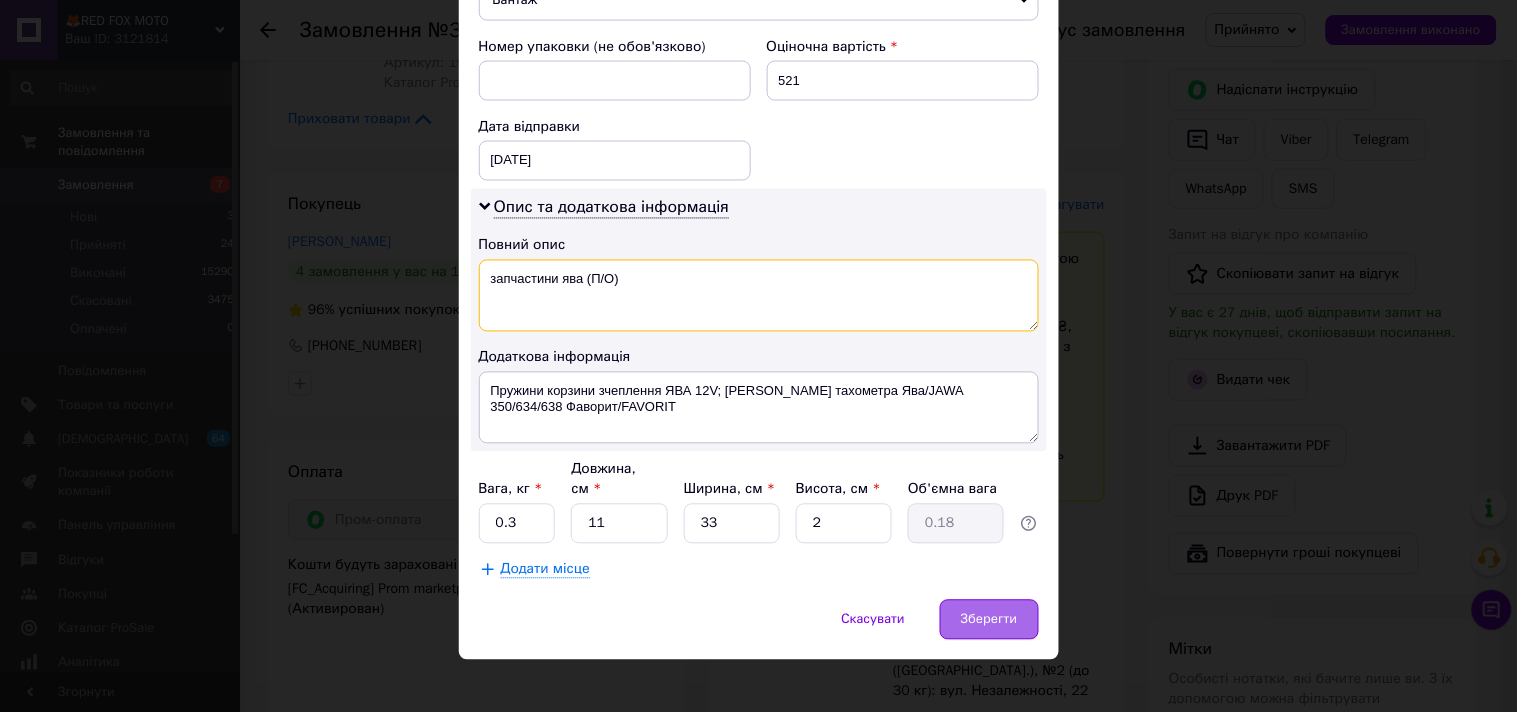 type on "запчастини ява (П/О)" 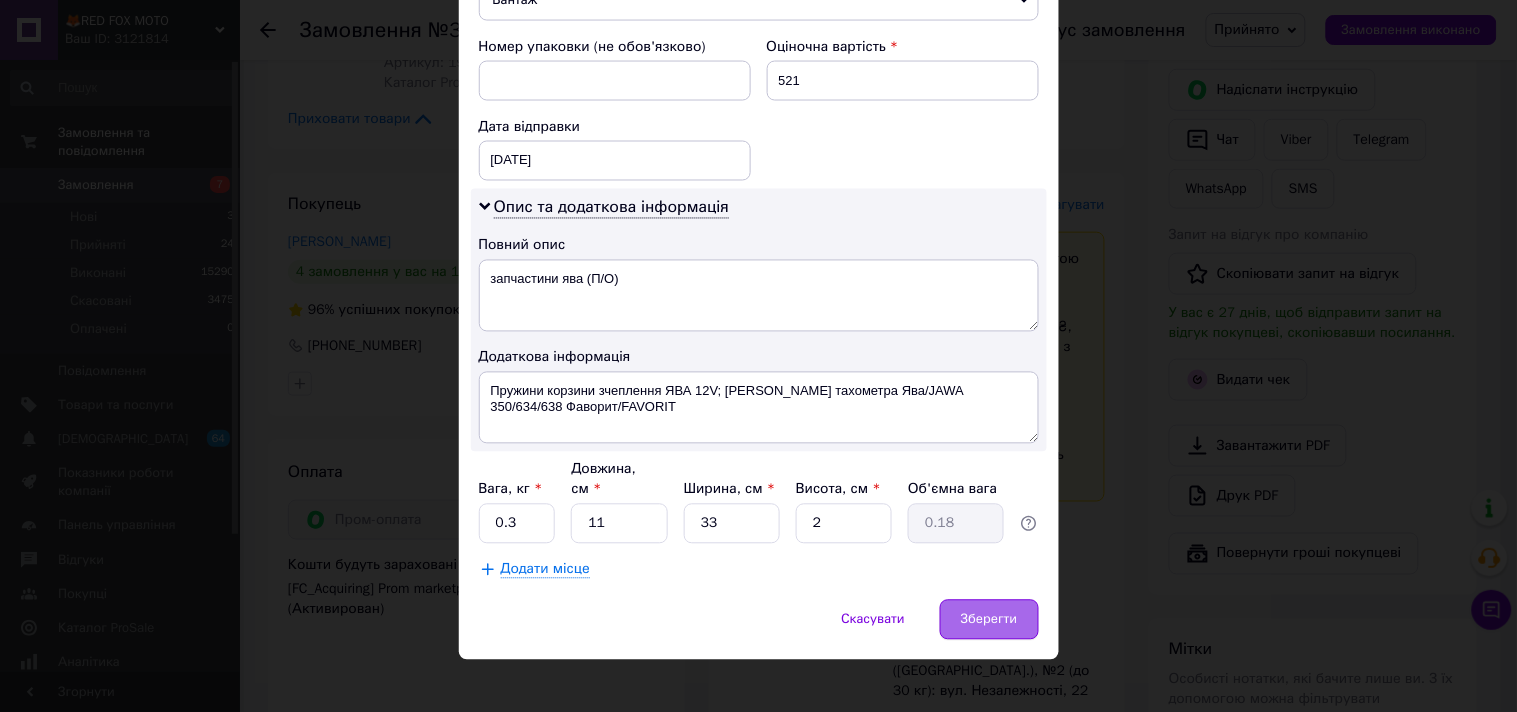 click on "Зберегти" at bounding box center [989, 620] 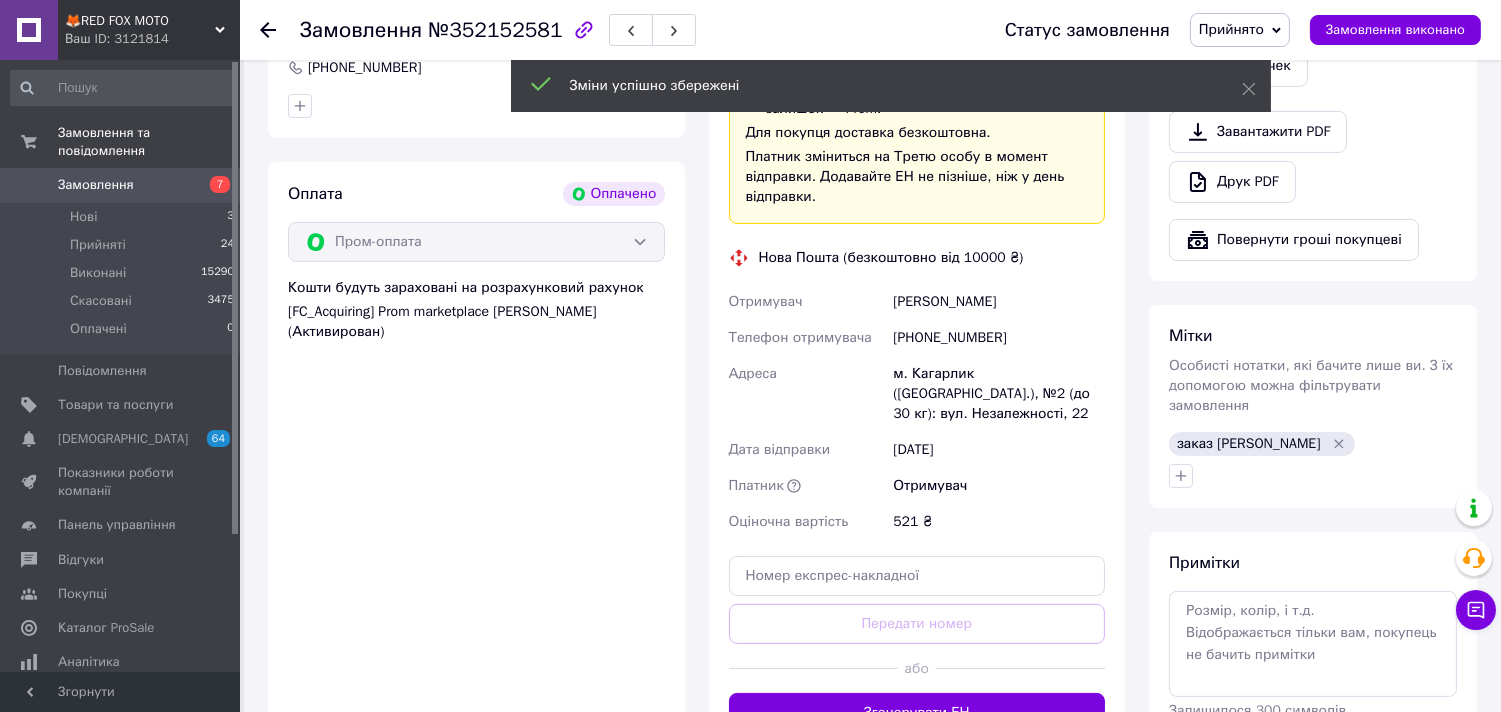 scroll, scrollTop: 777, scrollLeft: 0, axis: vertical 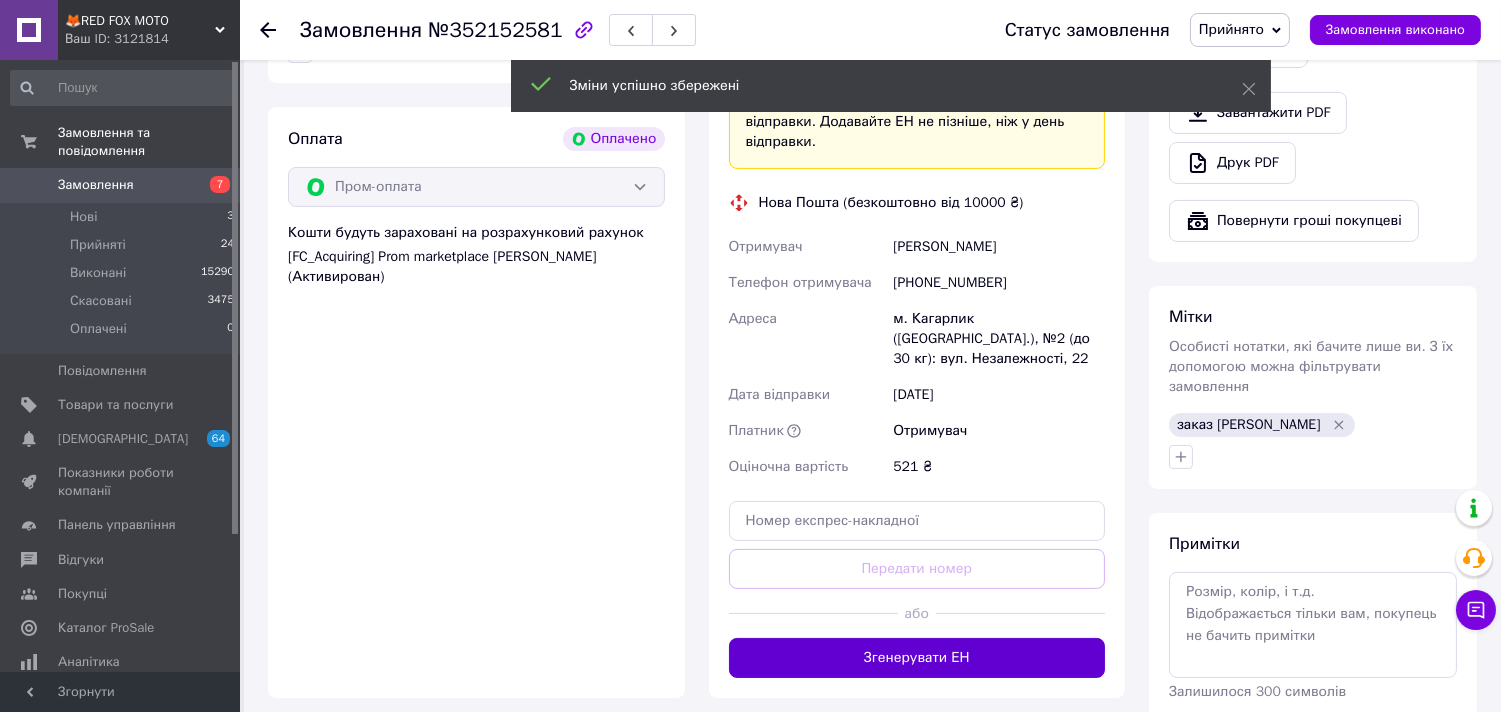 click on "Згенерувати ЕН" at bounding box center [917, 658] 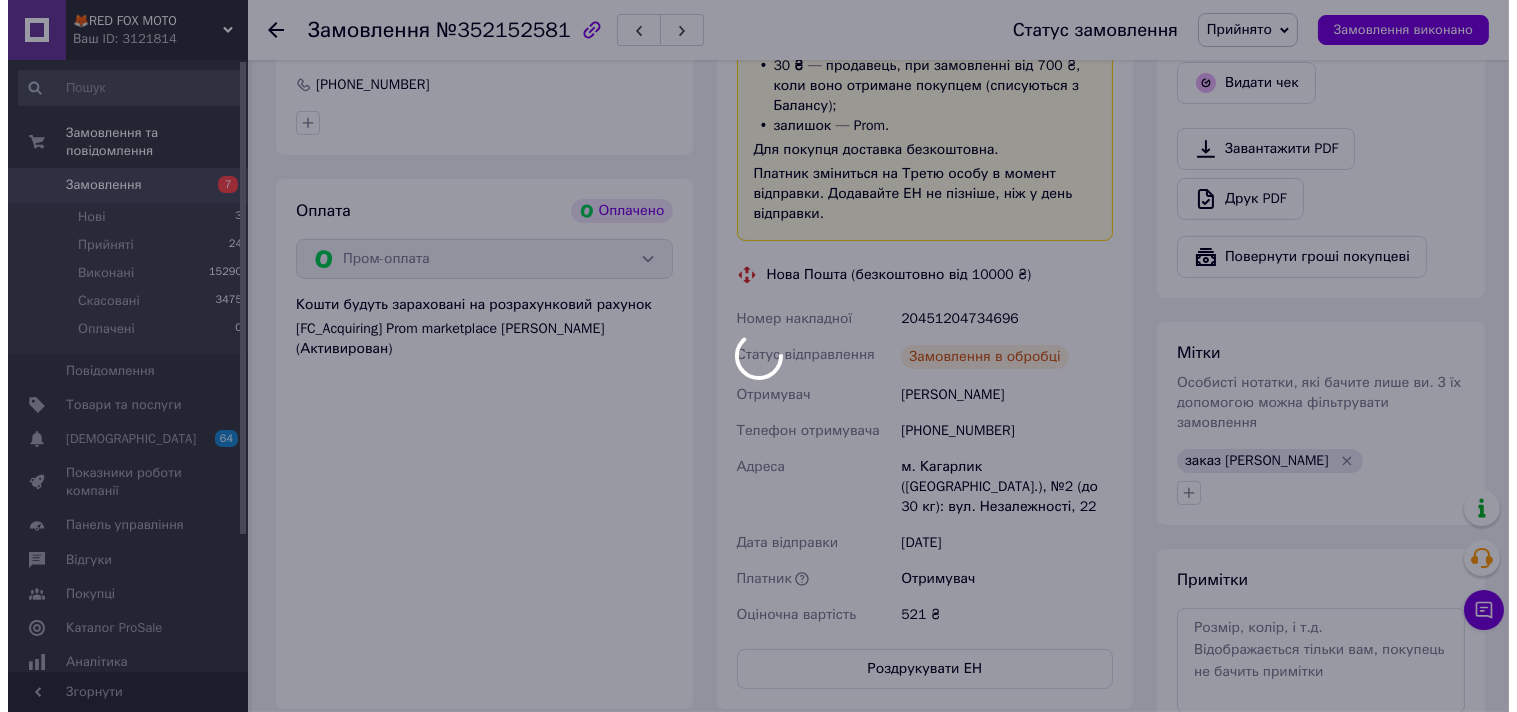 scroll, scrollTop: 666, scrollLeft: 0, axis: vertical 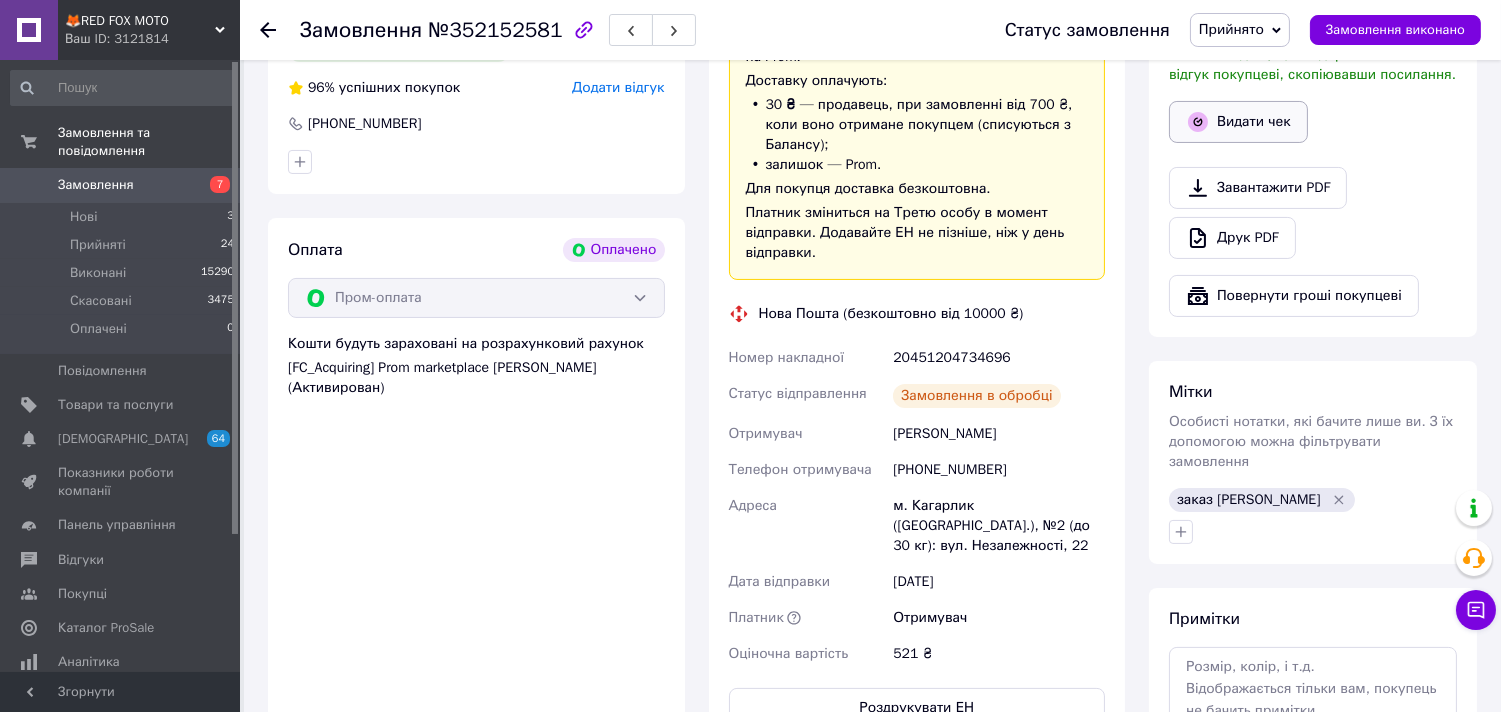 click on "Видати чек" at bounding box center (1238, 122) 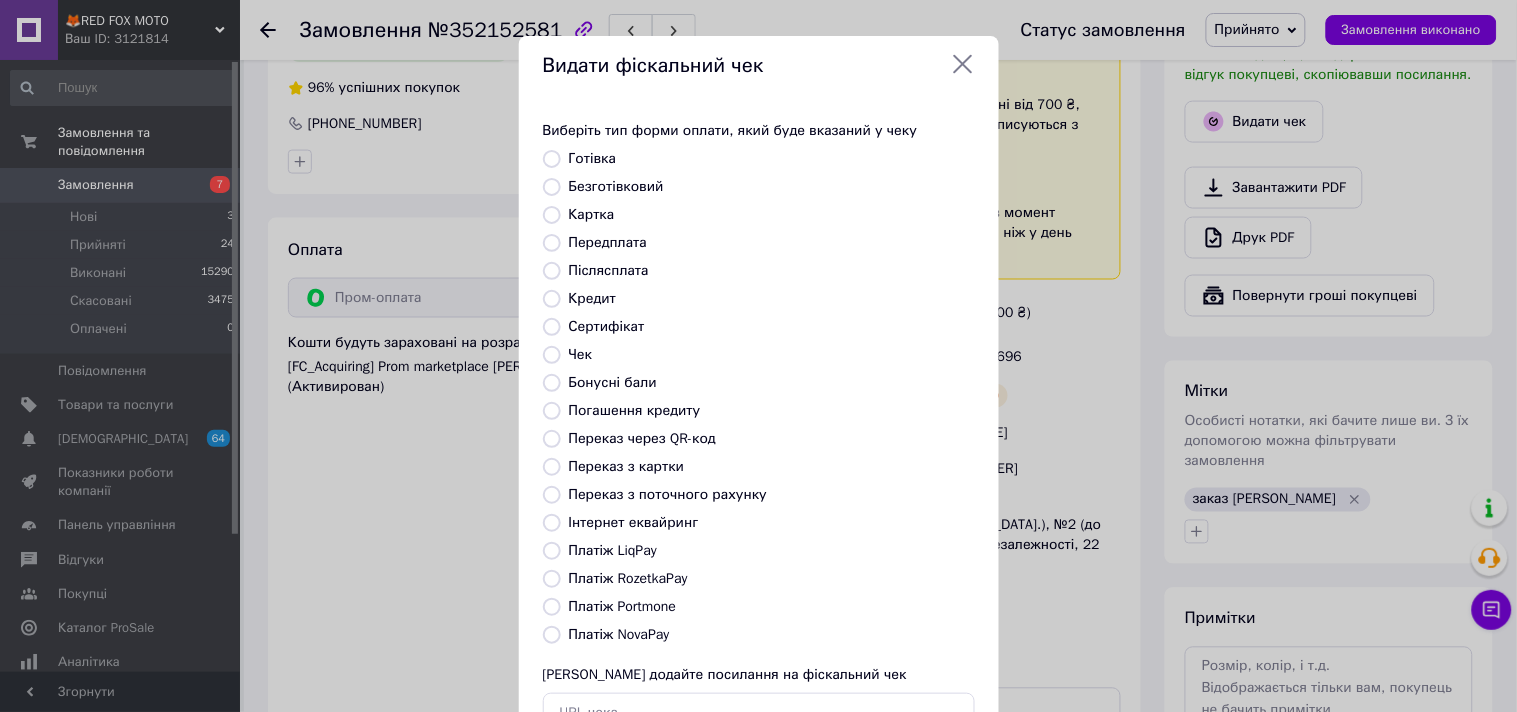 click on "Платіж RozetkaPay" at bounding box center [552, 579] 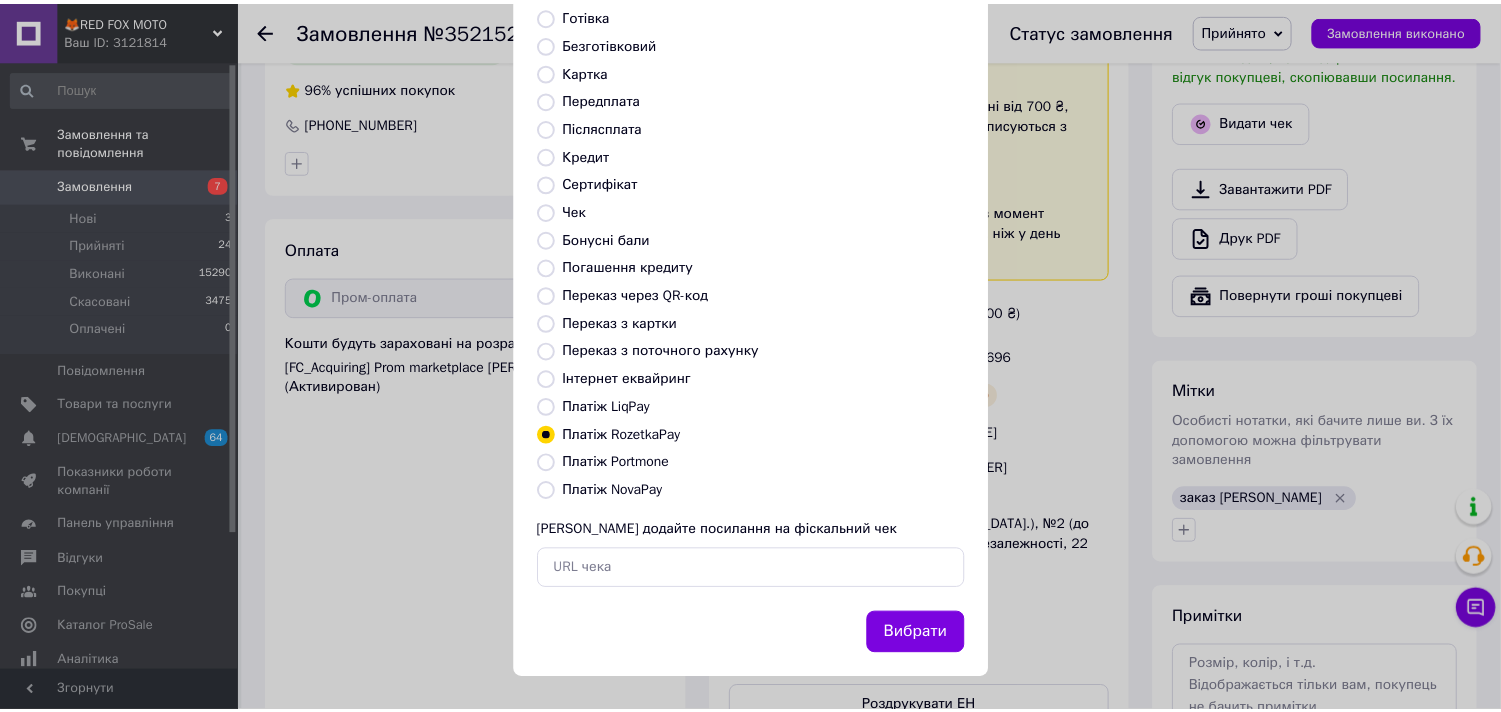 scroll, scrollTop: 147, scrollLeft: 0, axis: vertical 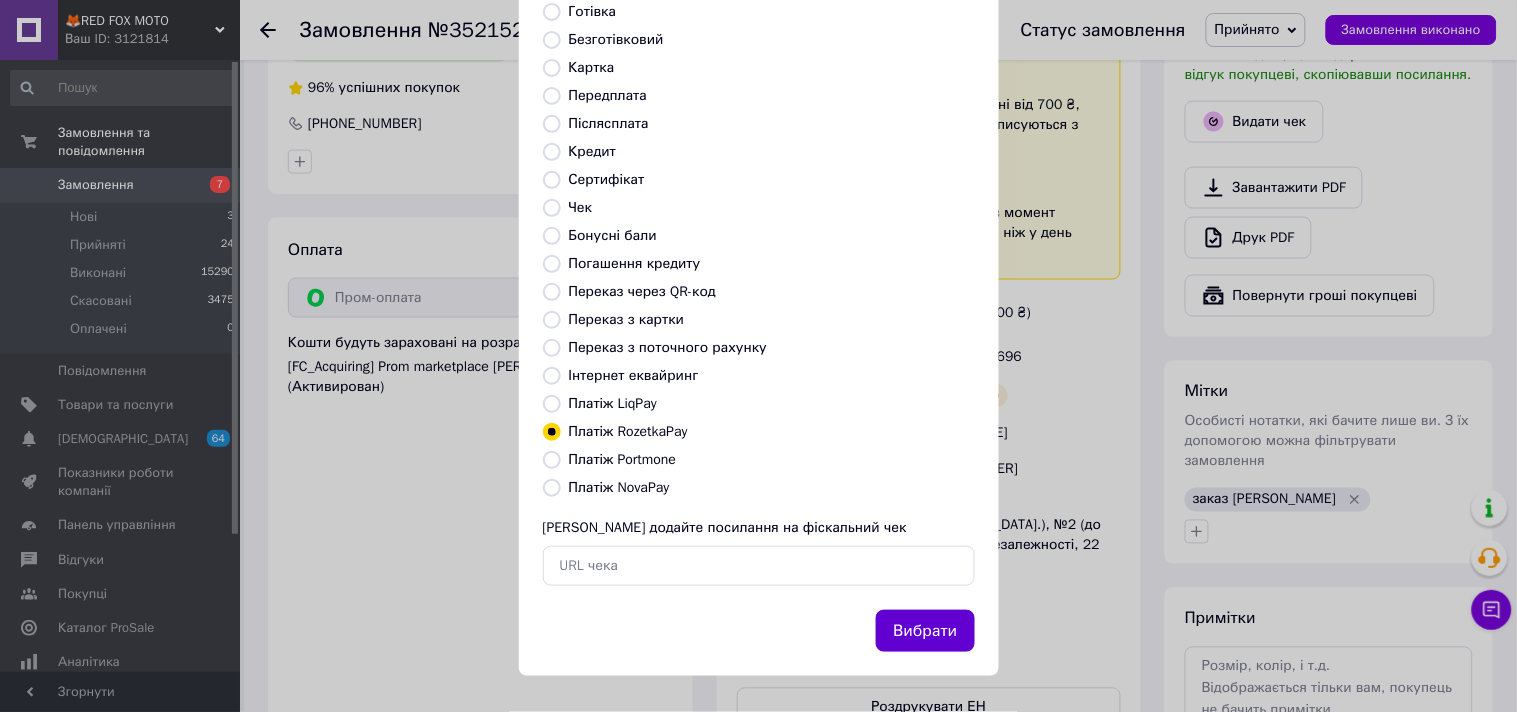 click on "Вибрати" at bounding box center [925, 631] 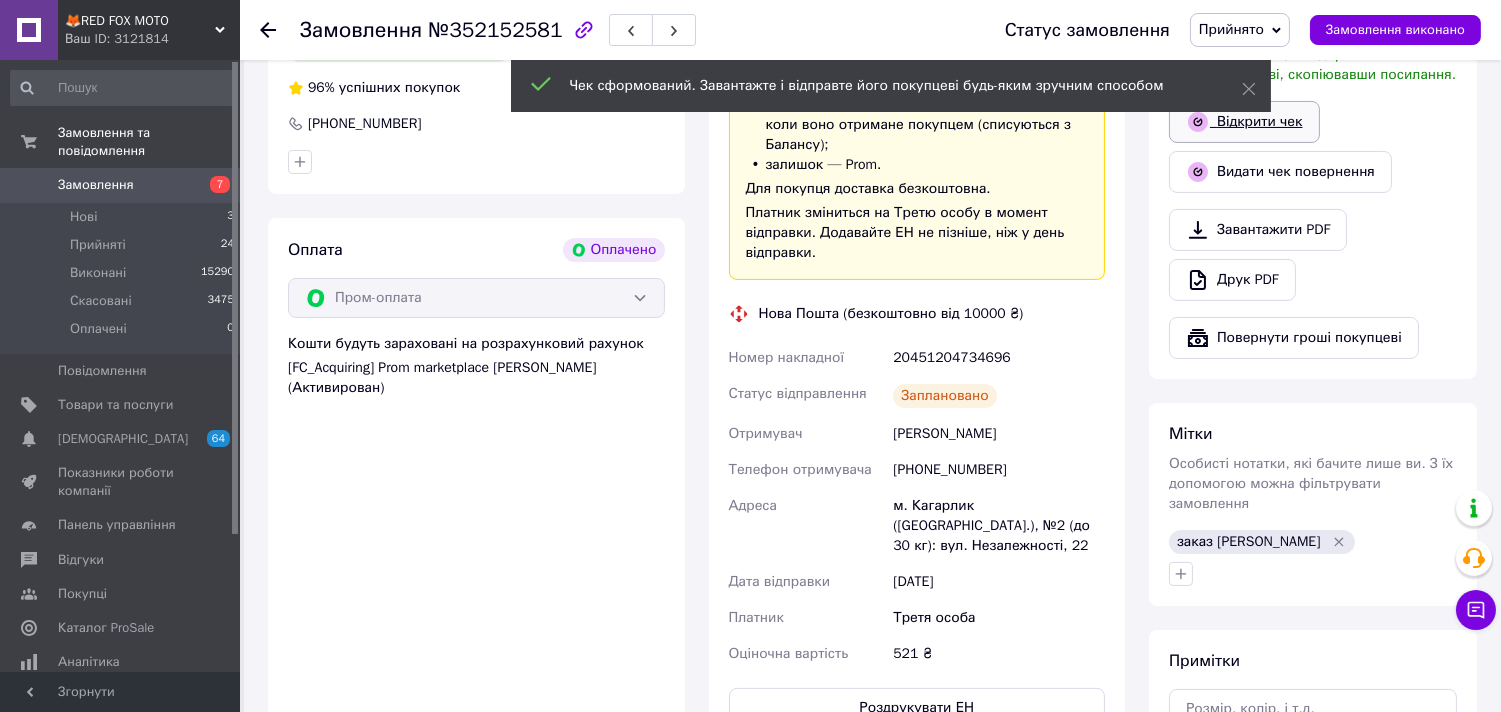 click on "Відкрити чек" at bounding box center (1244, 122) 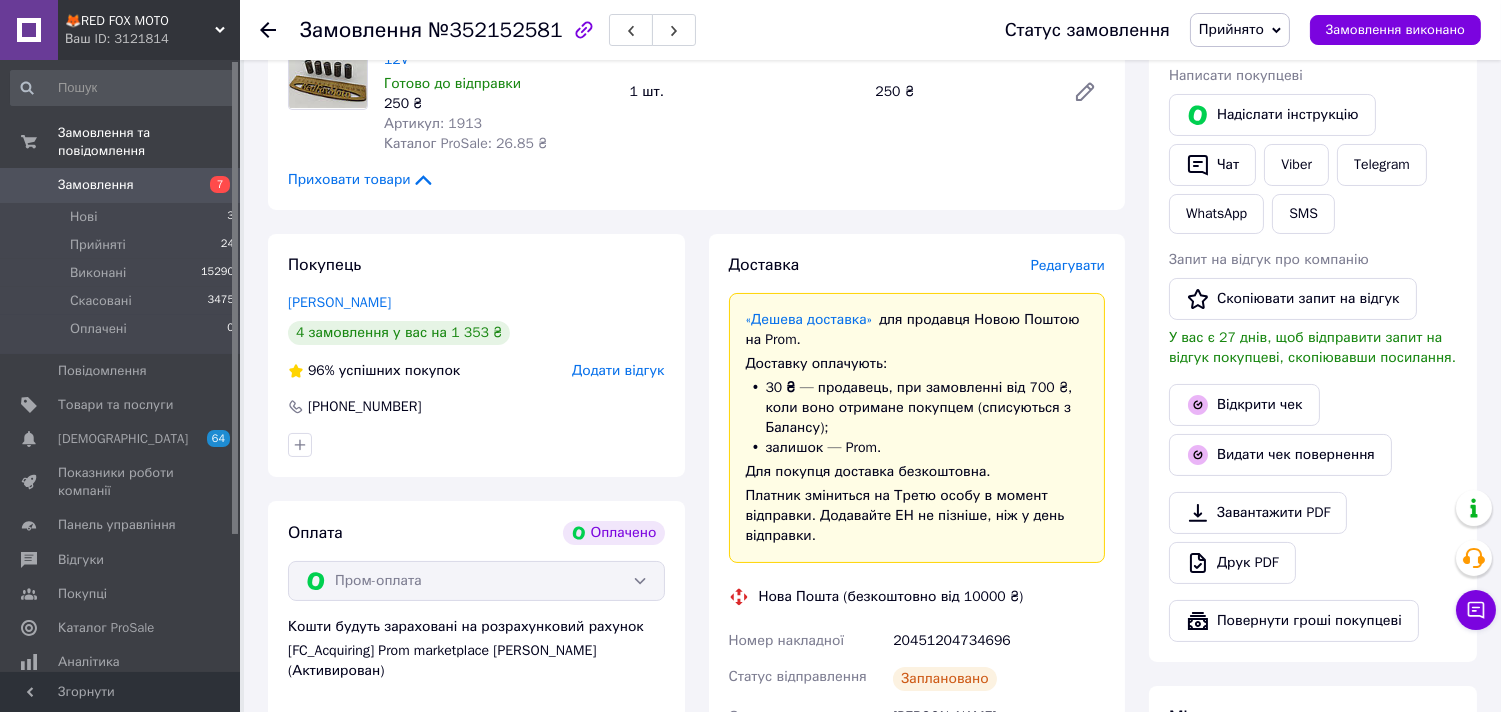 scroll, scrollTop: 111, scrollLeft: 0, axis: vertical 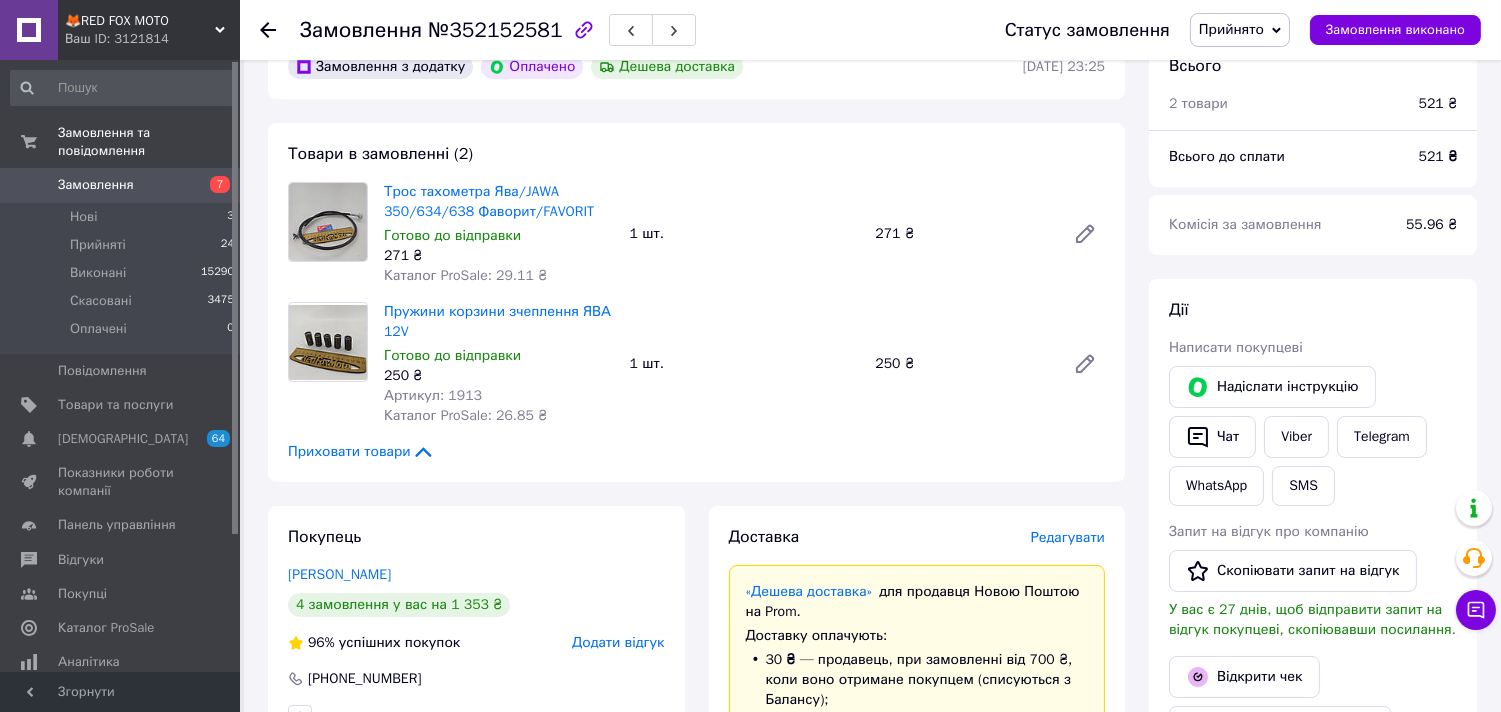 click 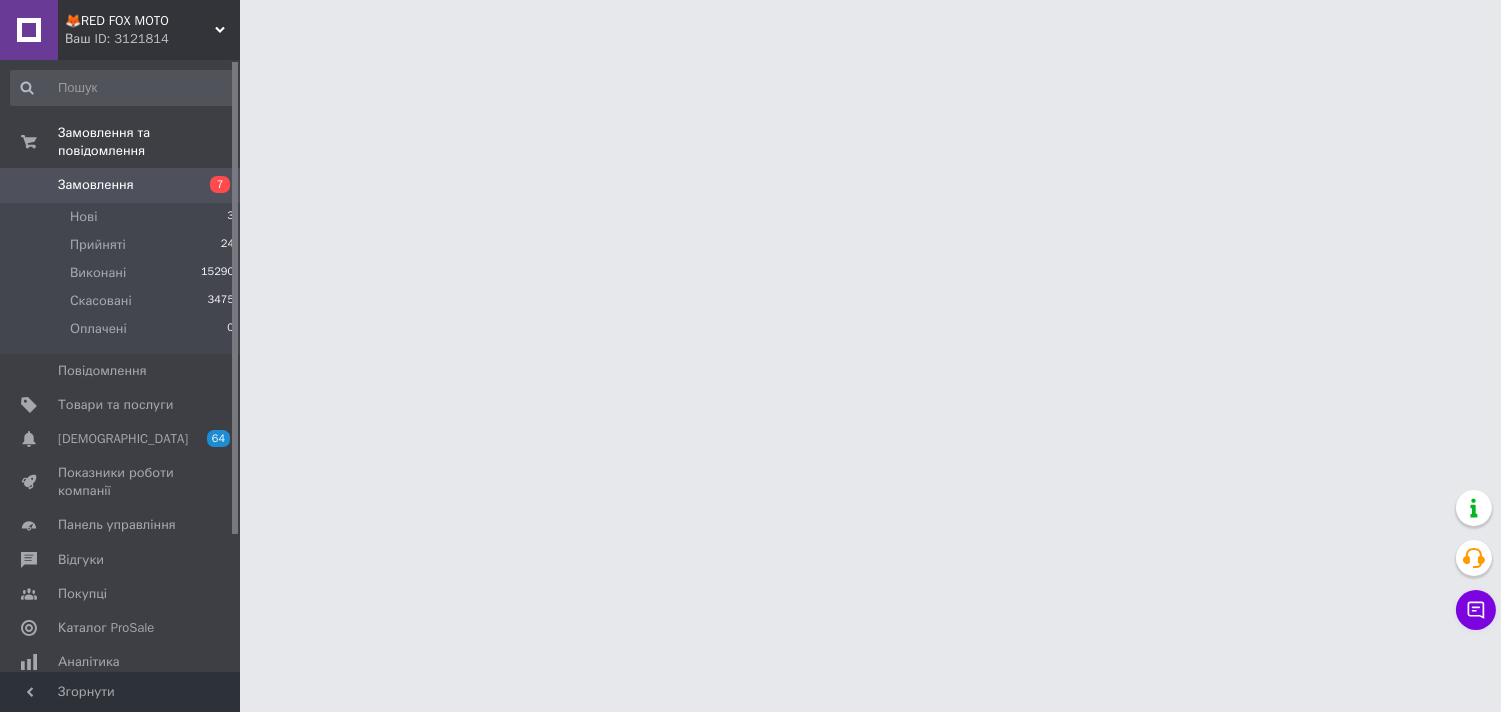scroll, scrollTop: 0, scrollLeft: 0, axis: both 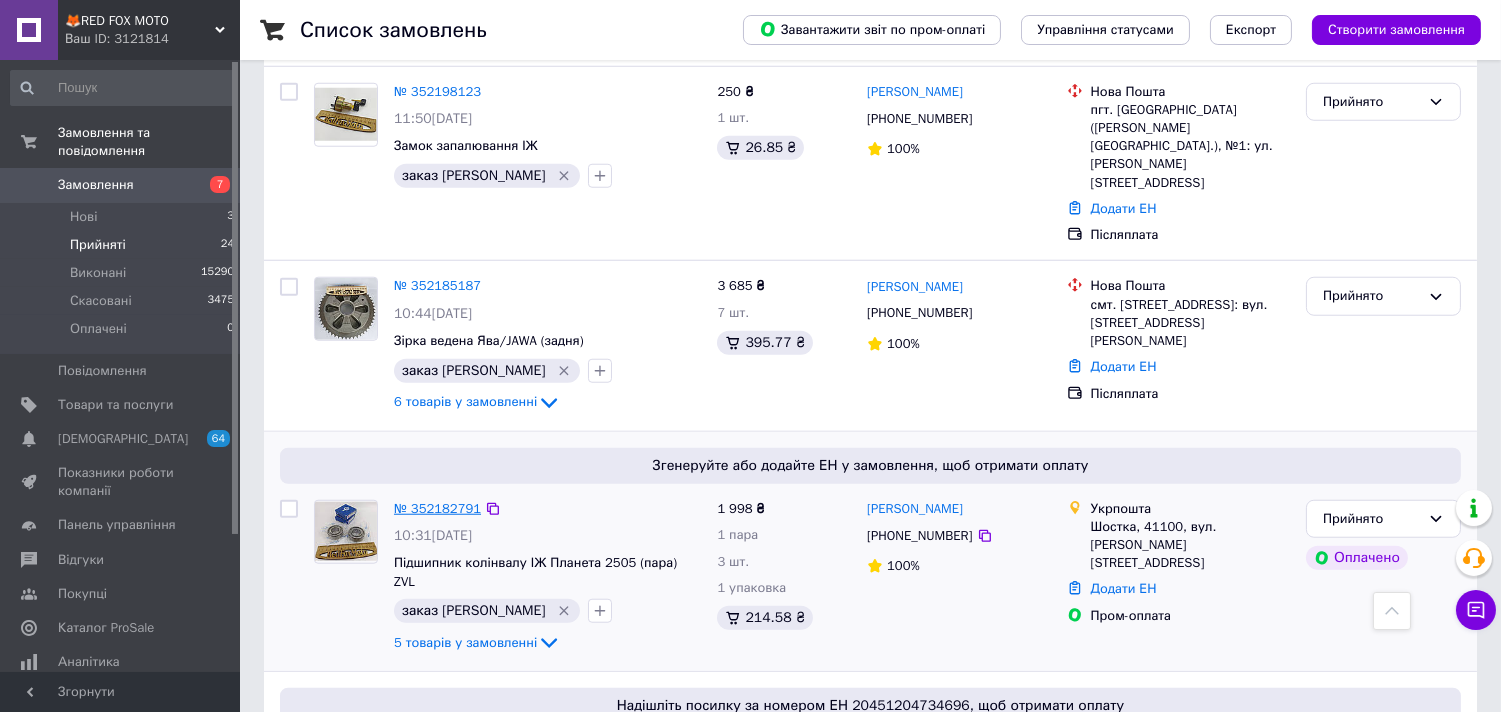 click on "№ 352182791" at bounding box center (437, 508) 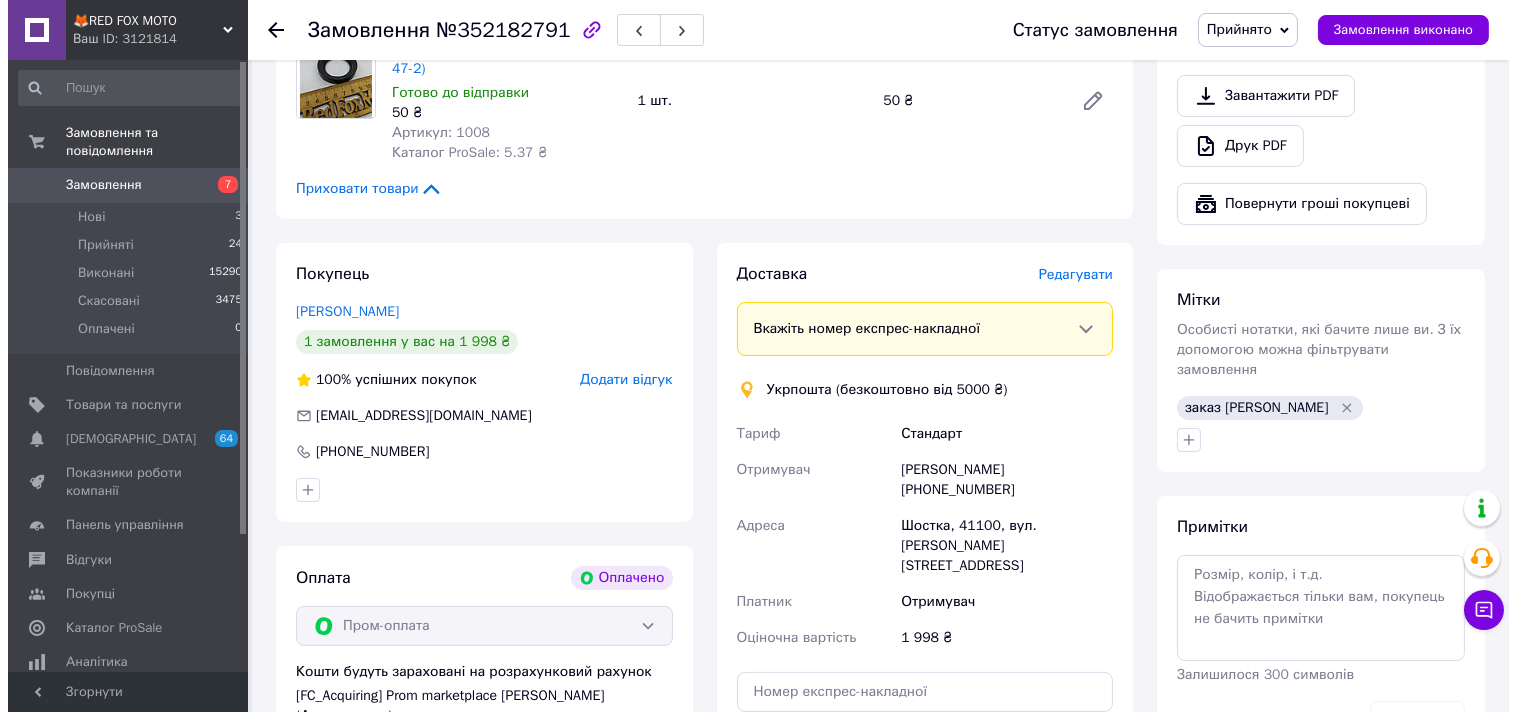 scroll, scrollTop: 715, scrollLeft: 0, axis: vertical 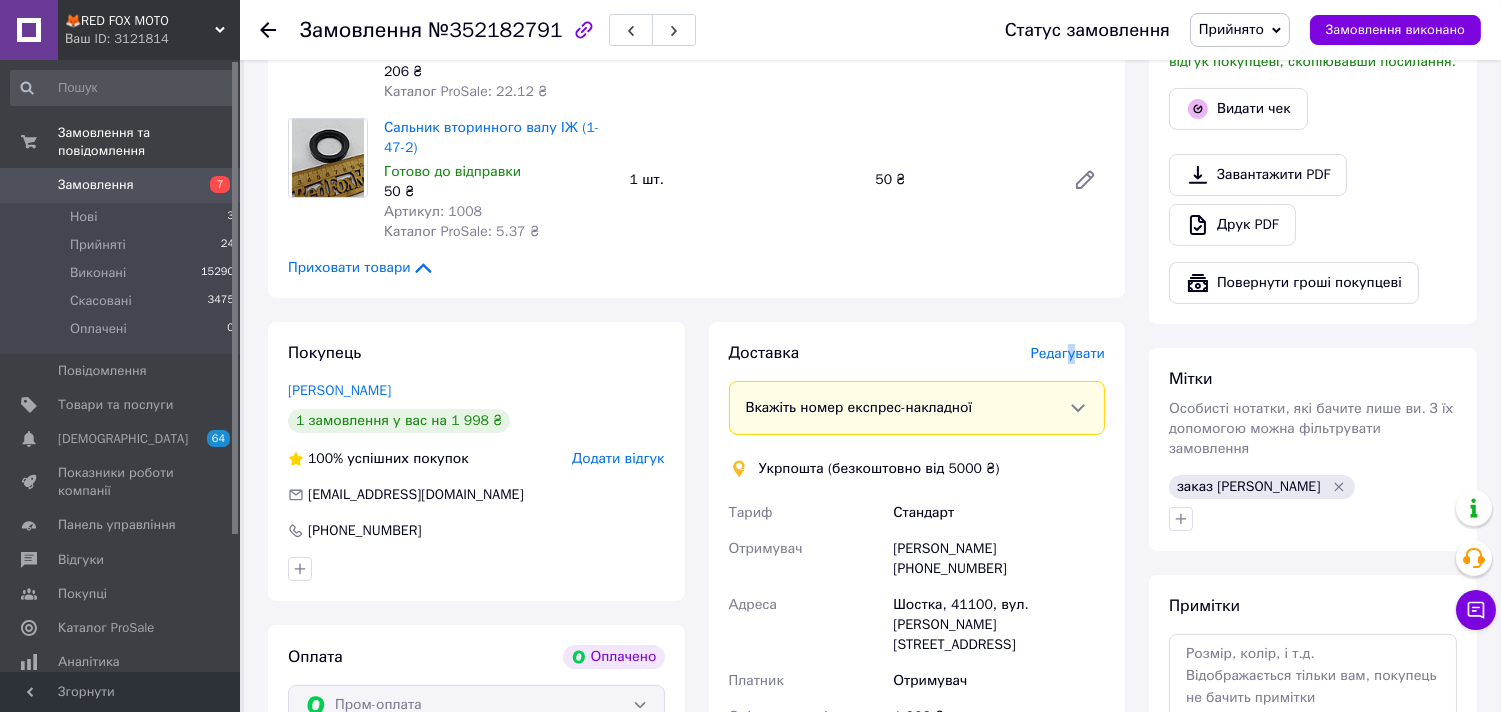 click on "Редагувати" at bounding box center (1068, 353) 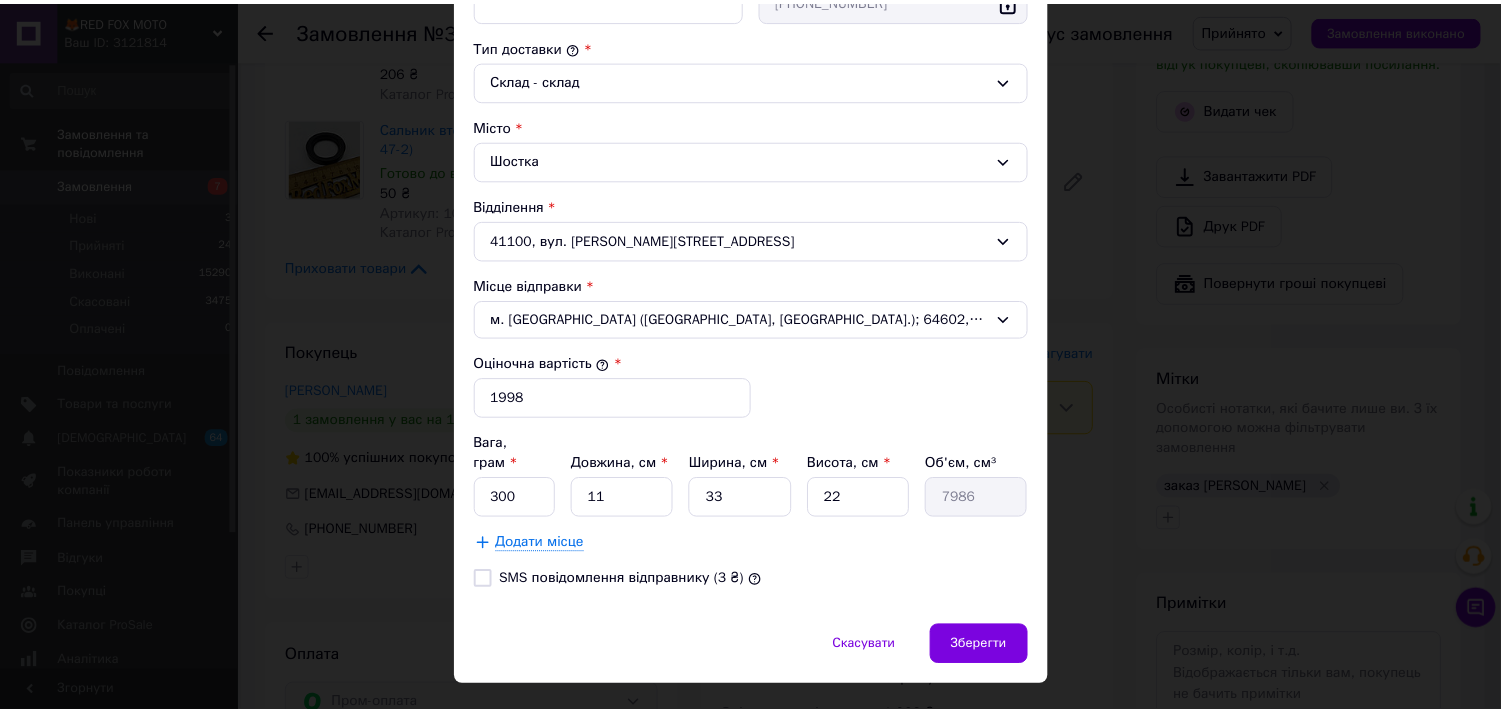scroll, scrollTop: 541, scrollLeft: 0, axis: vertical 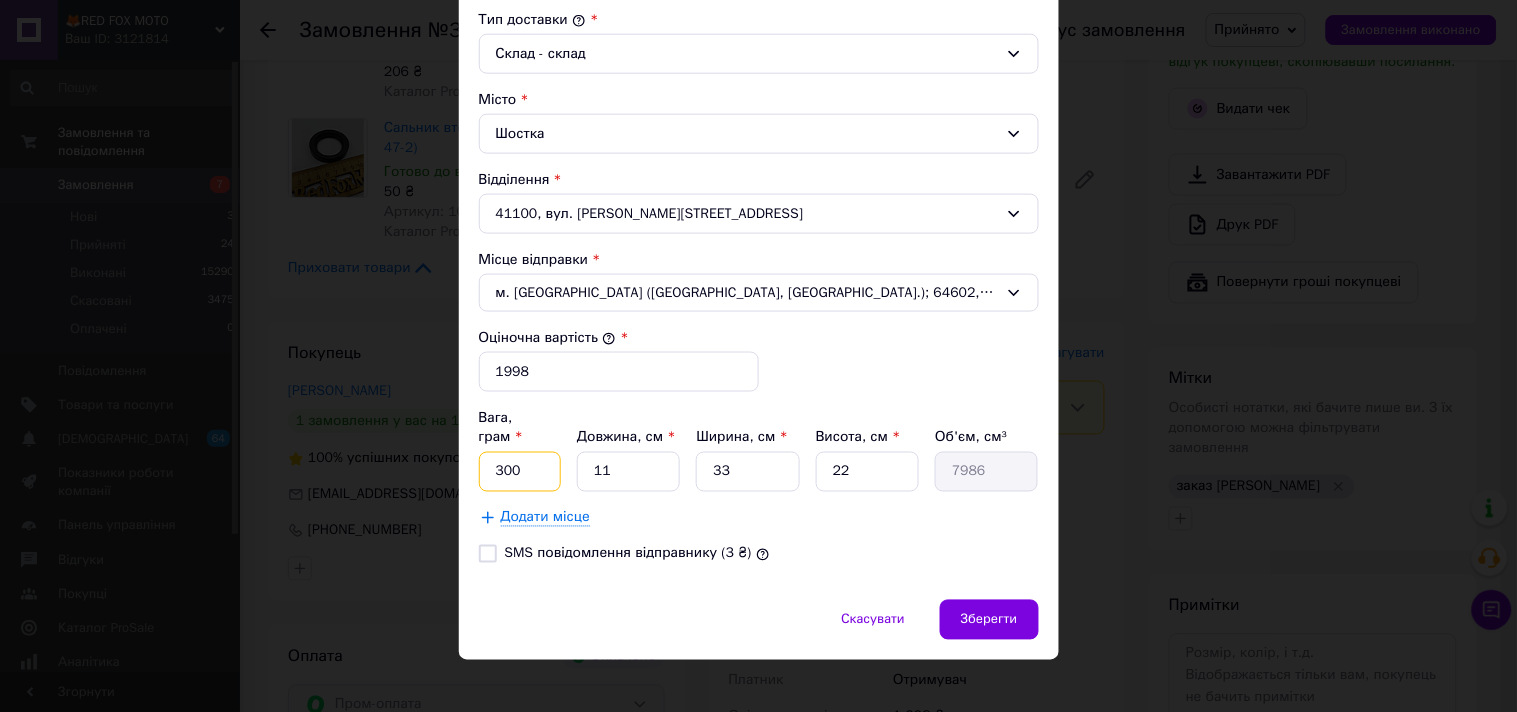drag, startPoint x: 498, startPoint y: 457, endPoint x: 473, endPoint y: 457, distance: 25 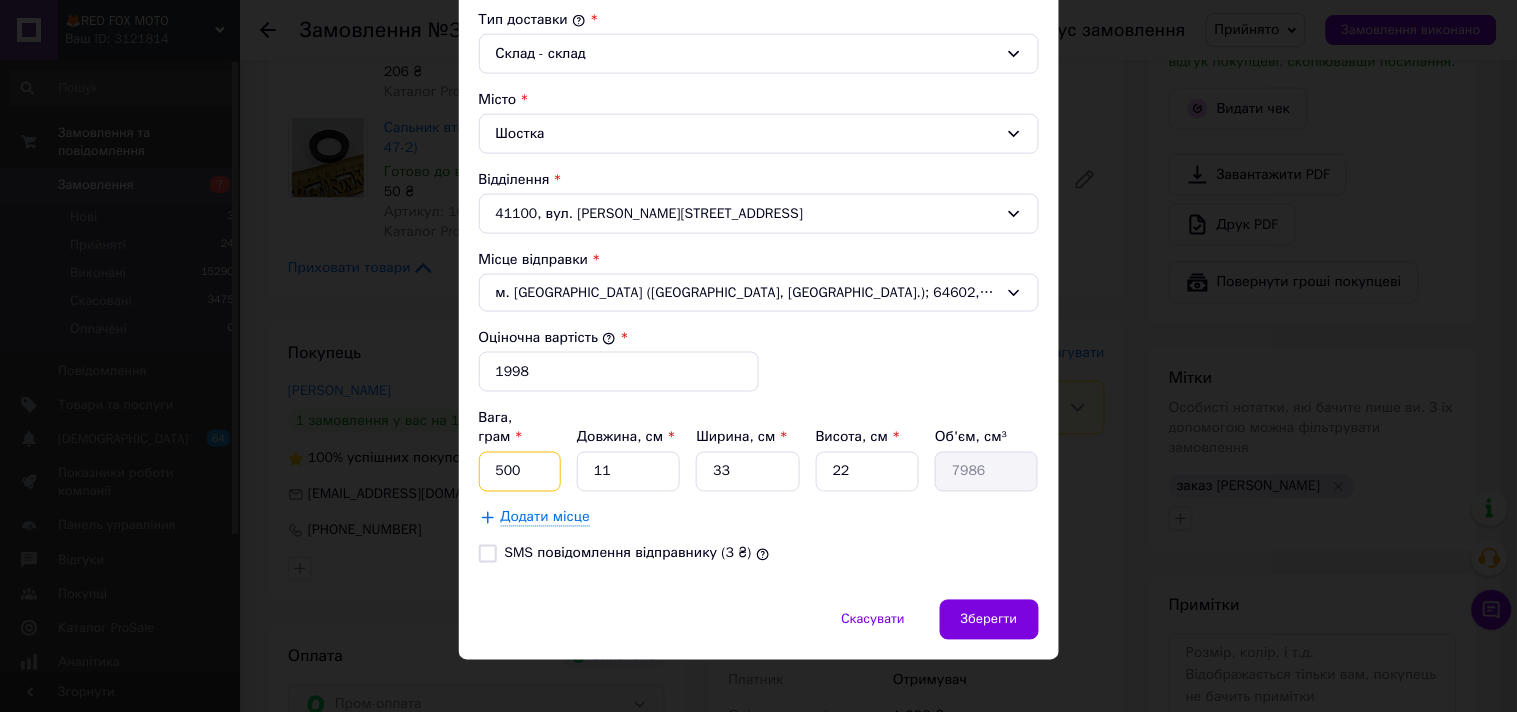 type on "500" 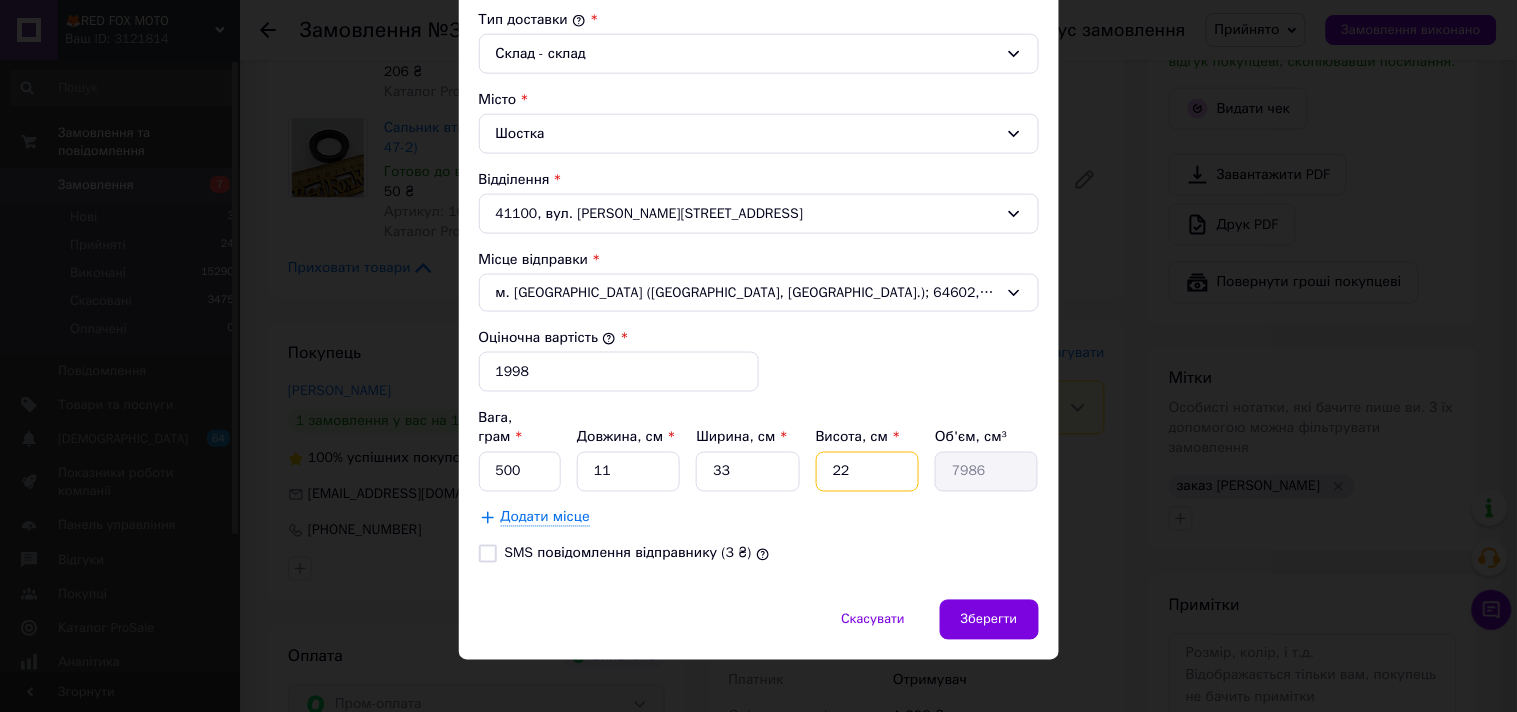 click on "22" at bounding box center (867, 472) 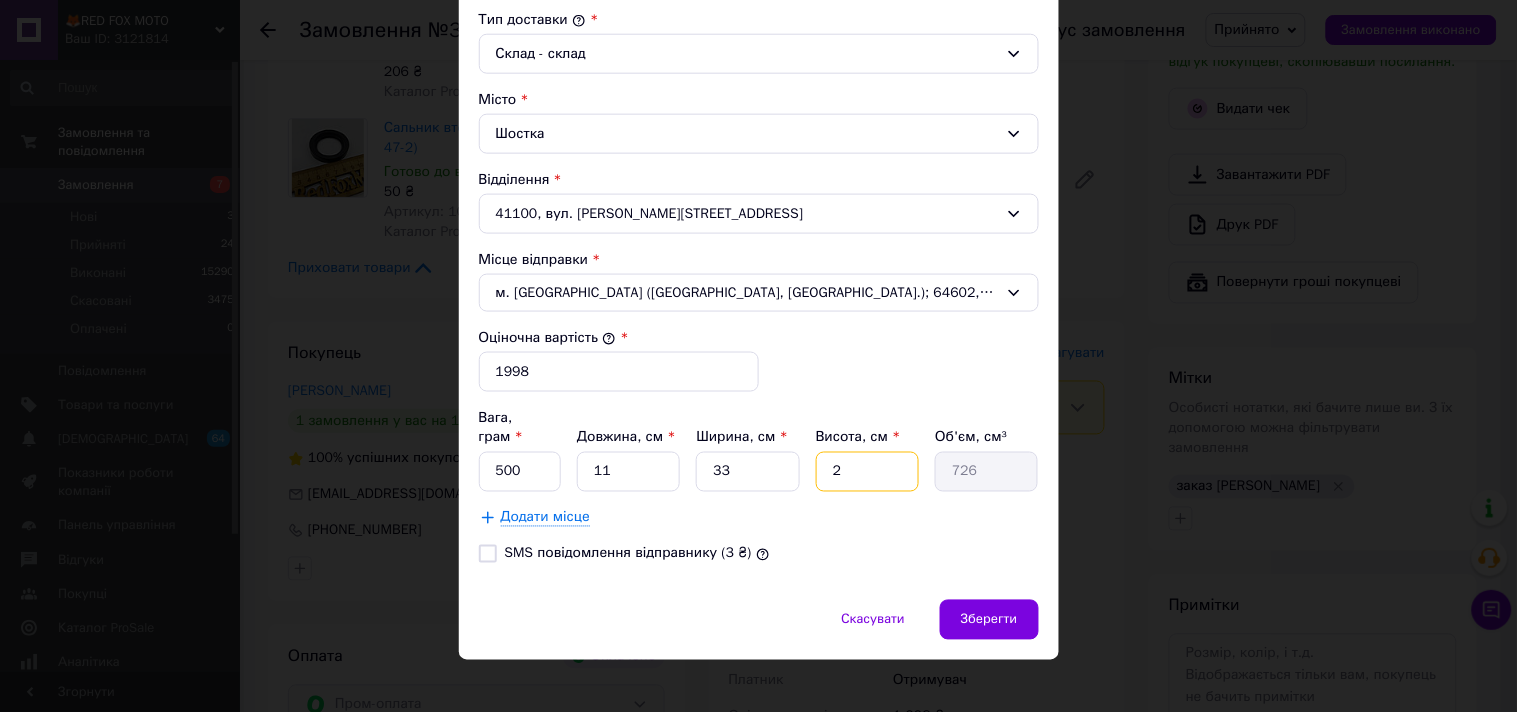 type on "2" 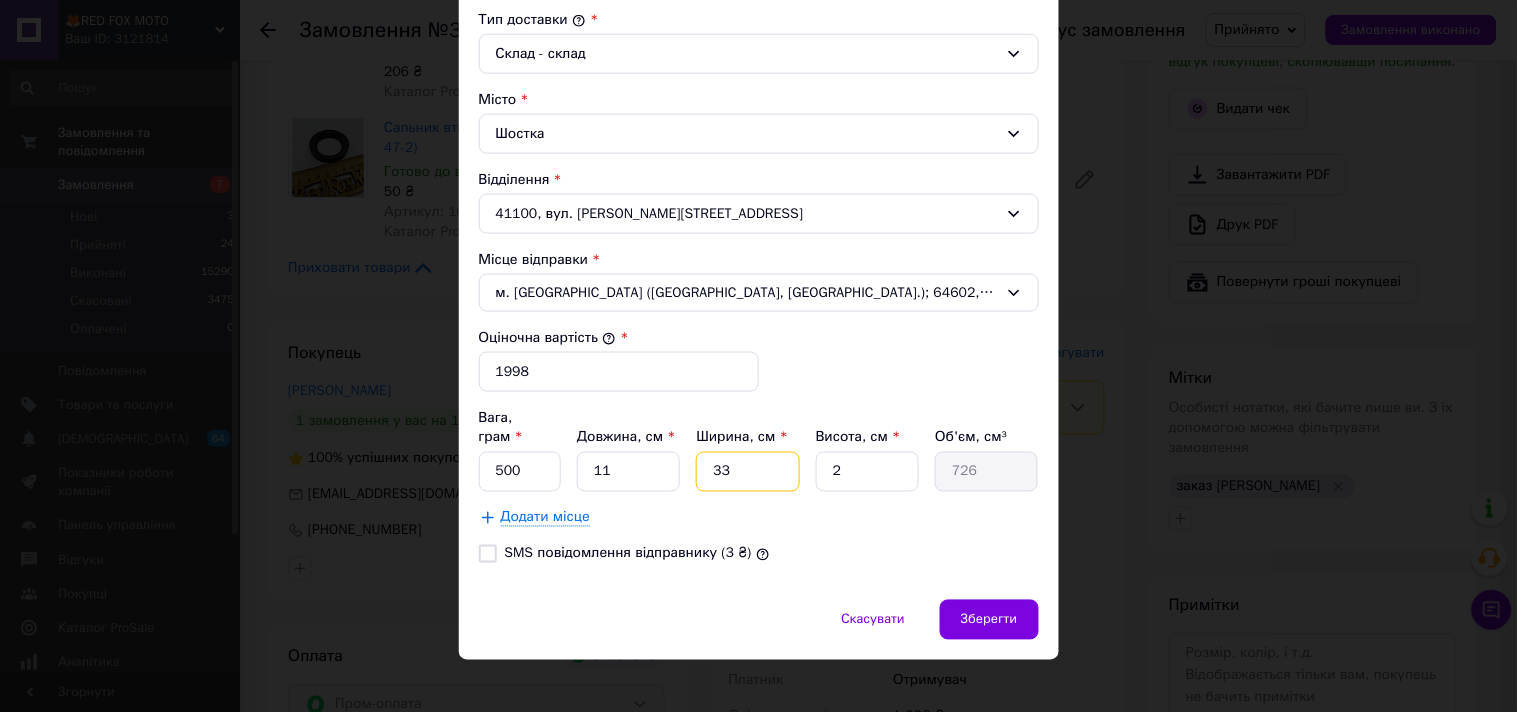 drag, startPoint x: 740, startPoint y: 454, endPoint x: 693, endPoint y: 462, distance: 47.67599 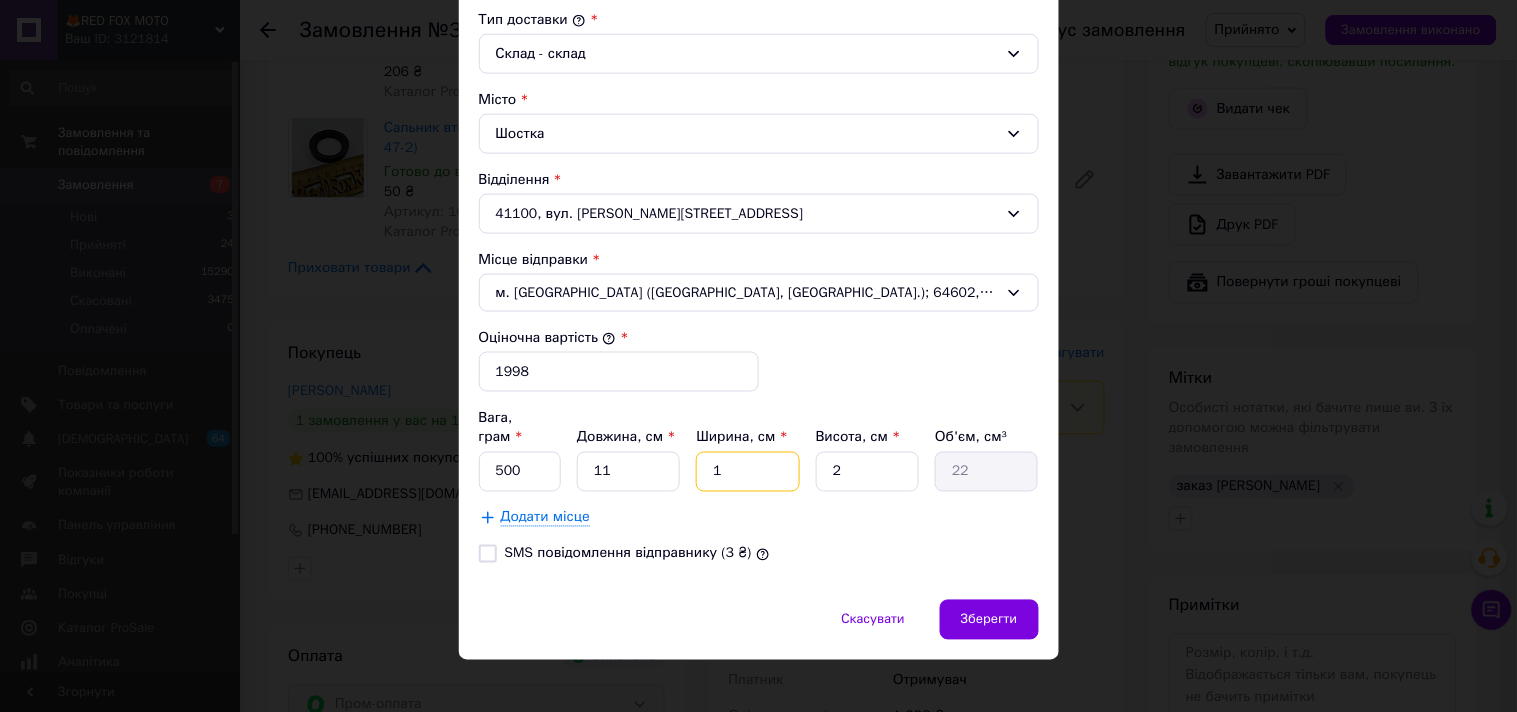 type on "10" 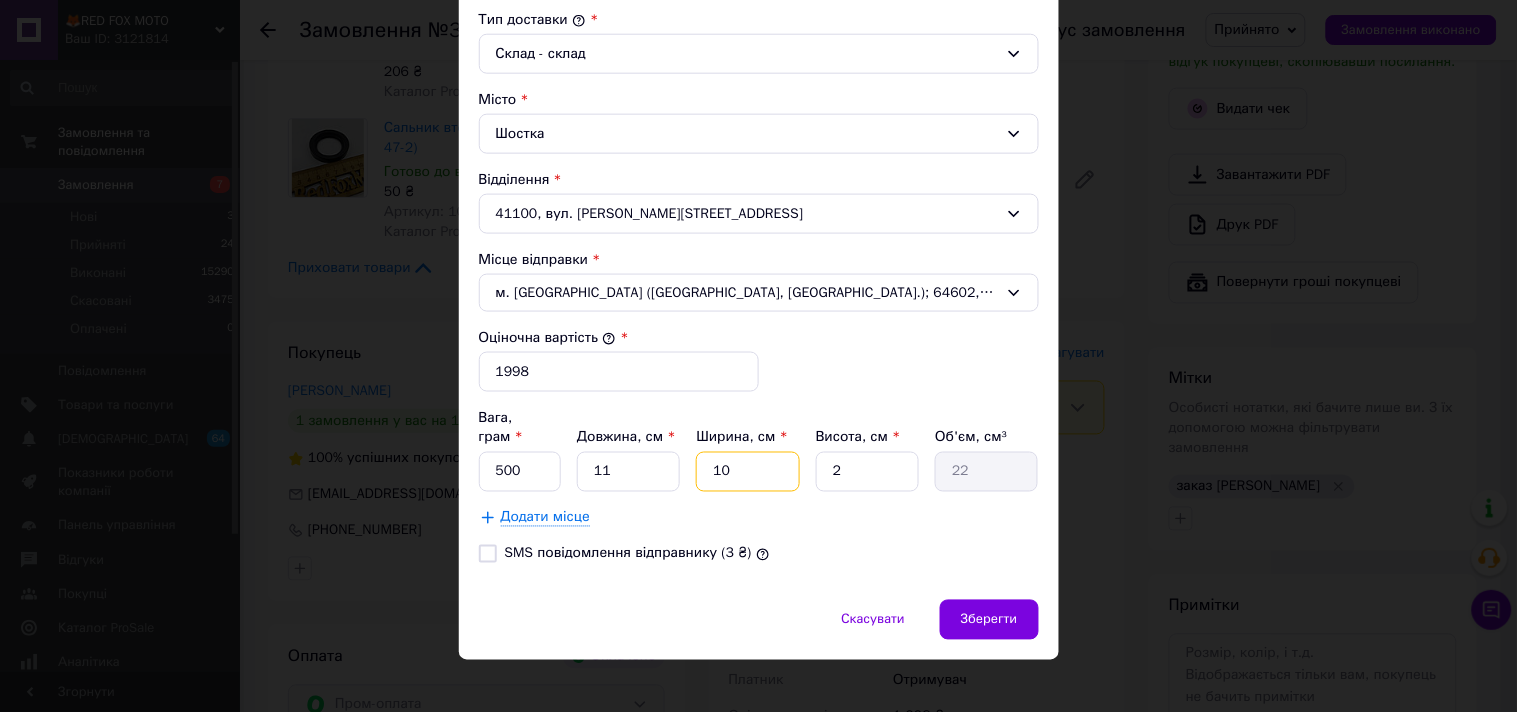 type on "220" 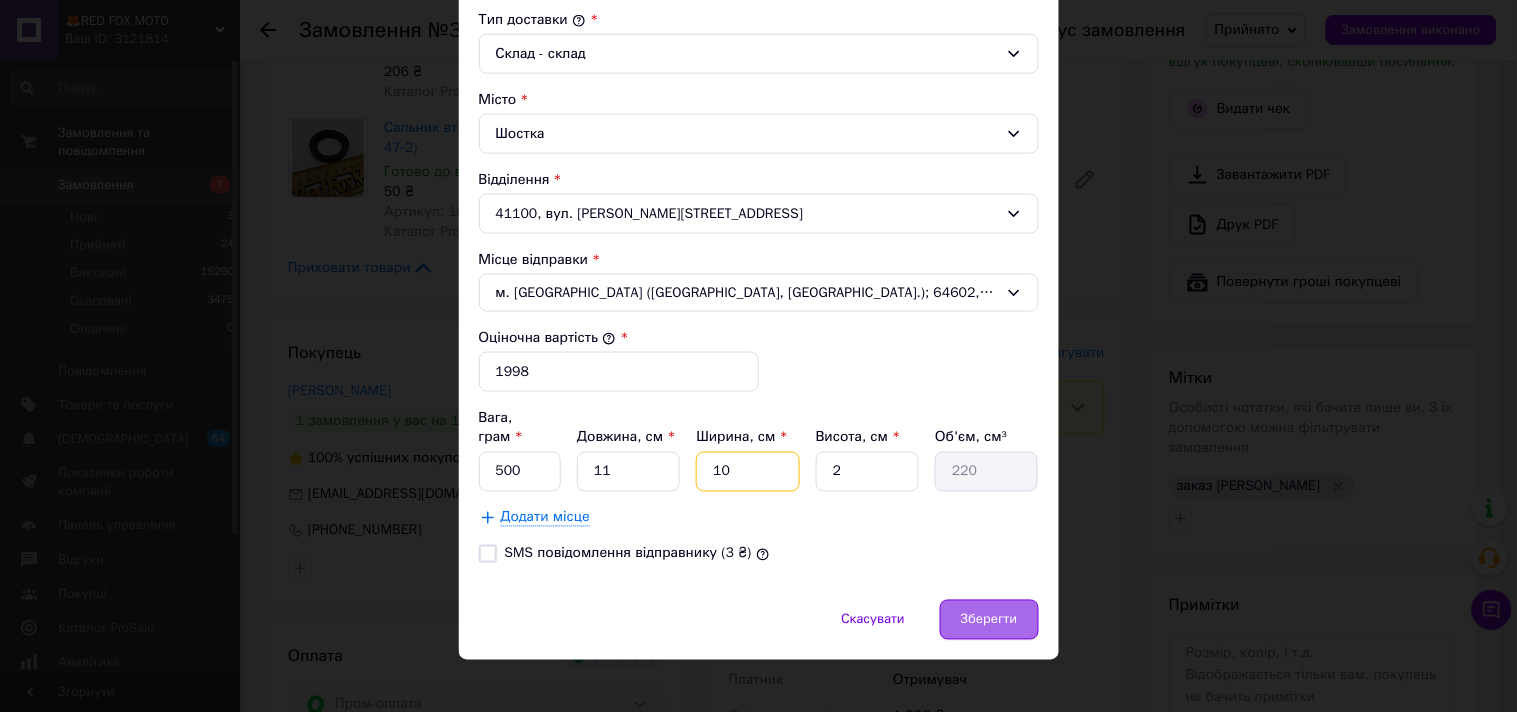 type on "10" 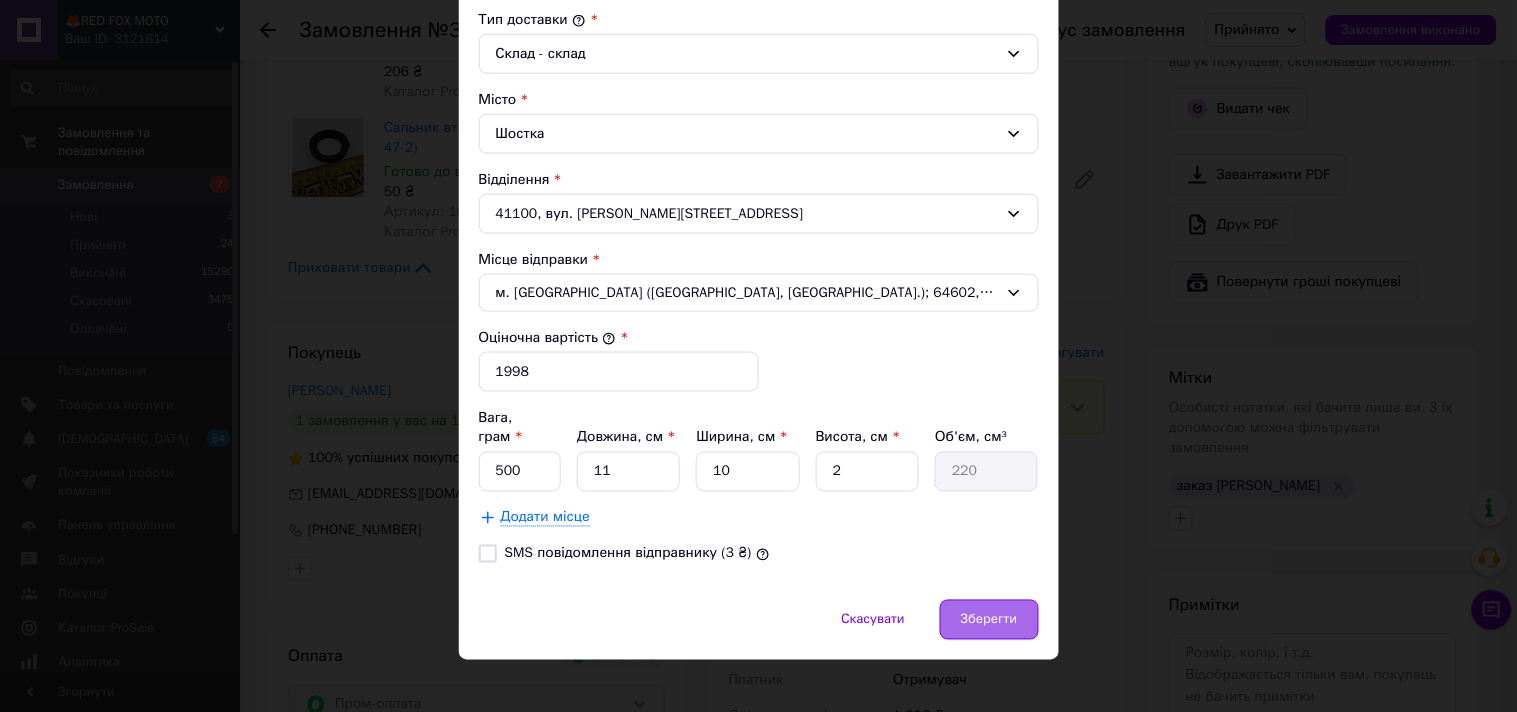 click on "Зберегти" at bounding box center [989, 620] 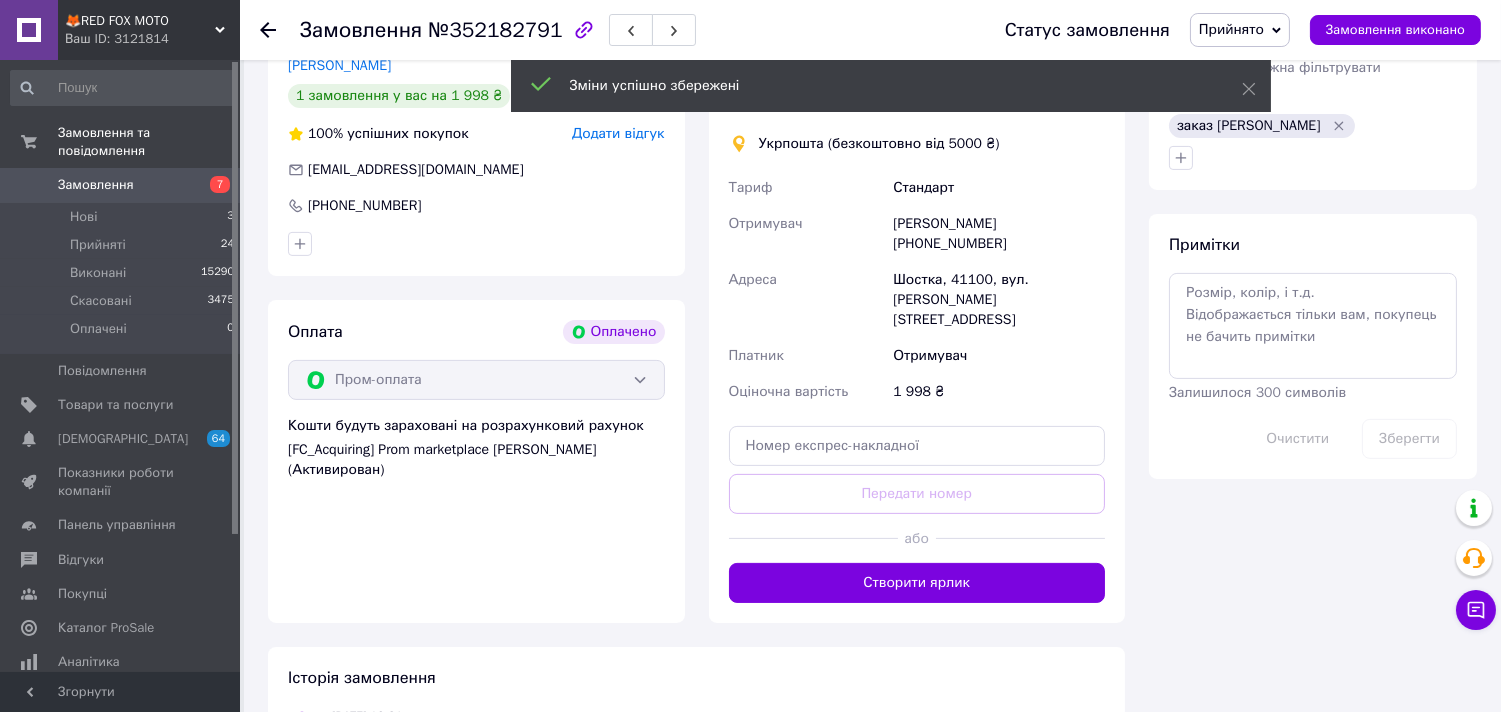 scroll, scrollTop: 1048, scrollLeft: 0, axis: vertical 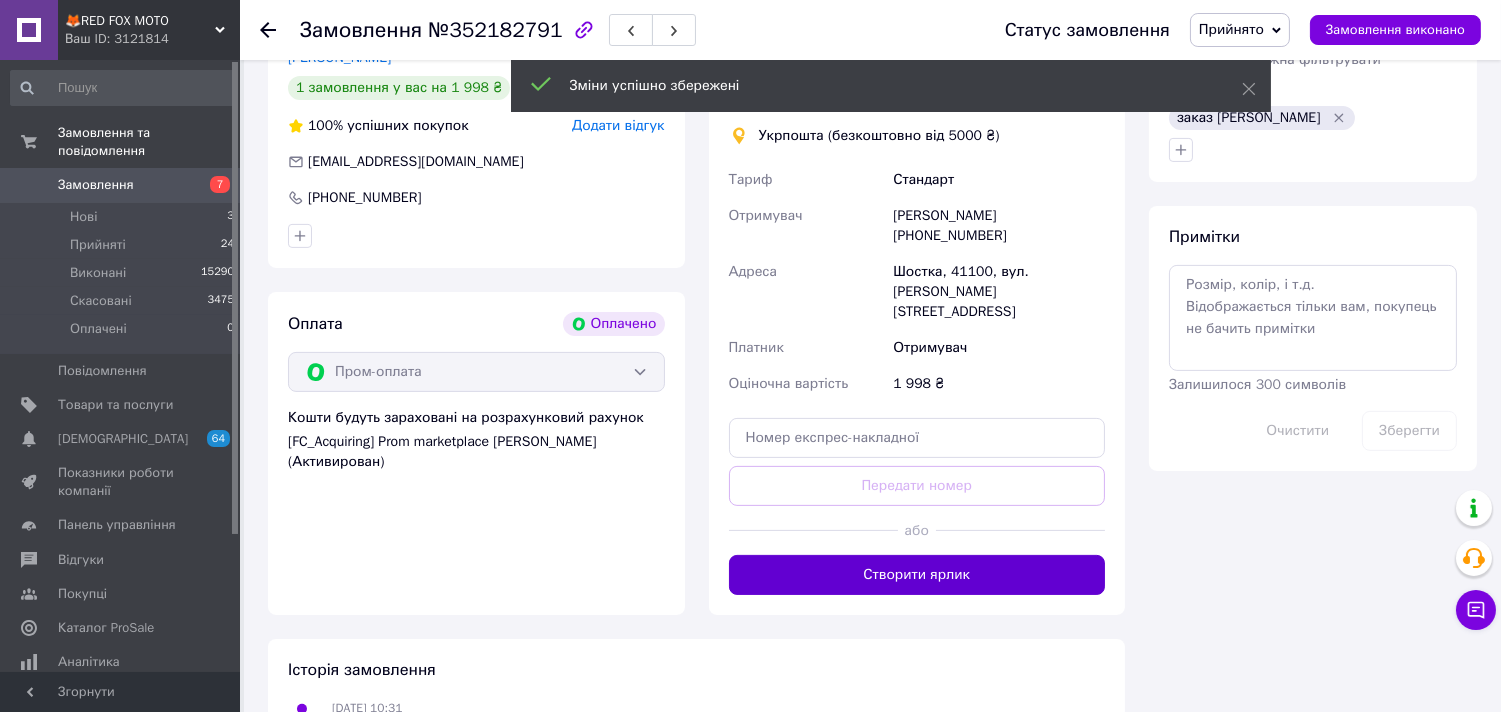 click on "Створити ярлик" at bounding box center [917, 575] 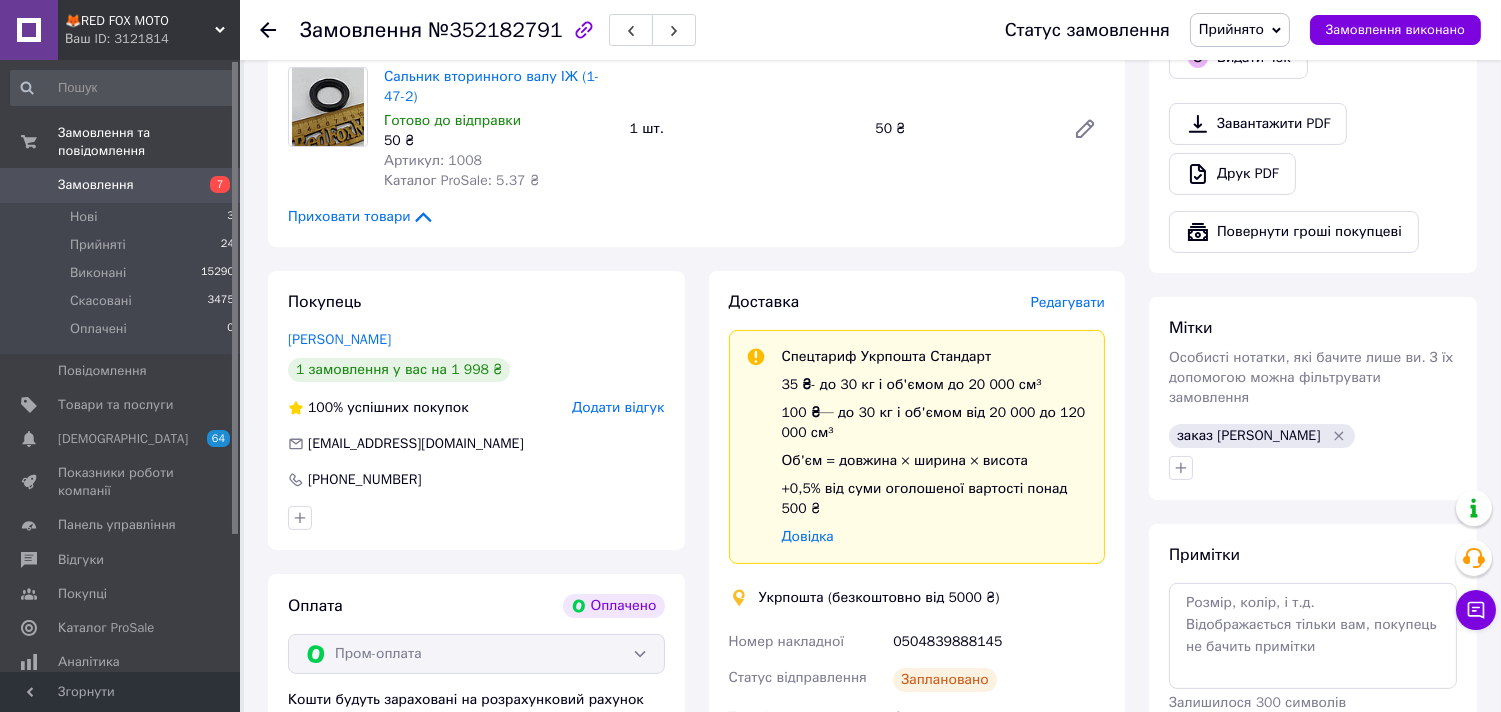 scroll, scrollTop: 715, scrollLeft: 0, axis: vertical 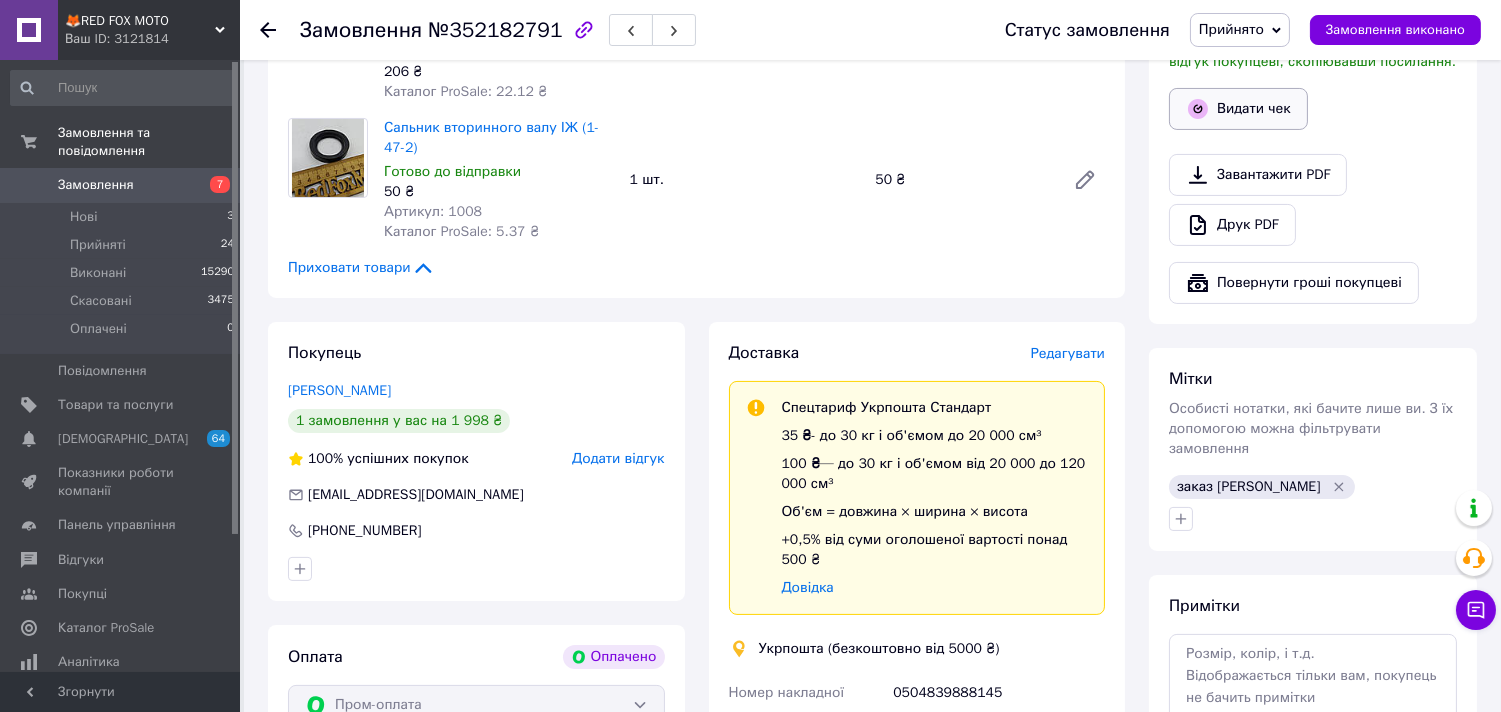 click on "Видати чек" at bounding box center (1238, 109) 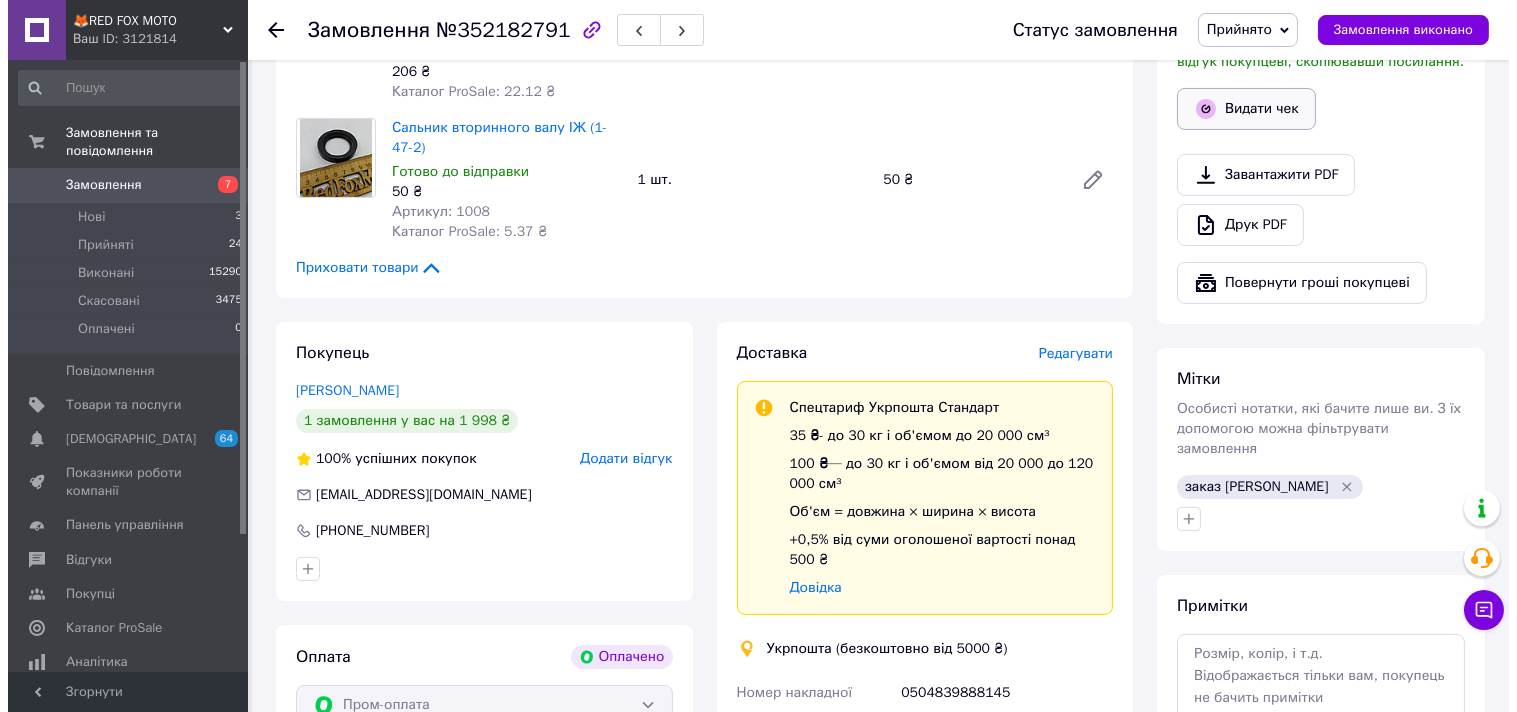 scroll, scrollTop: 695, scrollLeft: 0, axis: vertical 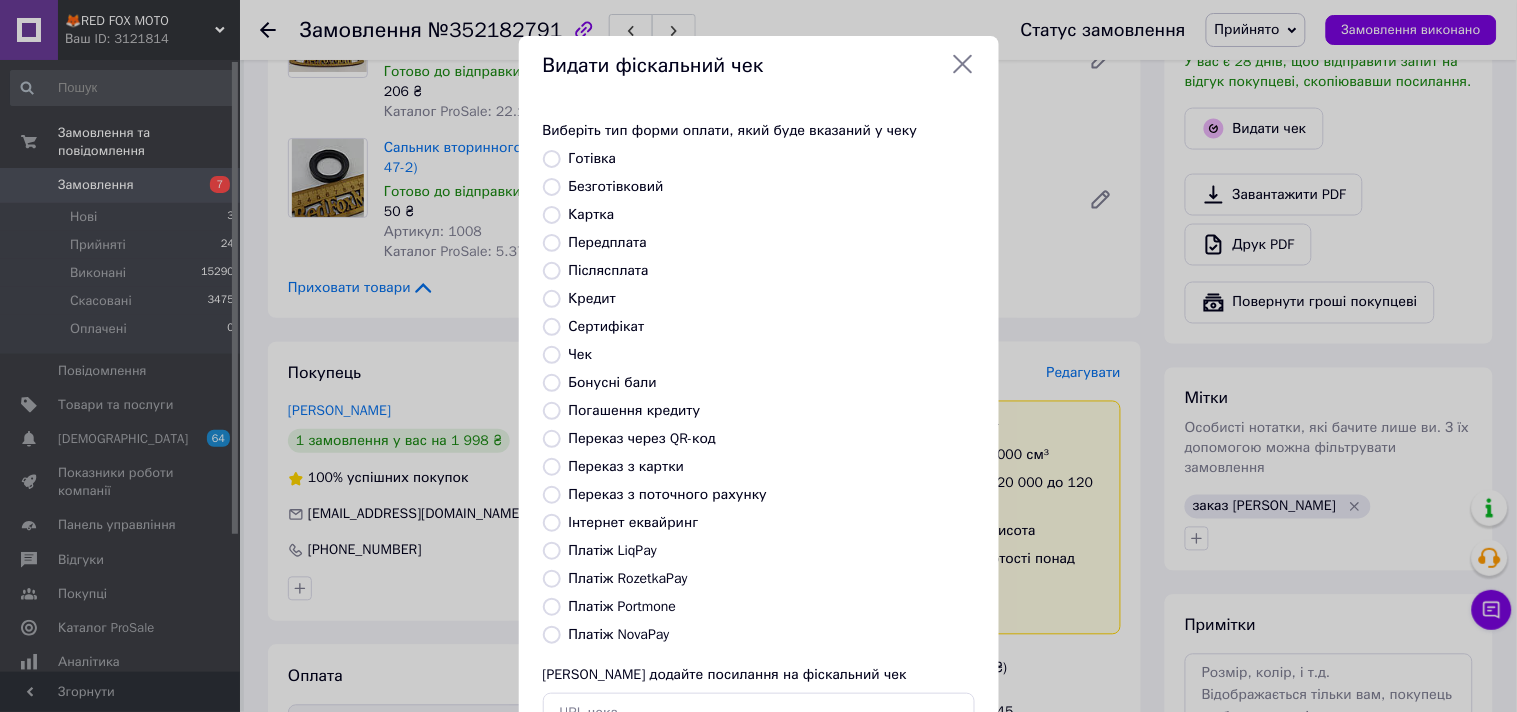 click on "Платіж RozetkaPay" at bounding box center (552, 579) 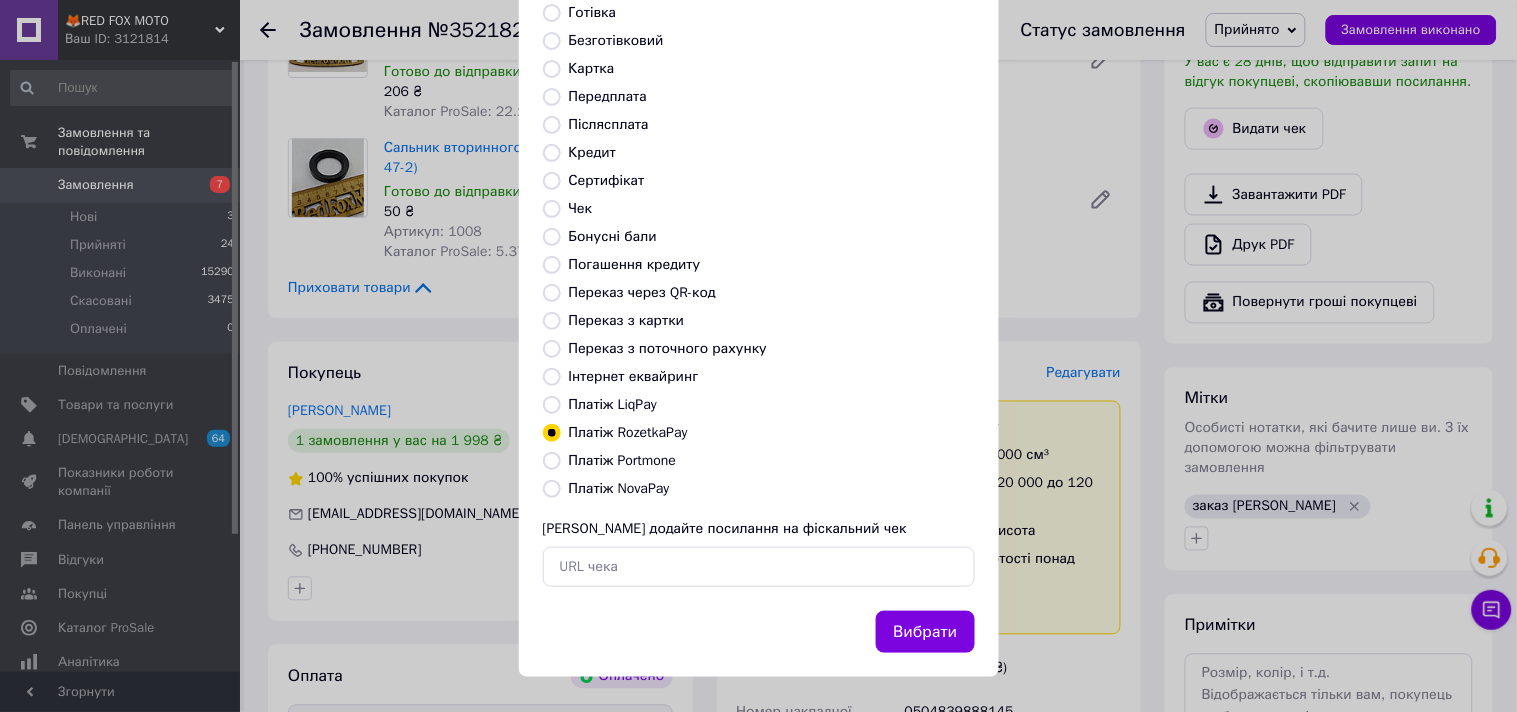 scroll, scrollTop: 147, scrollLeft: 0, axis: vertical 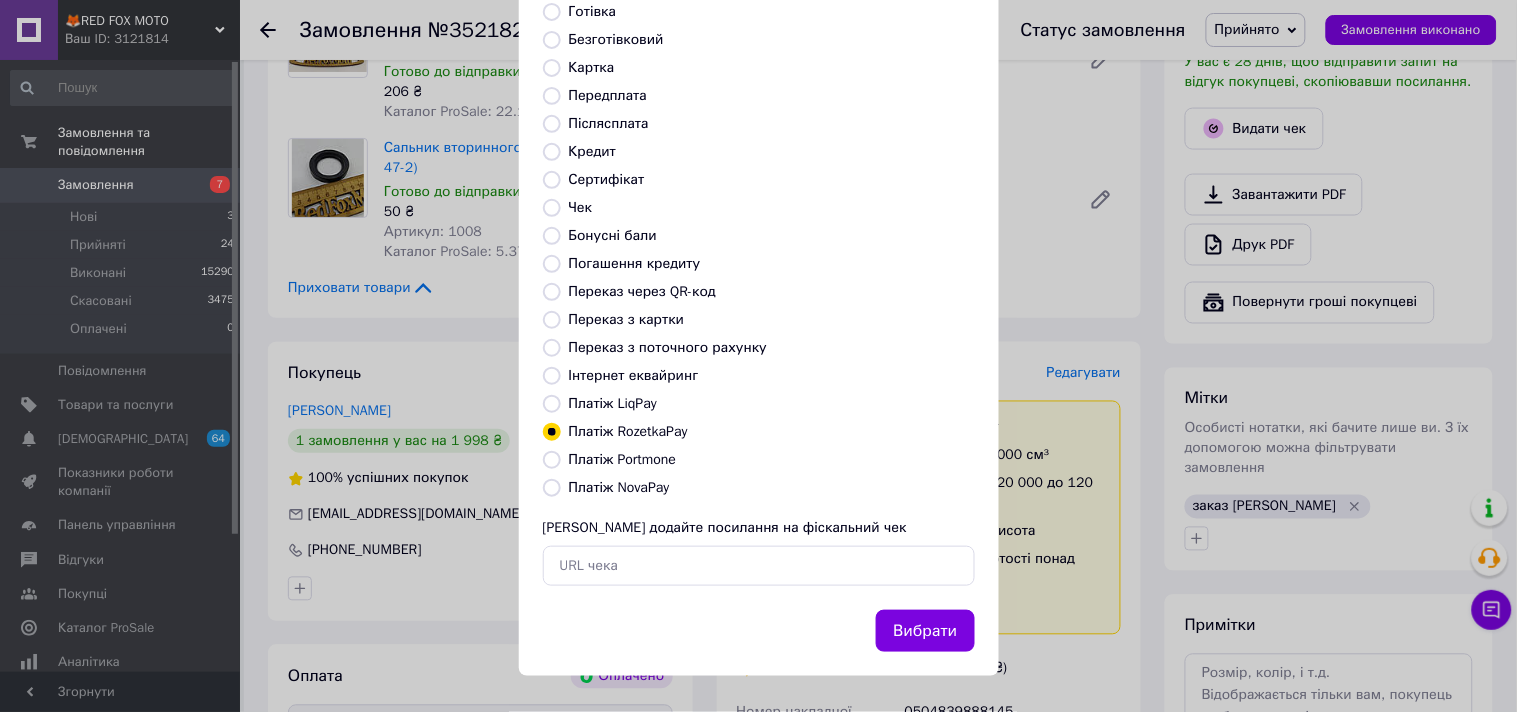 click on "Вибрати" at bounding box center [925, 631] 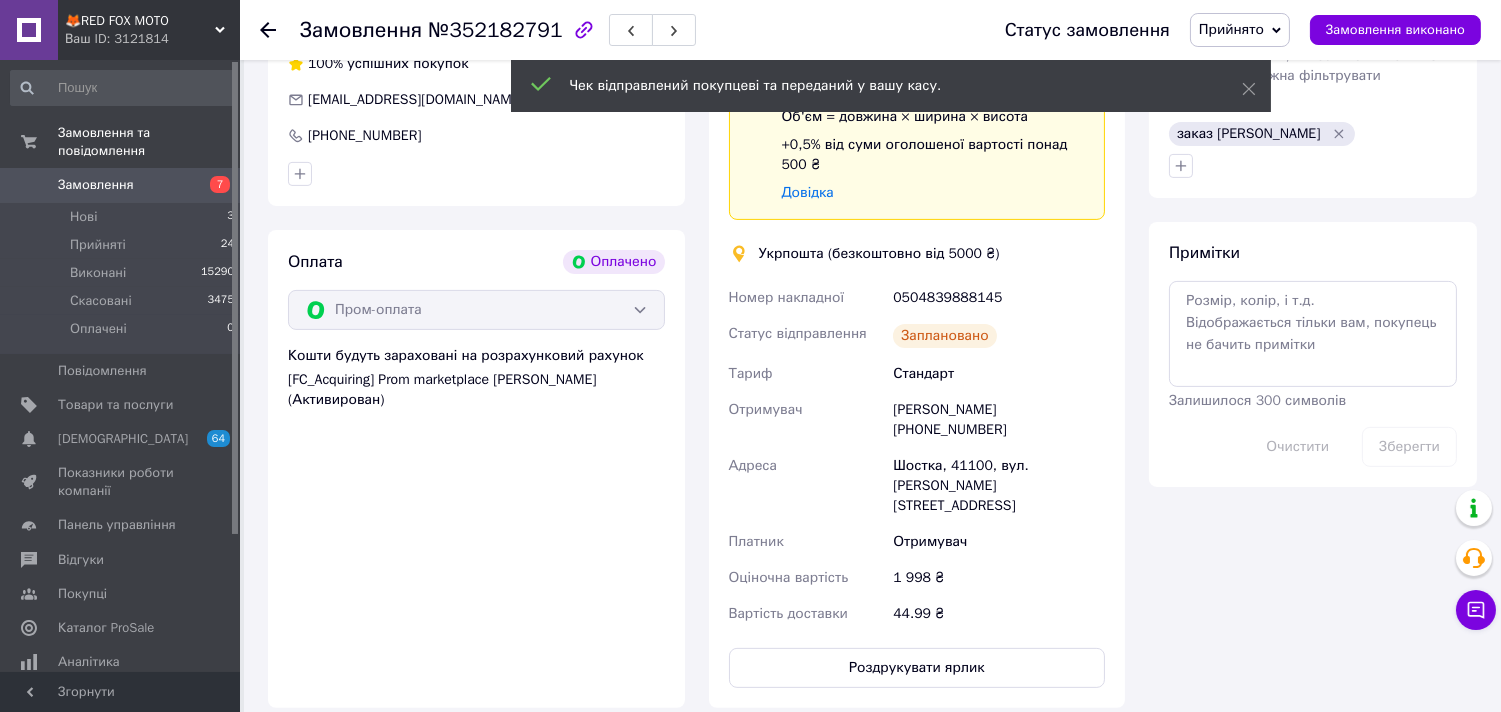 scroll, scrollTop: 1160, scrollLeft: 0, axis: vertical 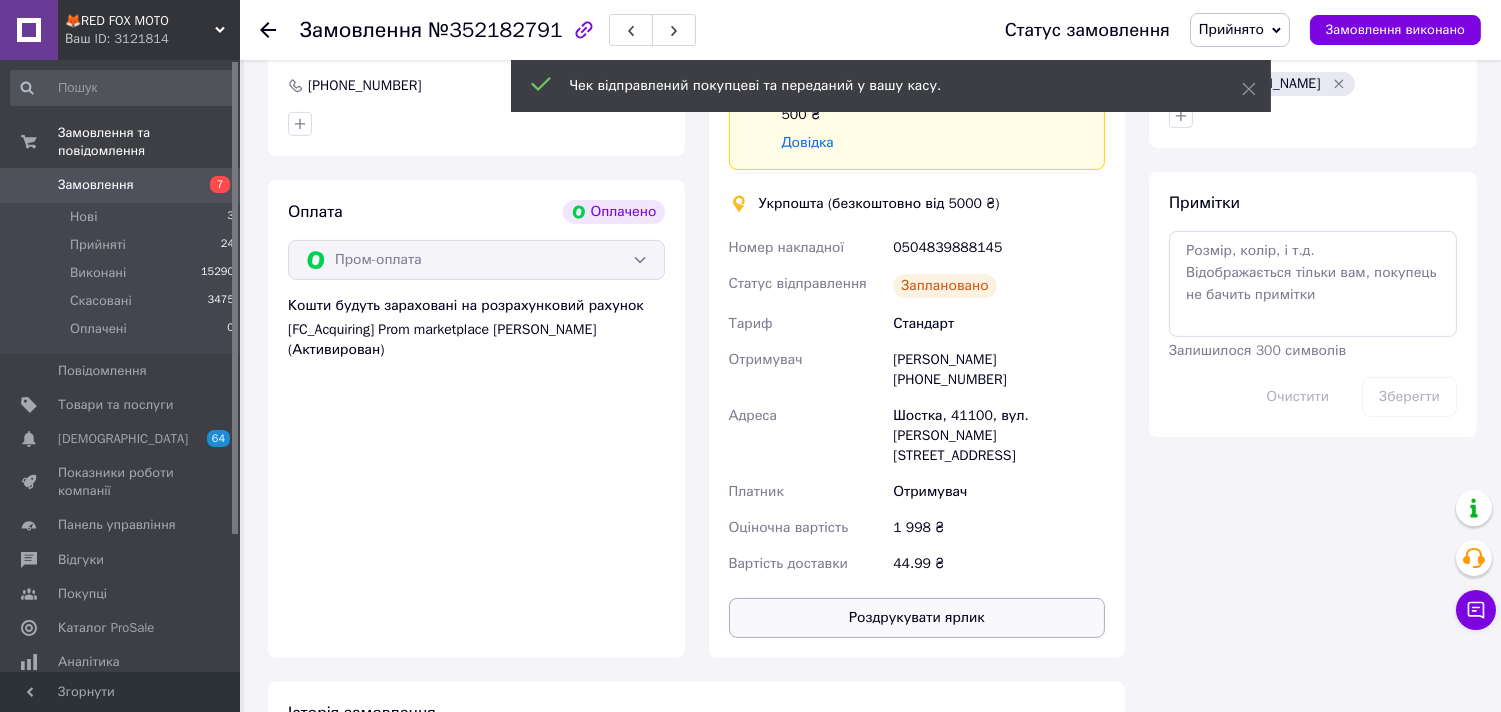 click on "Роздрукувати ярлик" at bounding box center (917, 618) 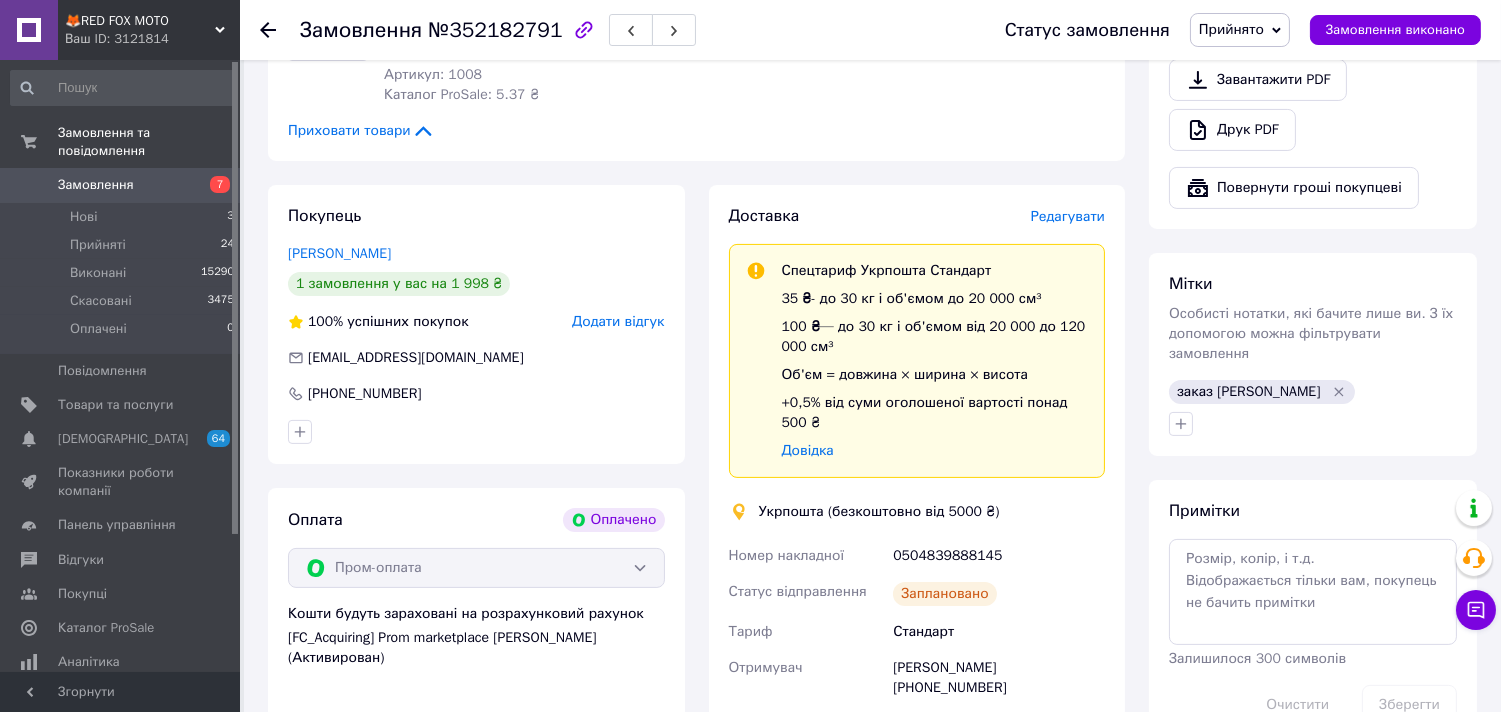 scroll, scrollTop: 715, scrollLeft: 0, axis: vertical 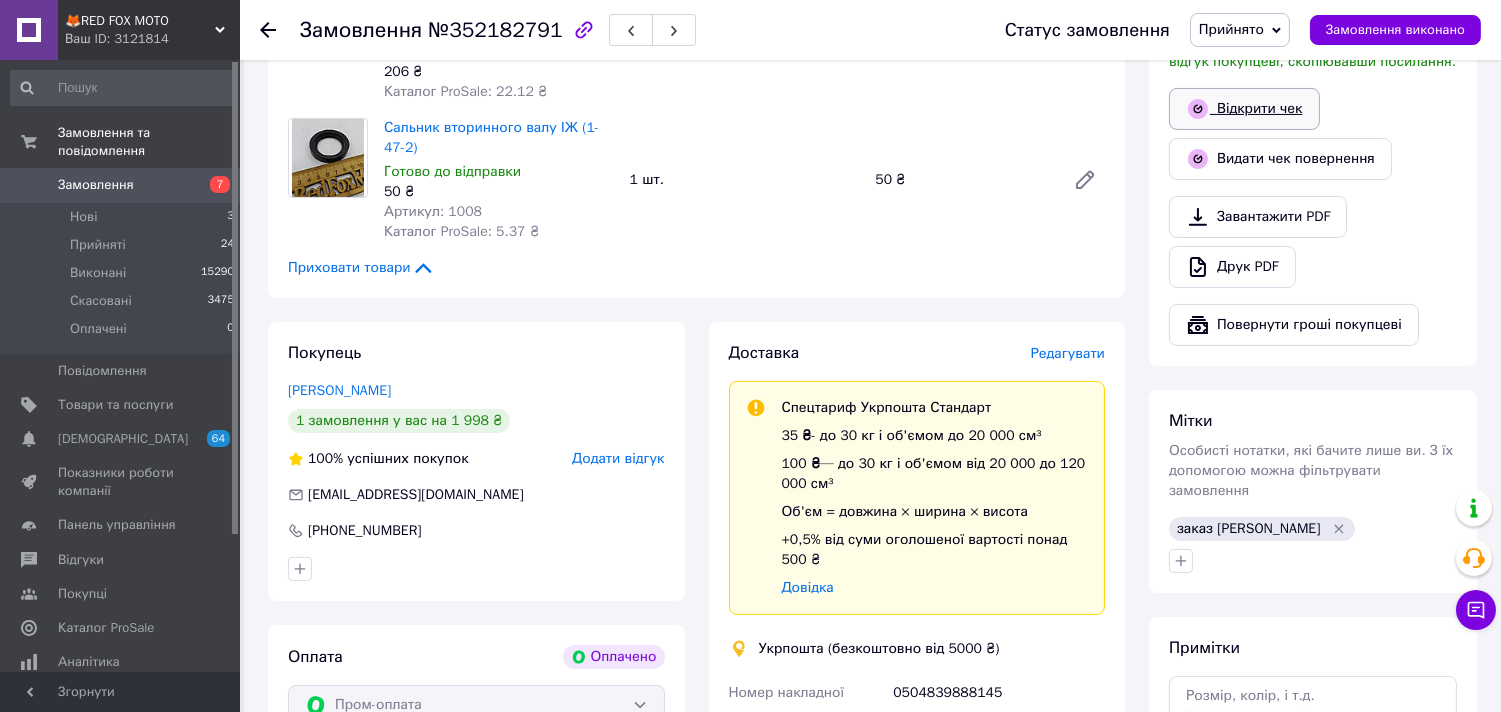 click on "Відкрити чек" at bounding box center [1244, 109] 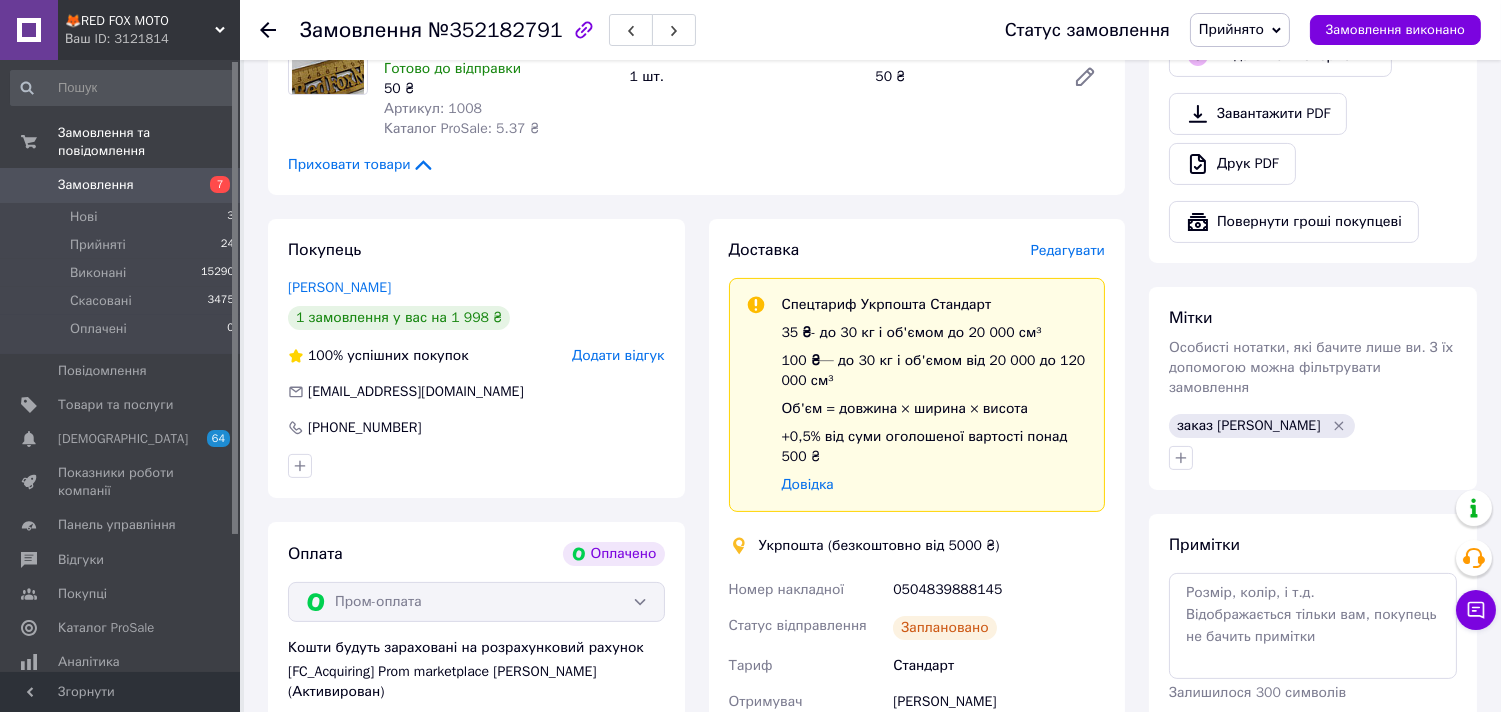 scroll, scrollTop: 826, scrollLeft: 0, axis: vertical 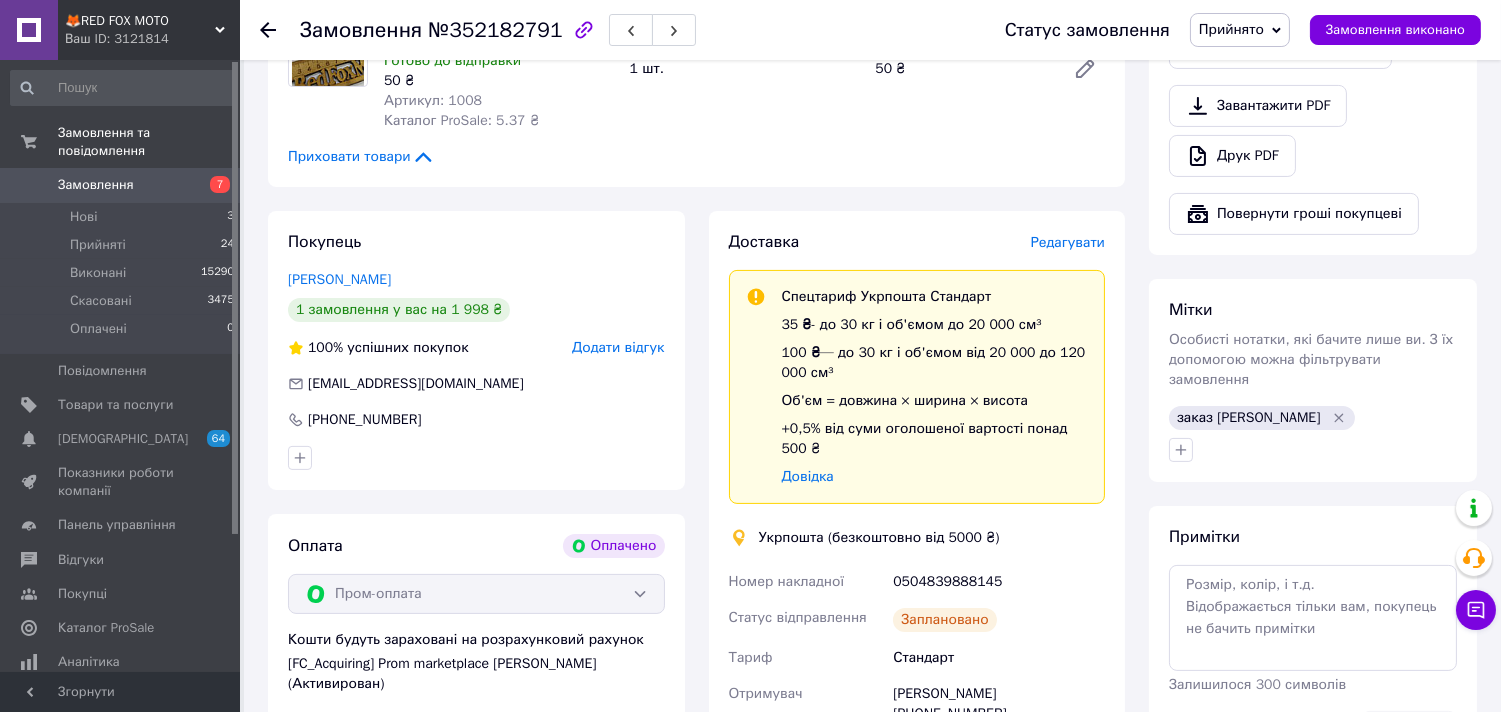 click 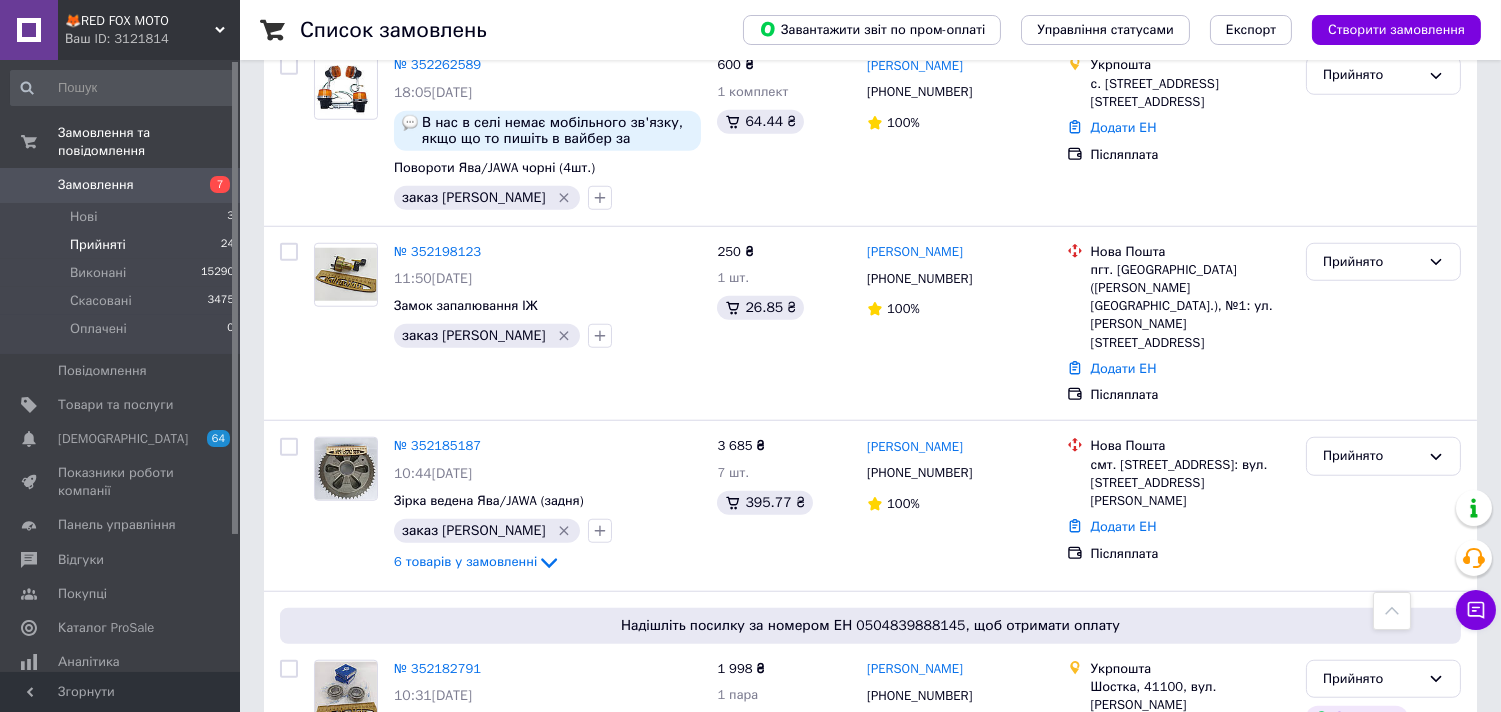 scroll, scrollTop: 3063, scrollLeft: 0, axis: vertical 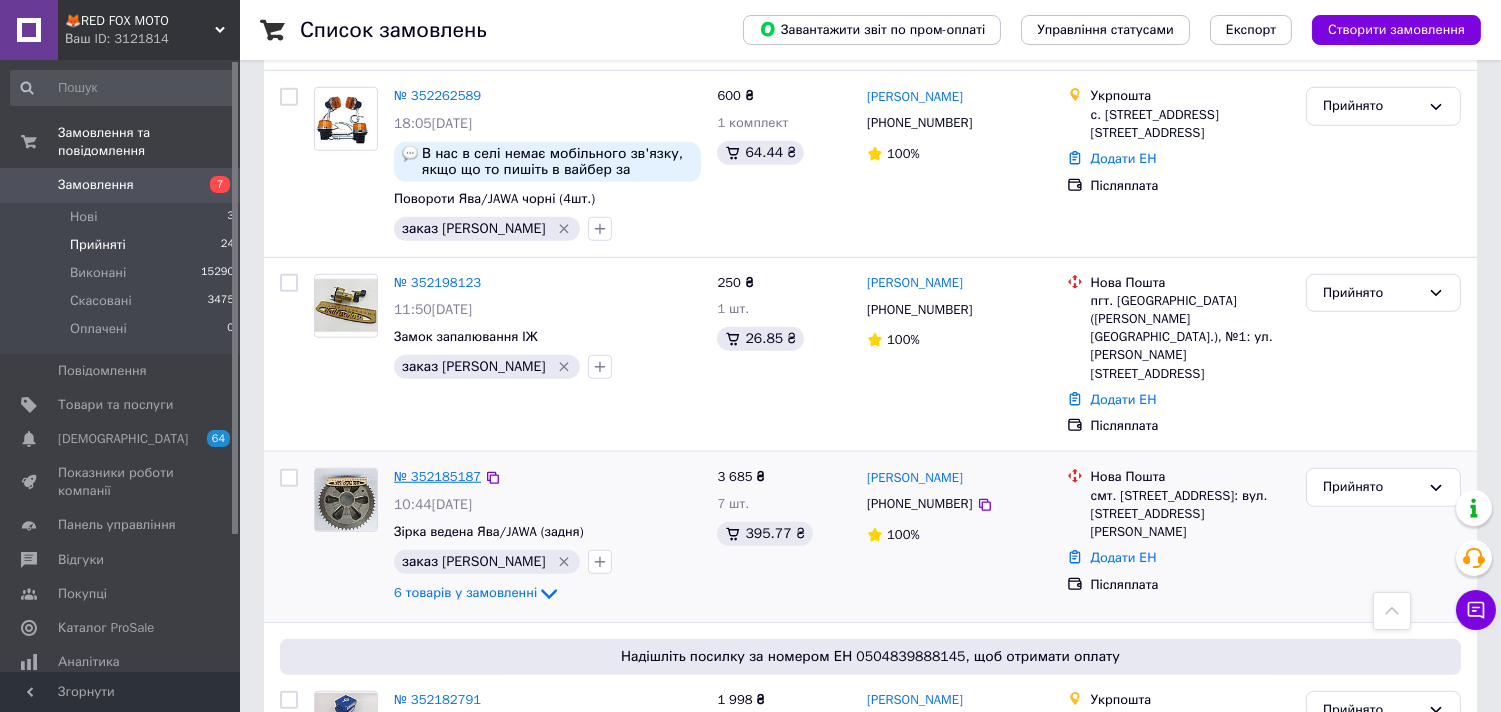 click on "№ 352185187" at bounding box center [437, 476] 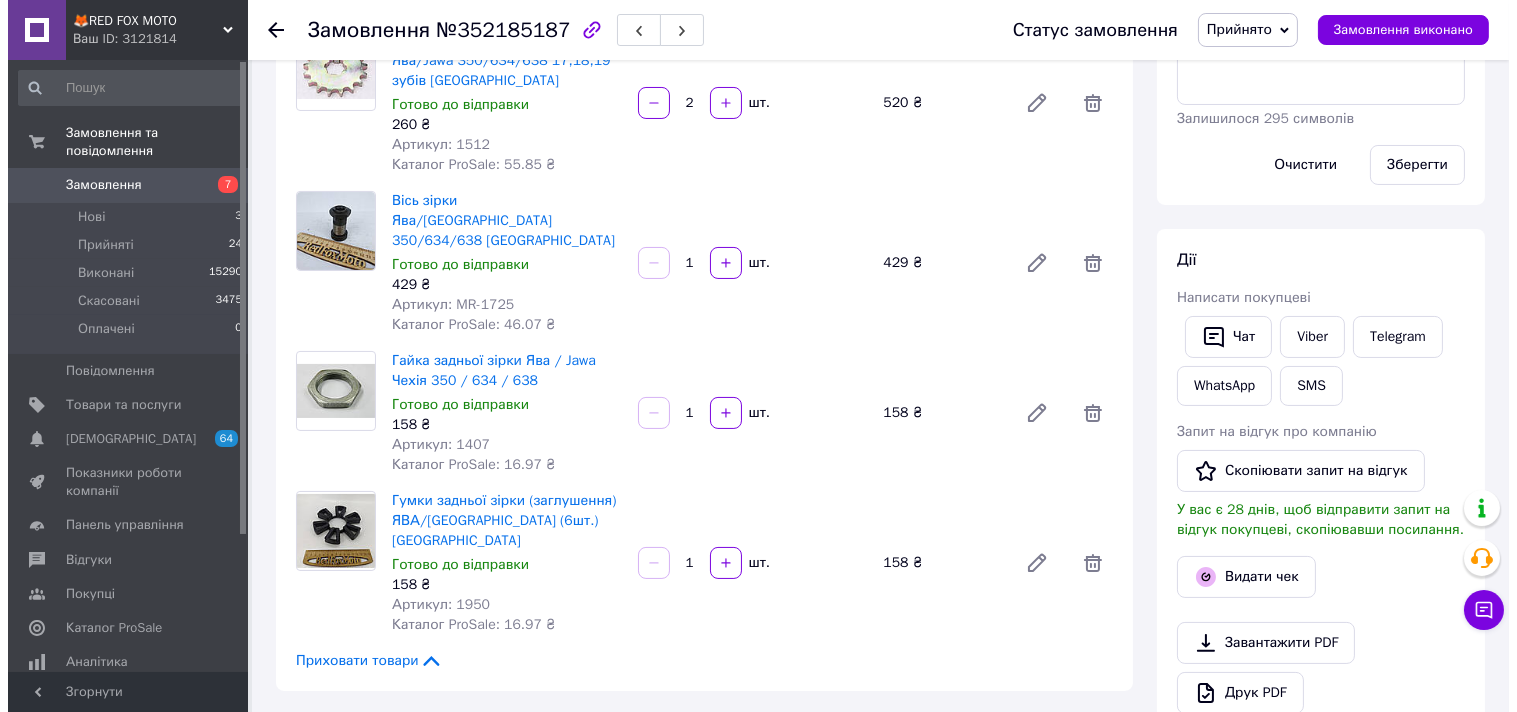 scroll, scrollTop: 555, scrollLeft: 0, axis: vertical 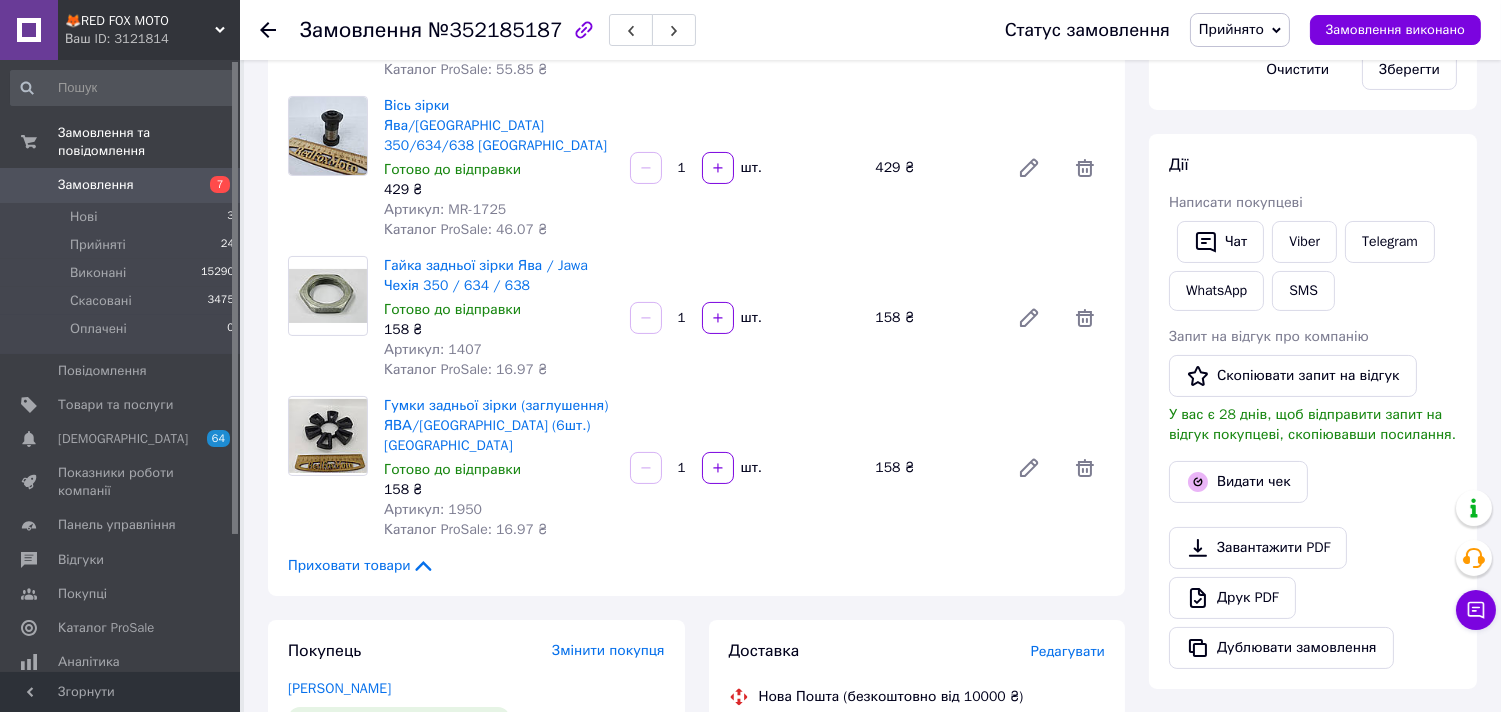 click on "Редагувати" at bounding box center (1068, 651) 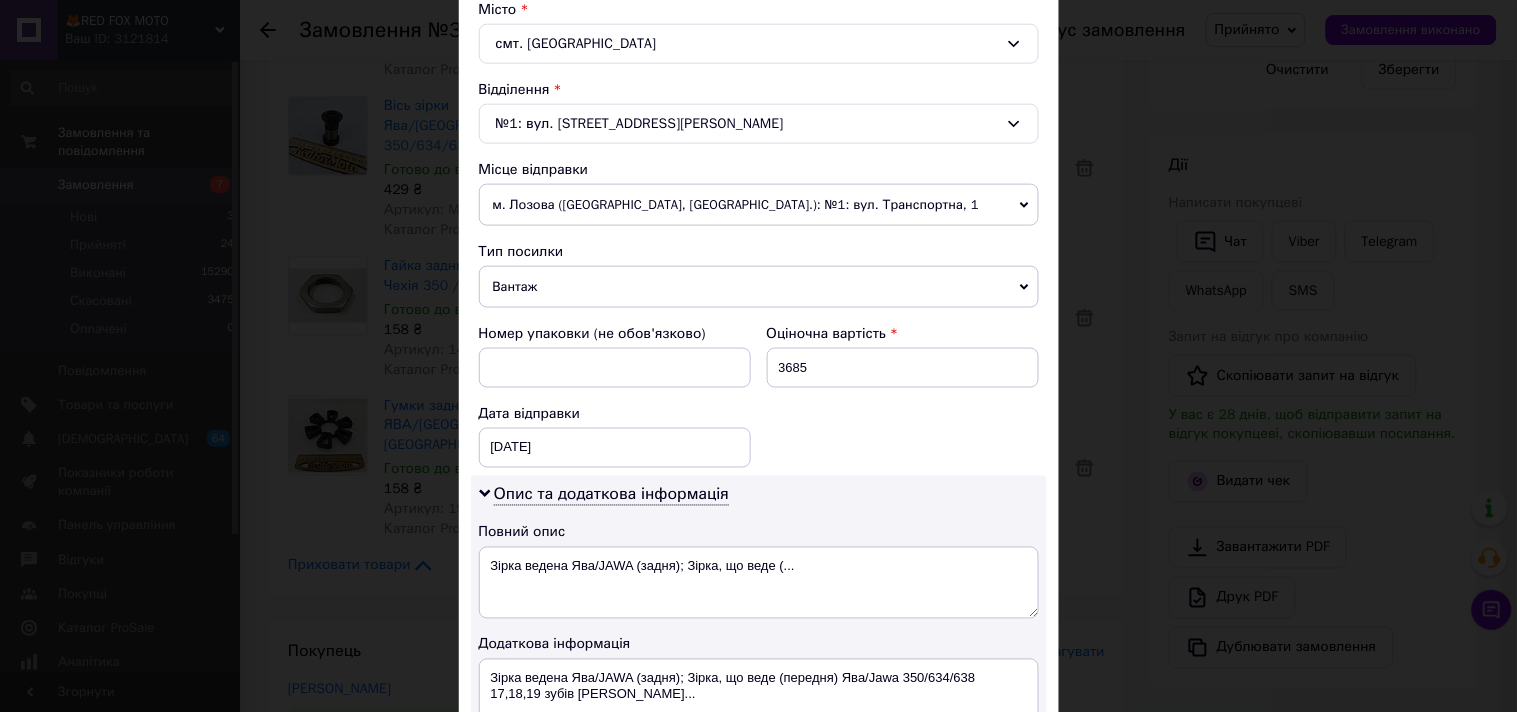 scroll, scrollTop: 666, scrollLeft: 0, axis: vertical 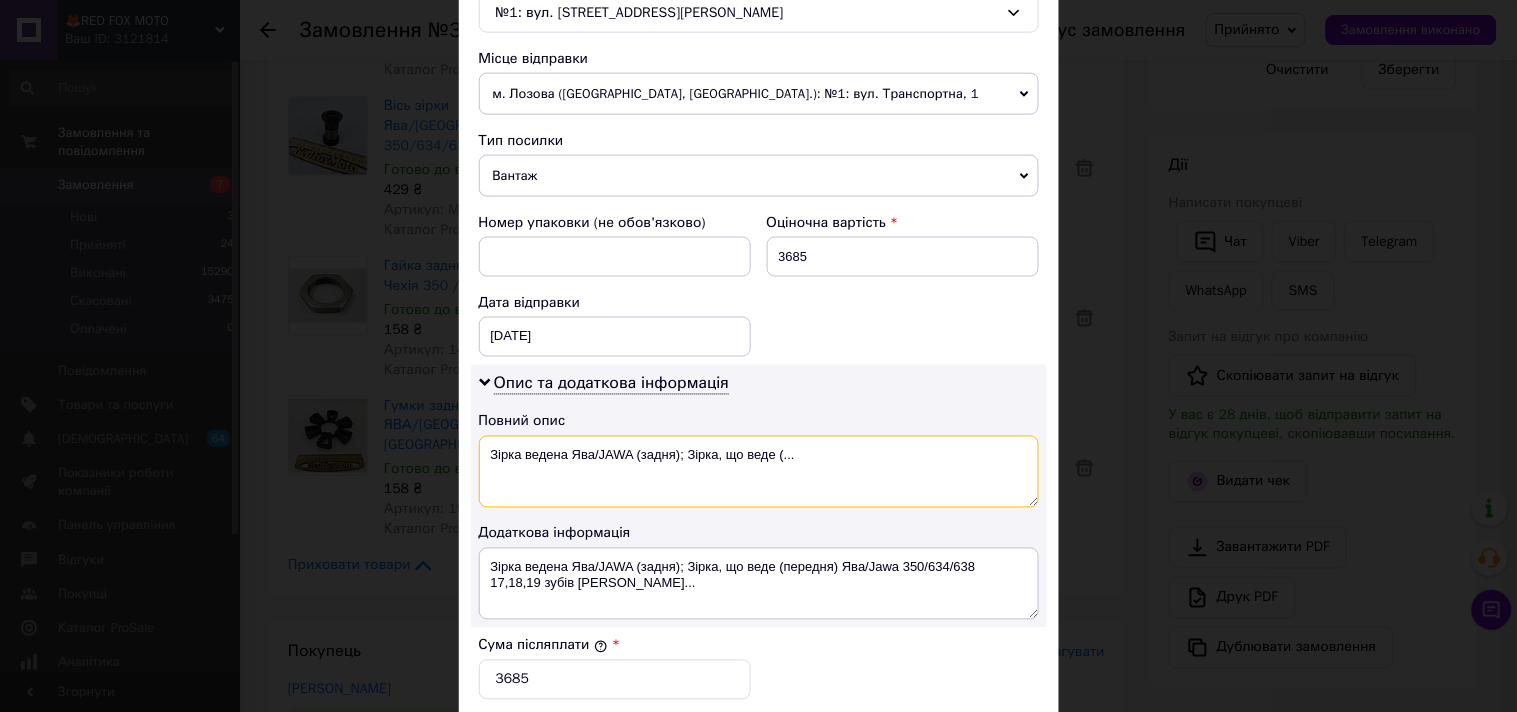 drag, startPoint x: 807, startPoint y: 456, endPoint x: 474, endPoint y: 457, distance: 333.0015 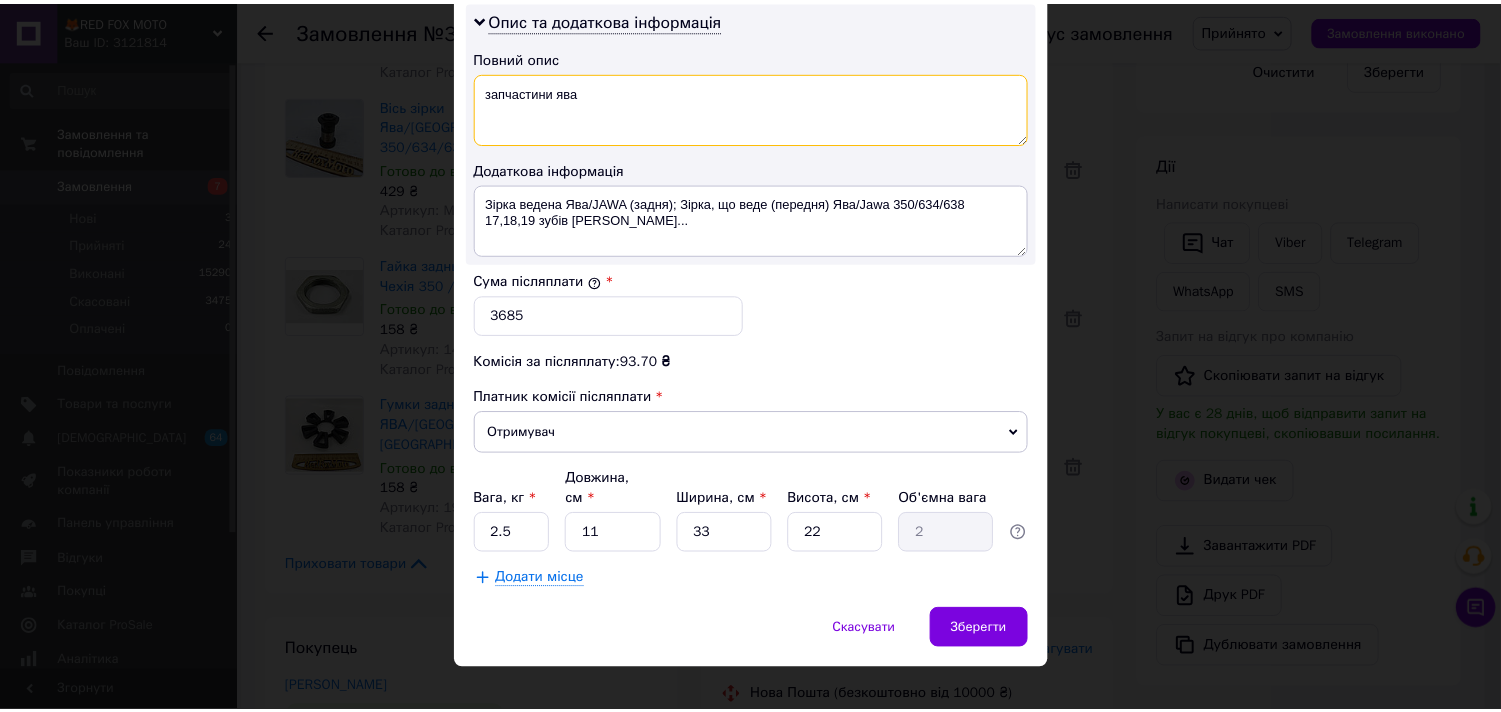 scroll, scrollTop: 1041, scrollLeft: 0, axis: vertical 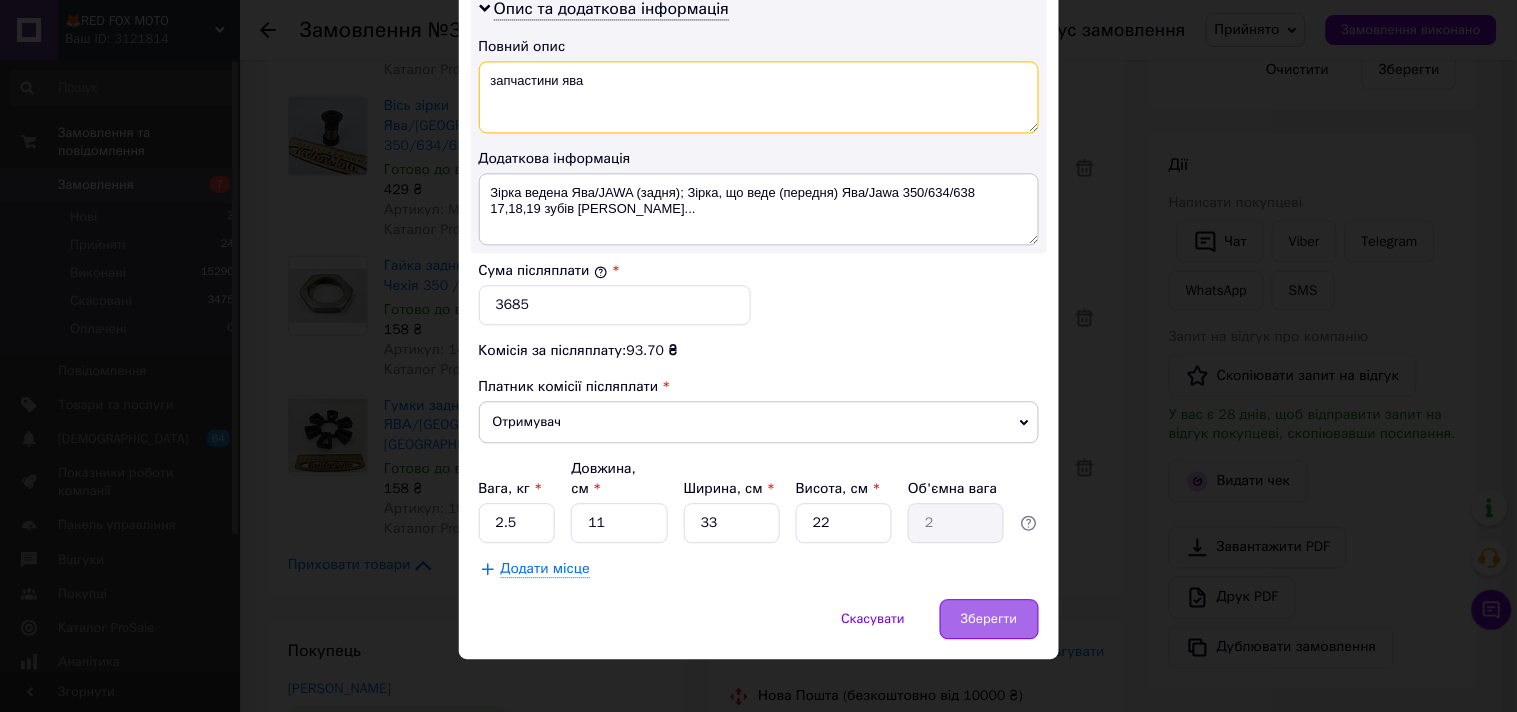 type on "запчастини ява" 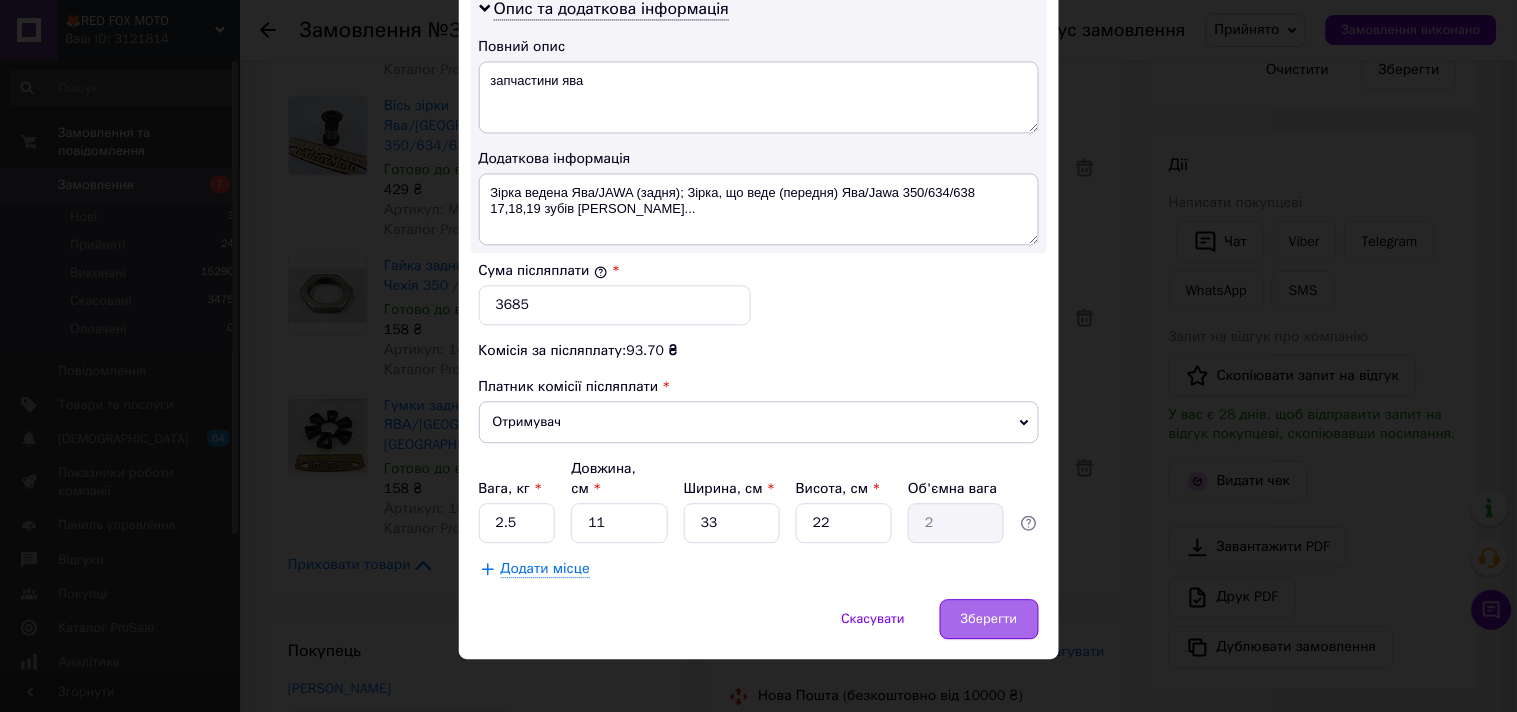 click on "Зберегти" at bounding box center [989, 619] 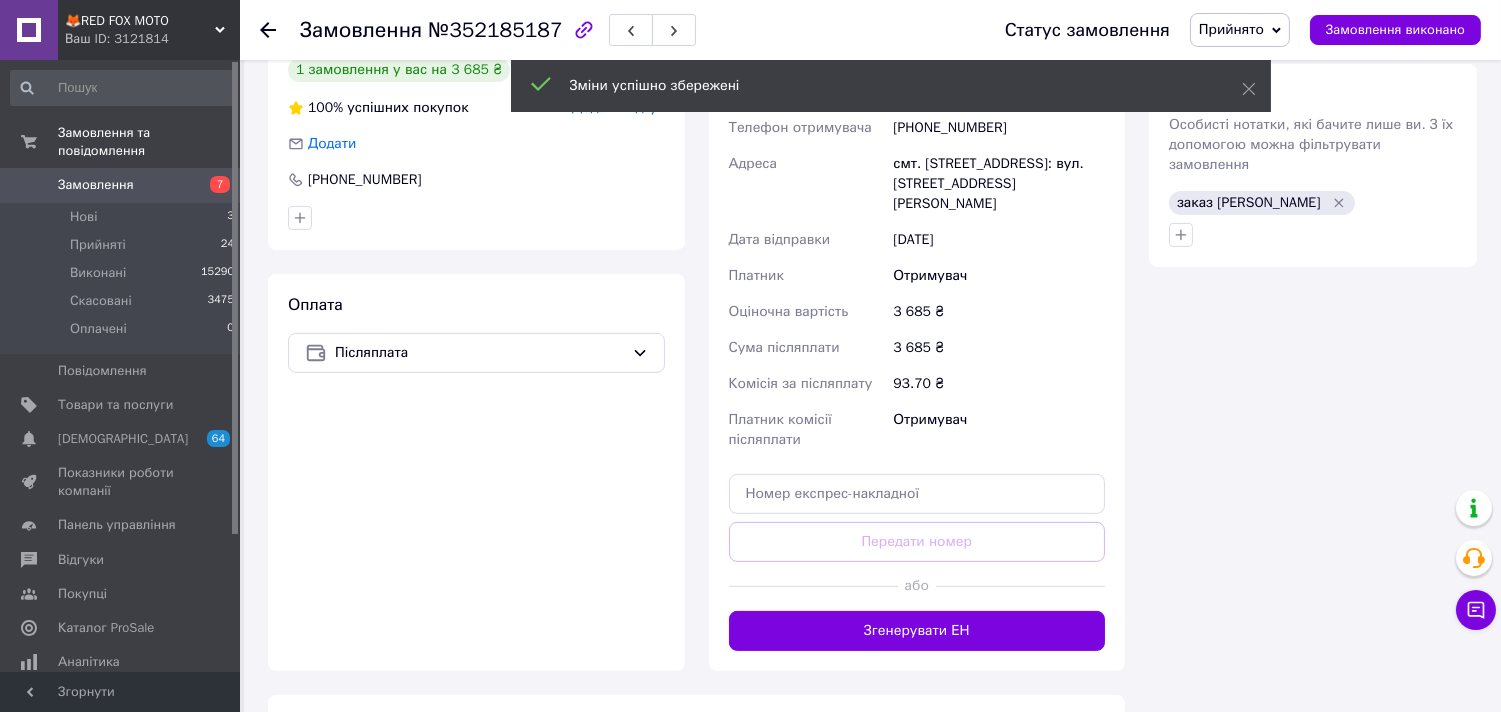 scroll, scrollTop: 1222, scrollLeft: 0, axis: vertical 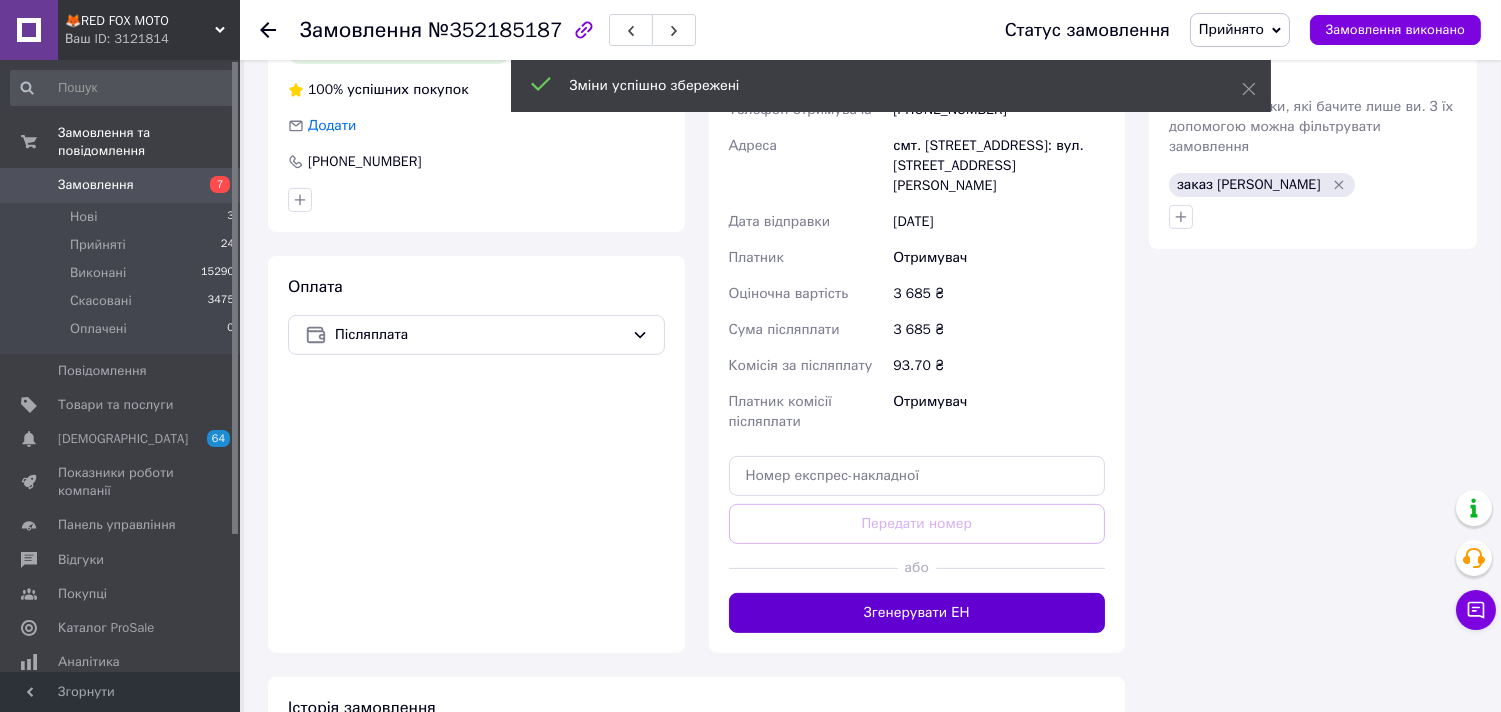 click on "Згенерувати ЕН" at bounding box center [917, 613] 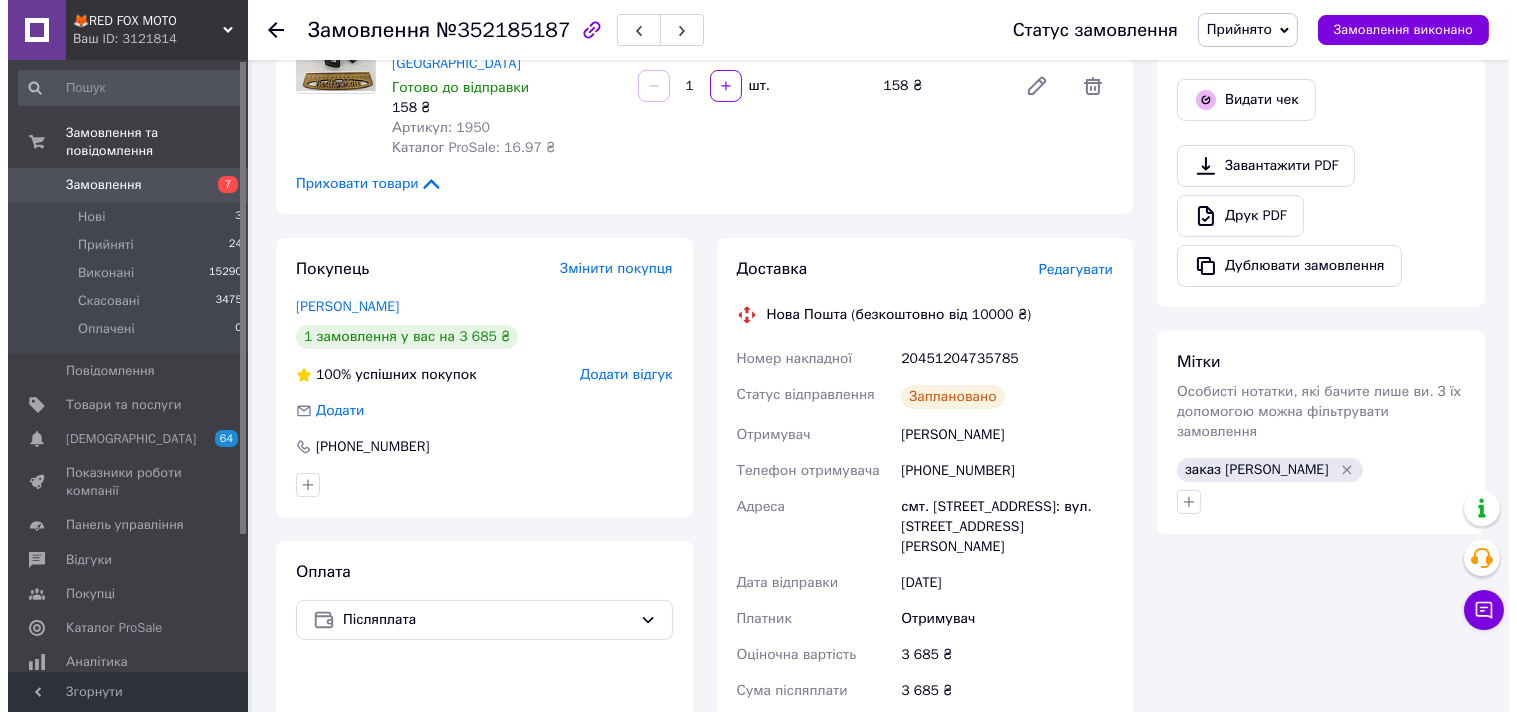 scroll, scrollTop: 888, scrollLeft: 0, axis: vertical 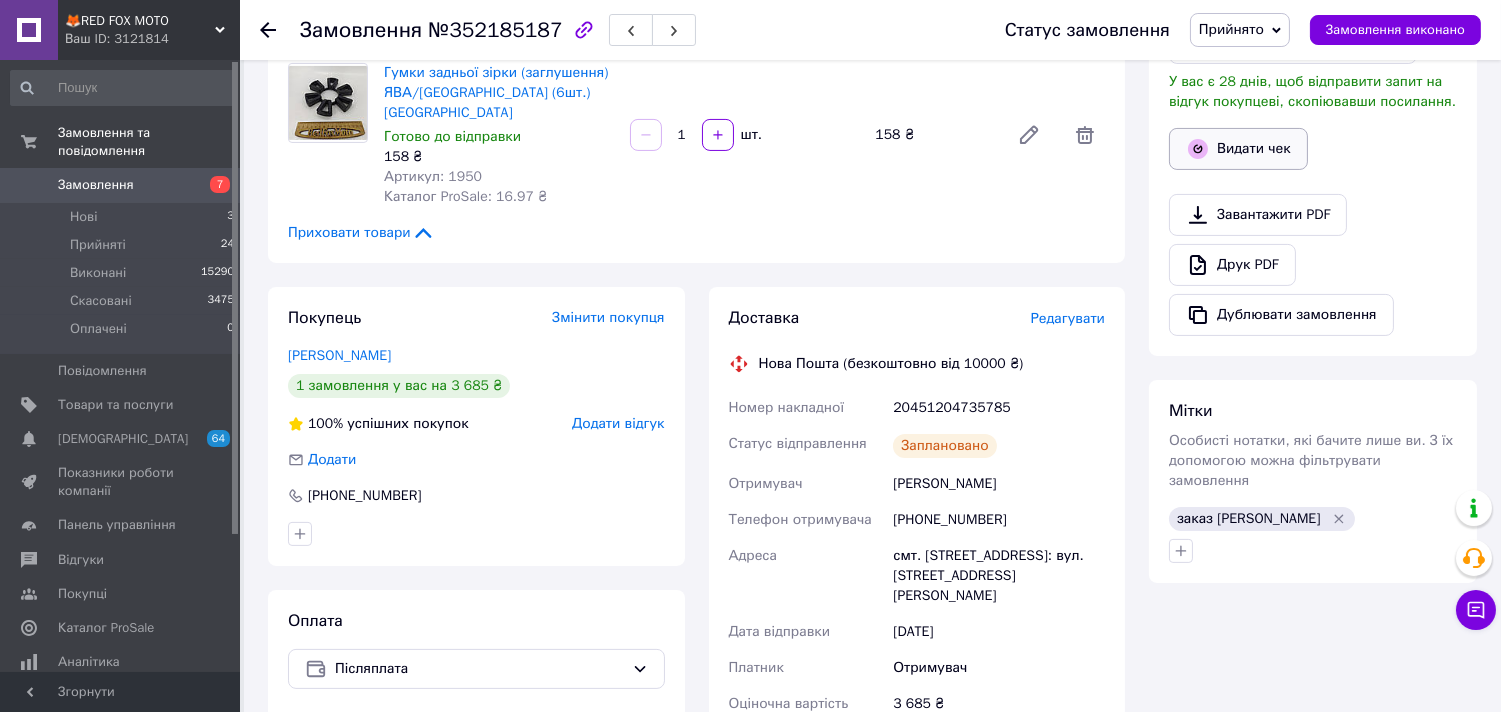 click on "Видати чек" at bounding box center [1238, 149] 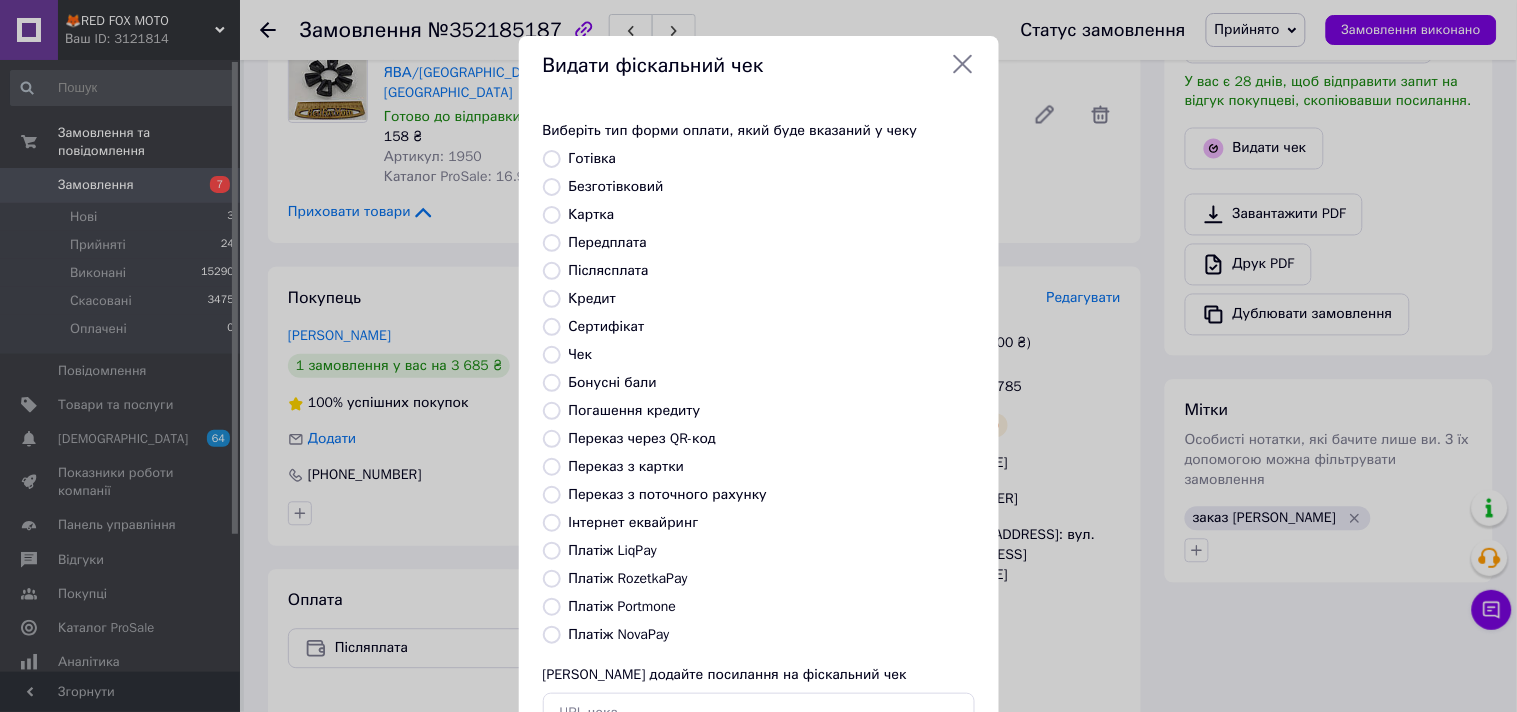 drag, startPoint x: 548, startPoint y: 633, endPoint x: 618, endPoint y: 617, distance: 71.80529 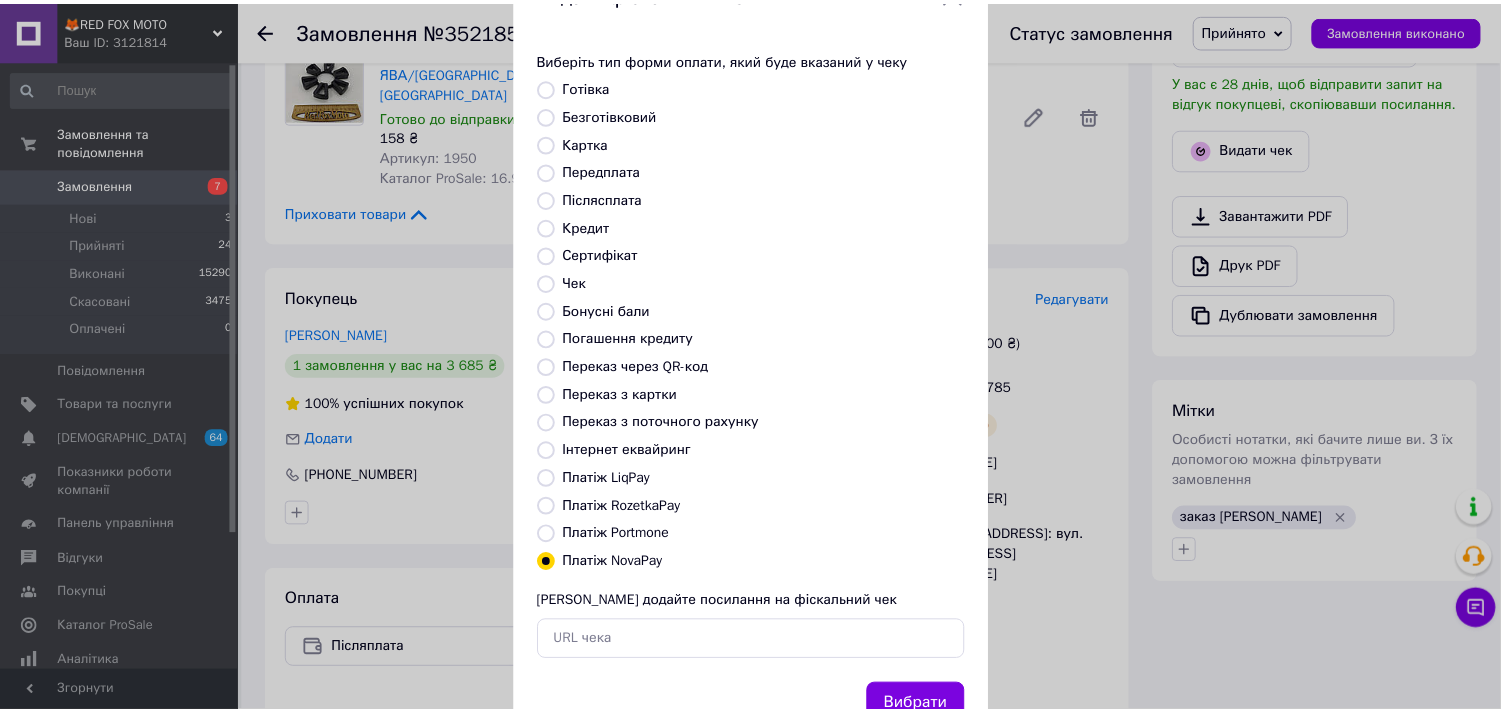 scroll, scrollTop: 147, scrollLeft: 0, axis: vertical 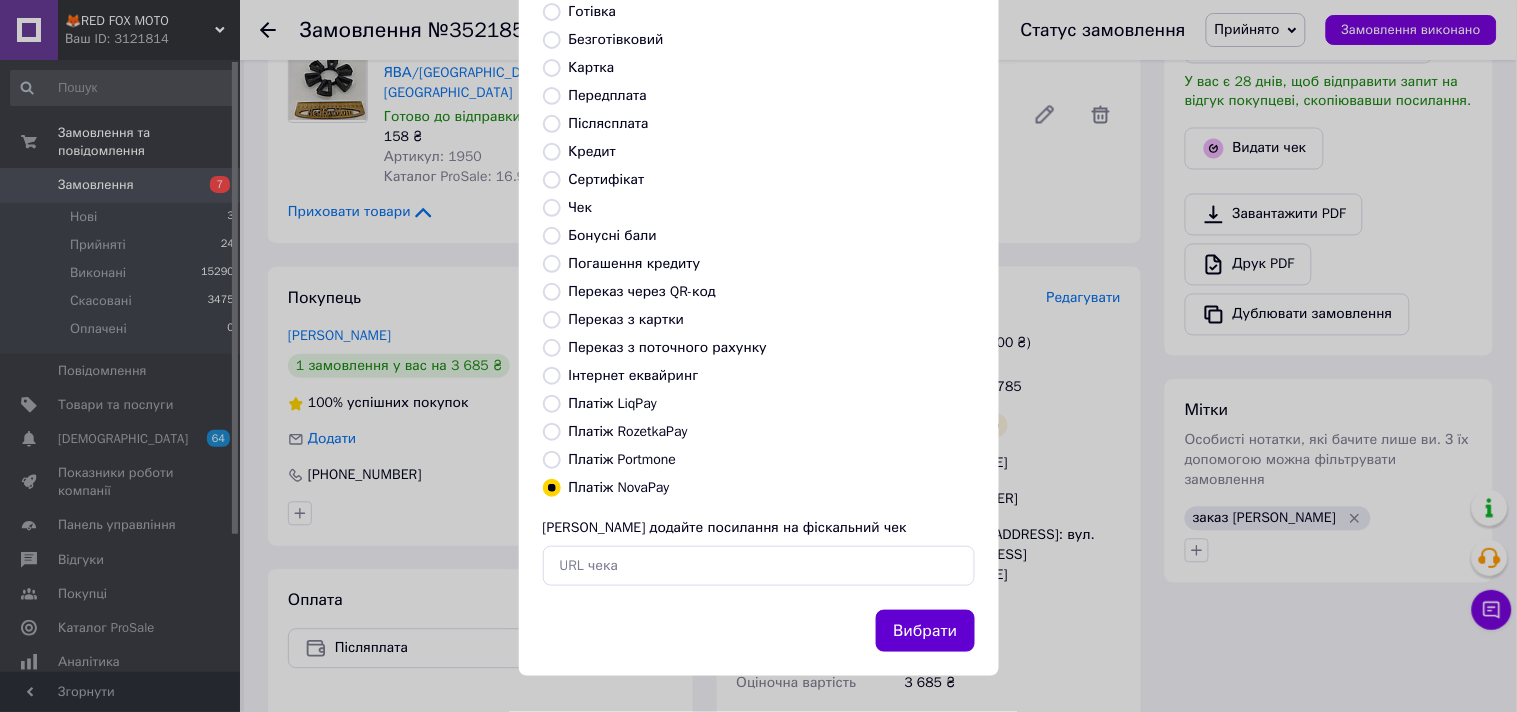 click on "Вибрати" at bounding box center (925, 631) 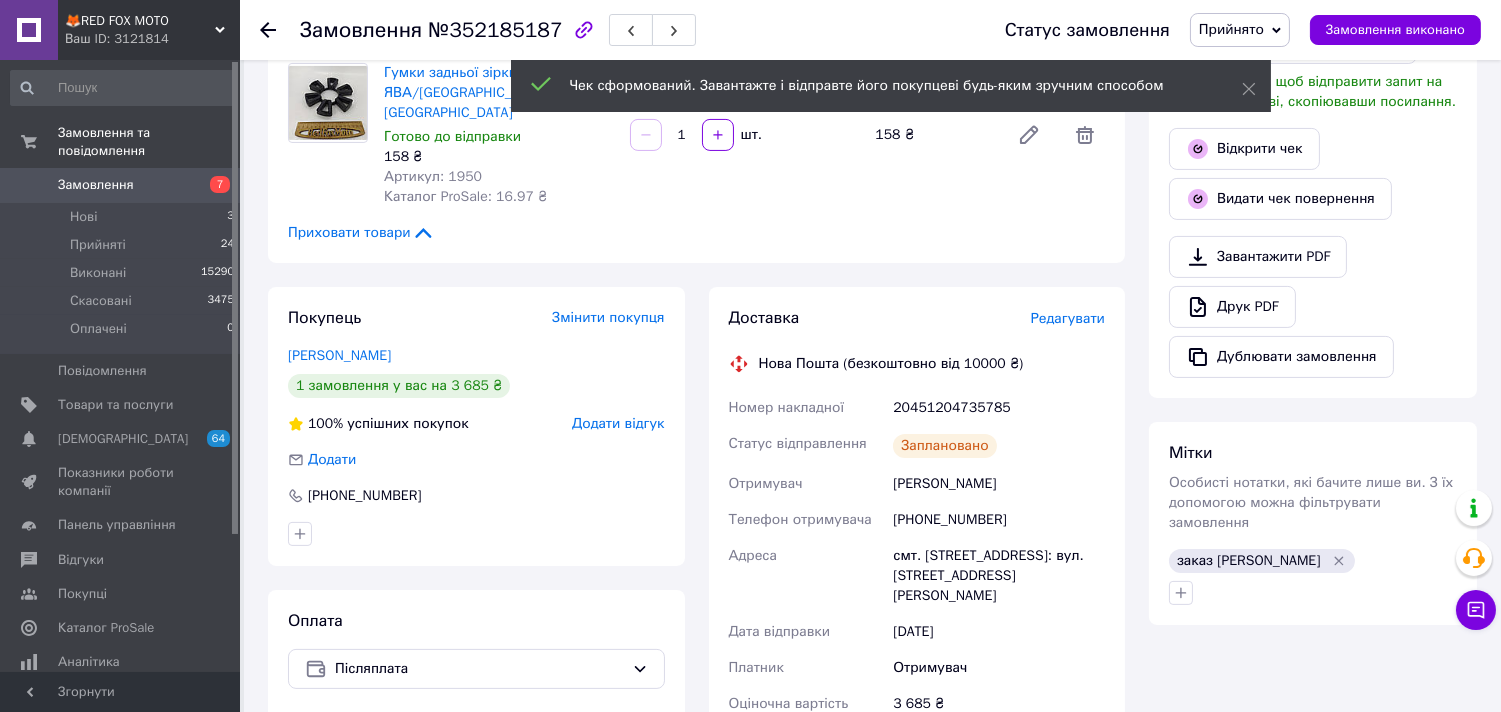 scroll, scrollTop: 777, scrollLeft: 0, axis: vertical 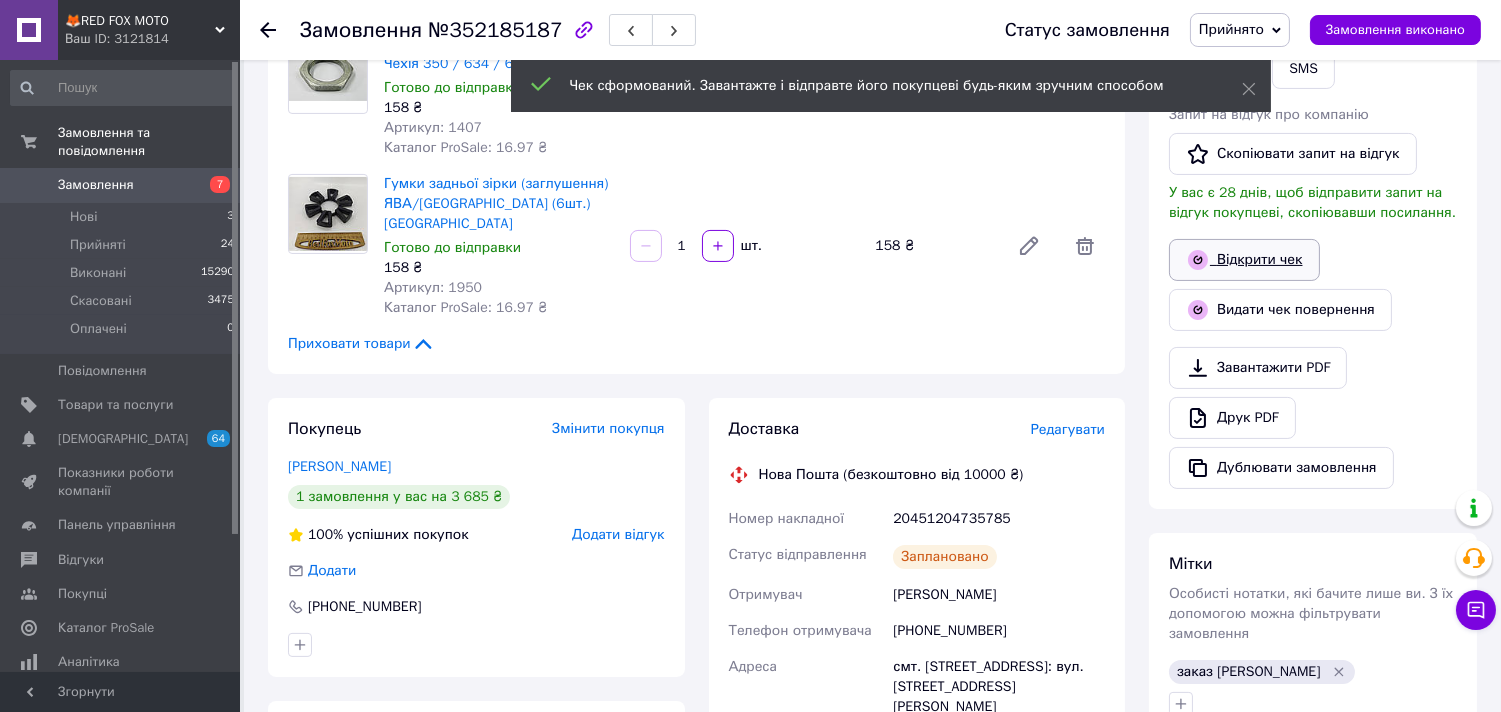 click on "Відкрити чек" at bounding box center (1244, 260) 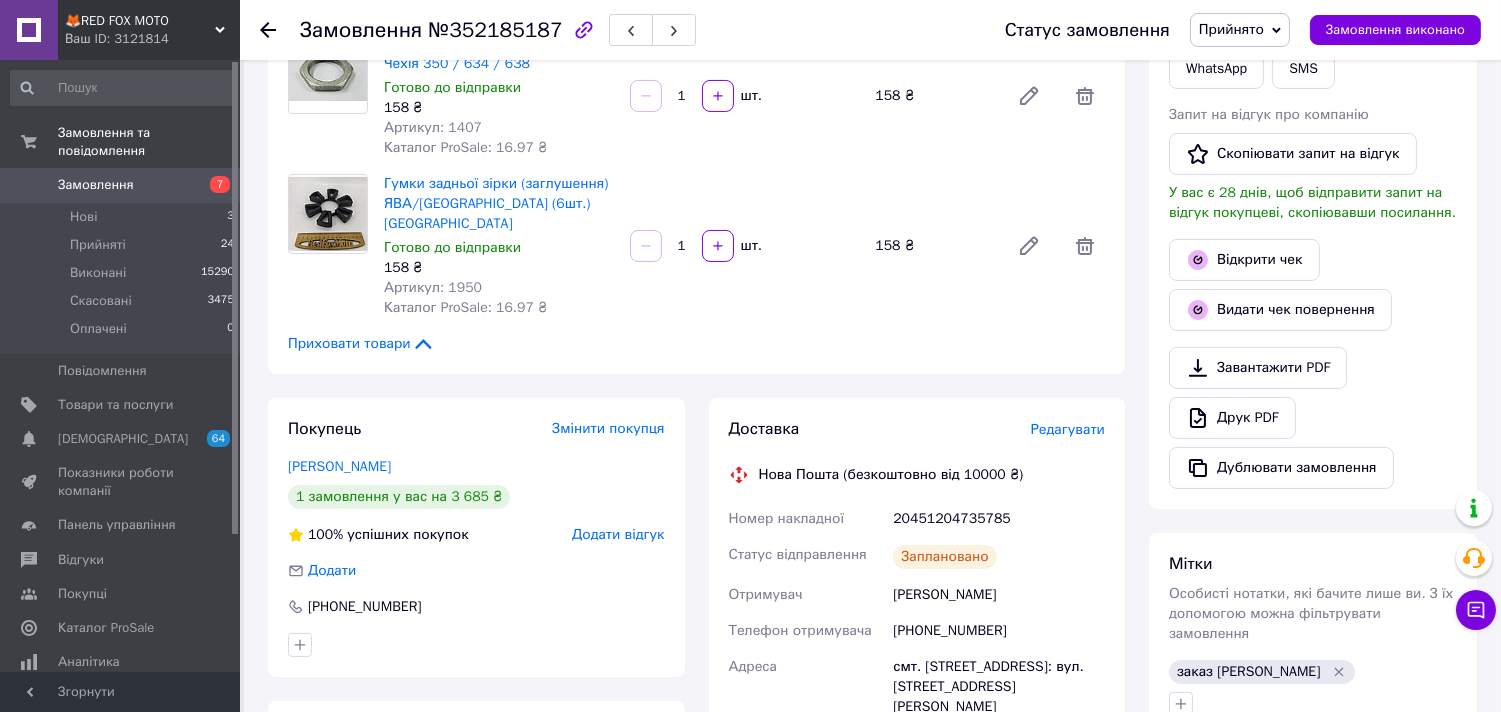 scroll, scrollTop: 555, scrollLeft: 0, axis: vertical 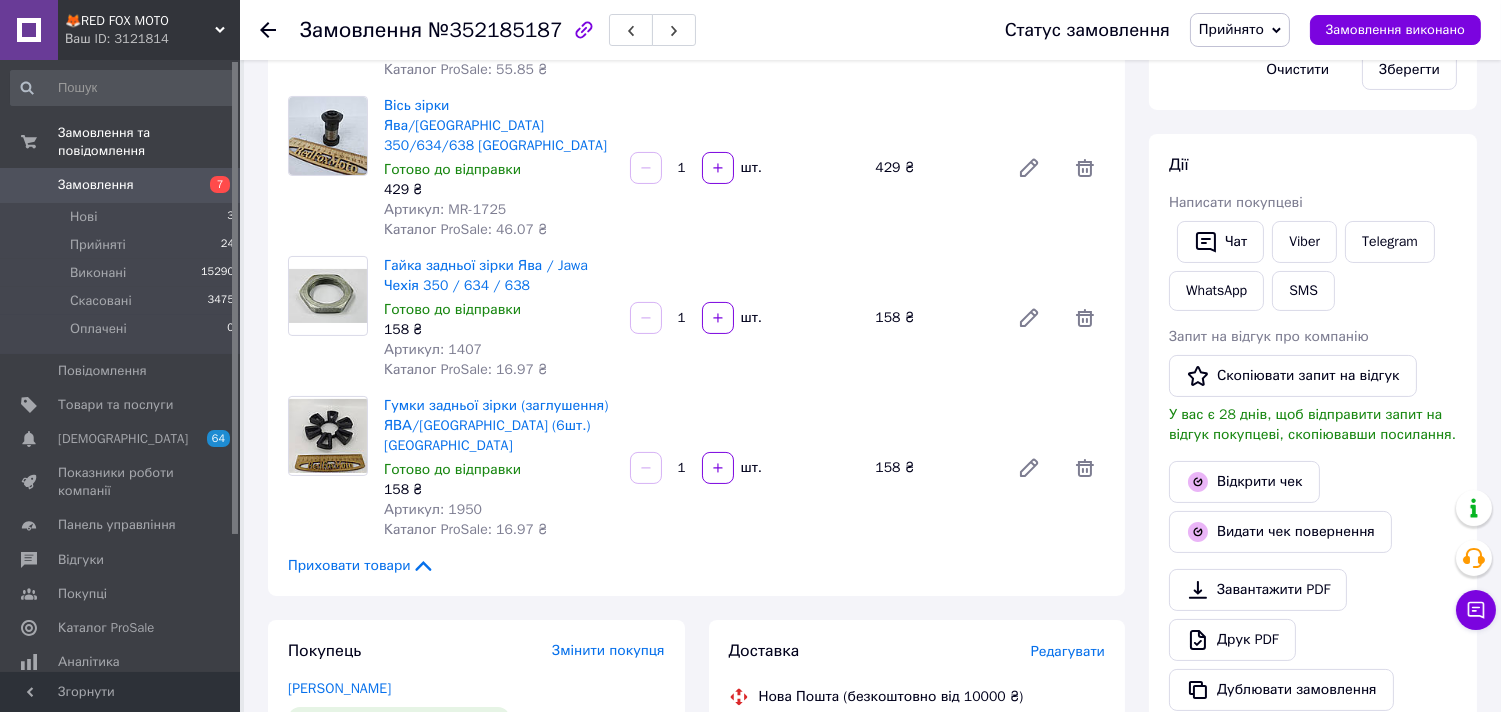click 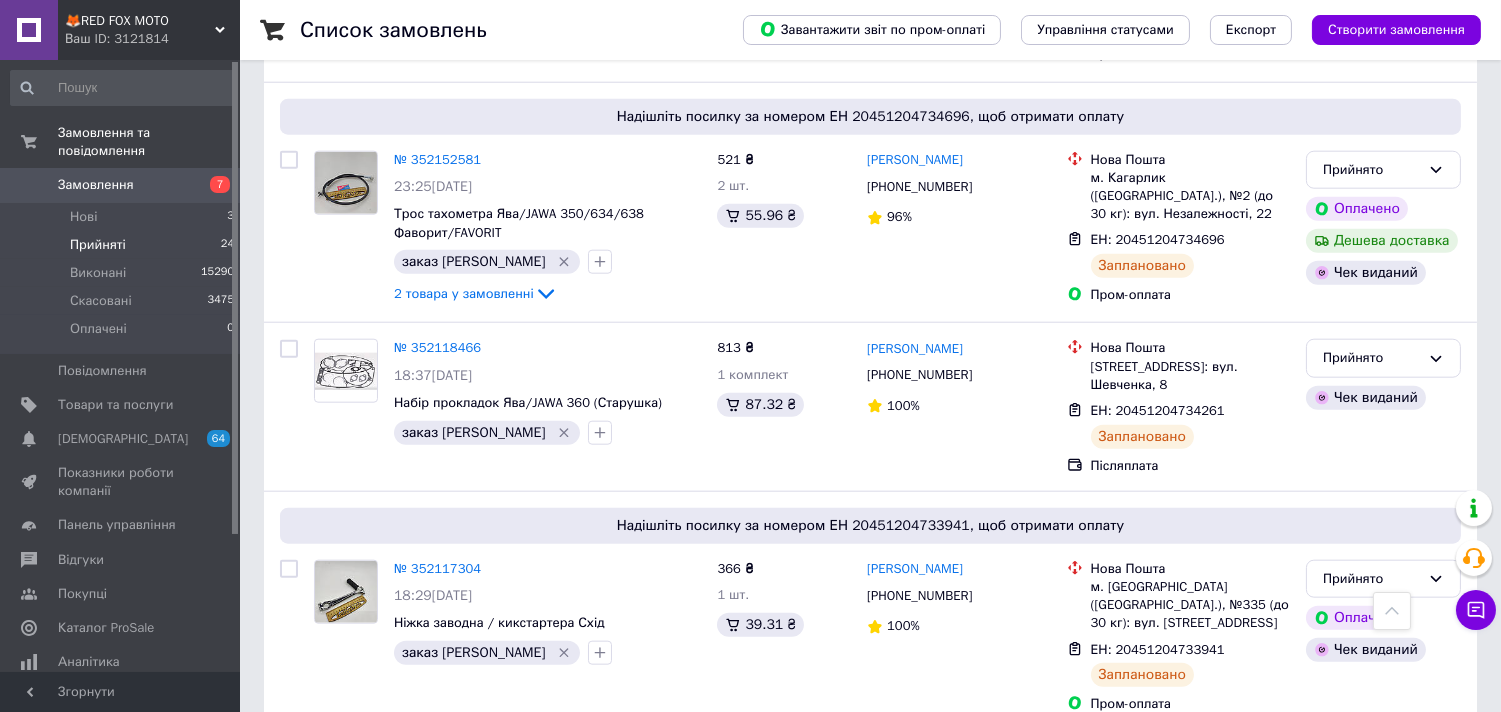 scroll, scrollTop: 3921, scrollLeft: 0, axis: vertical 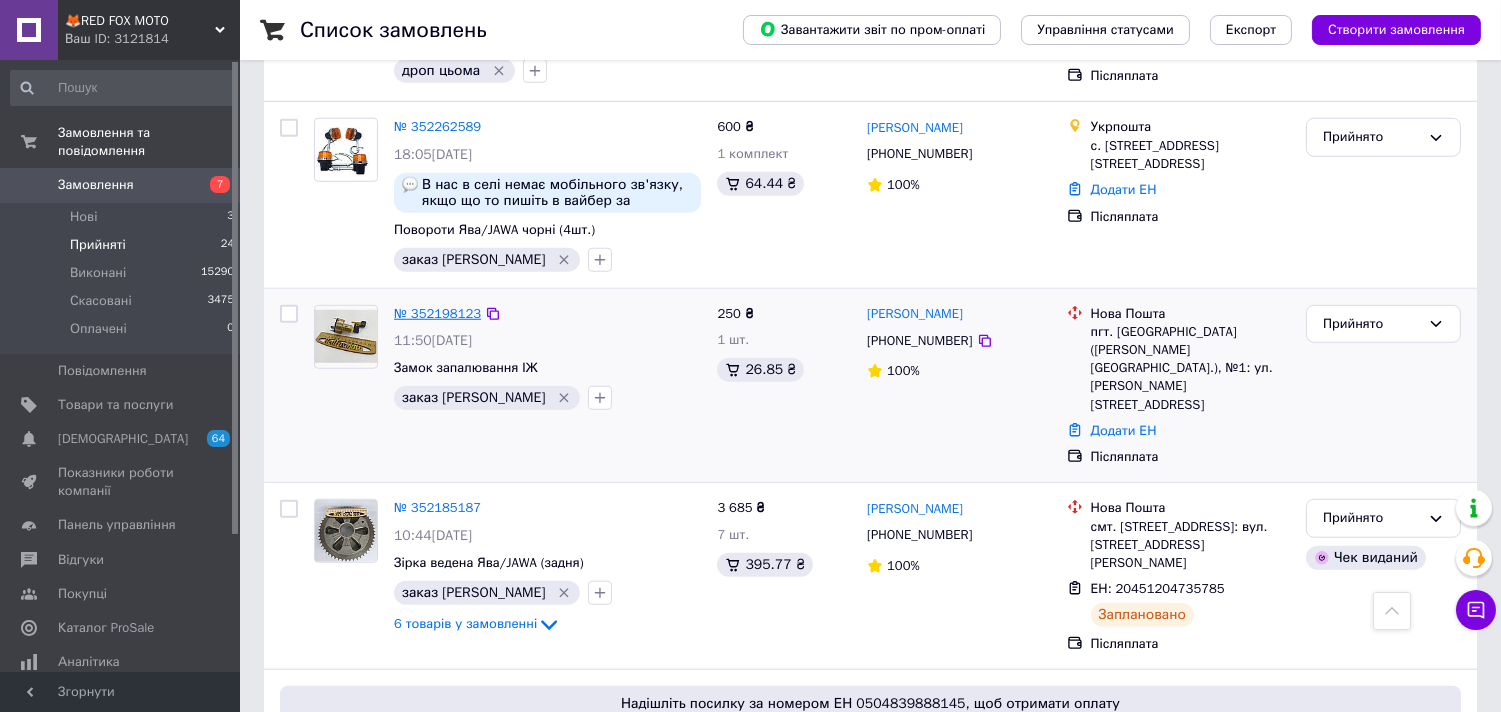 click on "№ 352198123" at bounding box center (437, 313) 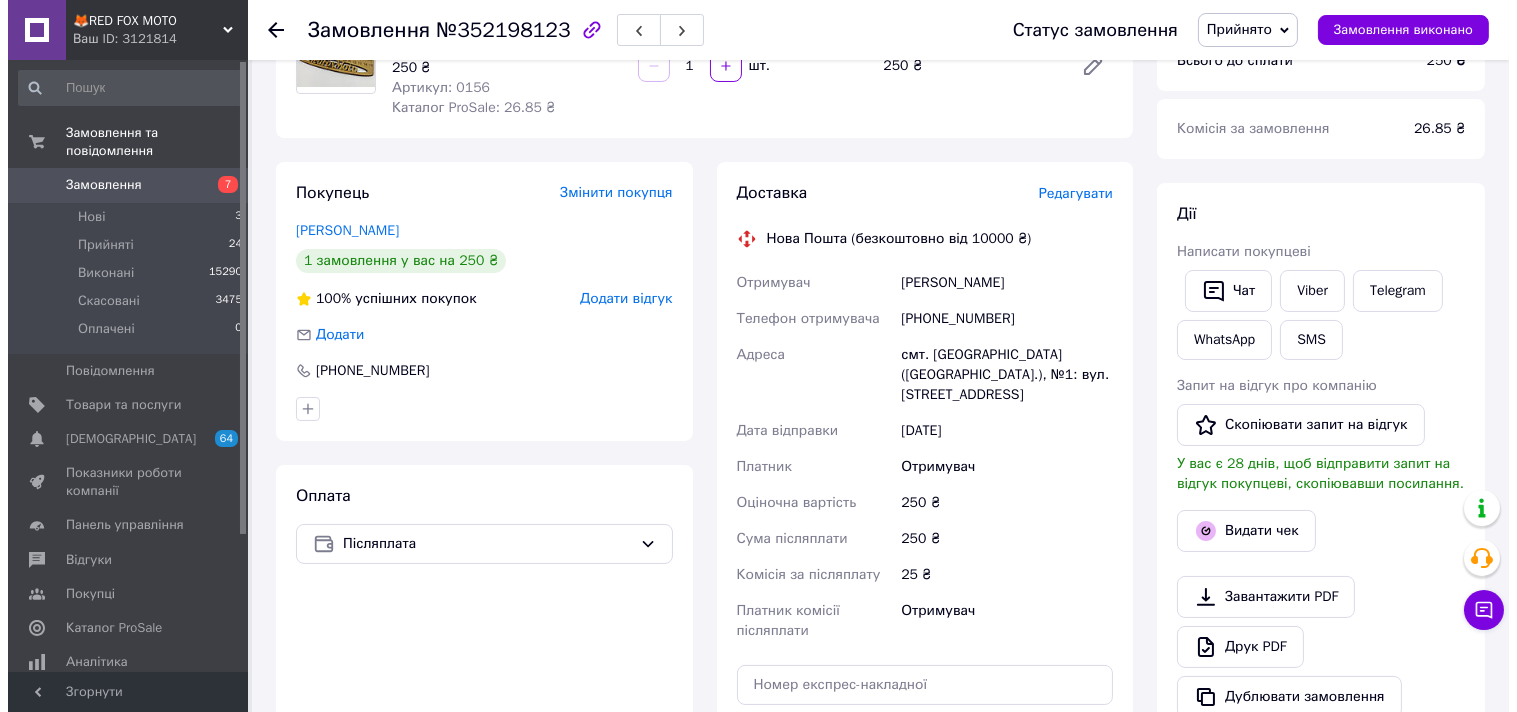 scroll, scrollTop: 207, scrollLeft: 0, axis: vertical 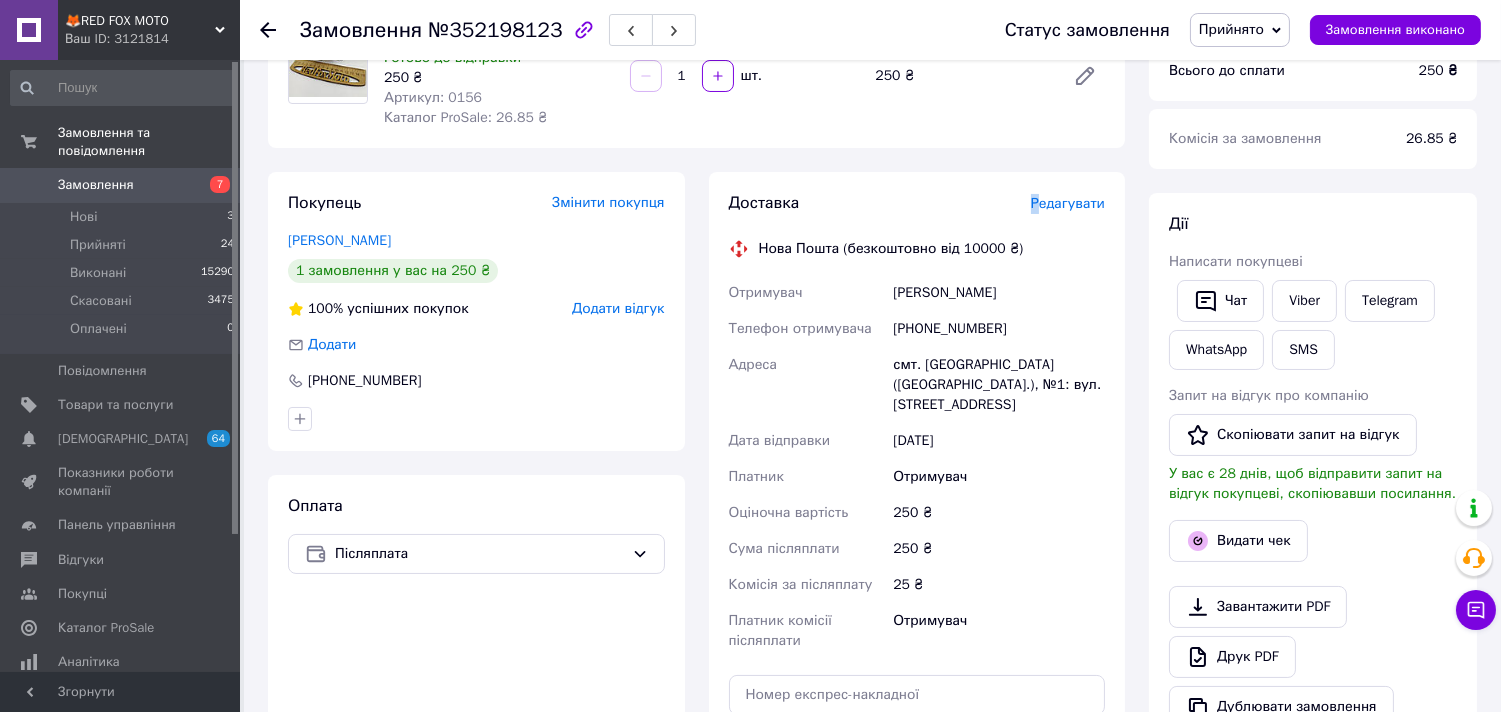click on "Редагувати" at bounding box center [1068, 203] 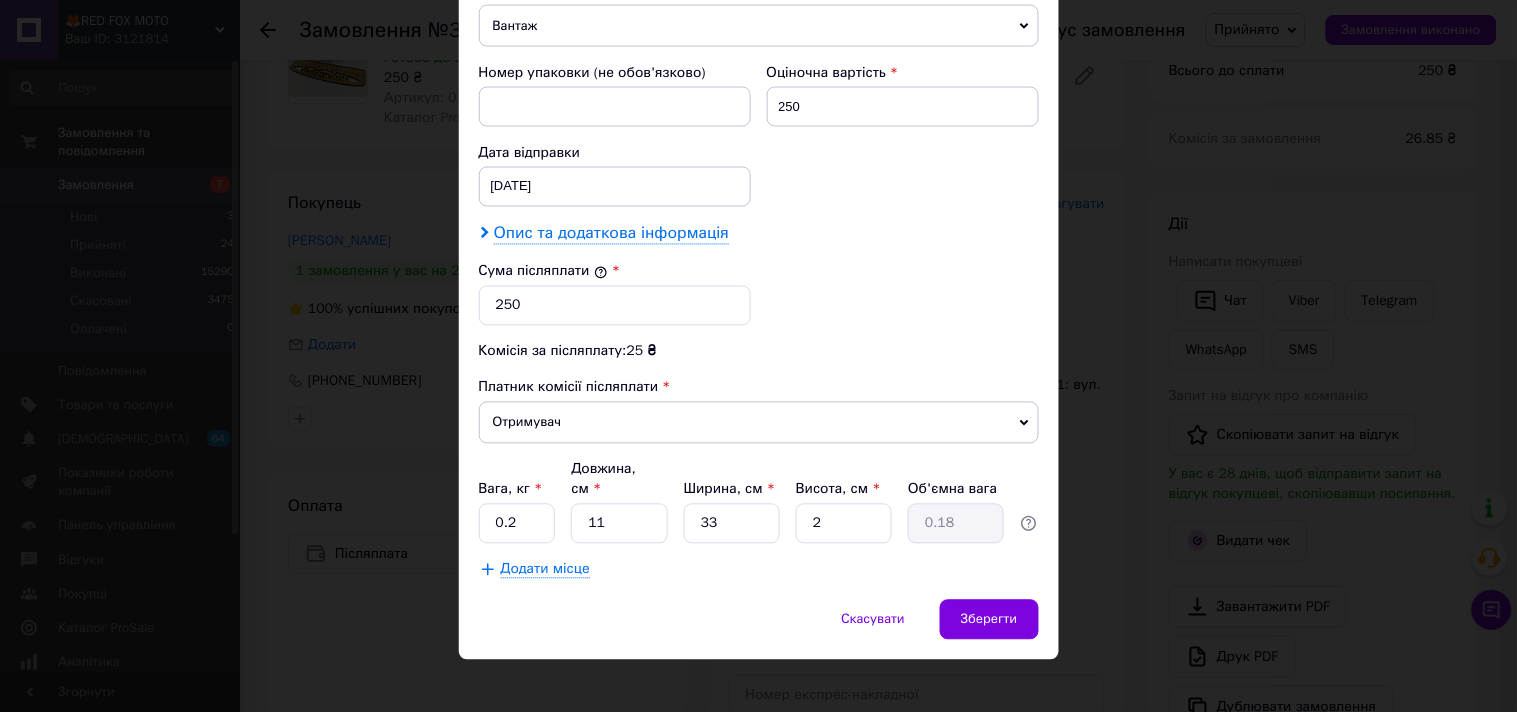 click on "Опис та додаткова інформація" at bounding box center [611, 234] 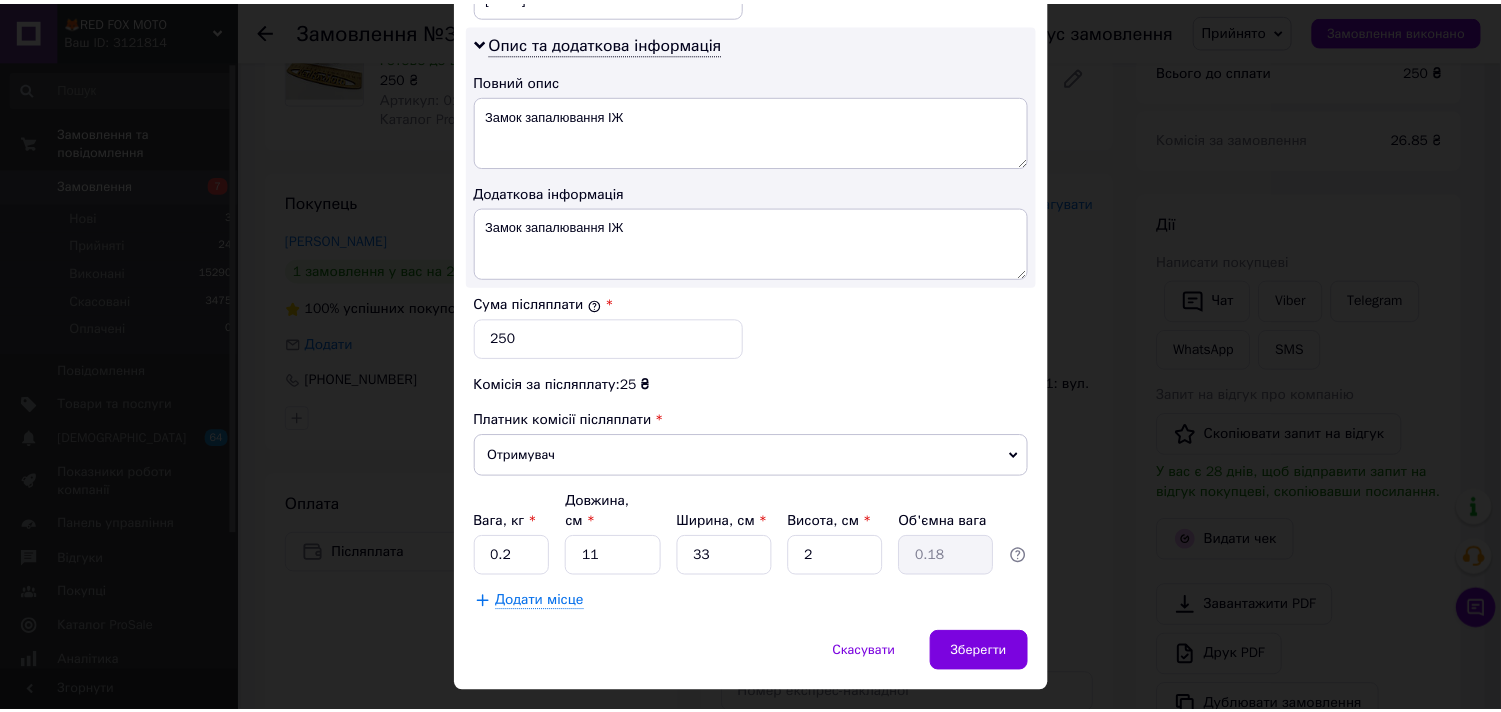 scroll, scrollTop: 1041, scrollLeft: 0, axis: vertical 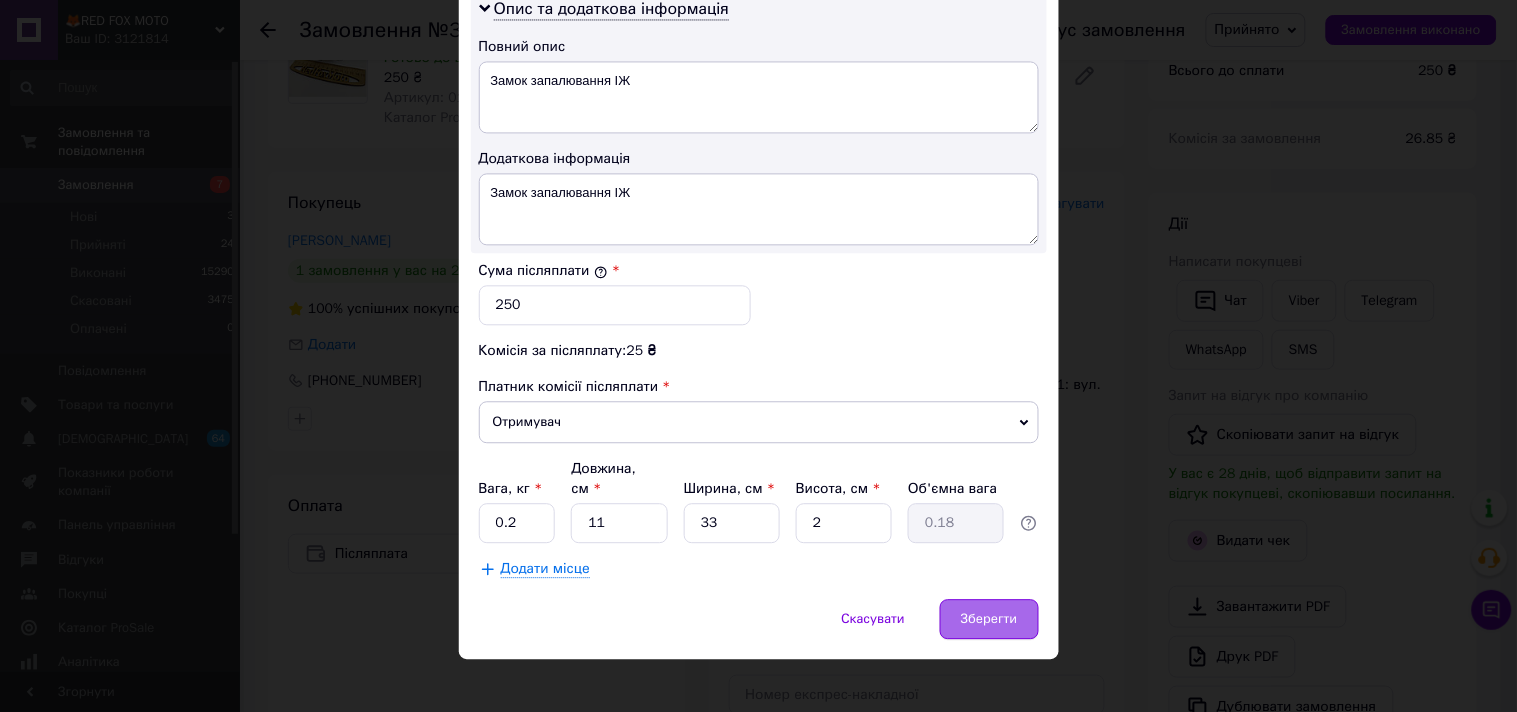 click on "Зберегти" at bounding box center (989, 619) 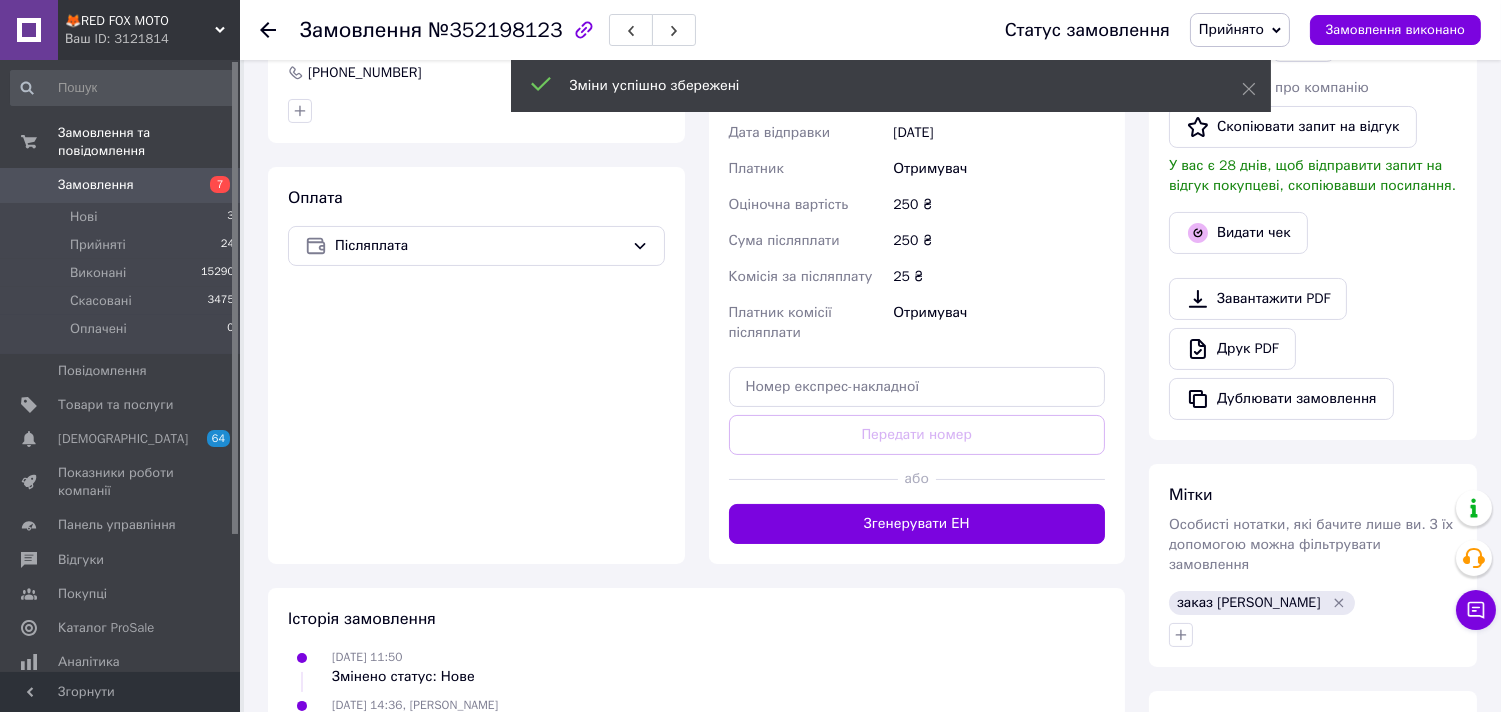 scroll, scrollTop: 652, scrollLeft: 0, axis: vertical 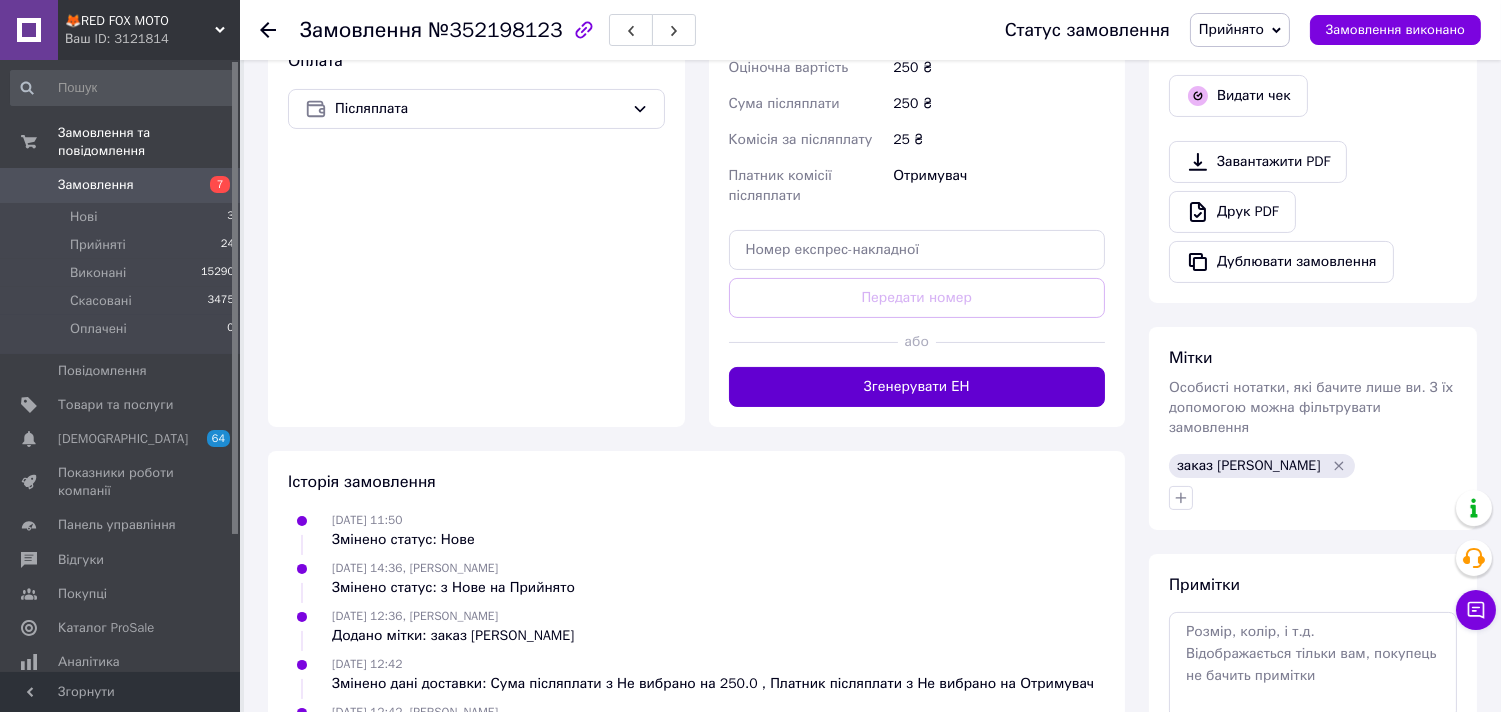 click on "Згенерувати ЕН" at bounding box center (917, 387) 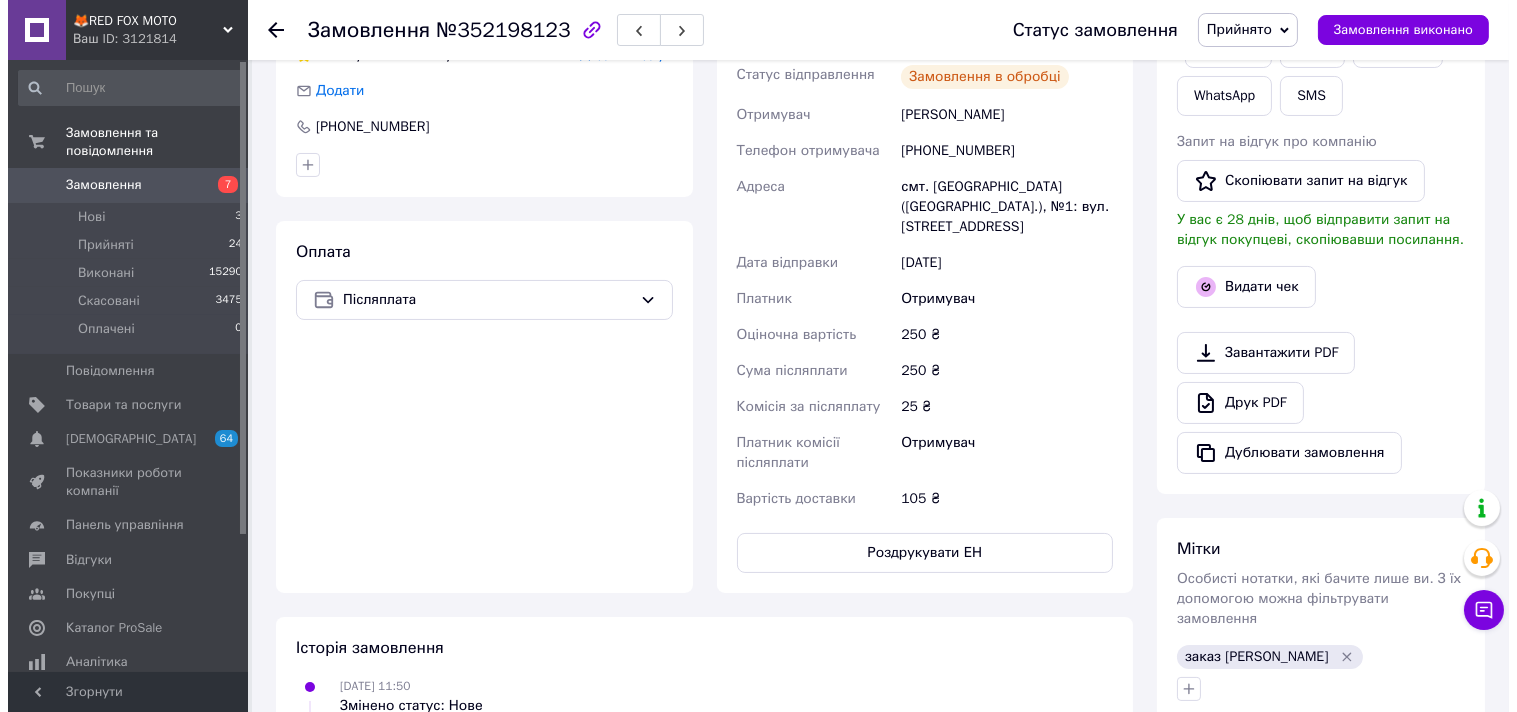 scroll, scrollTop: 430, scrollLeft: 0, axis: vertical 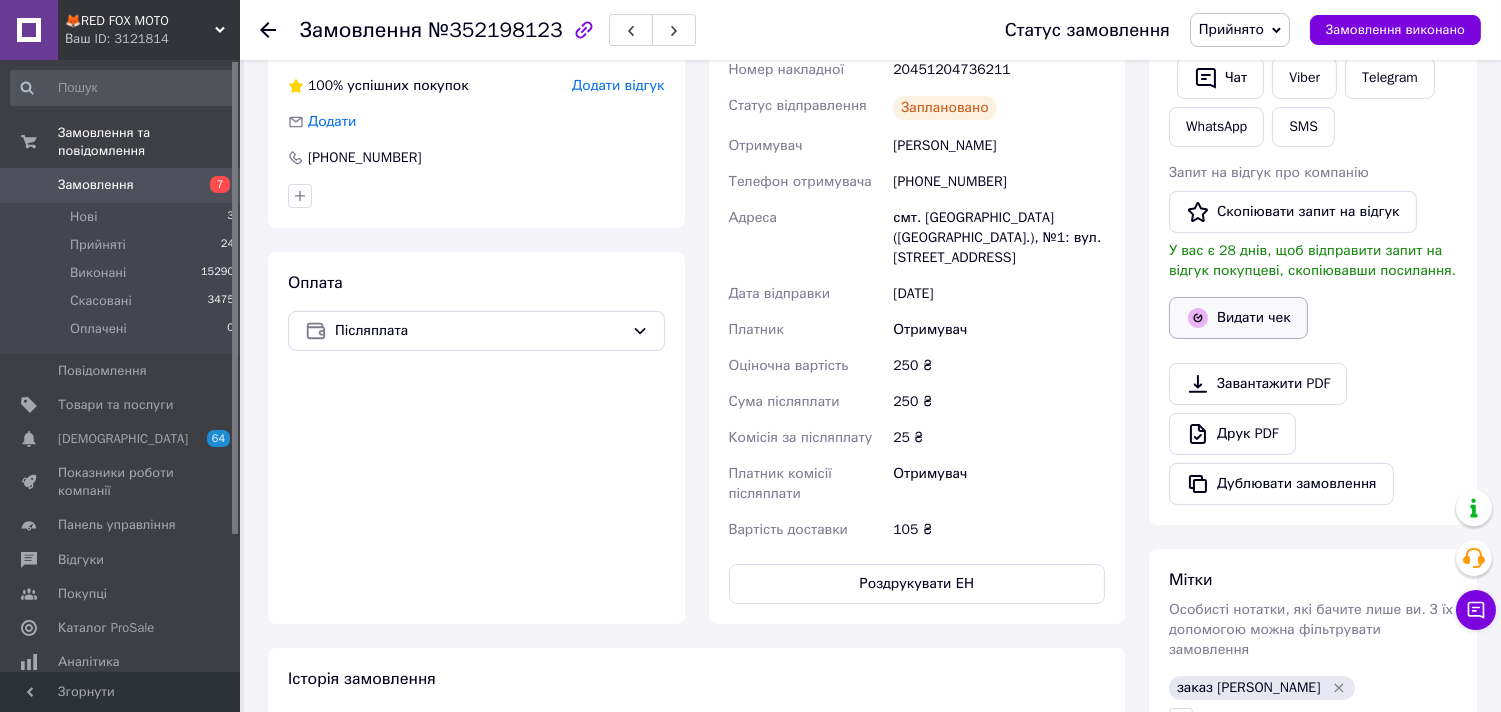 click on "Видати чек" at bounding box center [1238, 318] 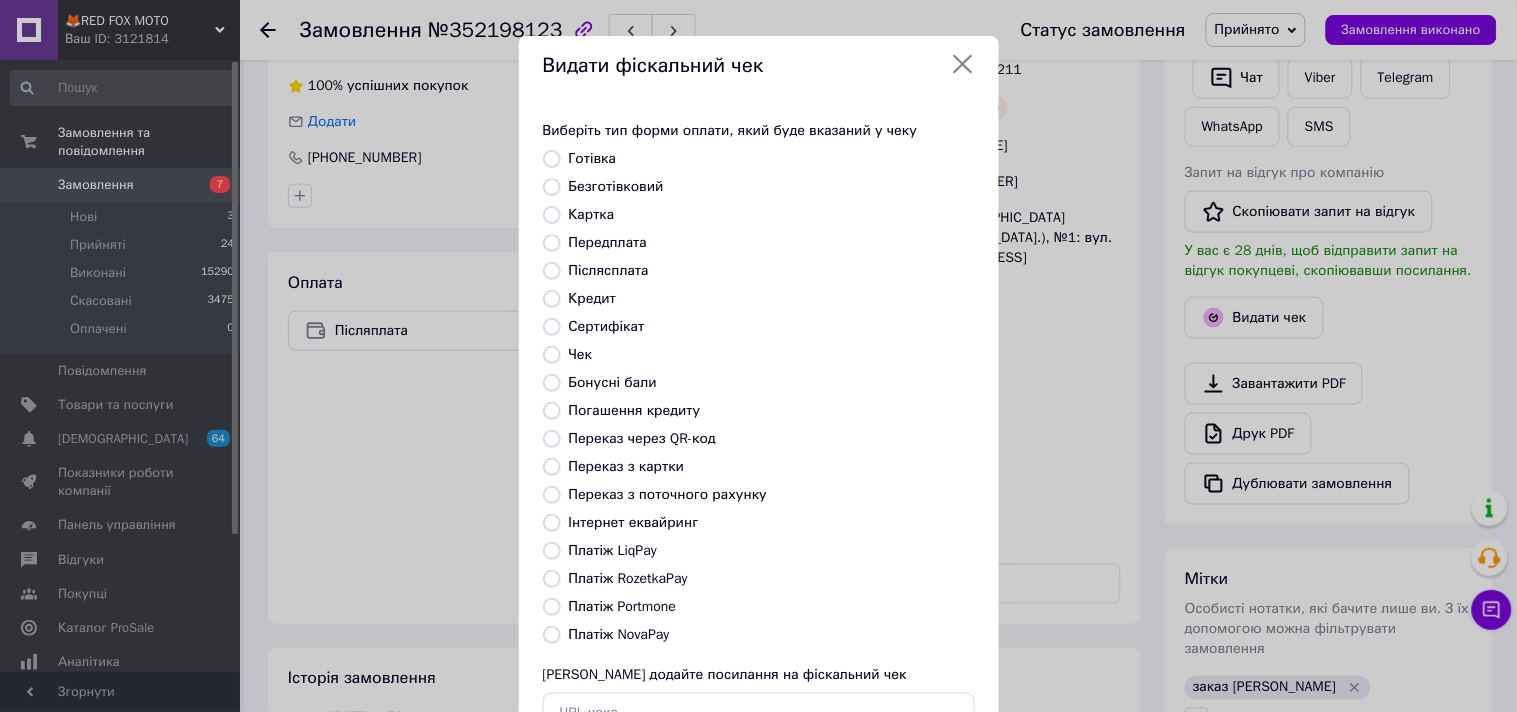 click at bounding box center [552, 635] 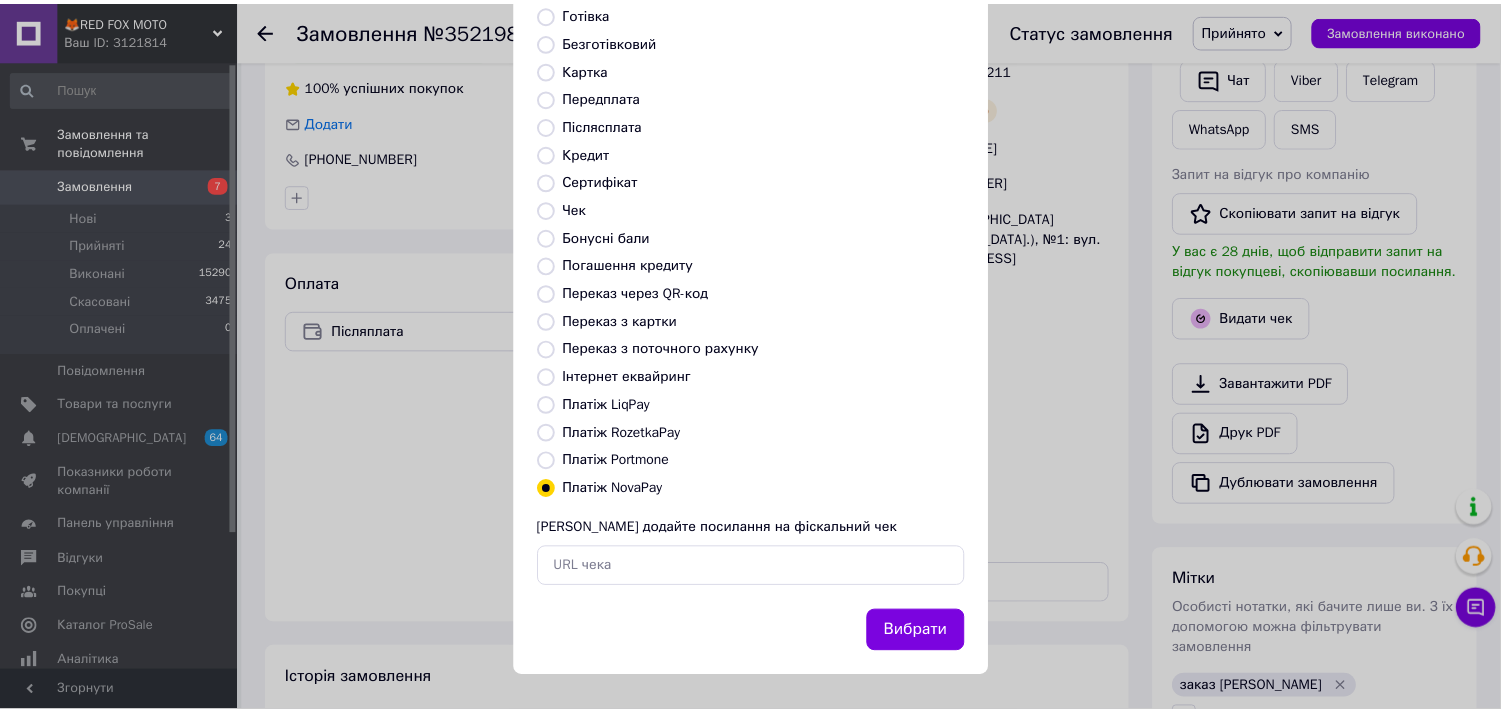 scroll, scrollTop: 147, scrollLeft: 0, axis: vertical 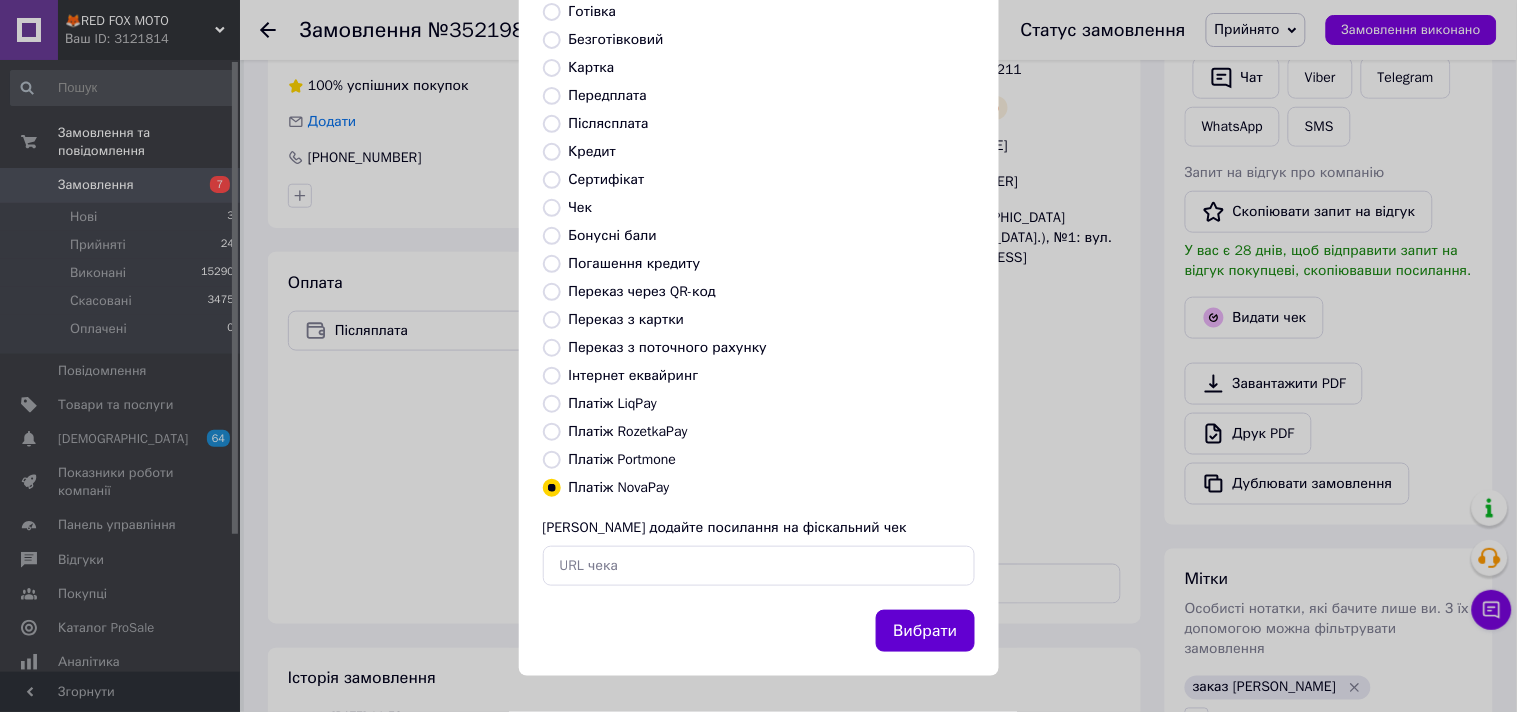 click on "Вибрати" at bounding box center [925, 631] 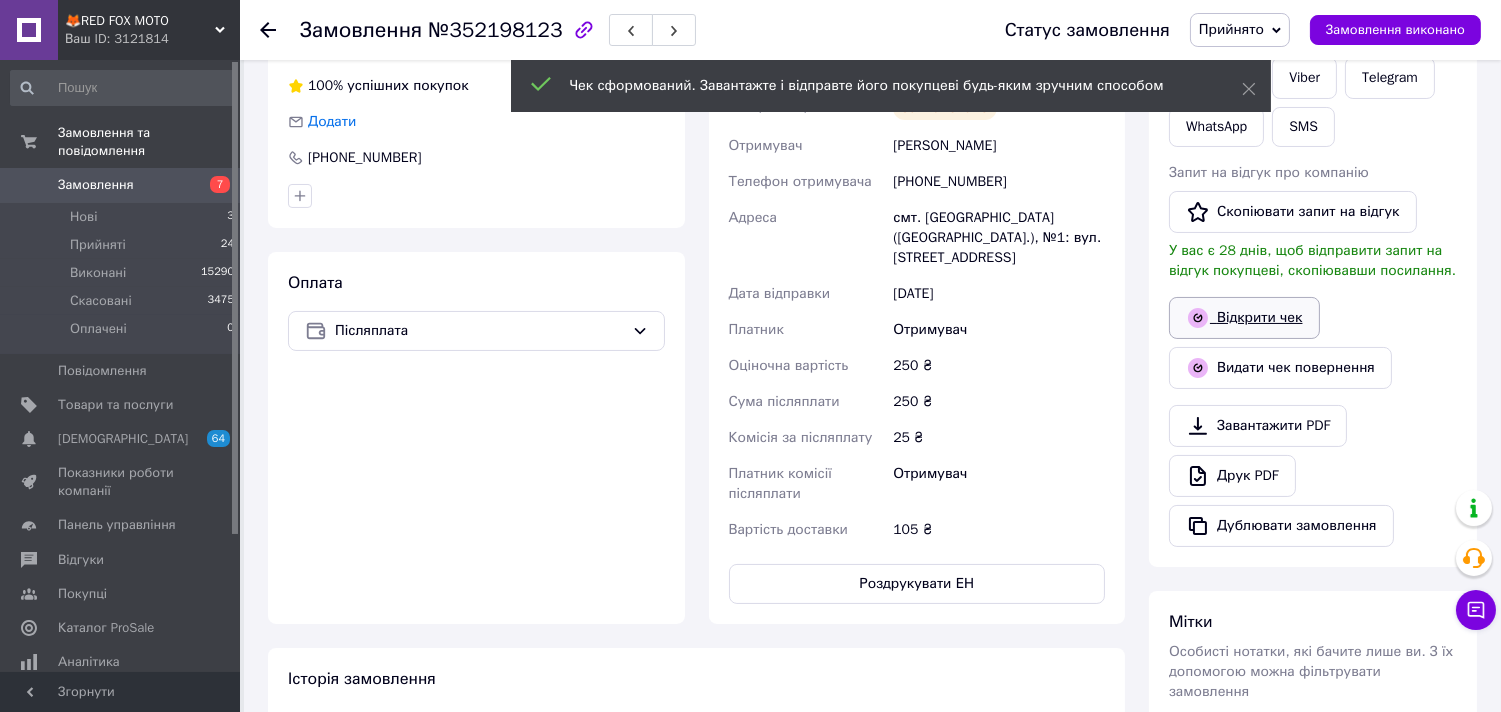 click on "Відкрити чек" at bounding box center [1244, 318] 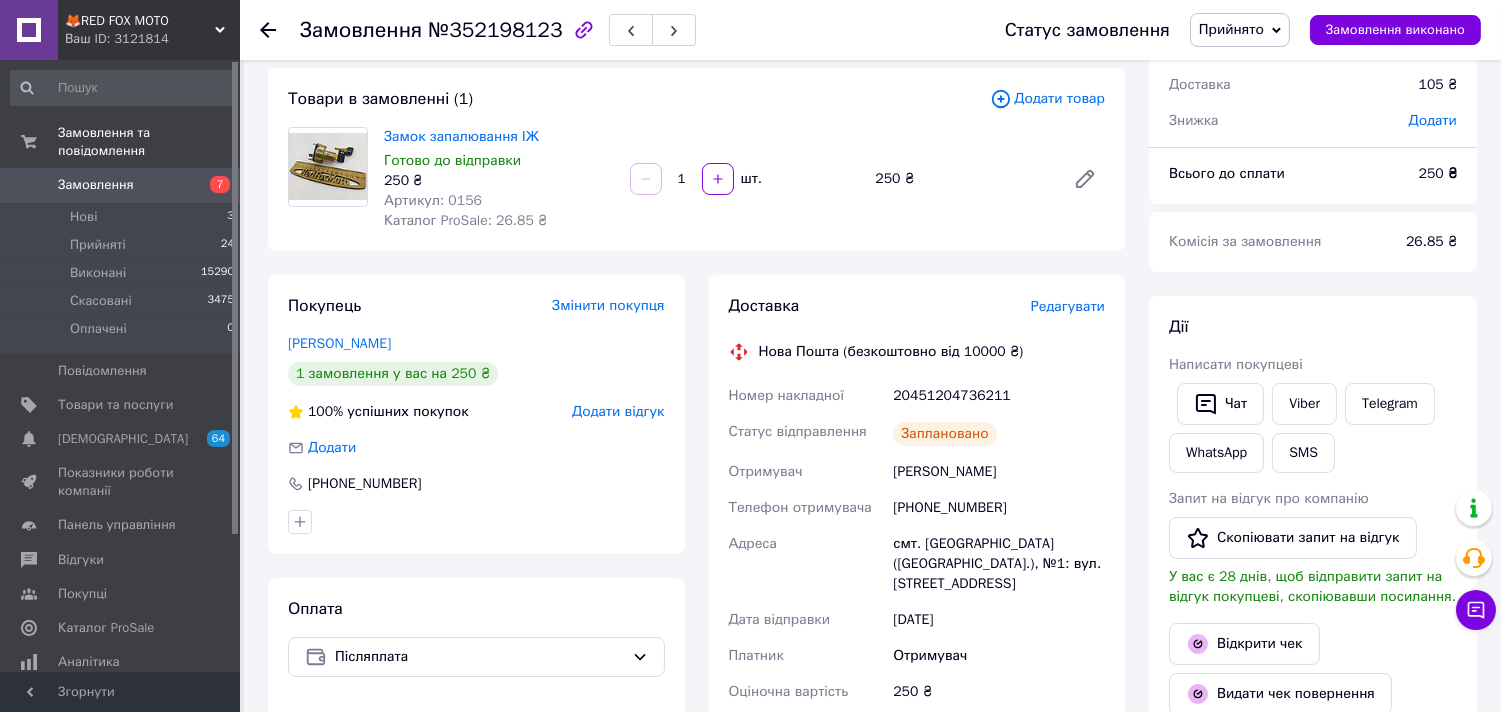 scroll, scrollTop: 96, scrollLeft: 0, axis: vertical 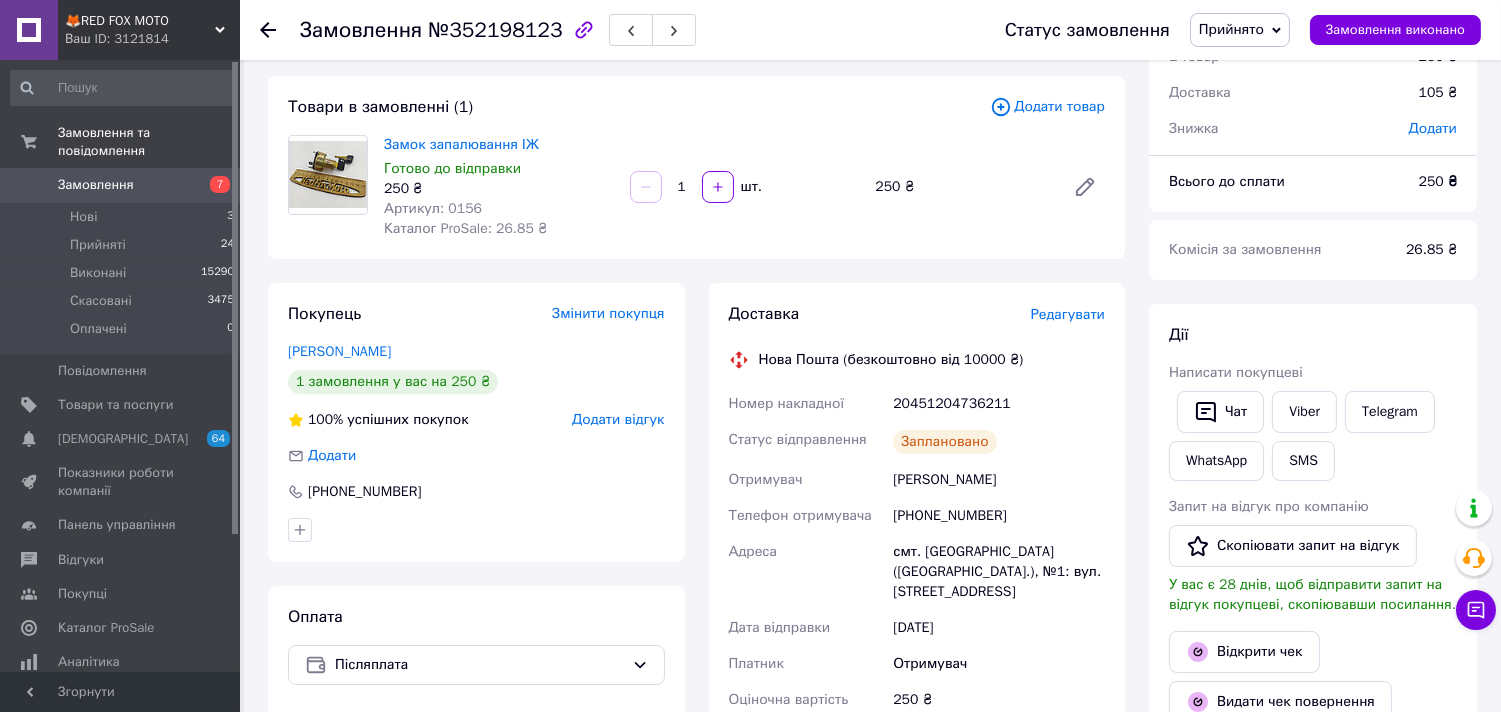 click 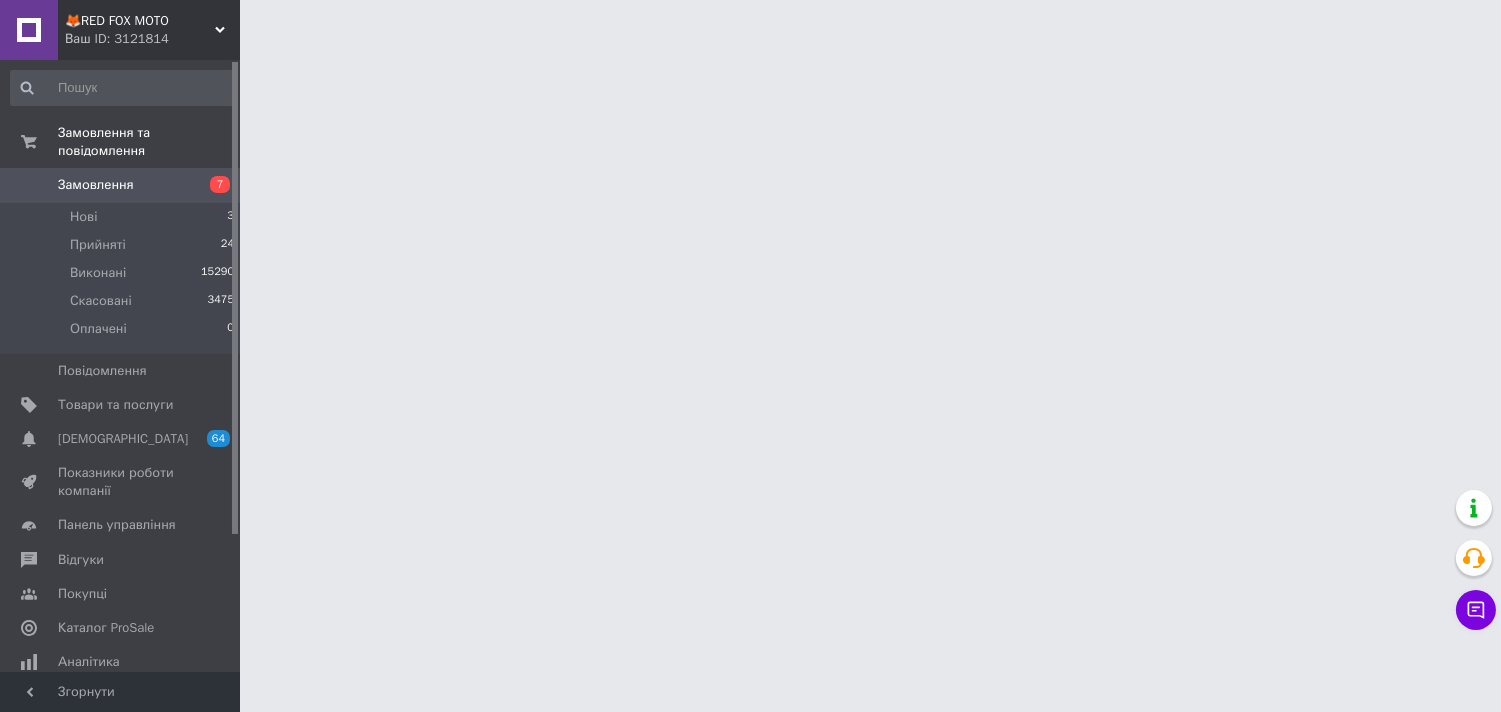 scroll, scrollTop: 0, scrollLeft: 0, axis: both 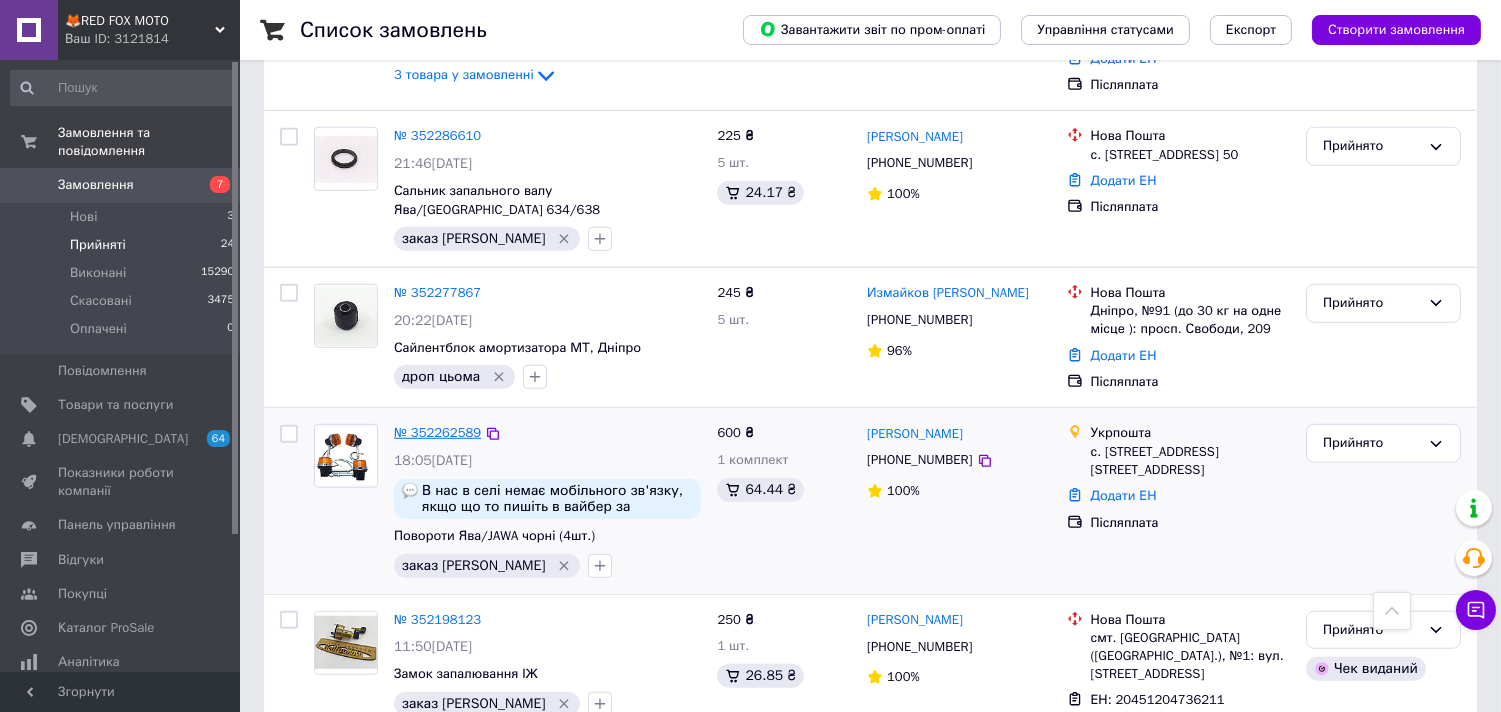 click on "№ 352262589" at bounding box center (437, 432) 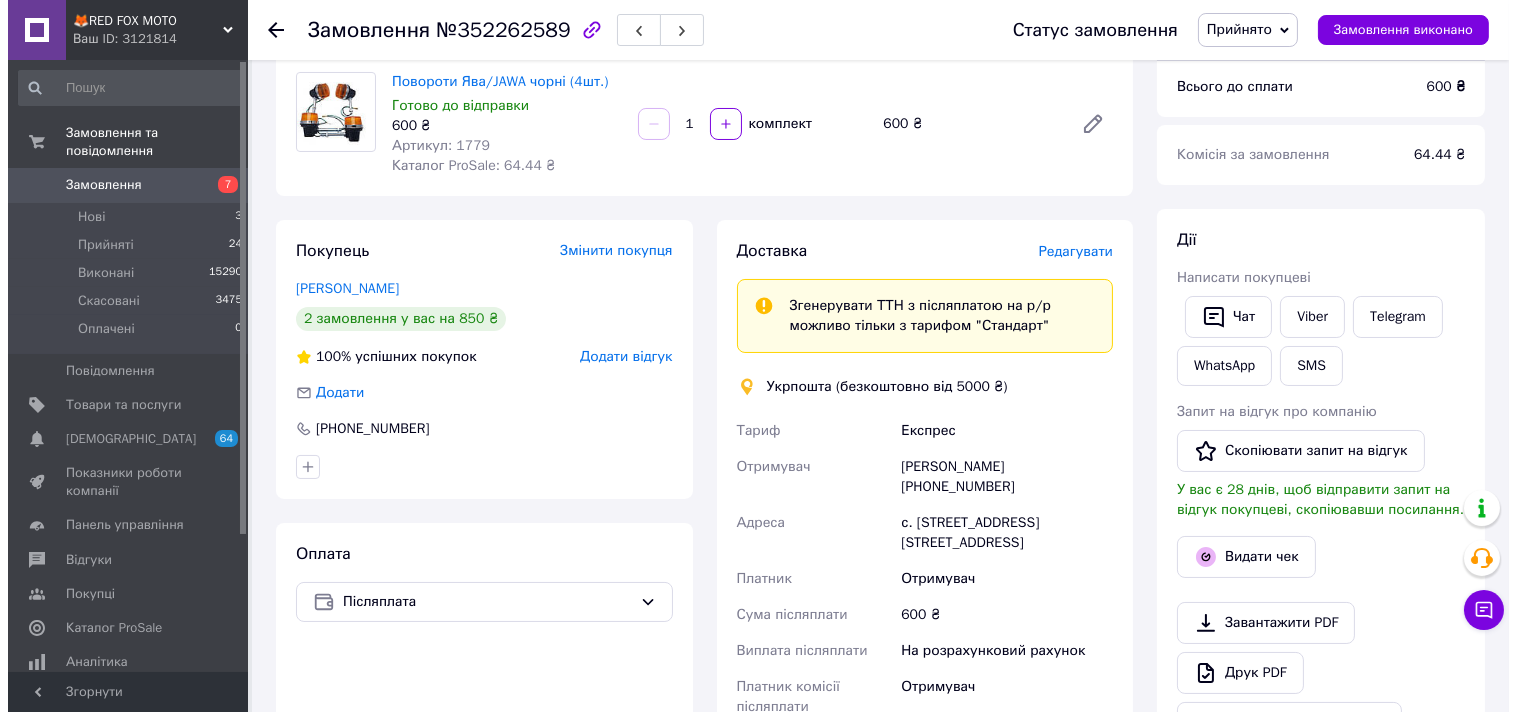 scroll, scrollTop: 96, scrollLeft: 0, axis: vertical 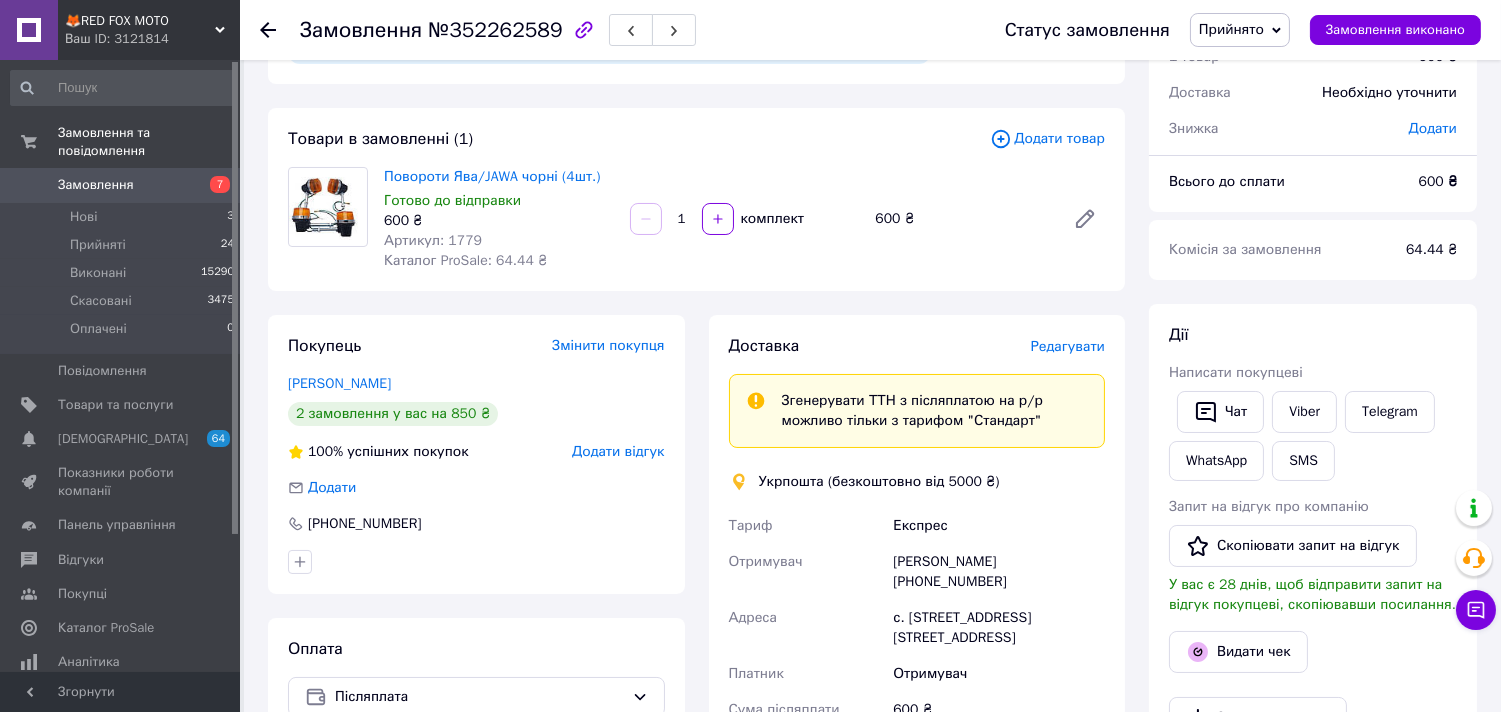 click on "Редагувати" at bounding box center [1068, 346] 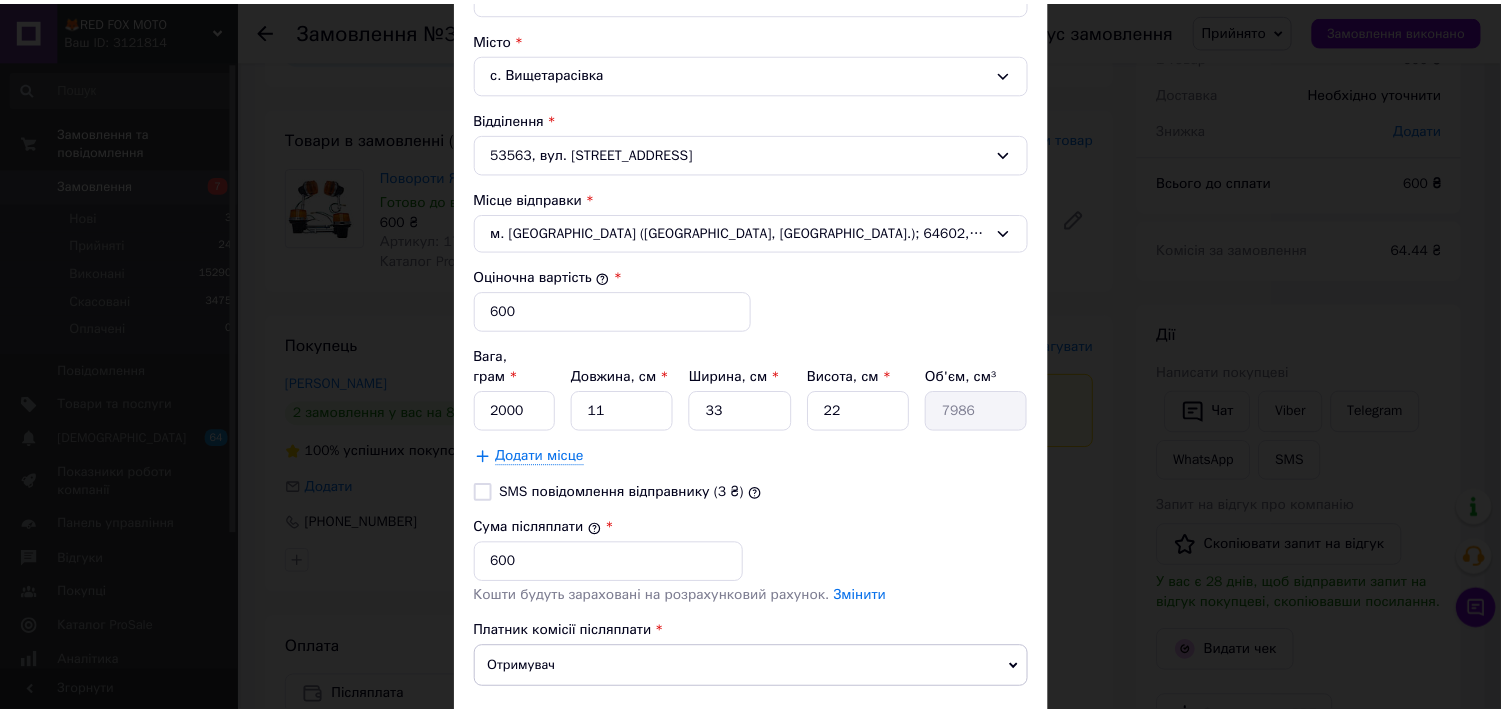 scroll, scrollTop: 727, scrollLeft: 0, axis: vertical 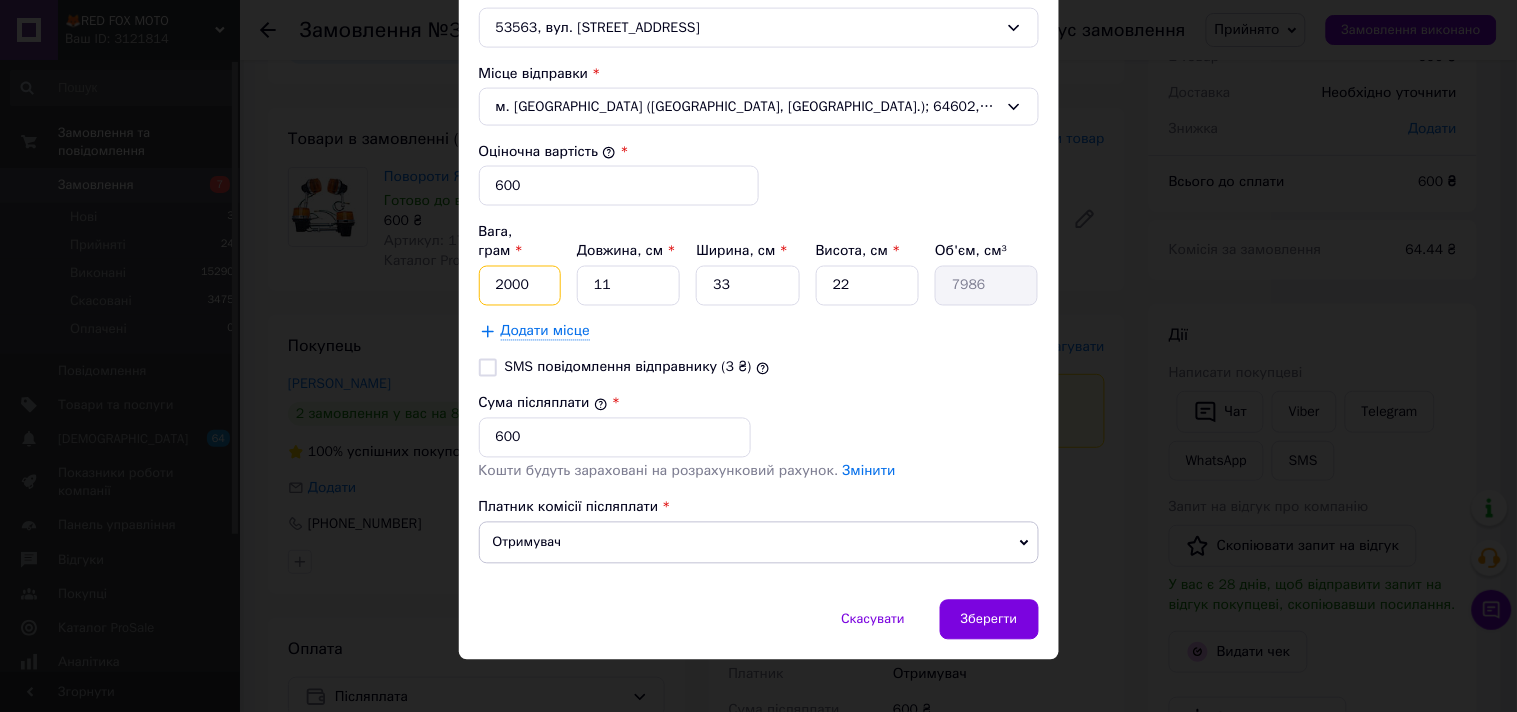 click on "2000" at bounding box center (520, 286) 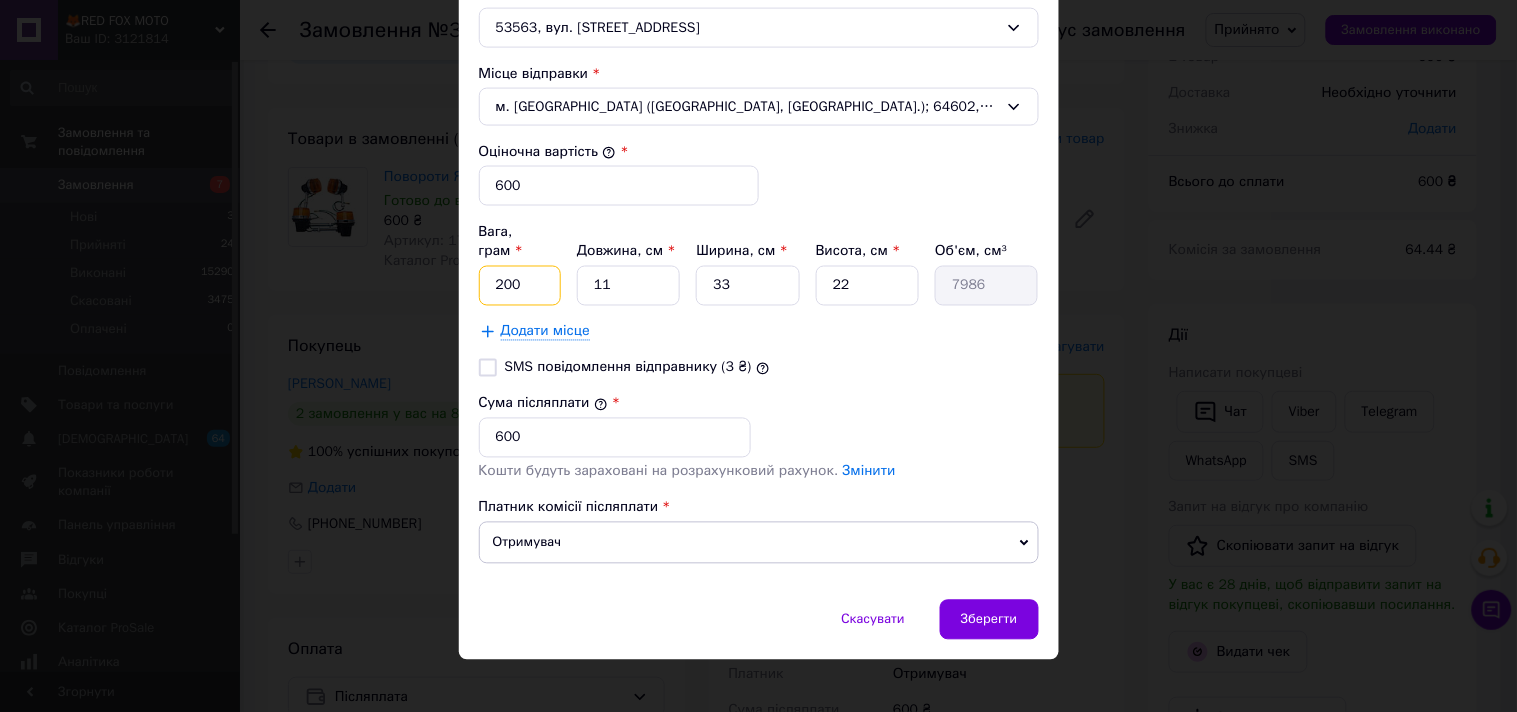 type on "200" 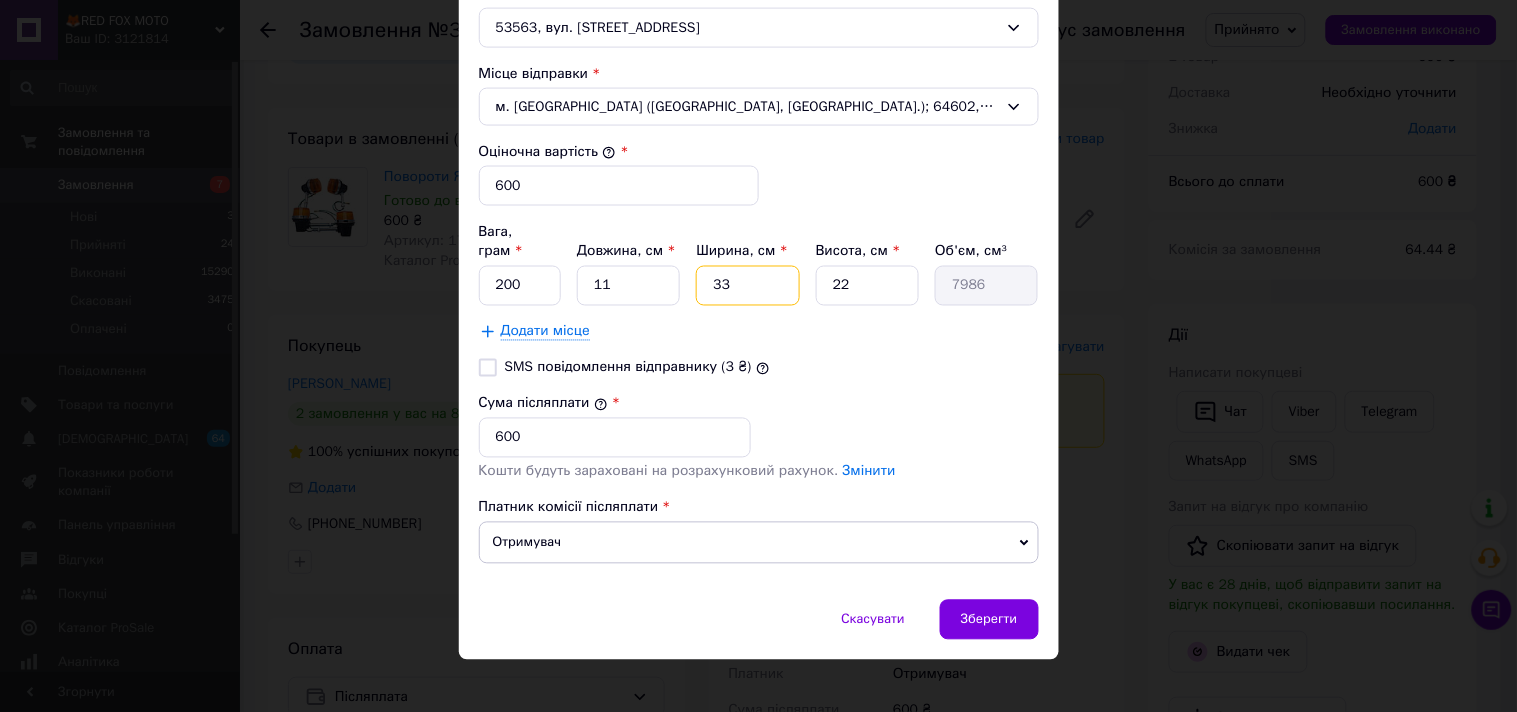 drag, startPoint x: 747, startPoint y: 273, endPoint x: 703, endPoint y: 265, distance: 44.72136 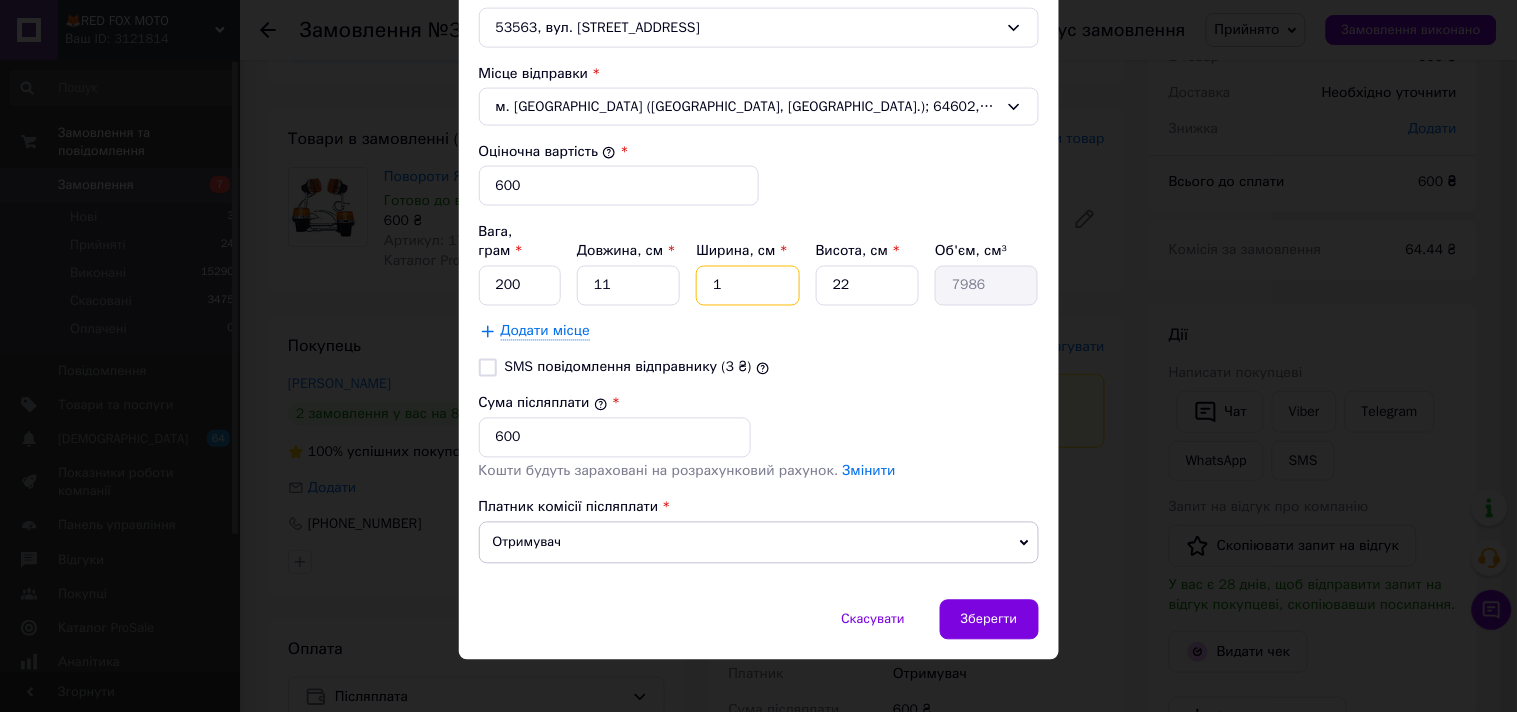 type on "242" 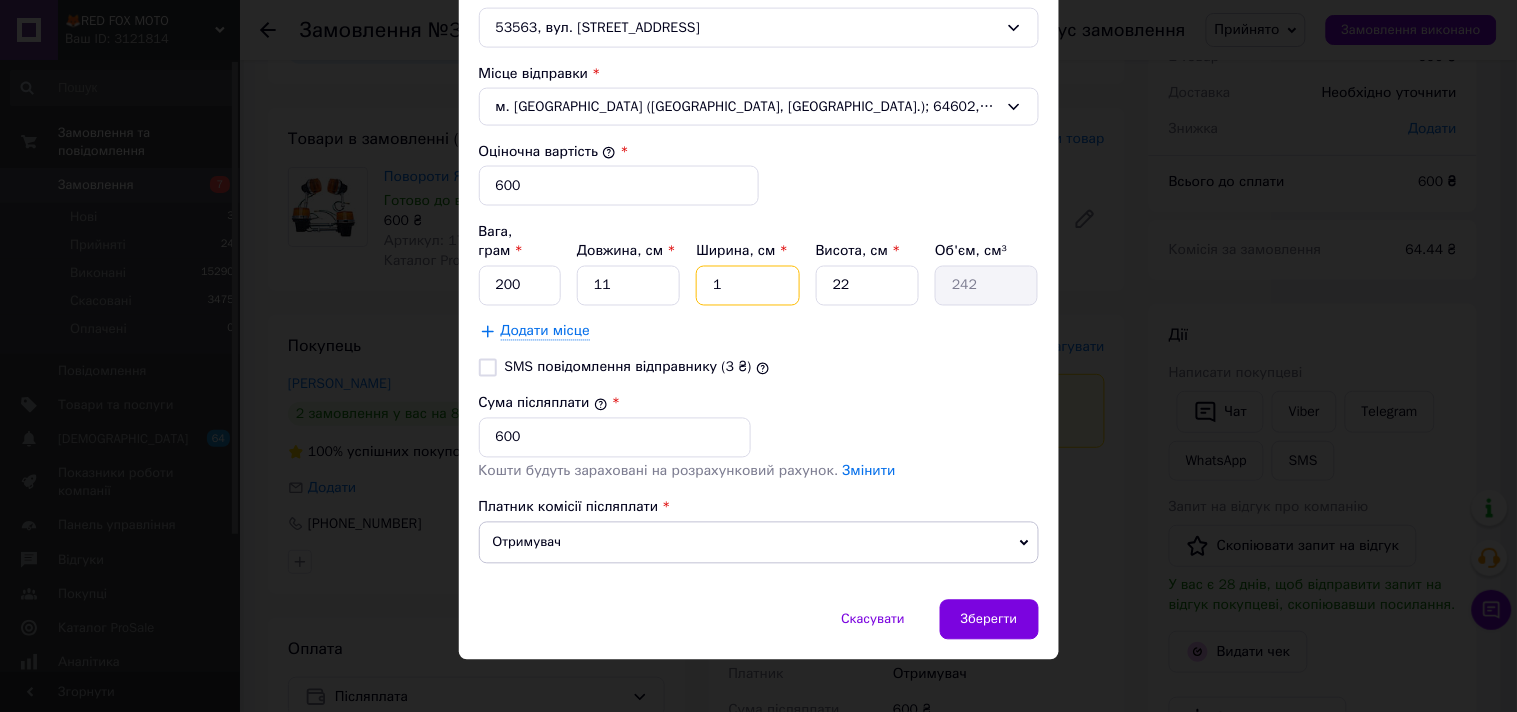 type on "10" 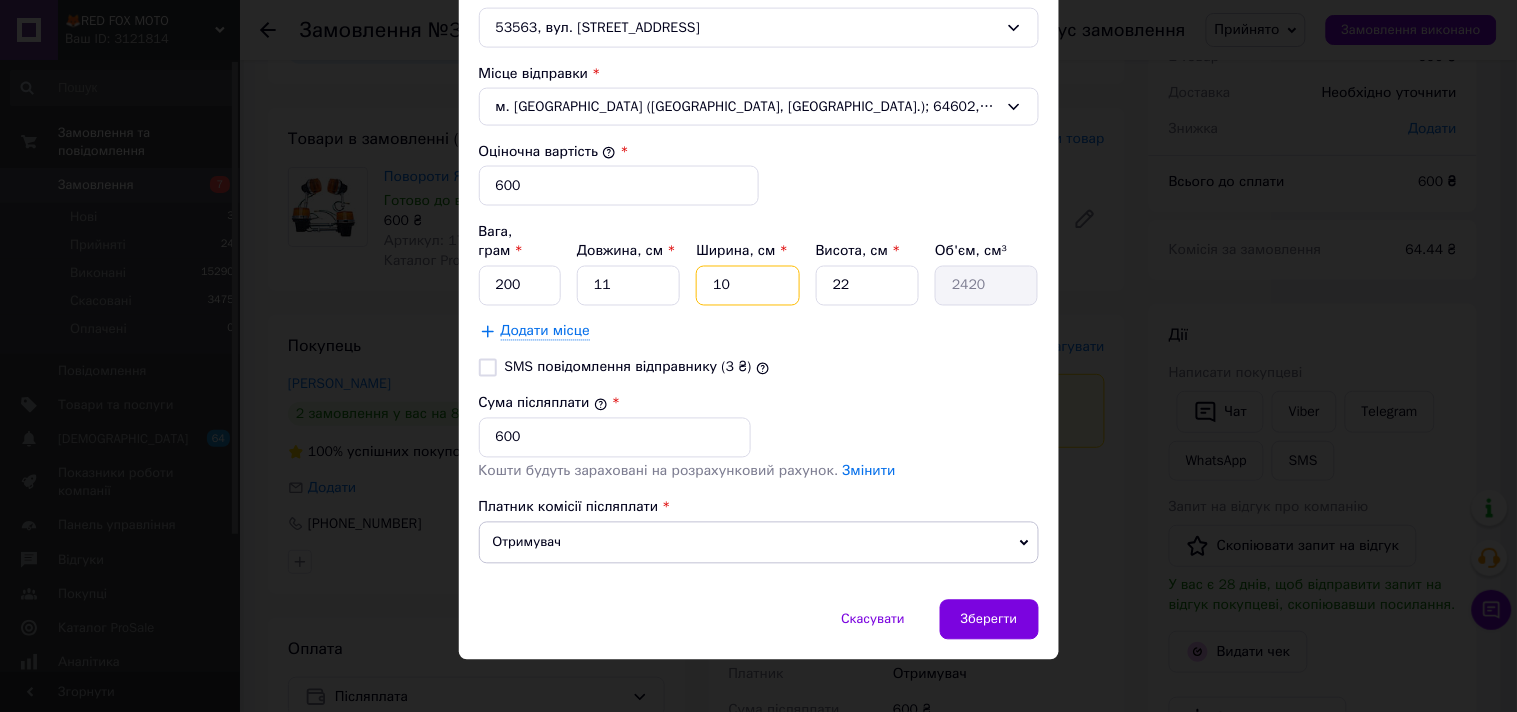 type on "10" 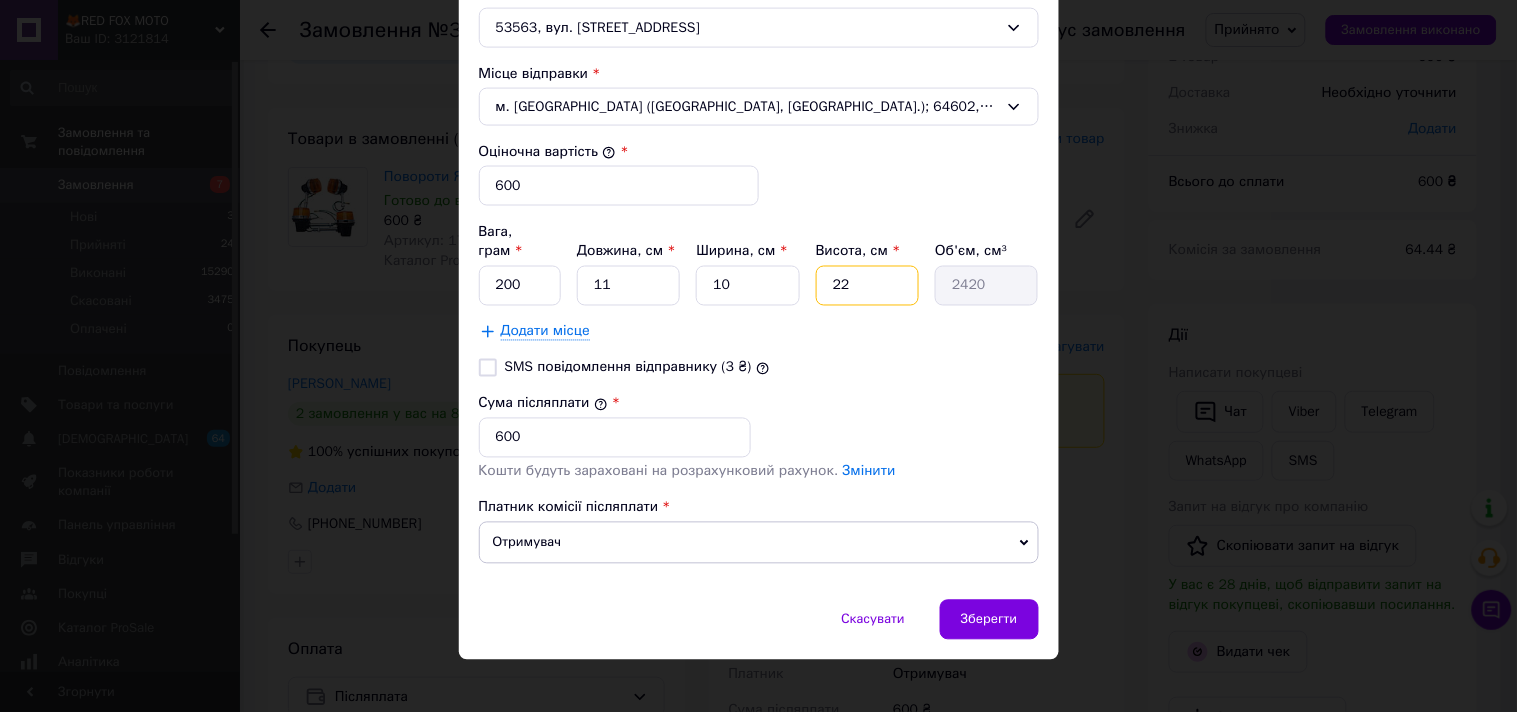 drag, startPoint x: 848, startPoint y: 266, endPoint x: 811, endPoint y: 275, distance: 38.078865 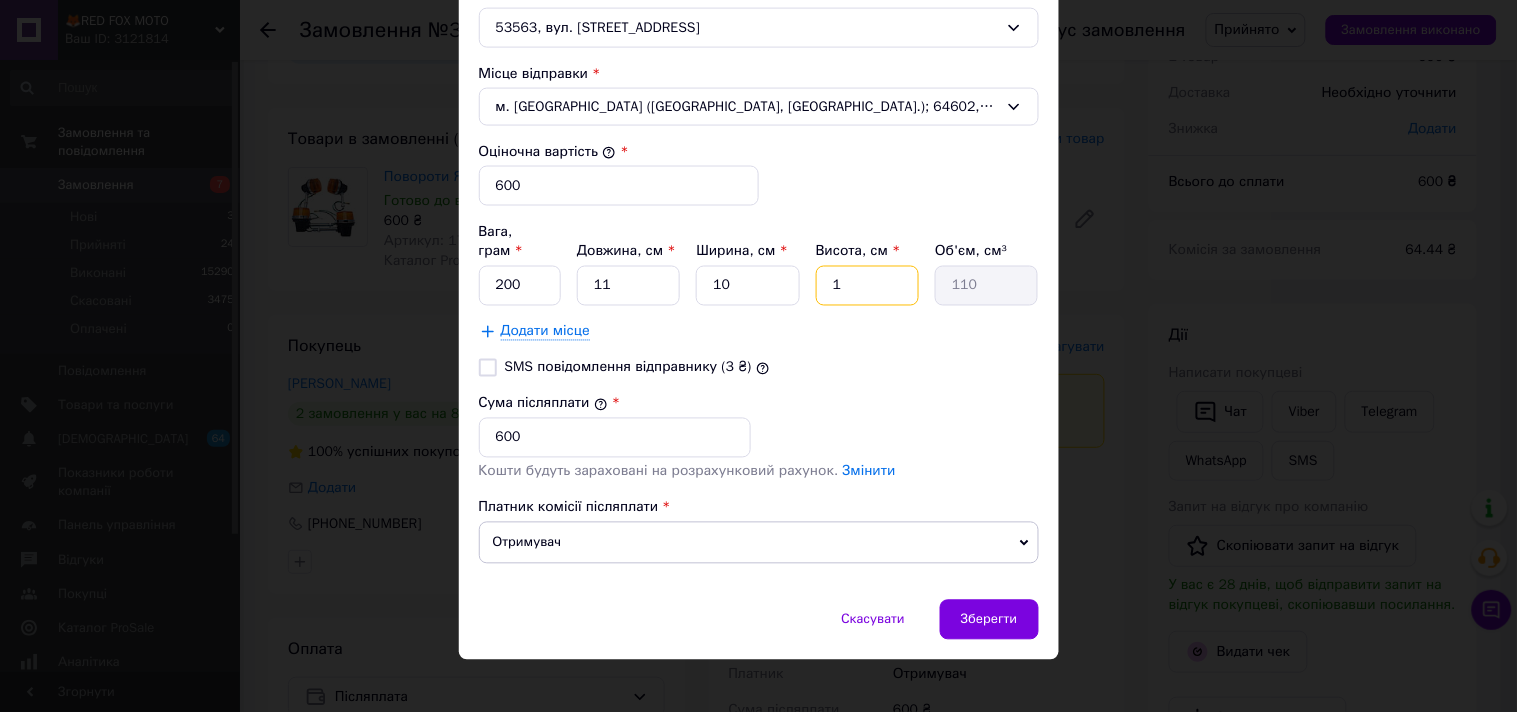 type on "10" 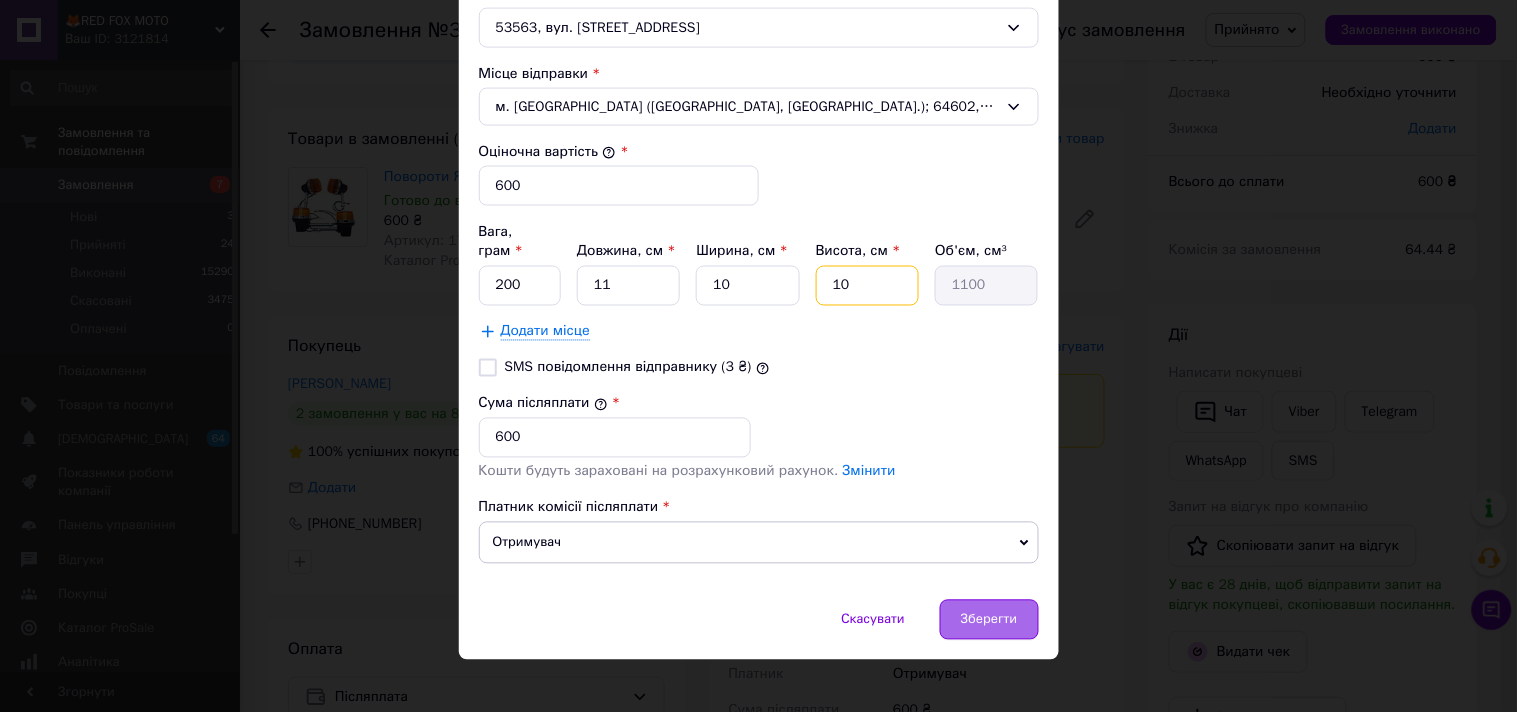 type on "10" 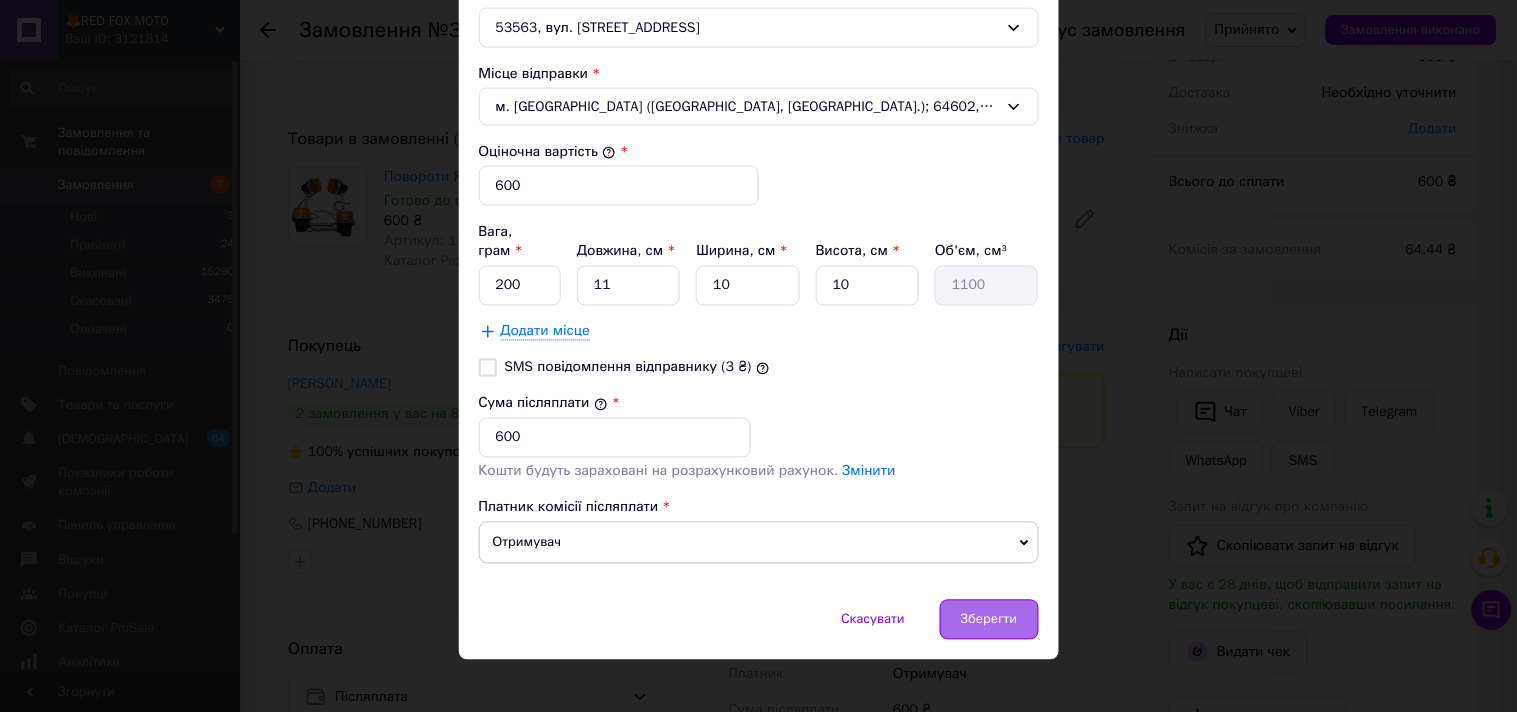 click on "Зберегти" at bounding box center [989, 620] 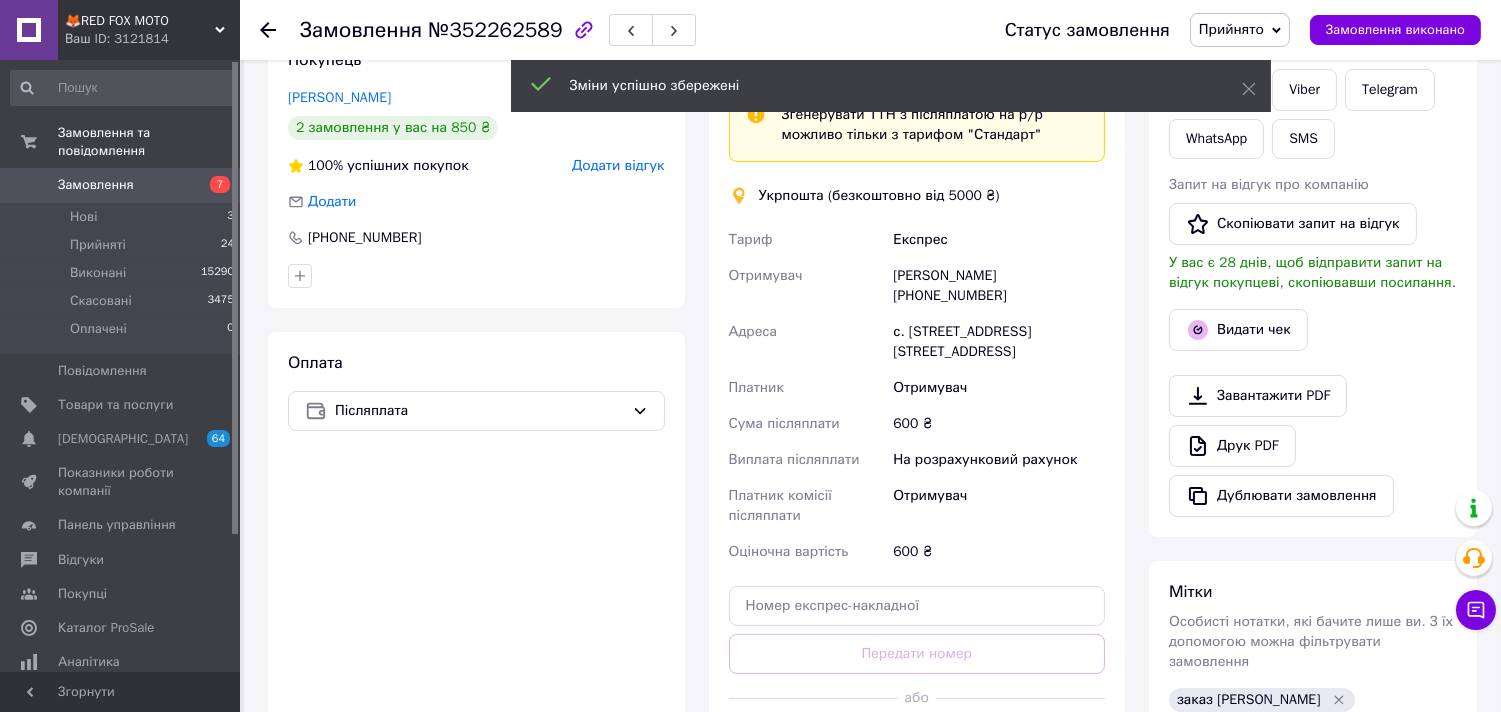scroll, scrollTop: 541, scrollLeft: 0, axis: vertical 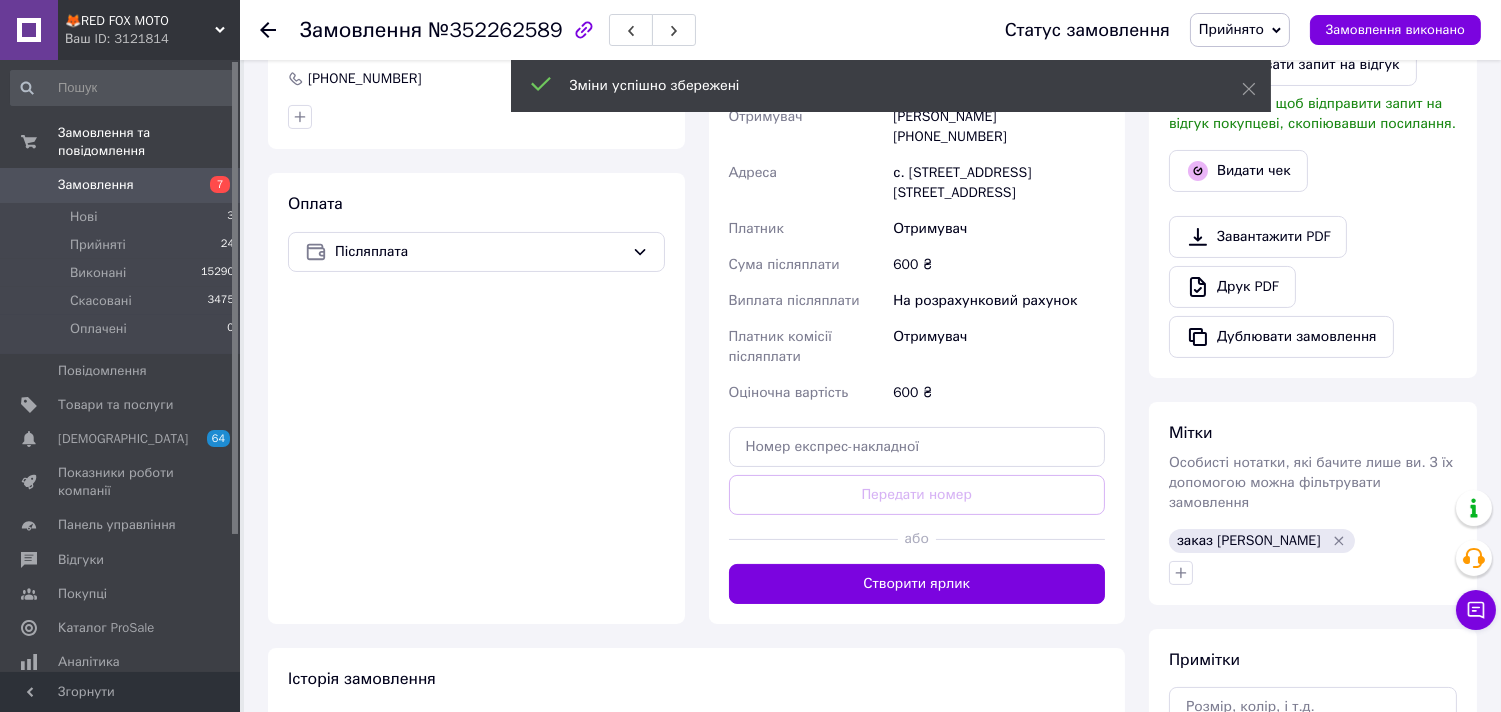 click on "Створити ярлик" at bounding box center (917, 584) 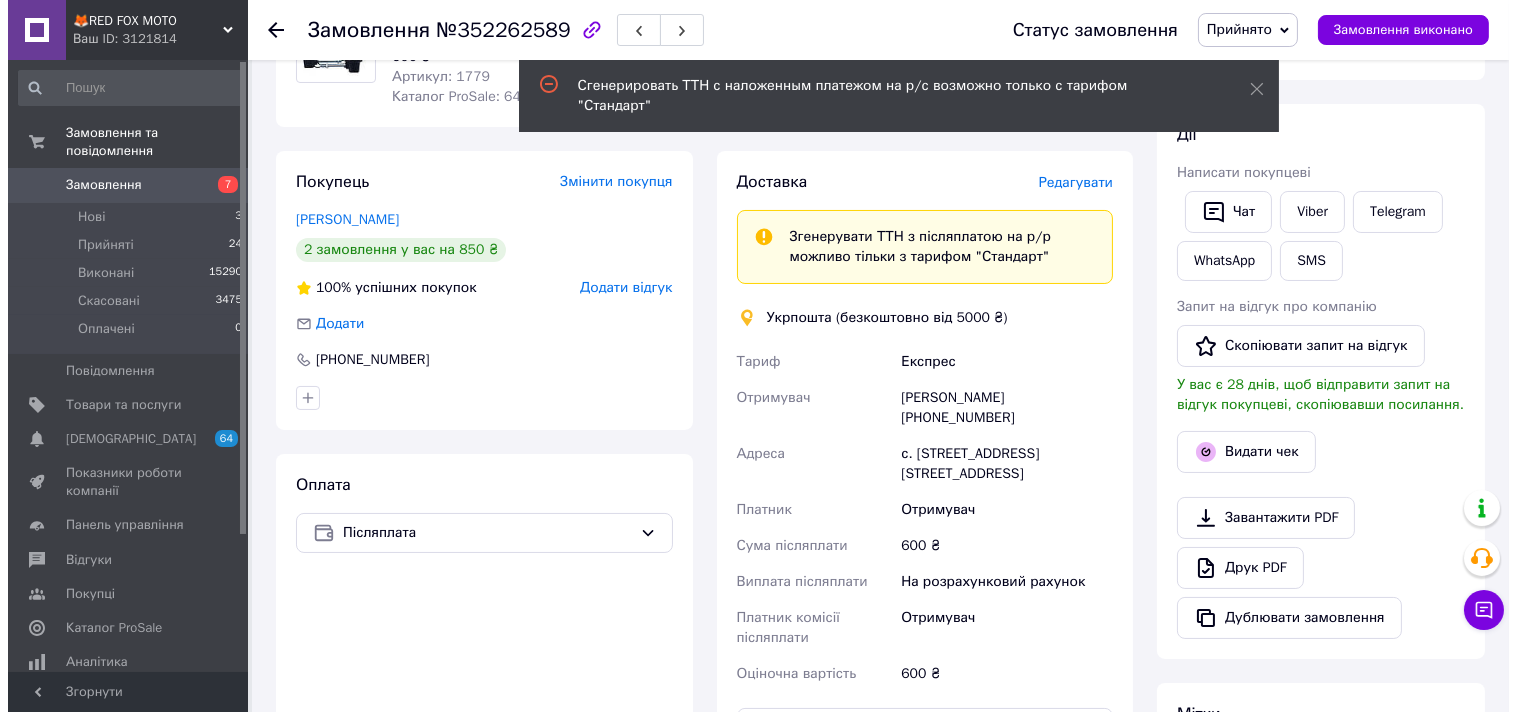 scroll, scrollTop: 207, scrollLeft: 0, axis: vertical 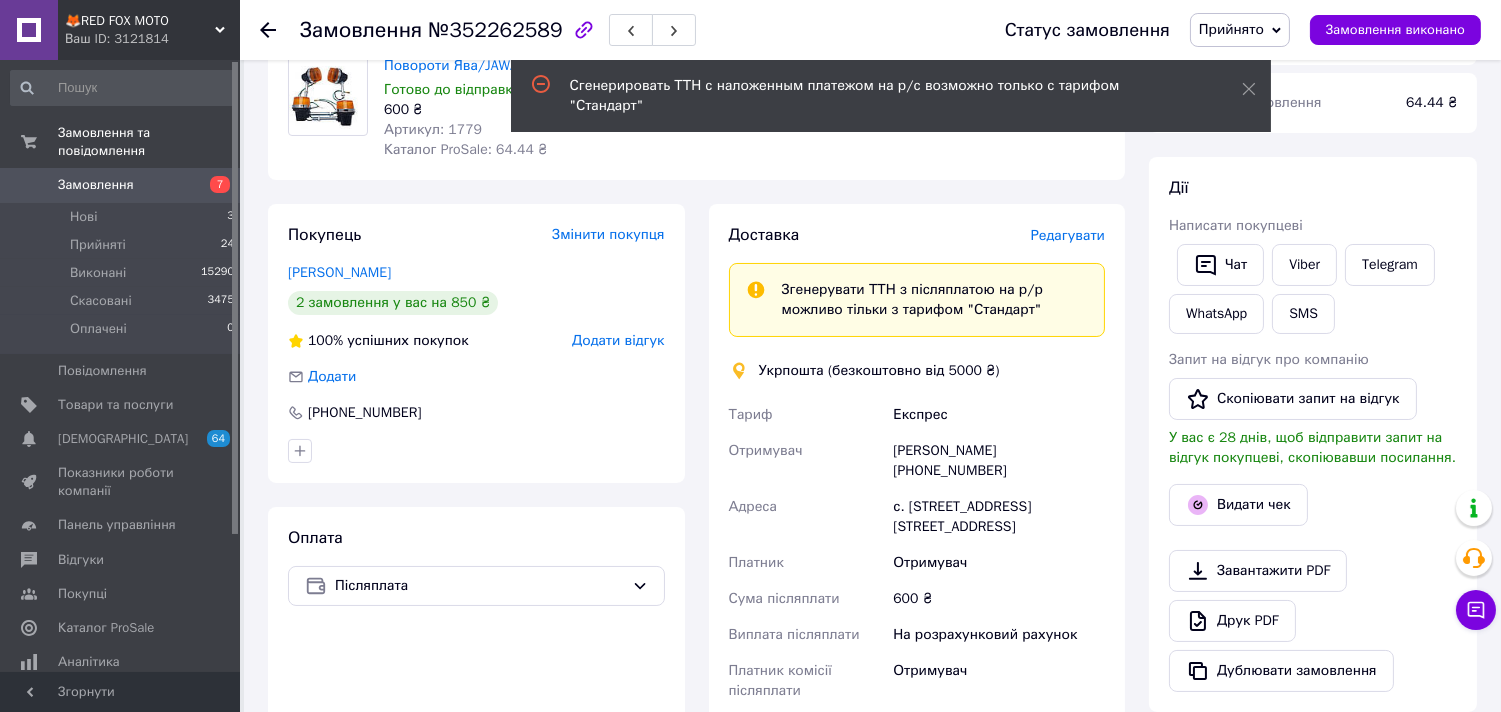 click on "Редагувати" at bounding box center (1068, 235) 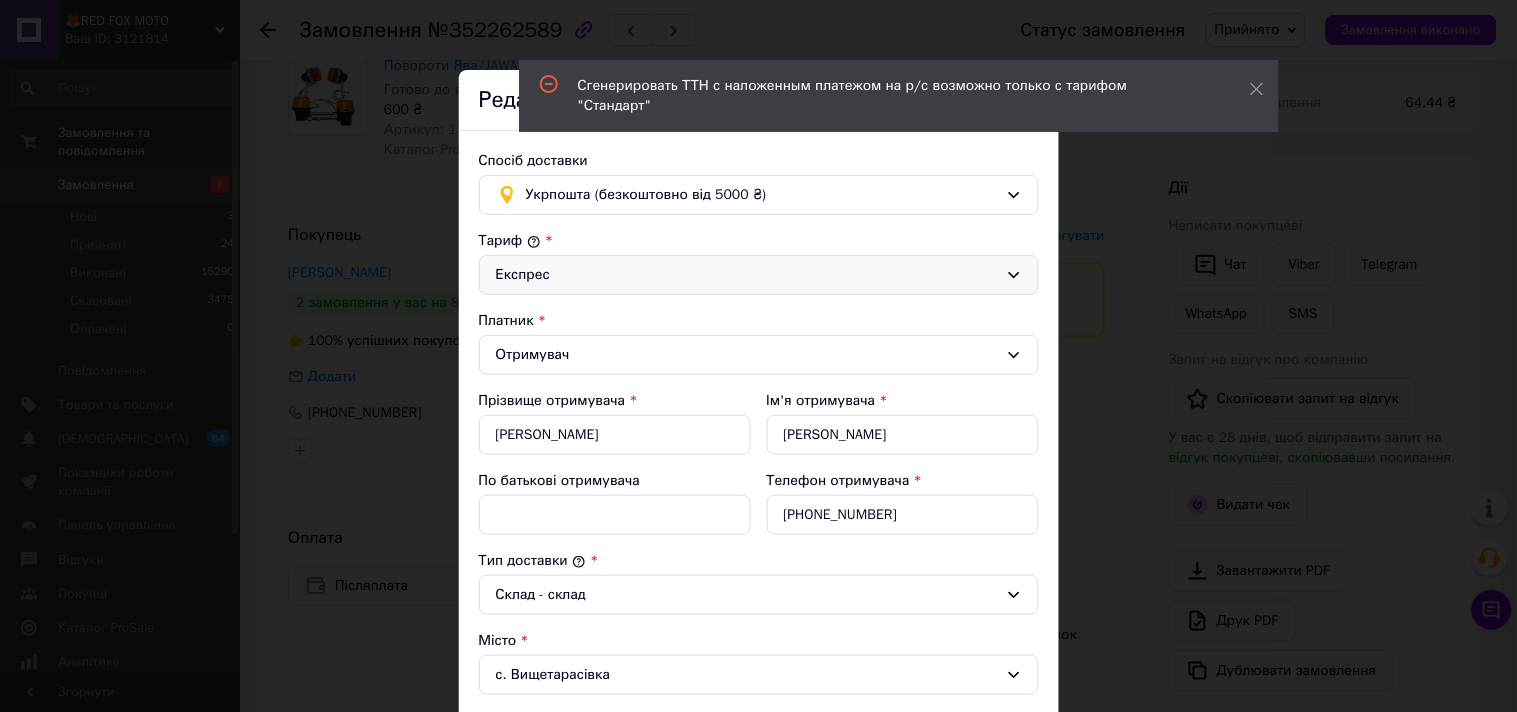 click on "Експрес" at bounding box center [747, 275] 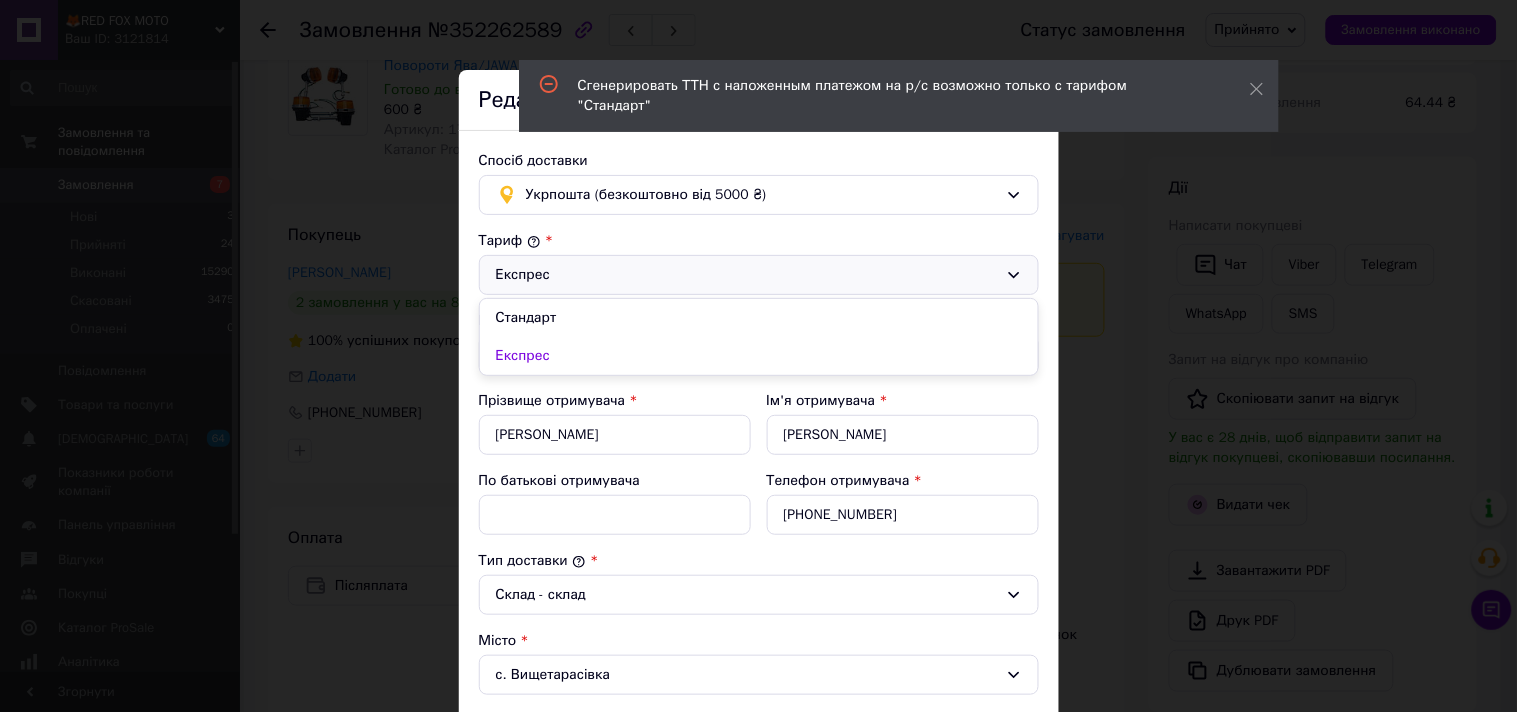 click on "Стандарт" at bounding box center [759, 318] 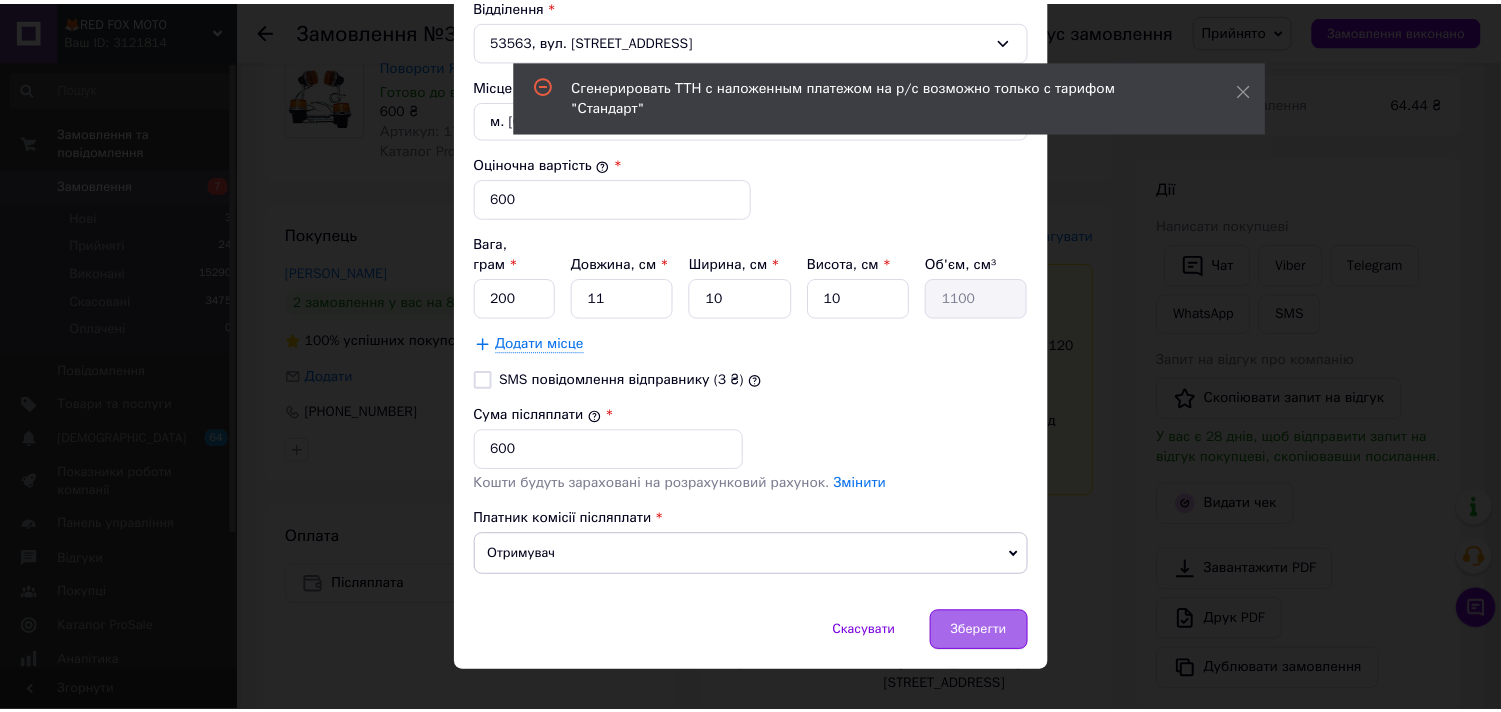 scroll, scrollTop: 727, scrollLeft: 0, axis: vertical 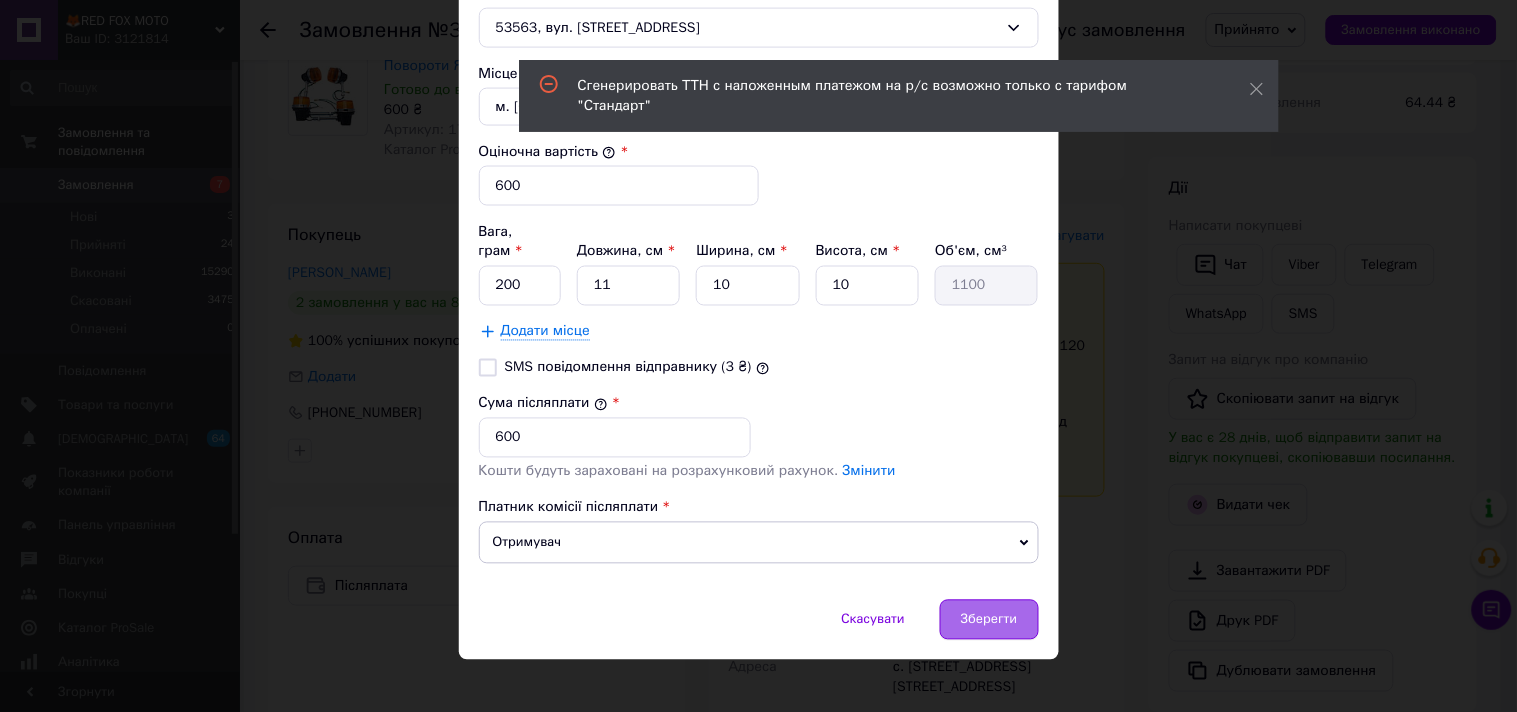 click on "Зберегти" at bounding box center (989, 620) 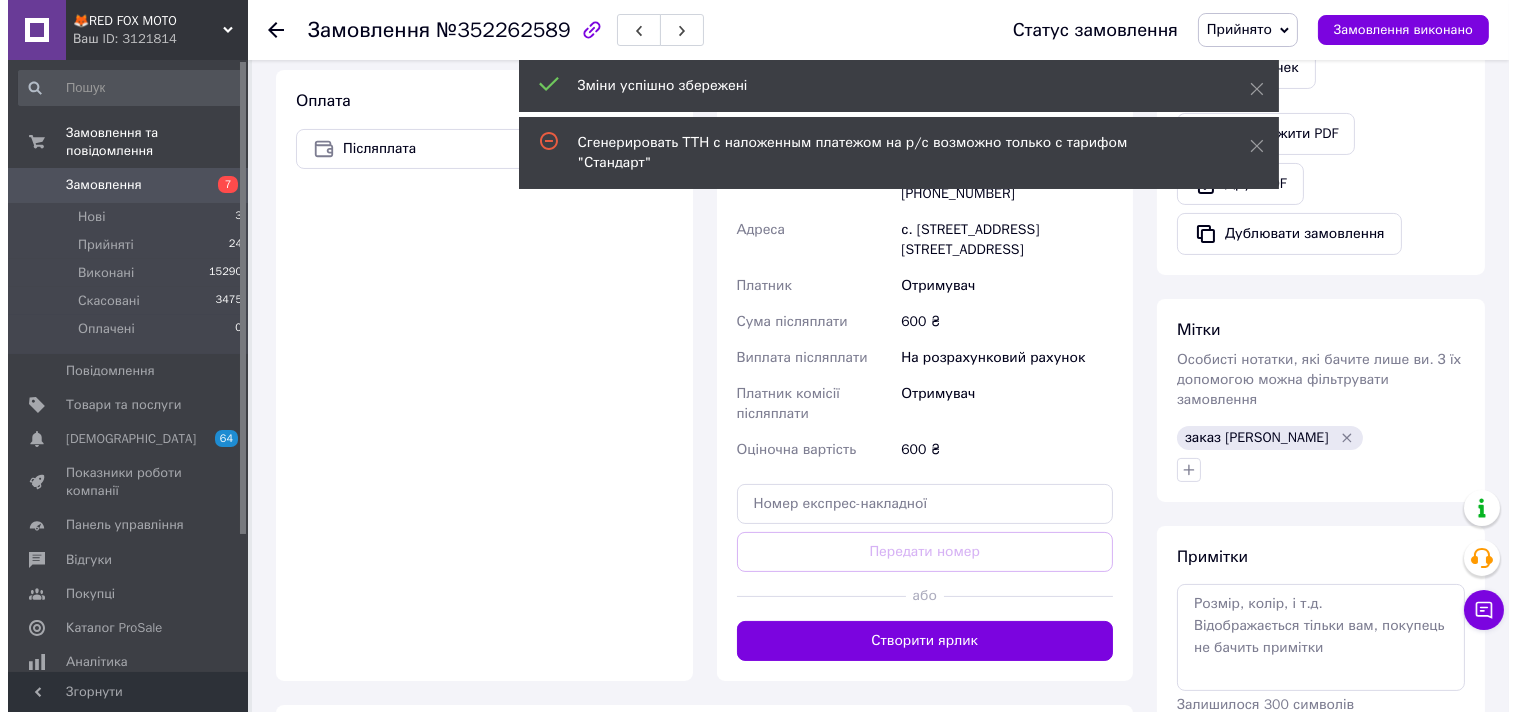 scroll, scrollTop: 652, scrollLeft: 0, axis: vertical 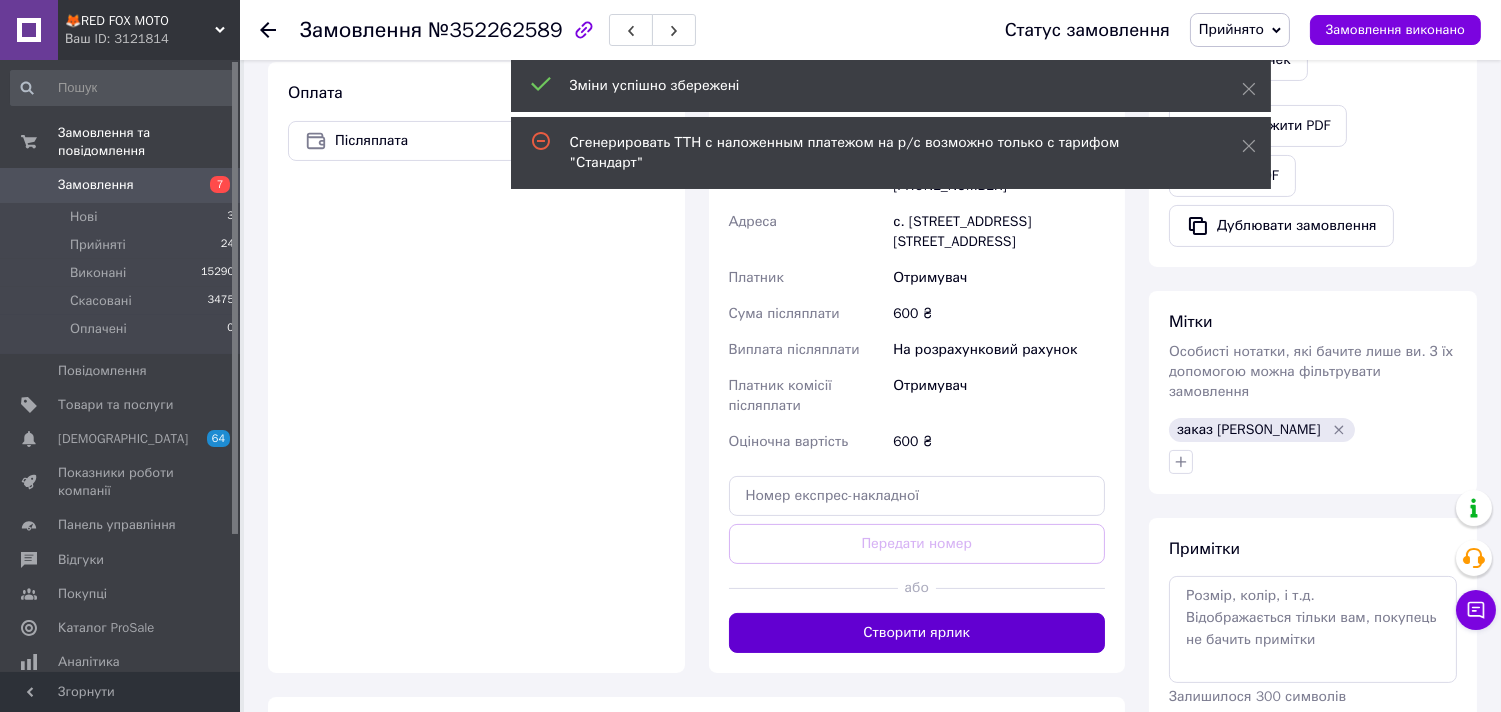 click on "Створити ярлик" at bounding box center (917, 633) 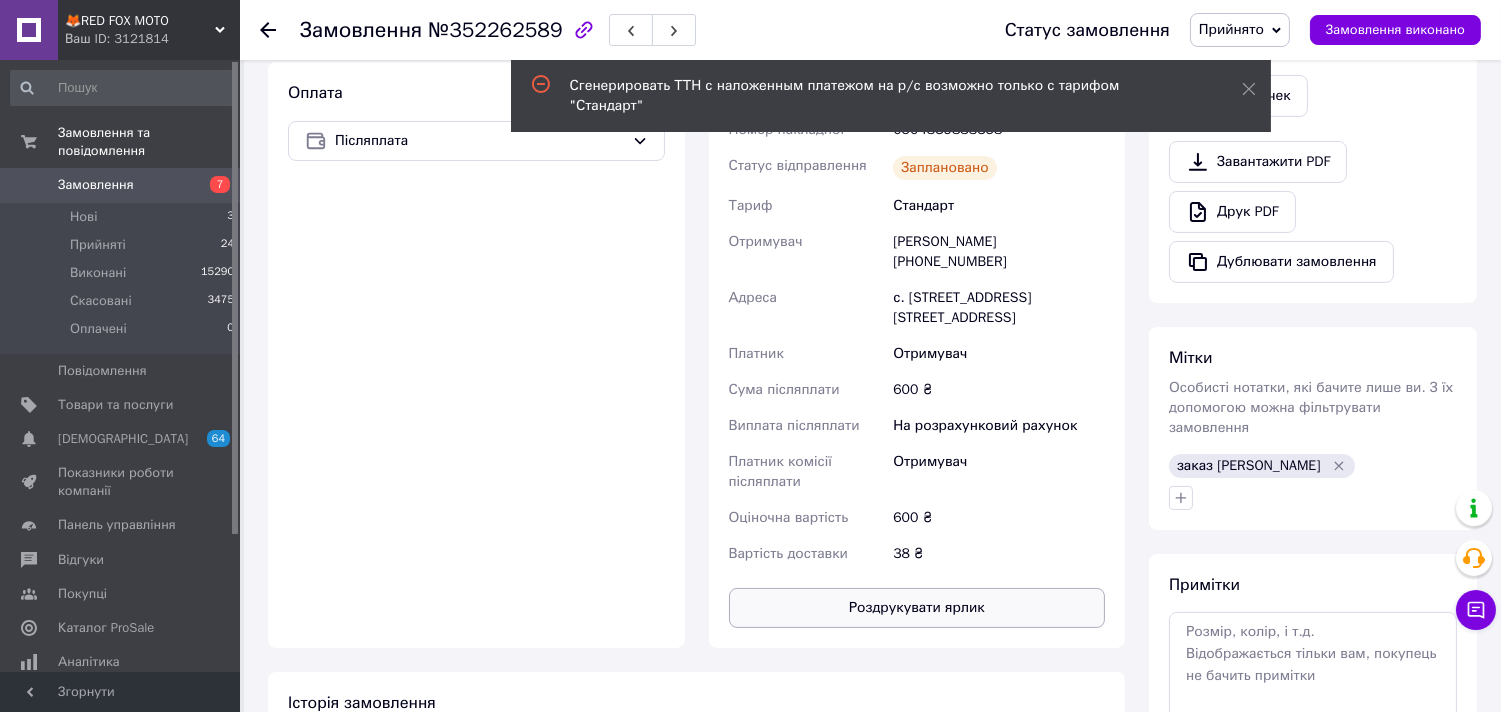 click on "Роздрукувати ярлик" at bounding box center [917, 608] 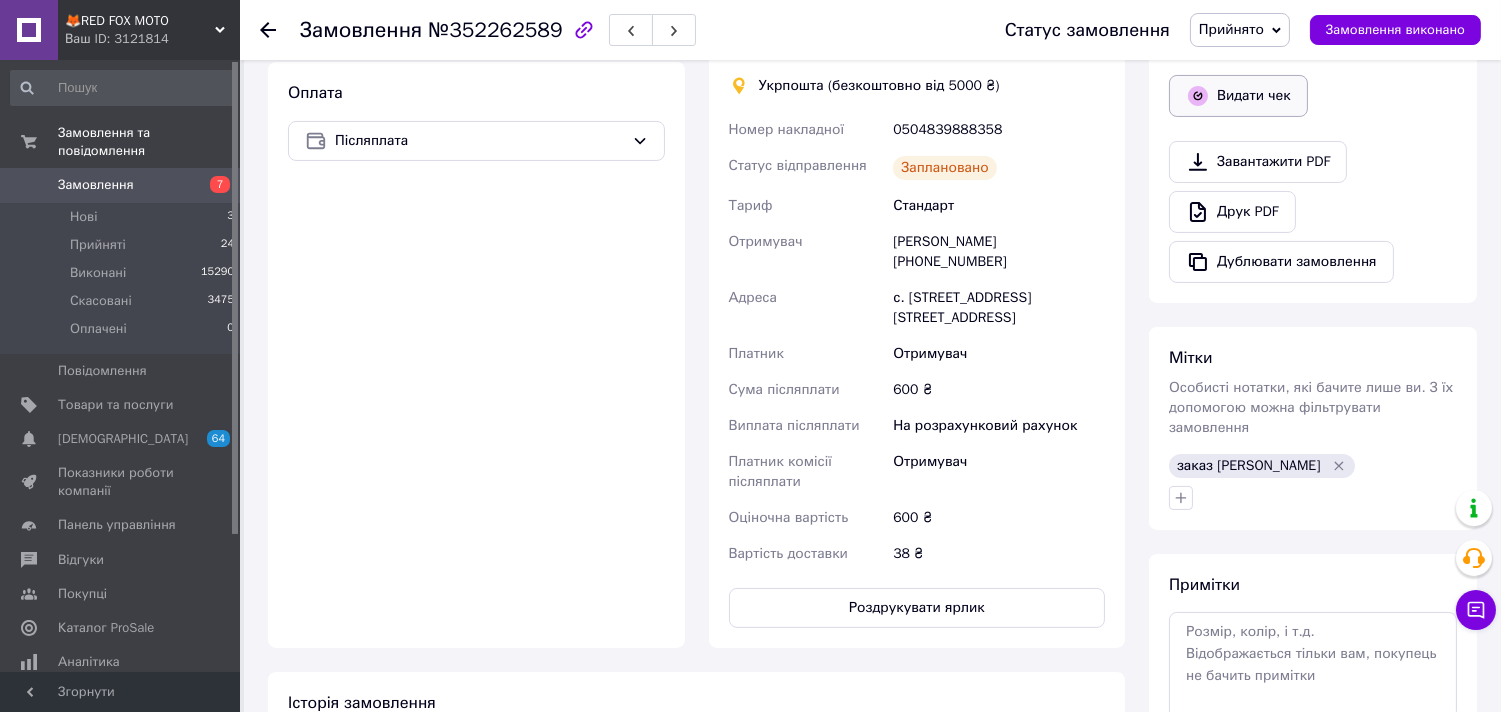 click on "Видати чек" at bounding box center (1238, 96) 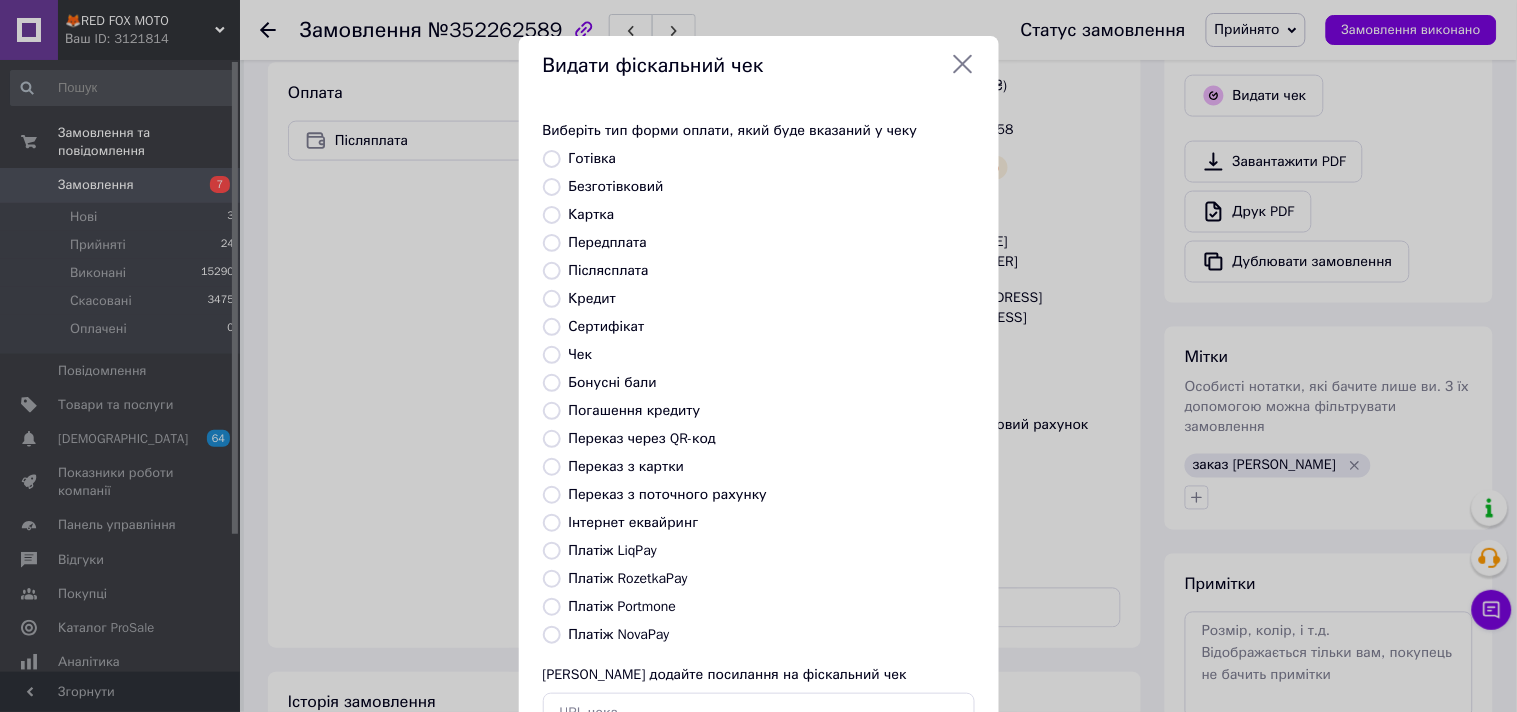 click on "Безготівковий" at bounding box center [552, 187] 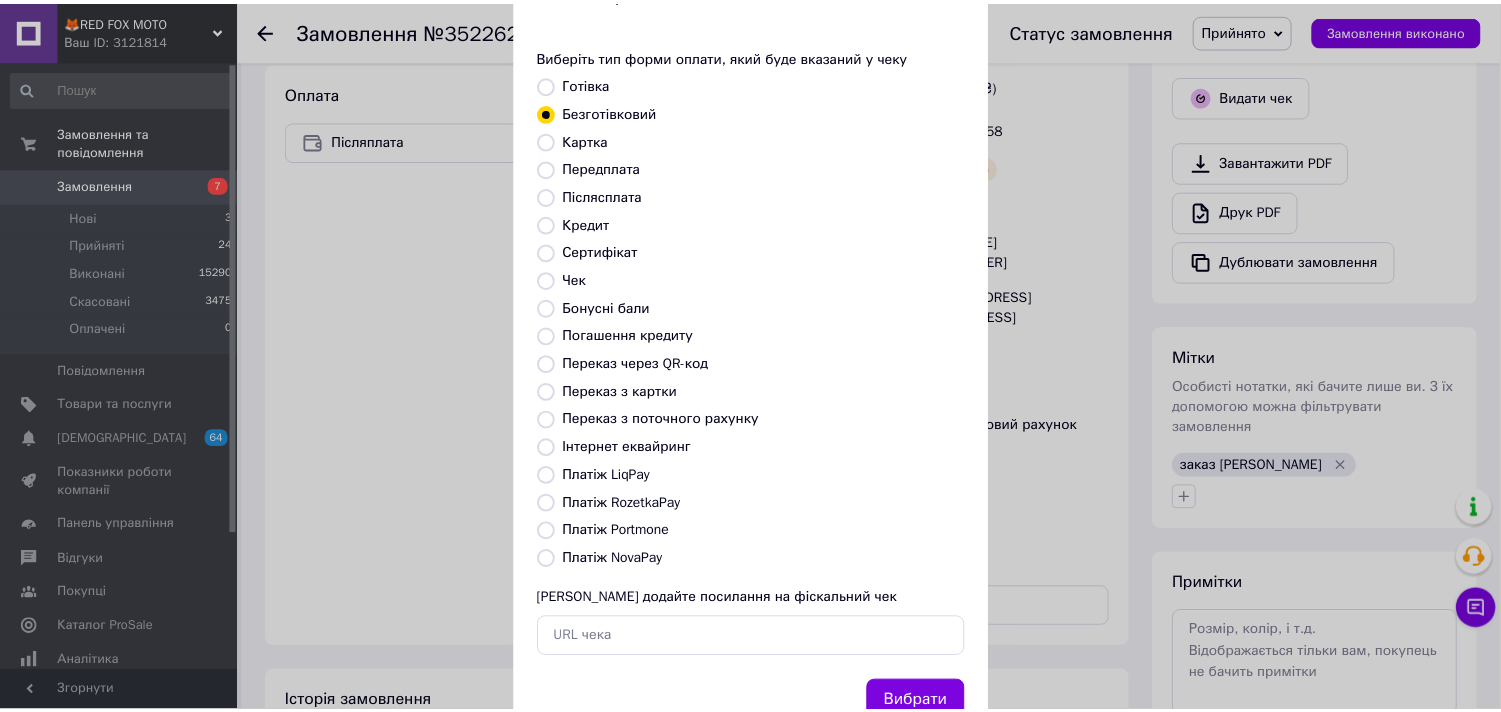 scroll, scrollTop: 147, scrollLeft: 0, axis: vertical 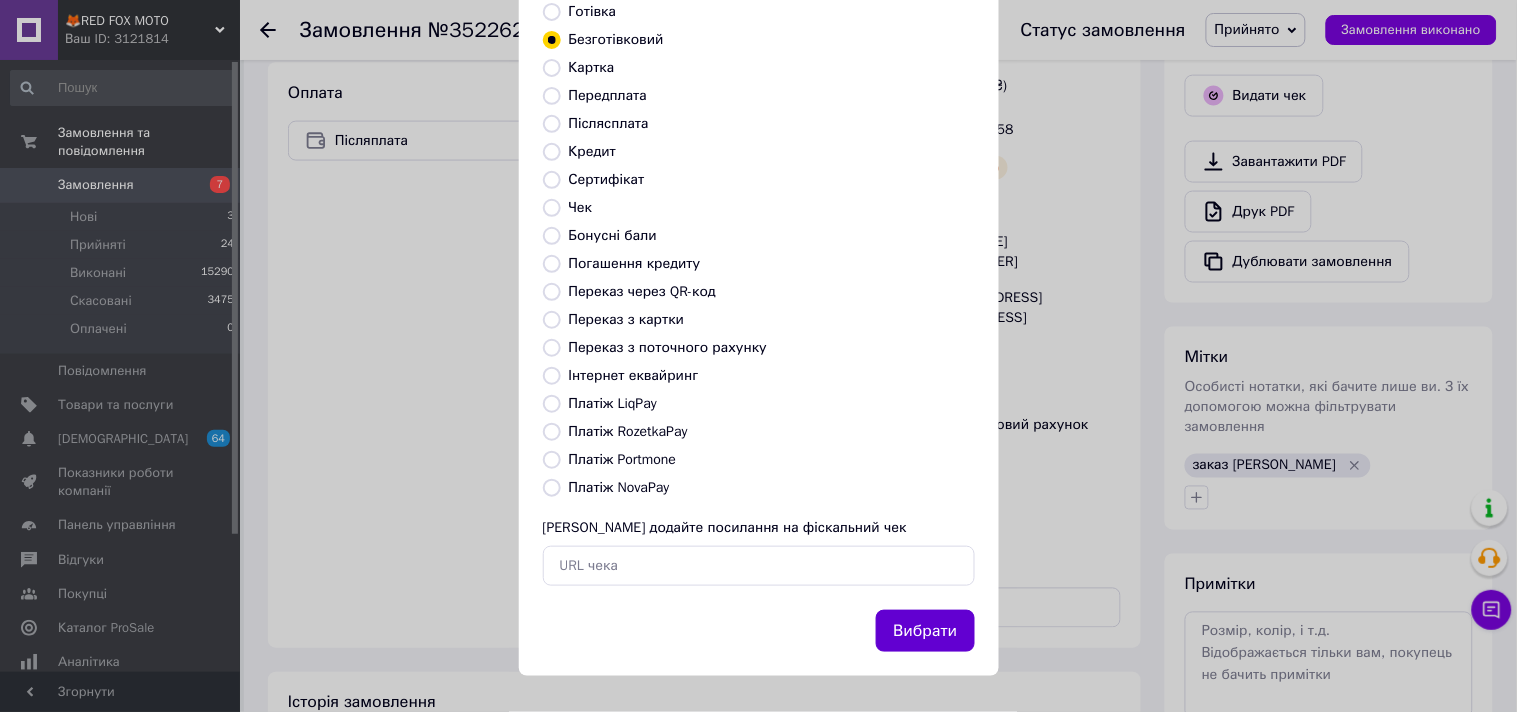 click on "Вибрати" at bounding box center [925, 631] 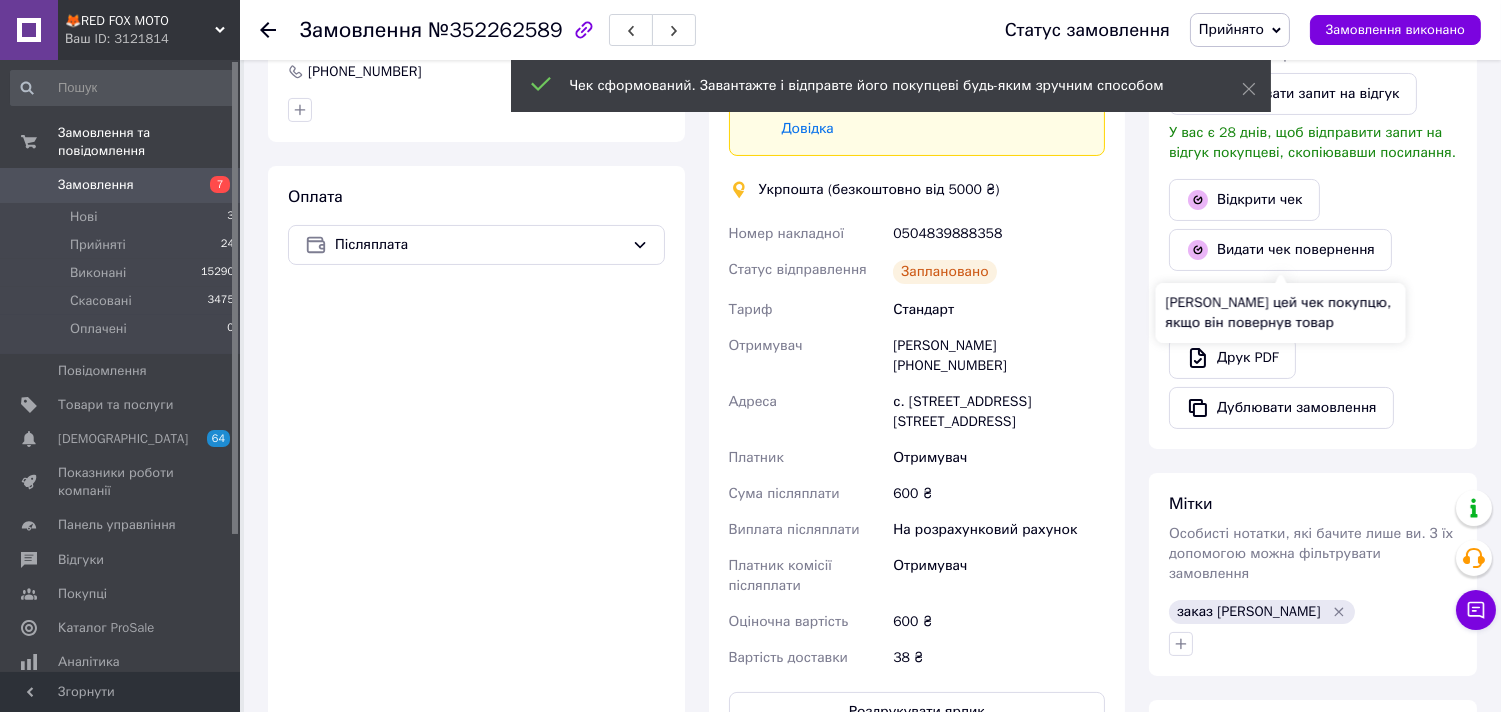 scroll, scrollTop: 430, scrollLeft: 0, axis: vertical 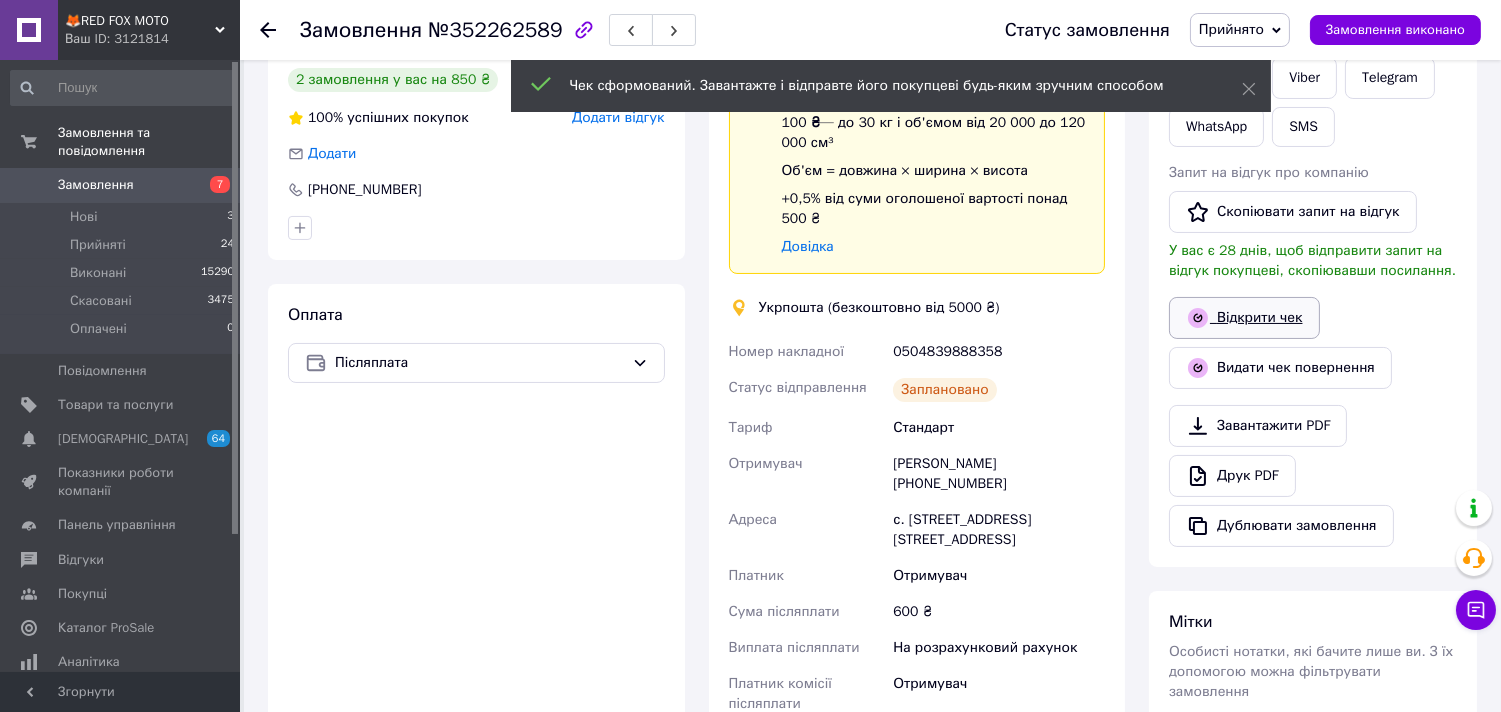 click on "Відкрити чек" at bounding box center [1244, 318] 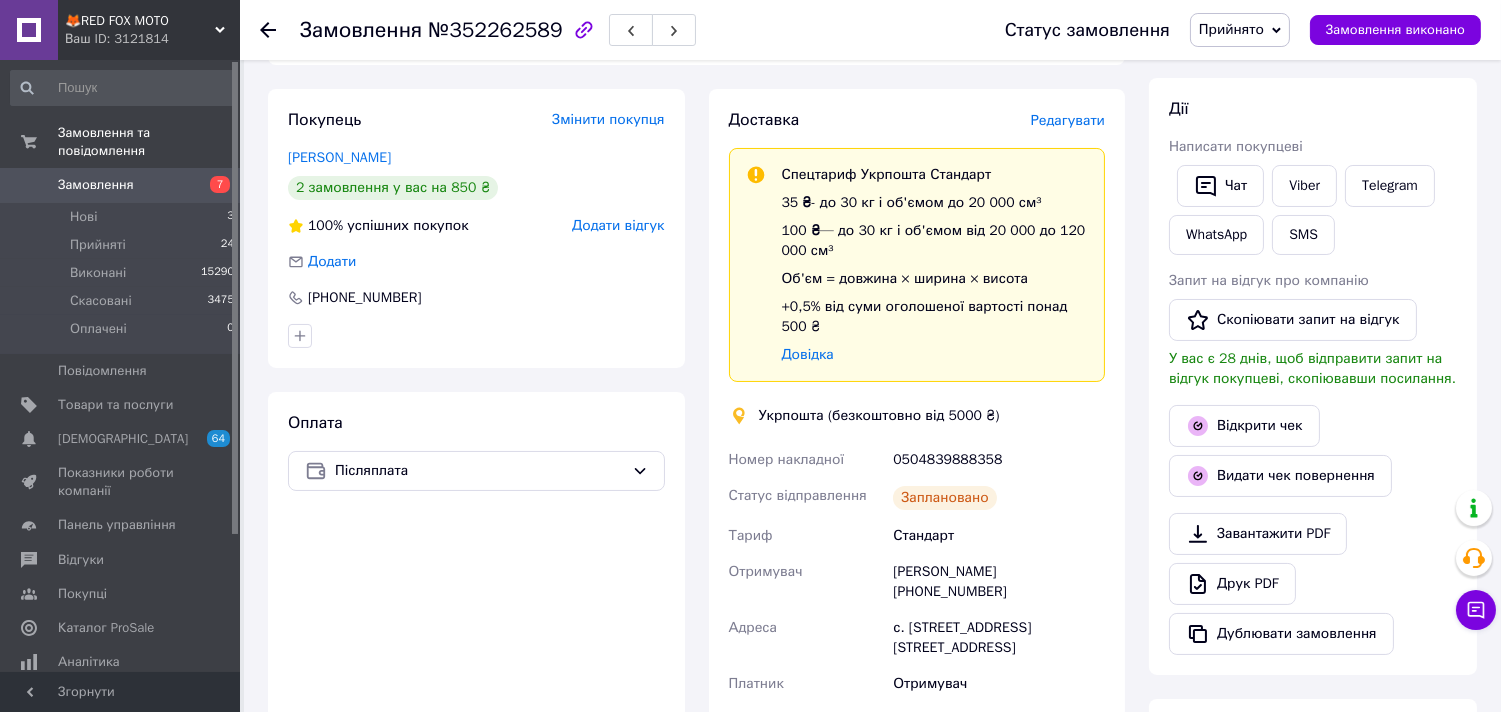 scroll, scrollTop: 318, scrollLeft: 0, axis: vertical 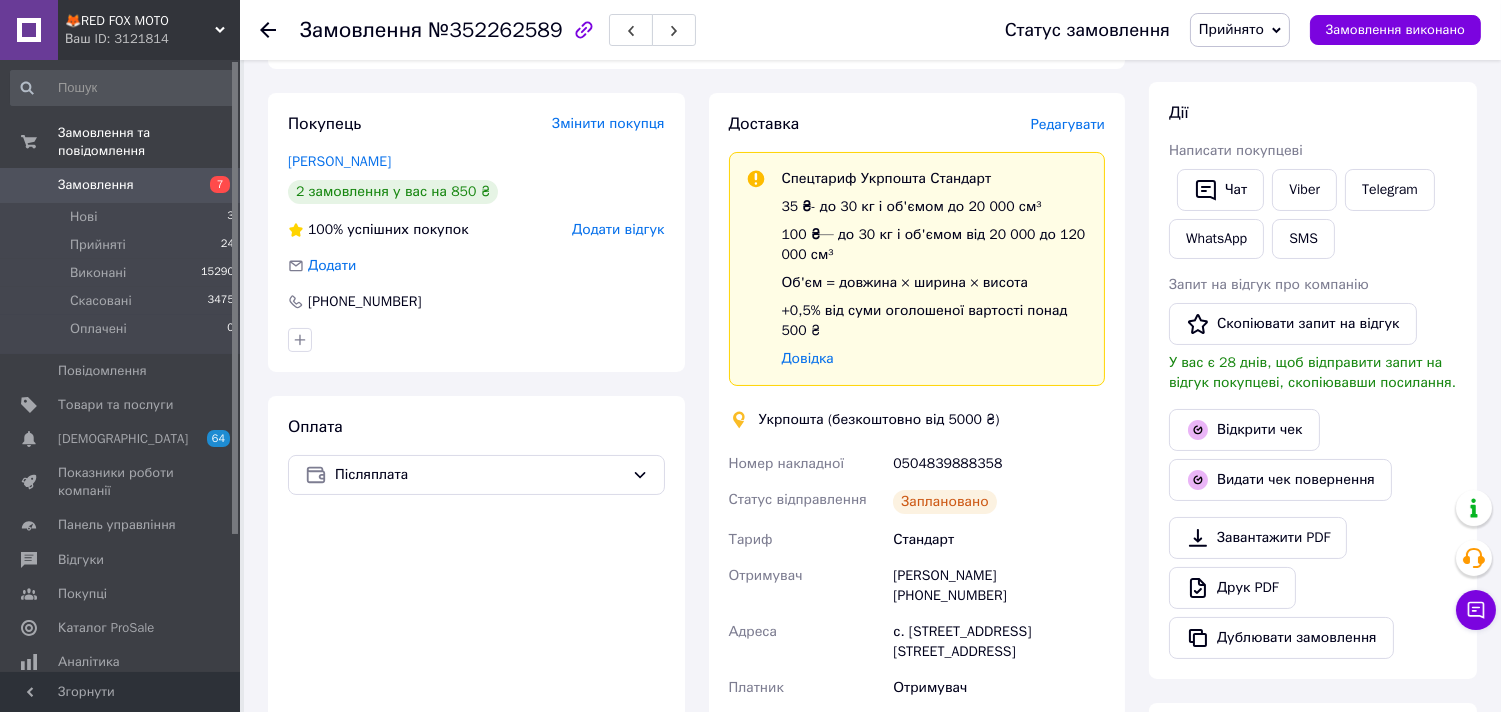 click 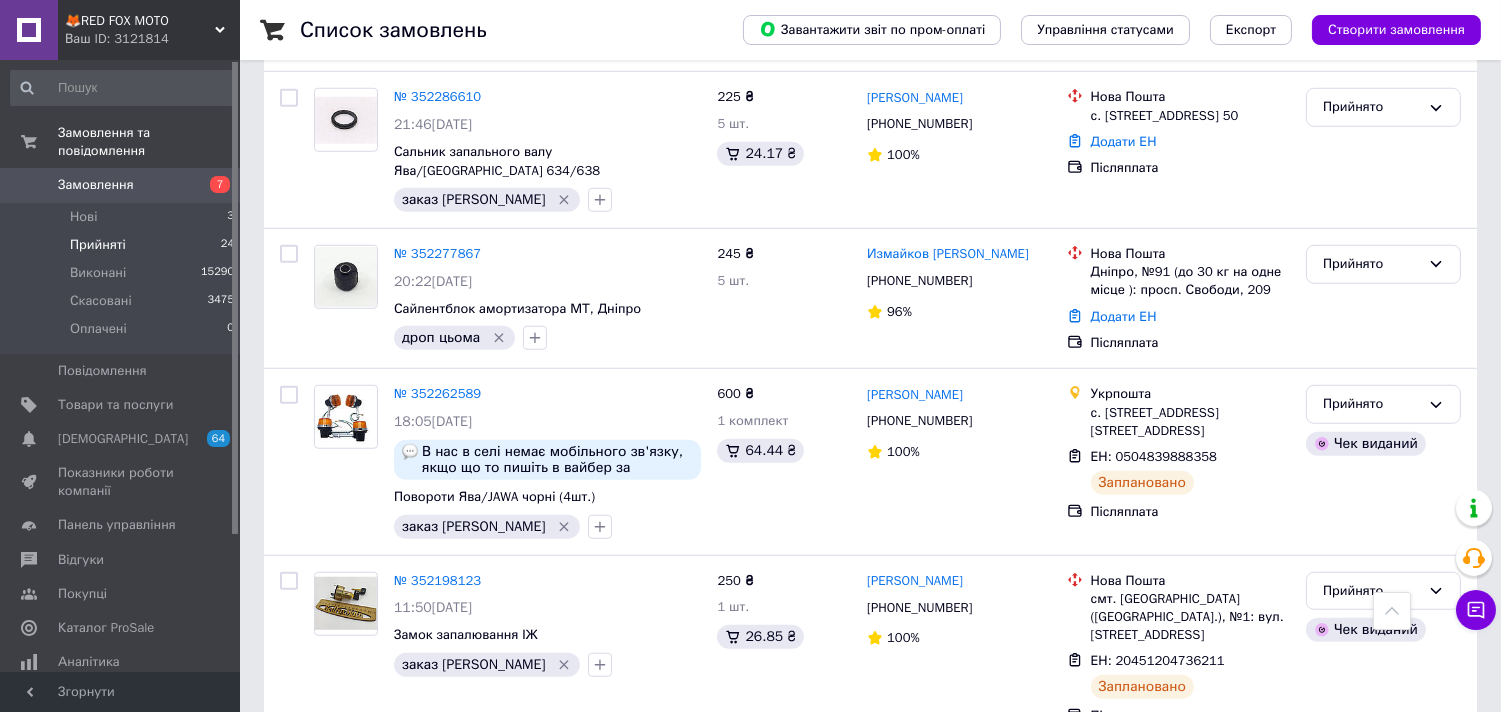 scroll, scrollTop: 2726, scrollLeft: 0, axis: vertical 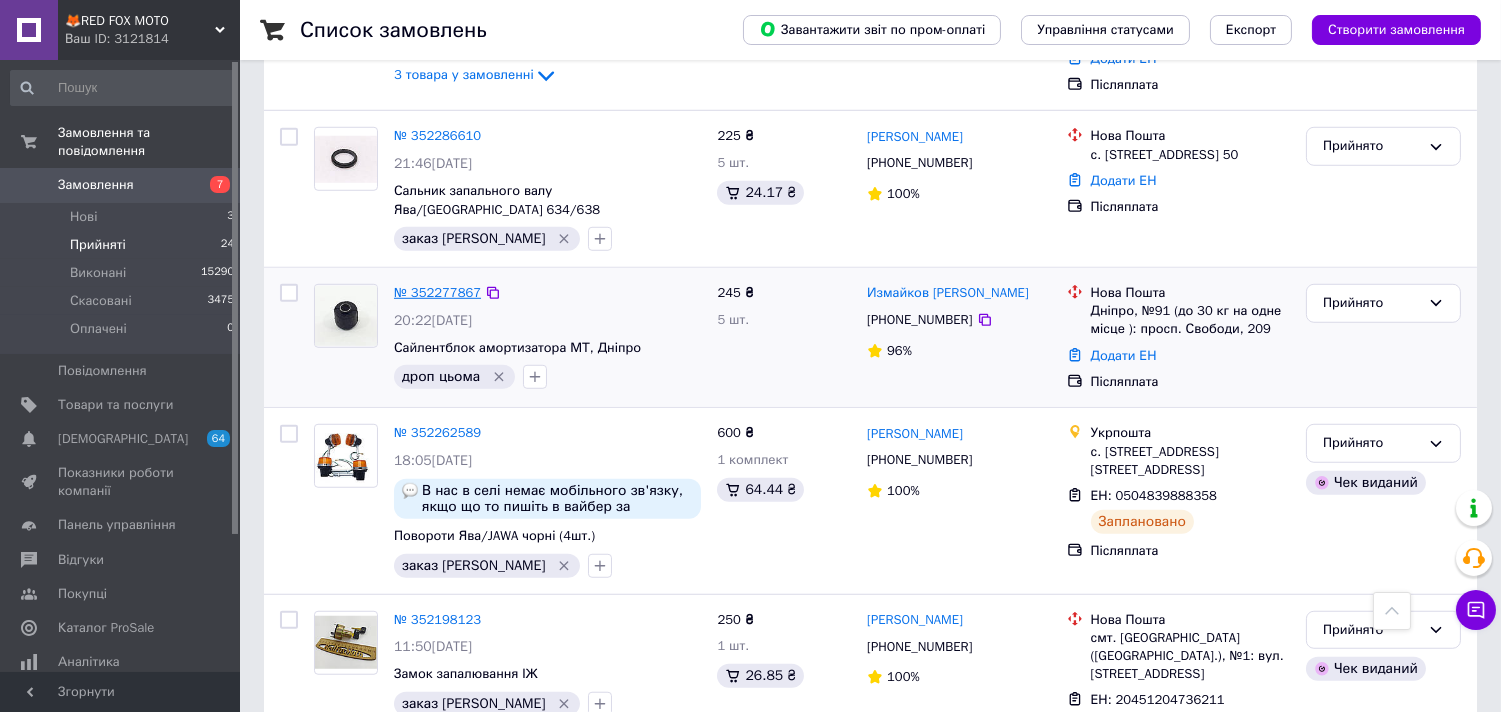 click on "№ 352277867" at bounding box center (437, 292) 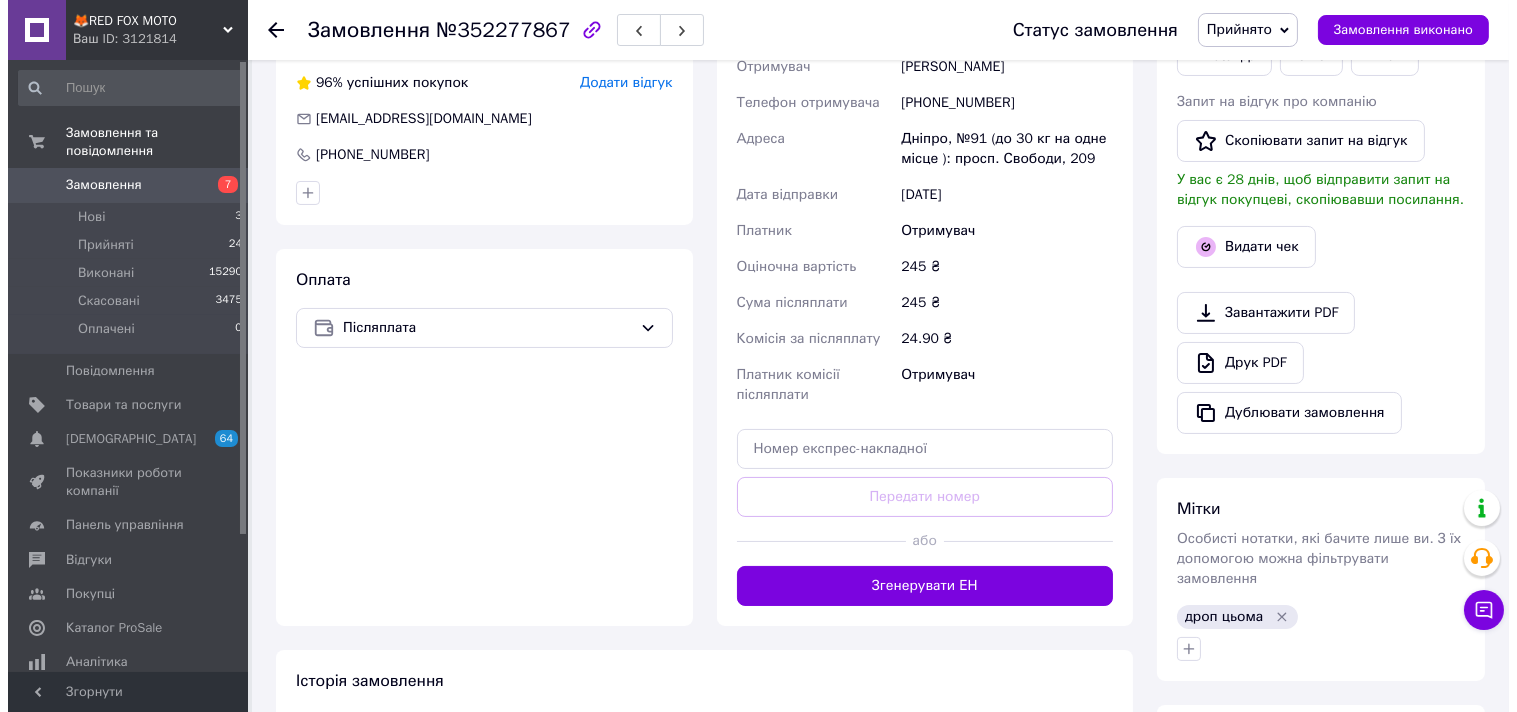 scroll, scrollTop: 408, scrollLeft: 0, axis: vertical 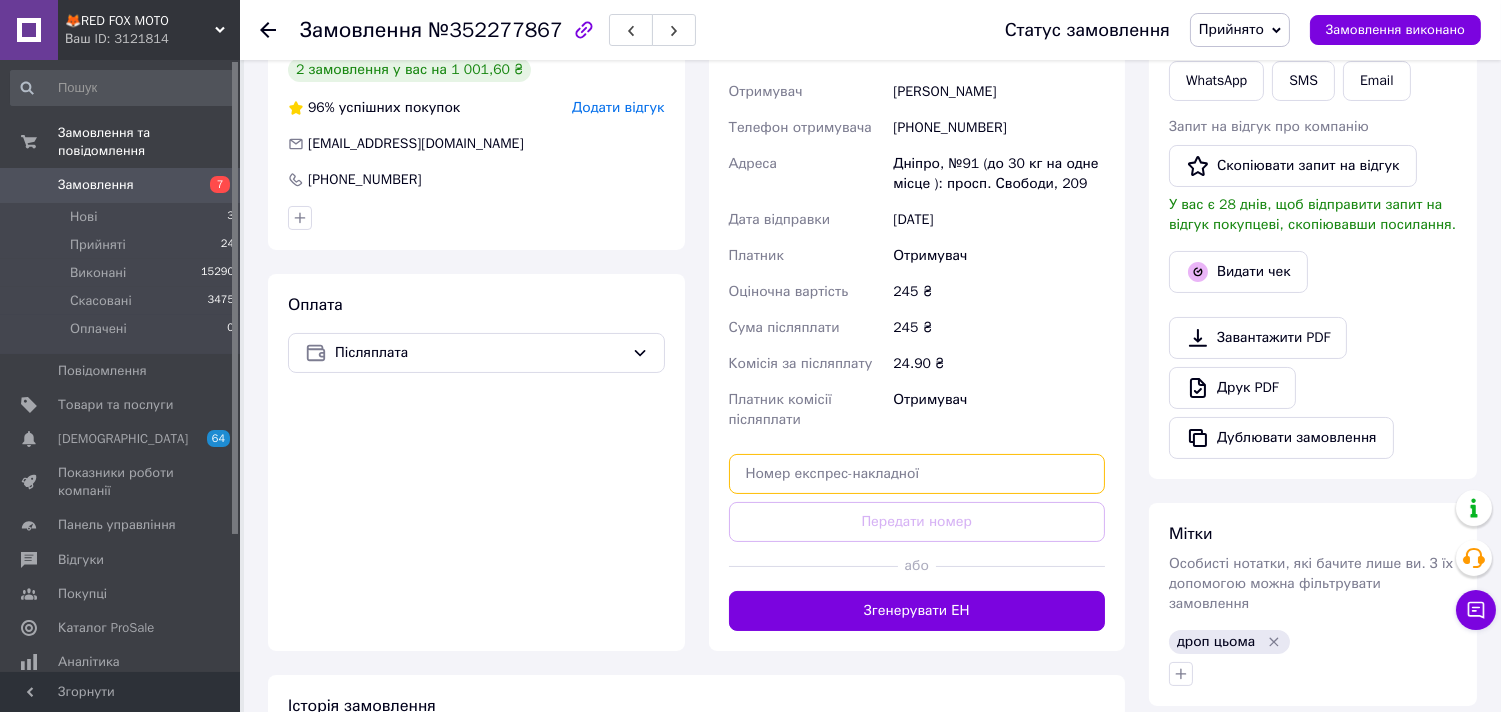 click at bounding box center [917, 474] 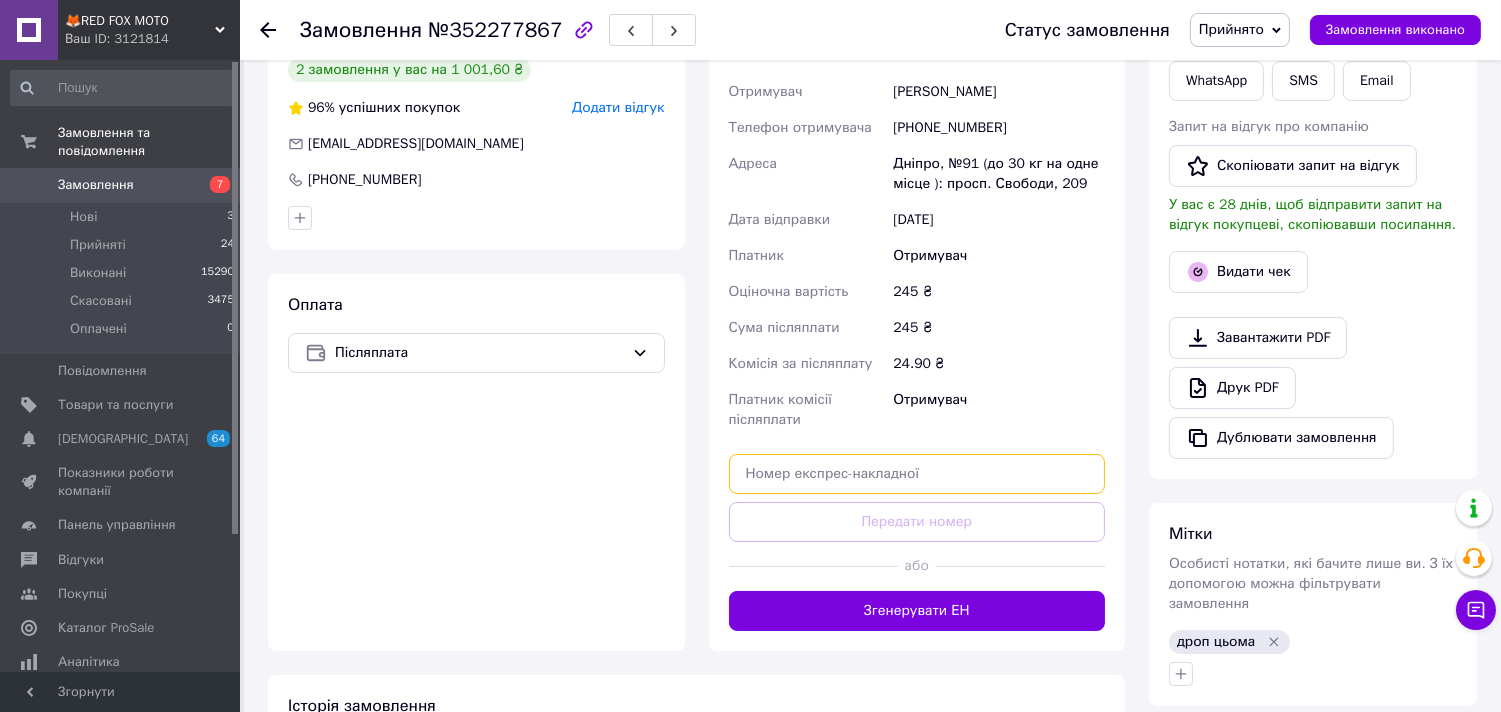 paste on "20400466577268" 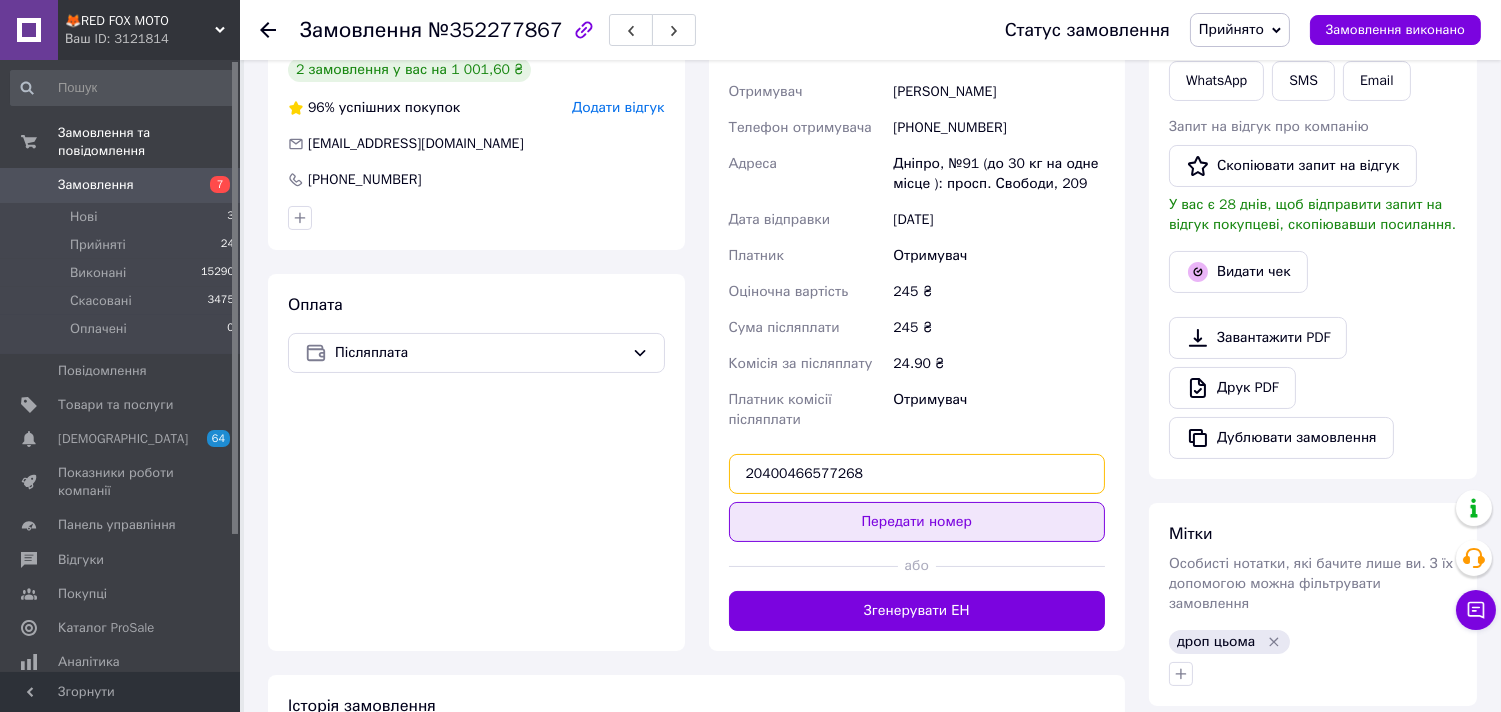 type on "20400466577268" 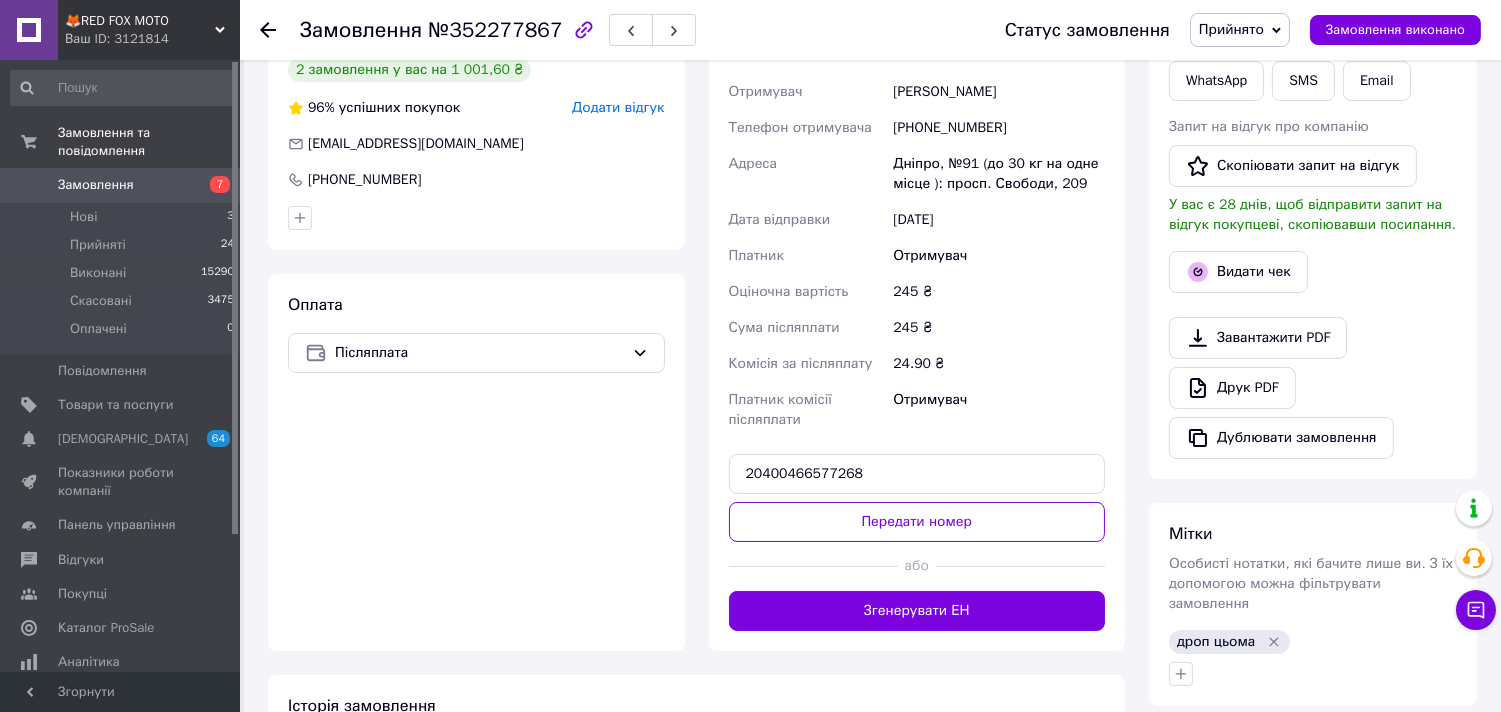drag, startPoint x: 915, startPoint y: 535, endPoint x: 923, endPoint y: 526, distance: 12.0415945 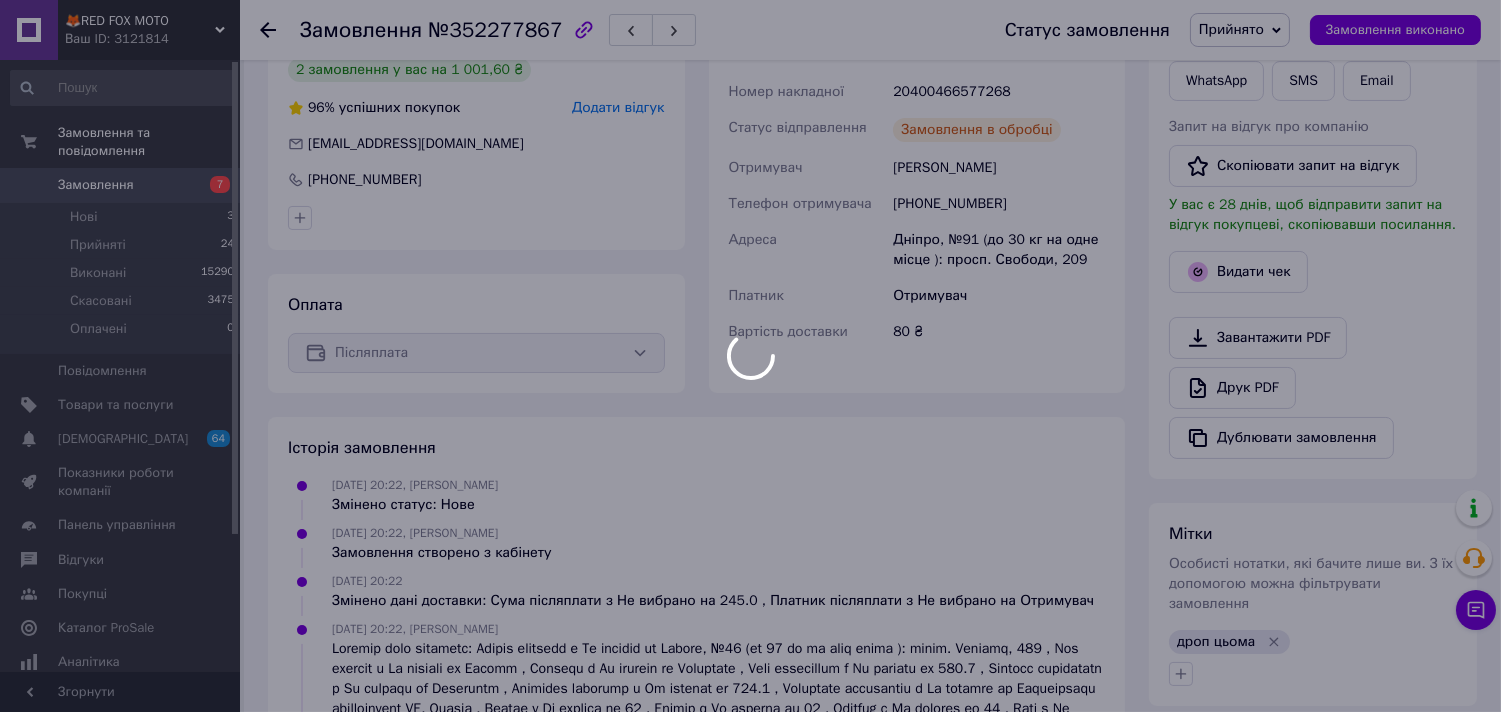 click at bounding box center [750, 356] 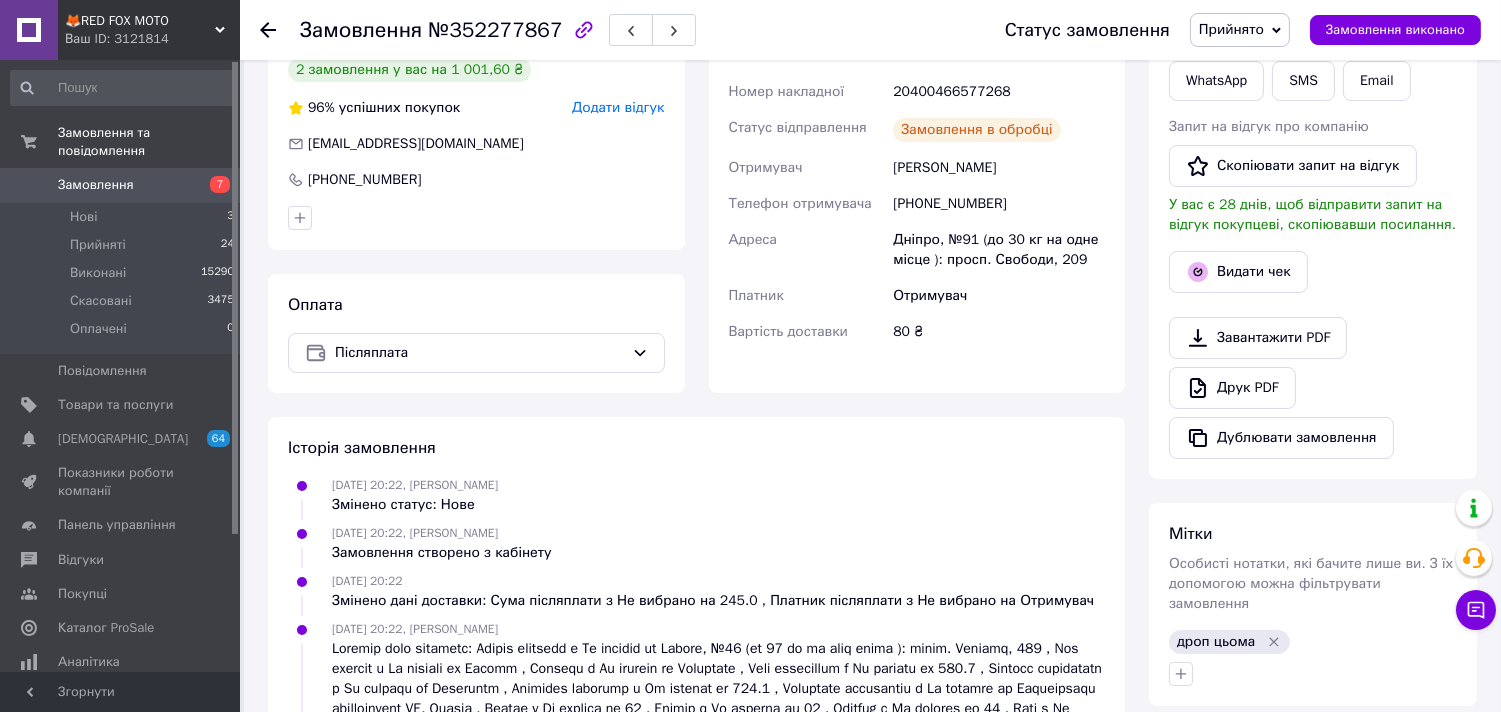 click on "Видати чек" at bounding box center [1238, 272] 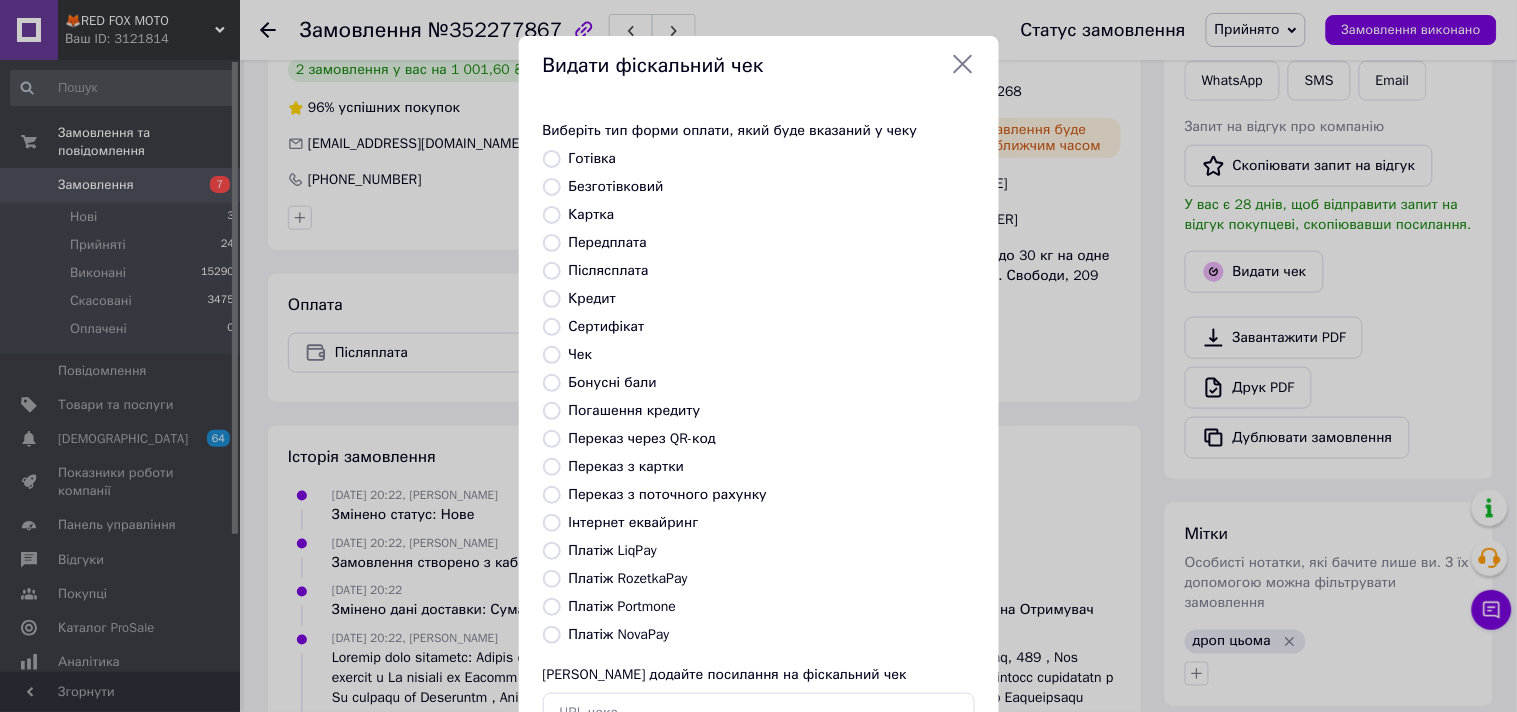 drag, startPoint x: 541, startPoint y: 155, endPoint x: 594, endPoint y: 201, distance: 70.178345 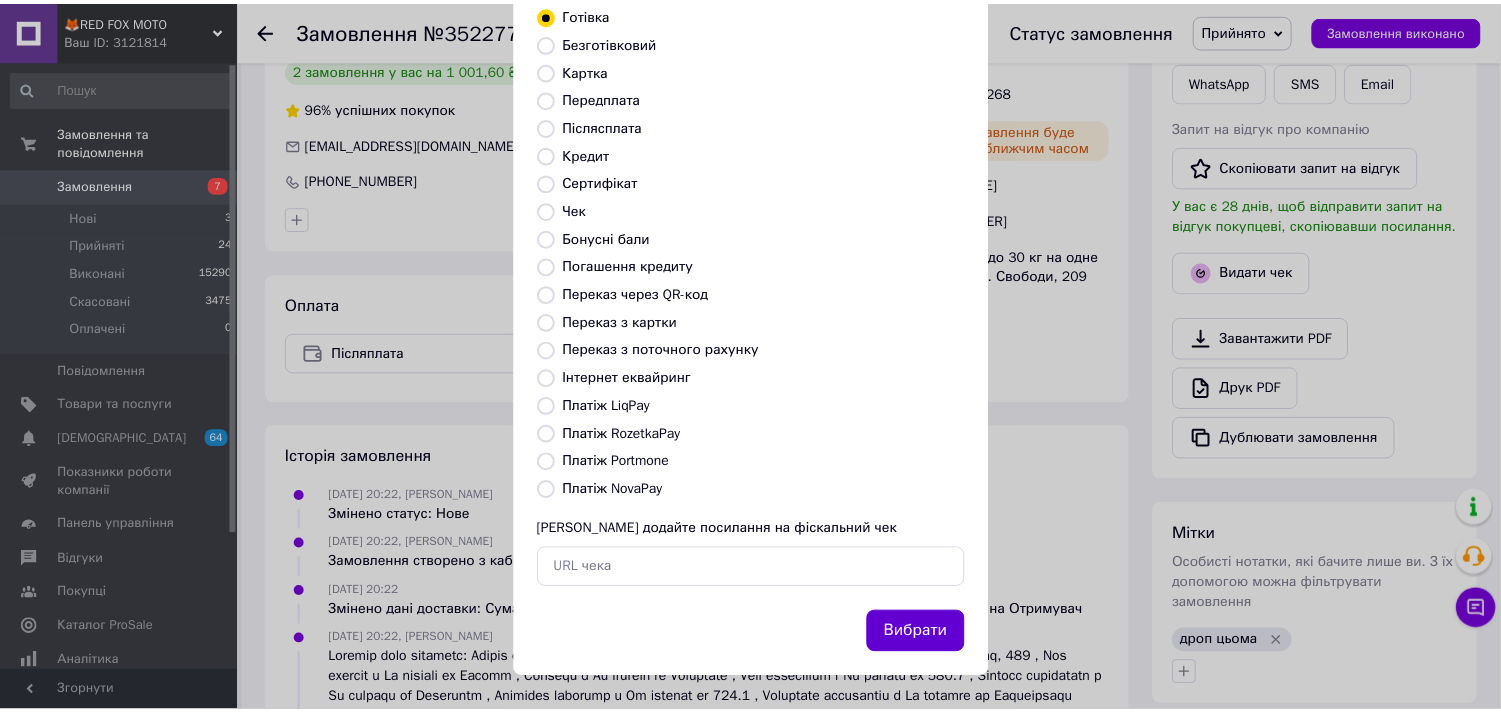 scroll, scrollTop: 147, scrollLeft: 0, axis: vertical 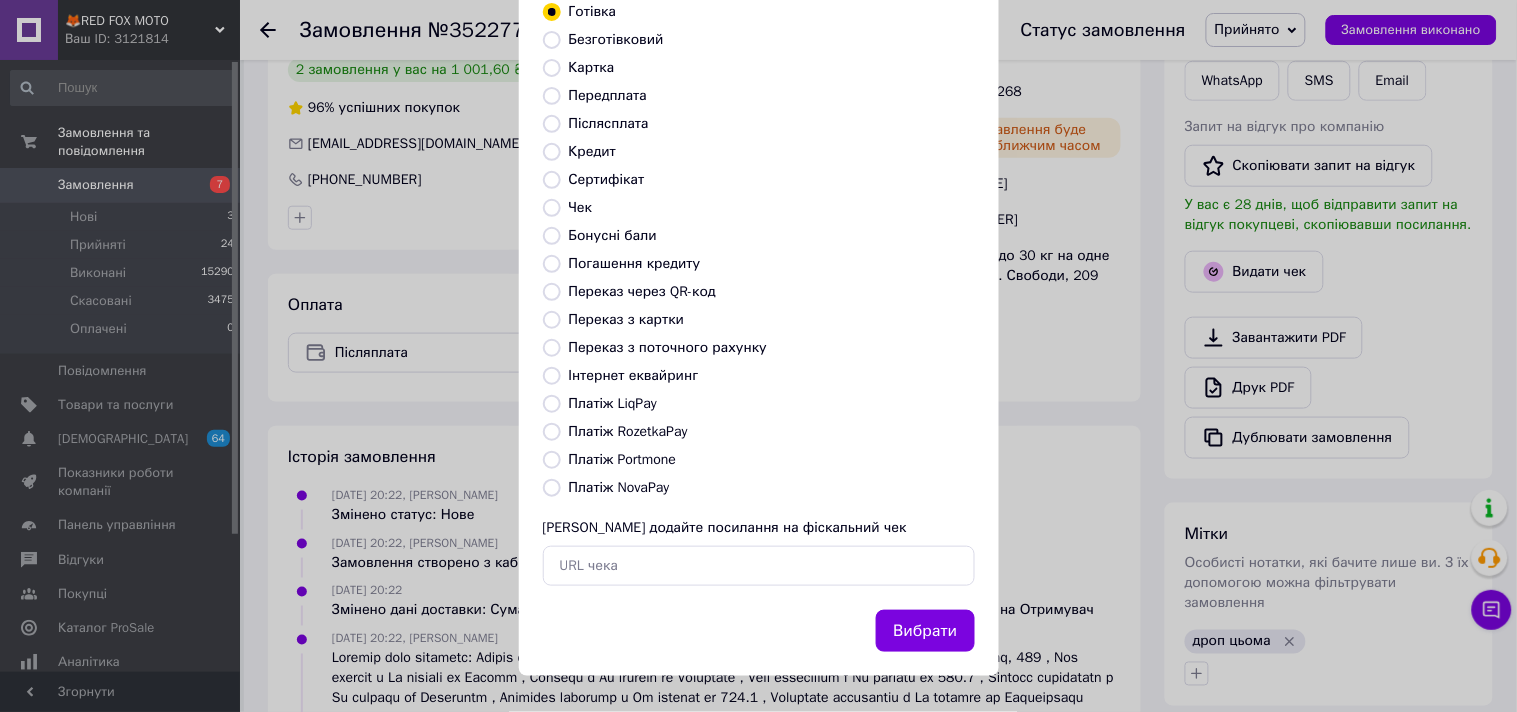 click on "Вибрати" at bounding box center [925, 631] 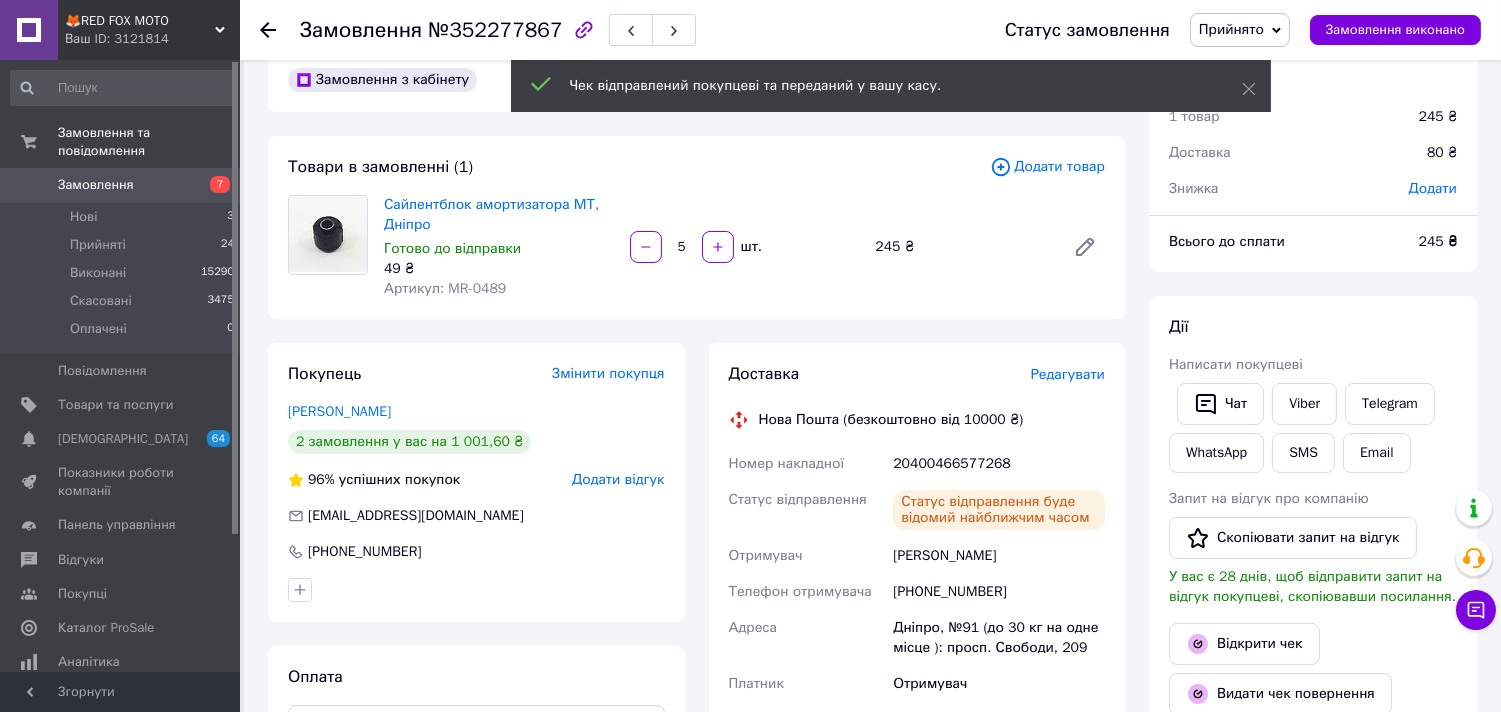 scroll, scrollTop: 0, scrollLeft: 0, axis: both 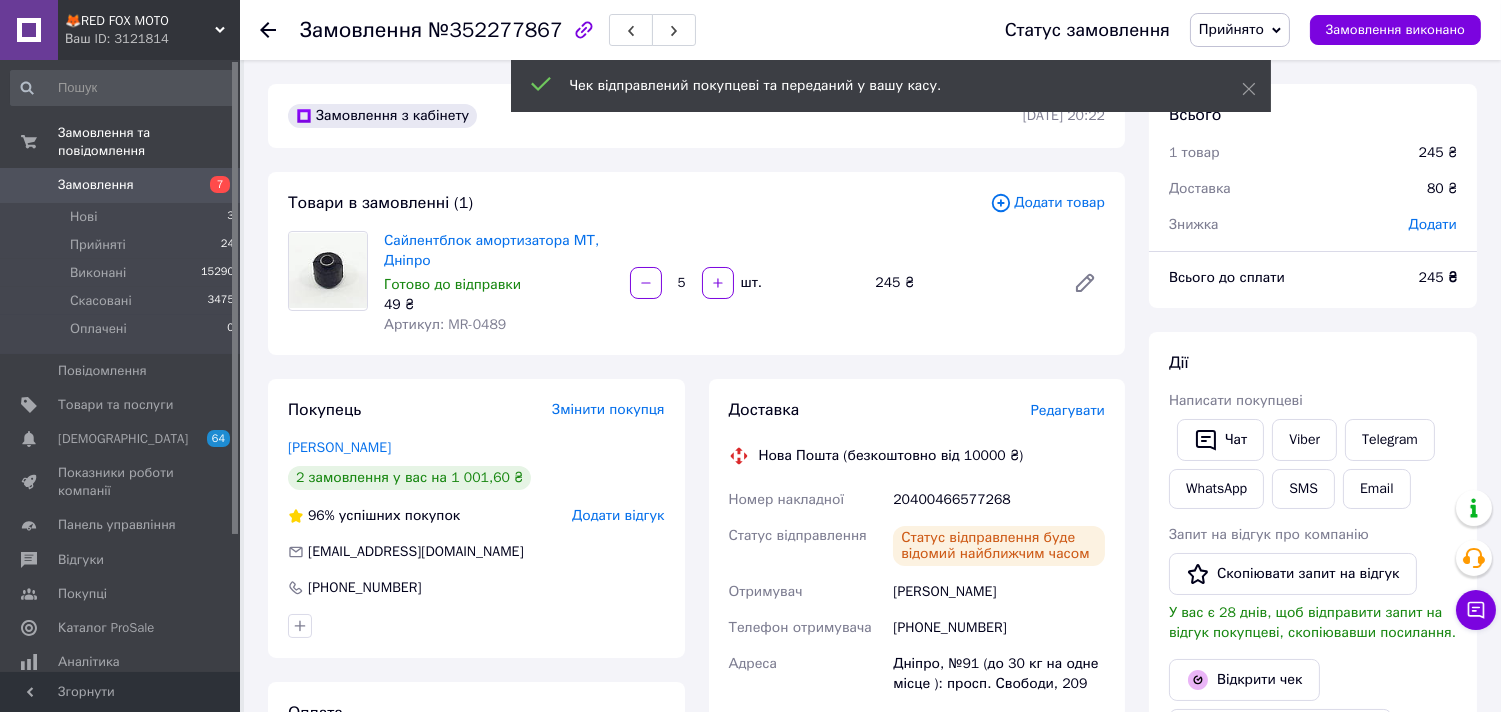 click 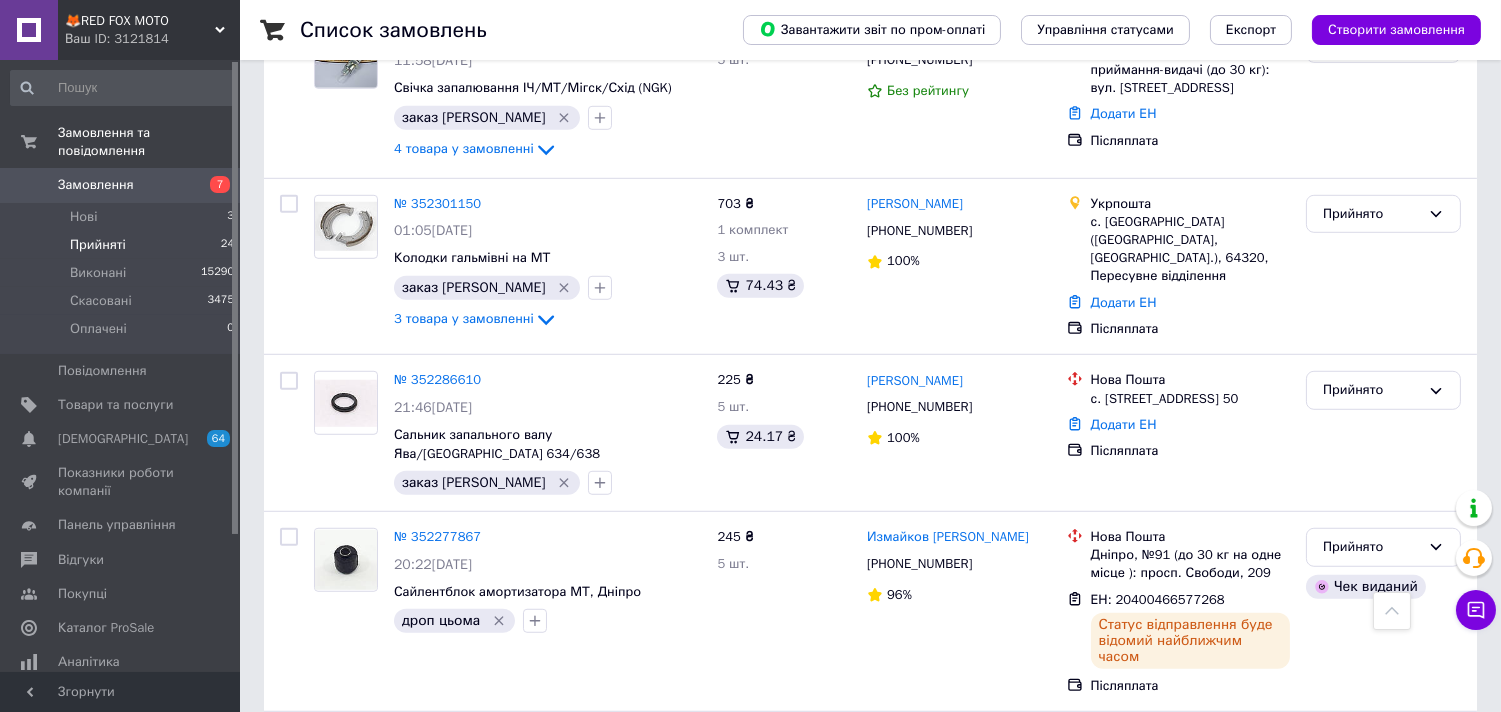 scroll, scrollTop: 2490, scrollLeft: 0, axis: vertical 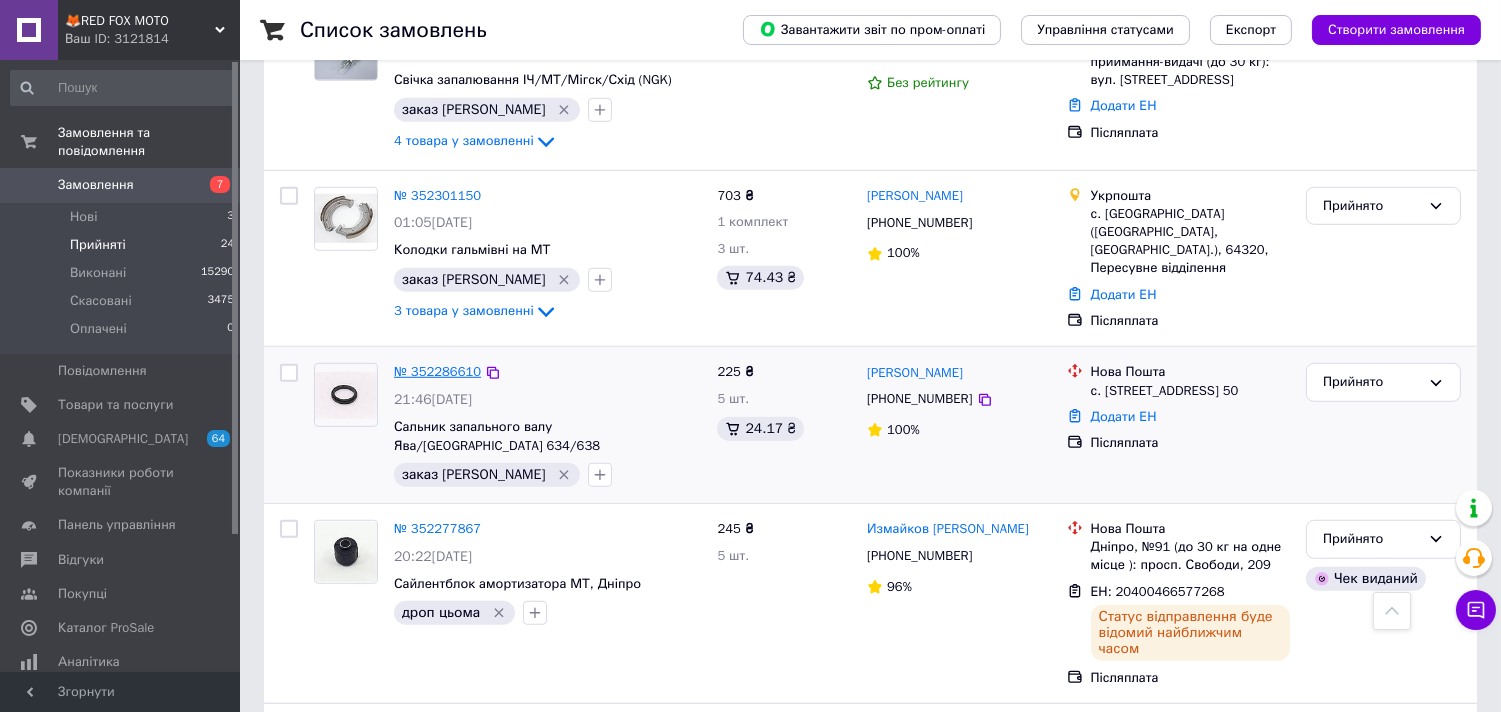 click on "№ 352286610" at bounding box center (437, 371) 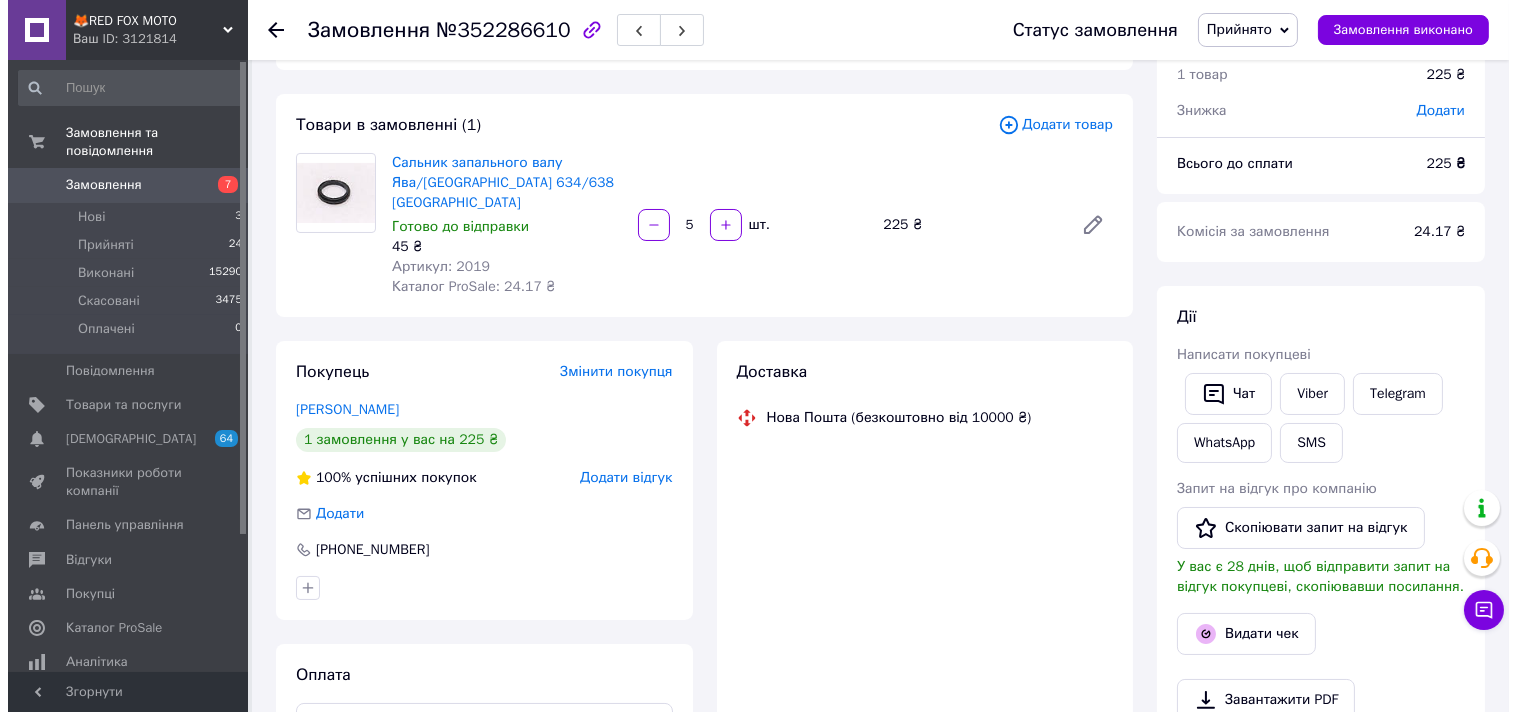 scroll, scrollTop: 61, scrollLeft: 0, axis: vertical 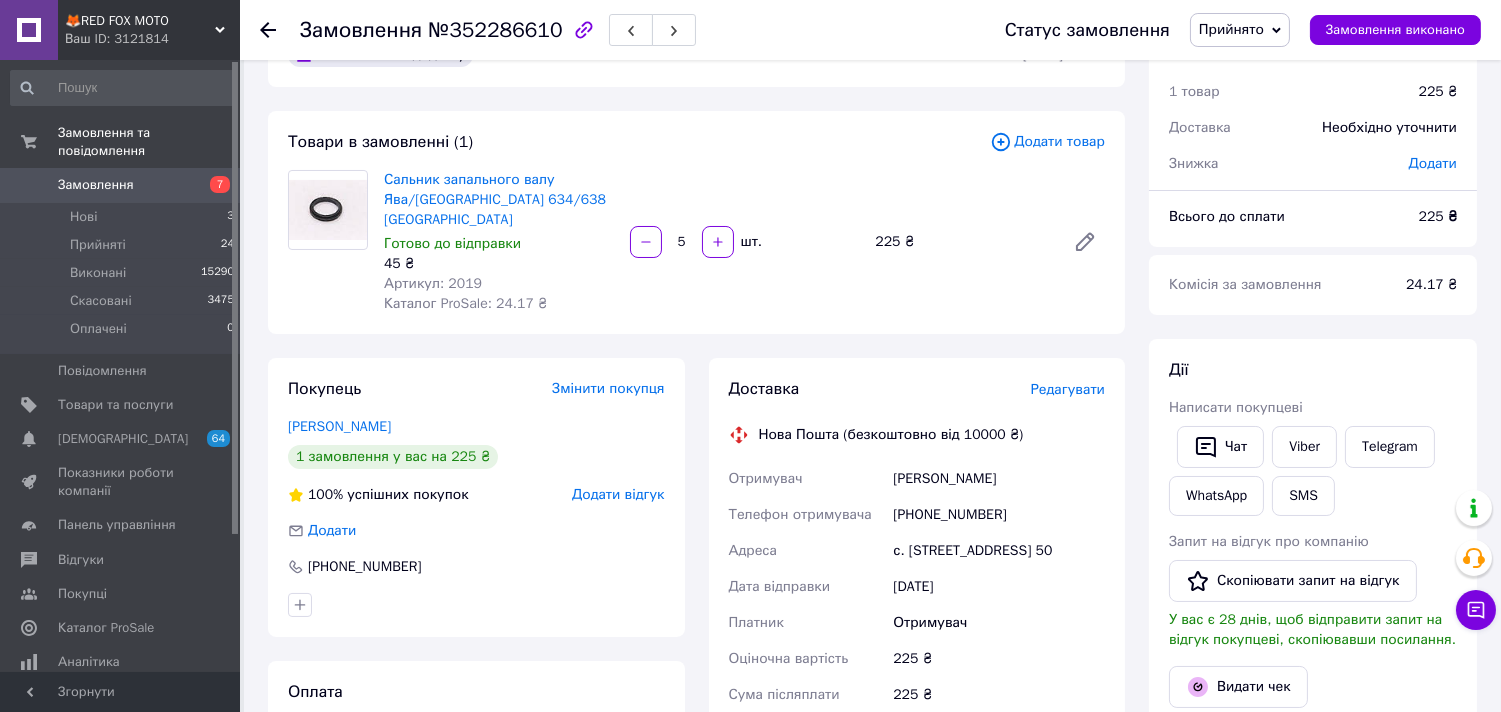 click on "Редагувати" at bounding box center [1068, 389] 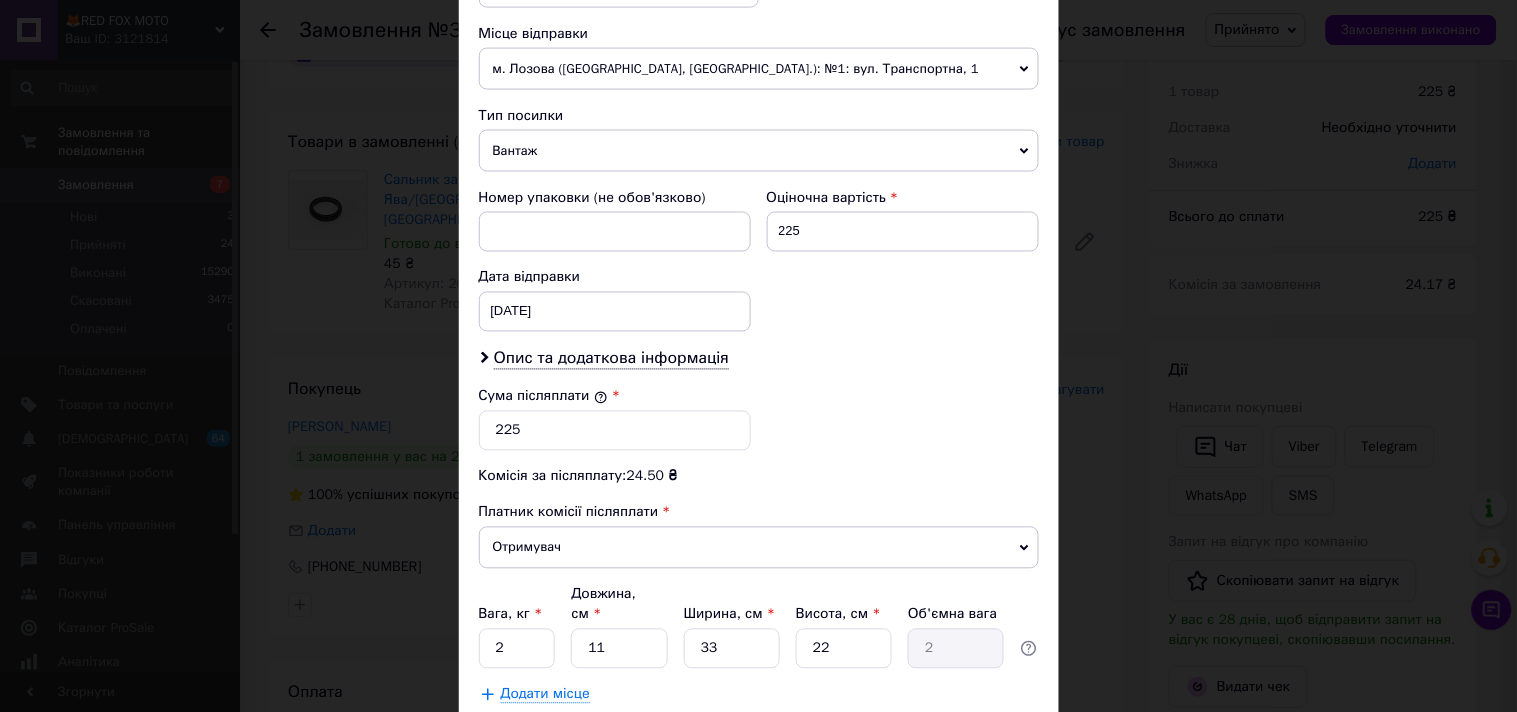 scroll, scrollTop: 777, scrollLeft: 0, axis: vertical 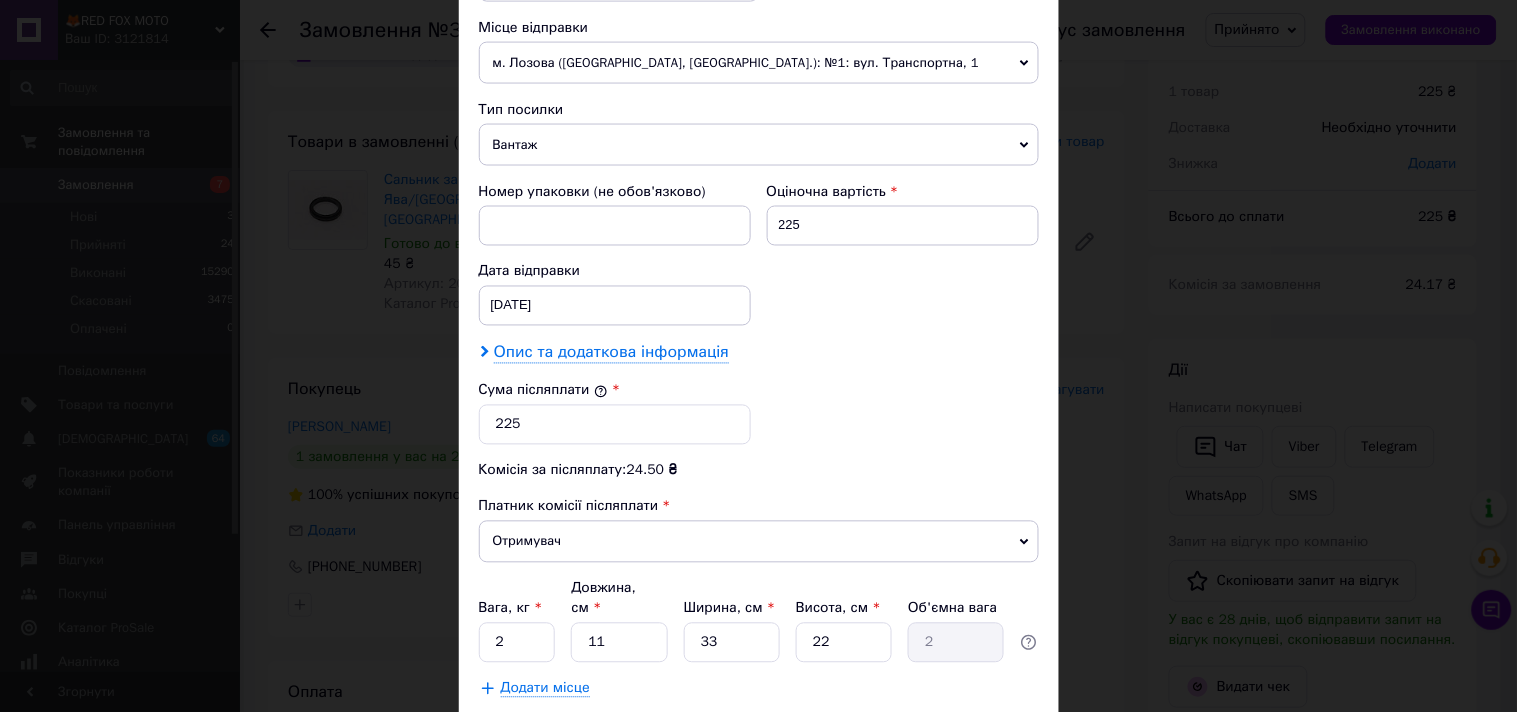 click on "Опис та додаткова інформація" at bounding box center [611, 353] 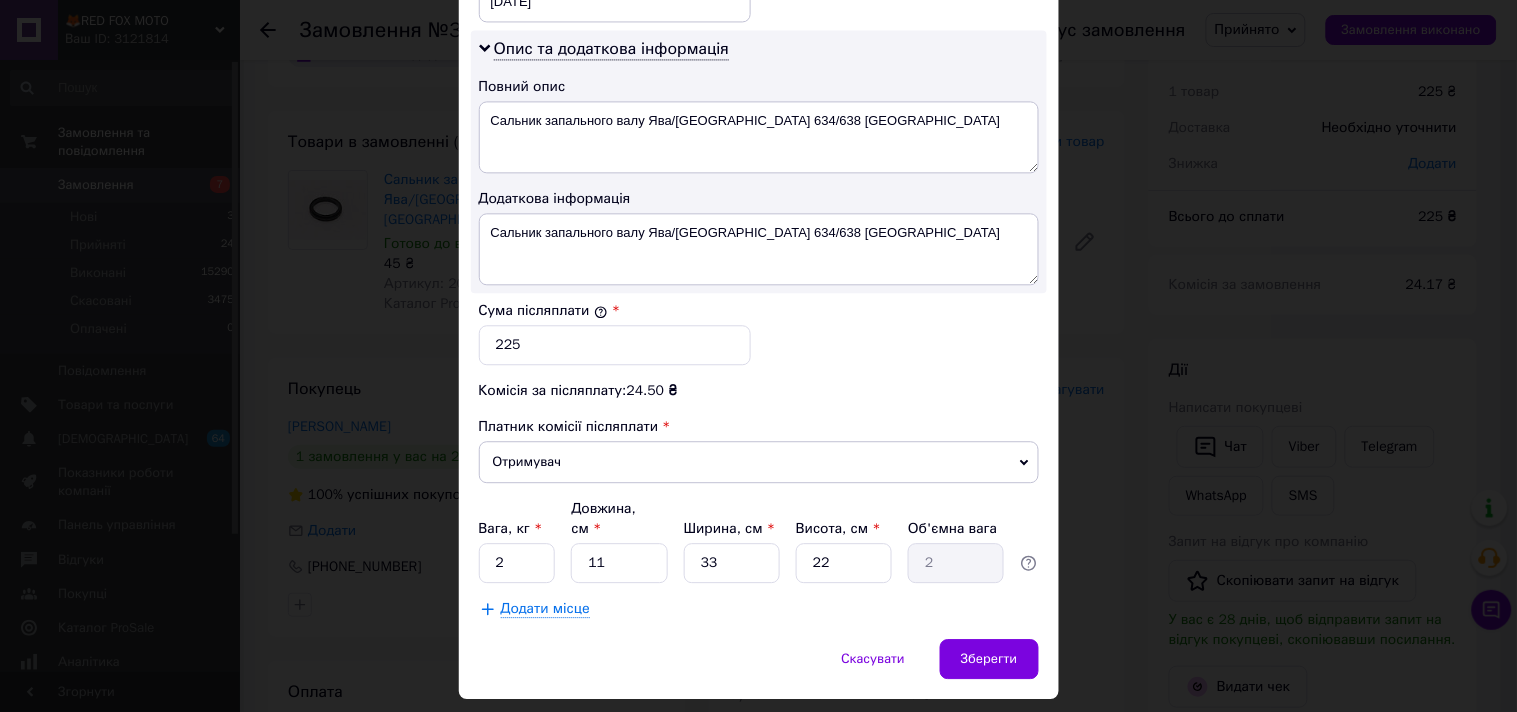 scroll, scrollTop: 1111, scrollLeft: 0, axis: vertical 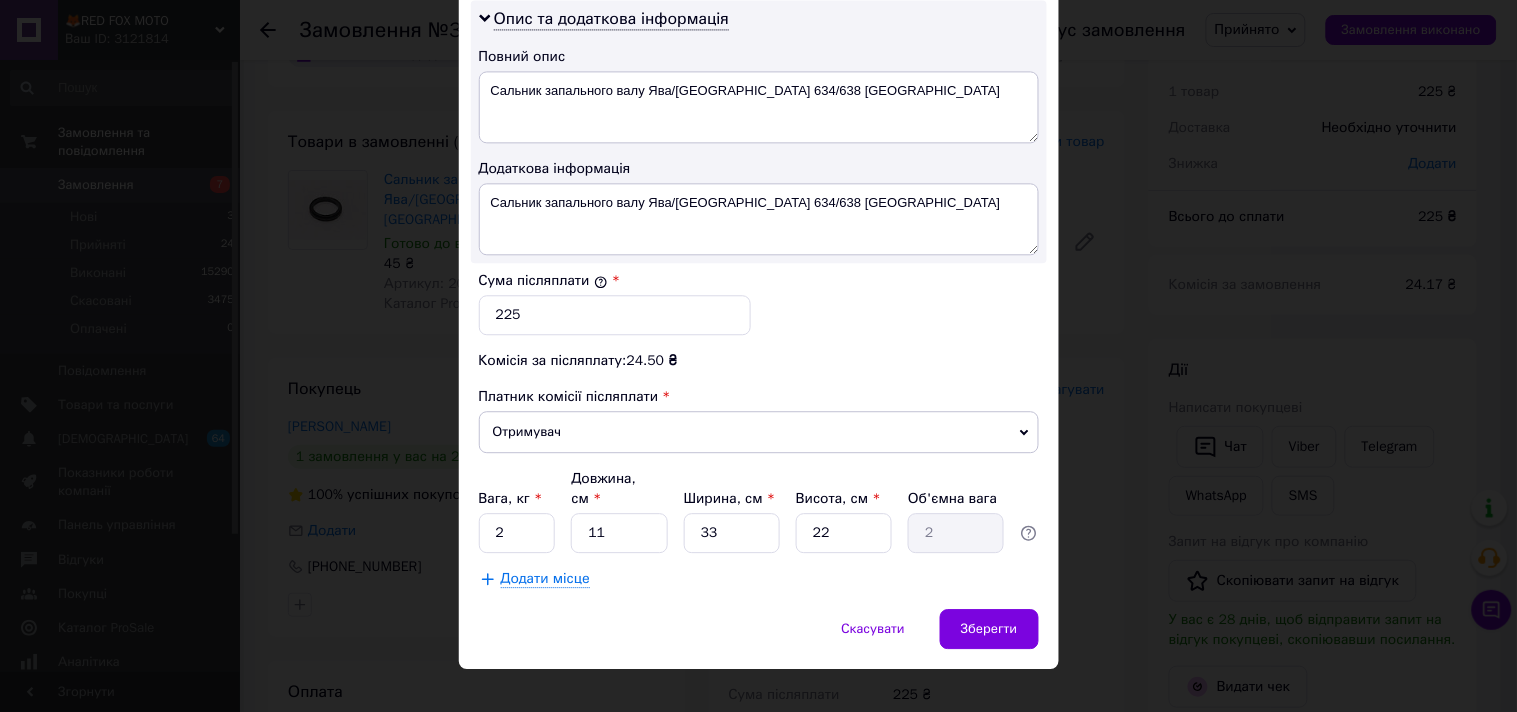 click on "Спосіб доставки Нова Пошта (безкоштовно від 10000 ₴) Платник Отримувач Відправник Прізвище отримувача [PERSON_NAME] Ім'я отримувача [PERSON_NAME] батькові отримувача Телефон отримувача [PHONE_NUMBER] Тип доставки [PERSON_NAME] У відділенні В поштоматі Місто с. [GEOGRAPHIC_DATA] ([GEOGRAPHIC_DATA], [GEOGRAPHIC_DATA].) Вулиця Центральна вул. Номер будинку 50 Квартира 50 Місце відправки м. Лозова ([GEOGRAPHIC_DATA], [GEOGRAPHIC_DATA].): №1: вул. Транспортна, 1 Немає збігів. Спробуйте змінити умови пошуку Додати ще місце відправки Тип посилки Вантаж Документи Номер упаковки (не обов'язково) 225 [DATE] < 2025" at bounding box center [759, -186] 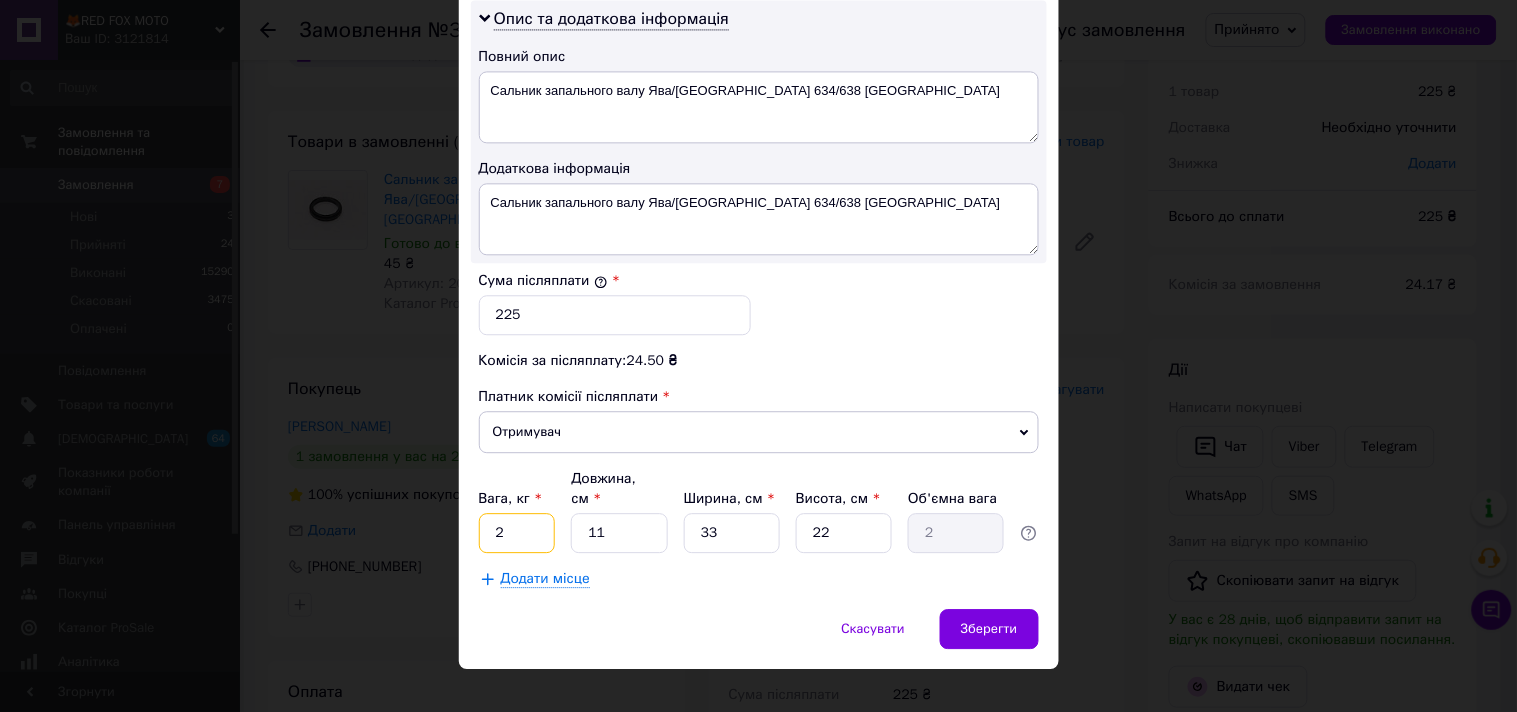 click on "2" at bounding box center [517, 533] 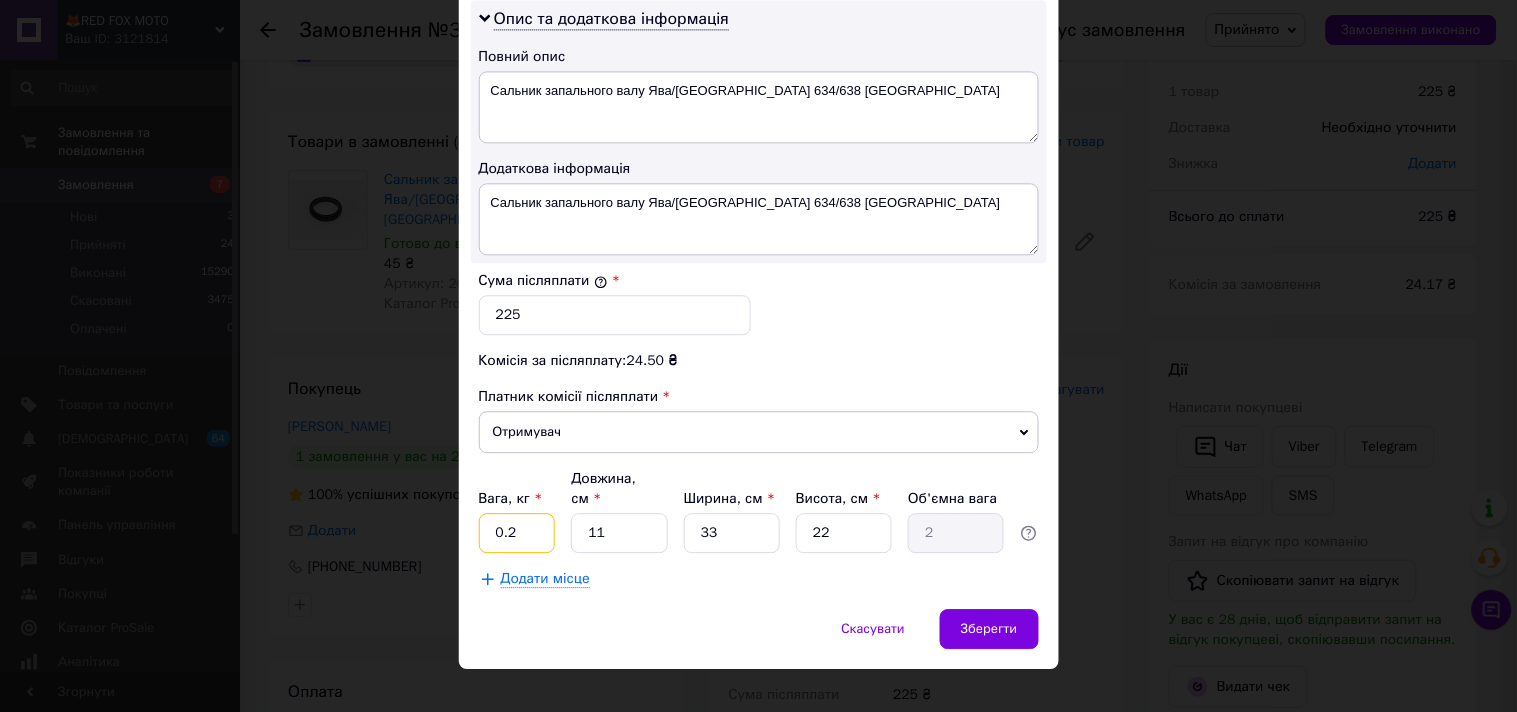 type on "0.2" 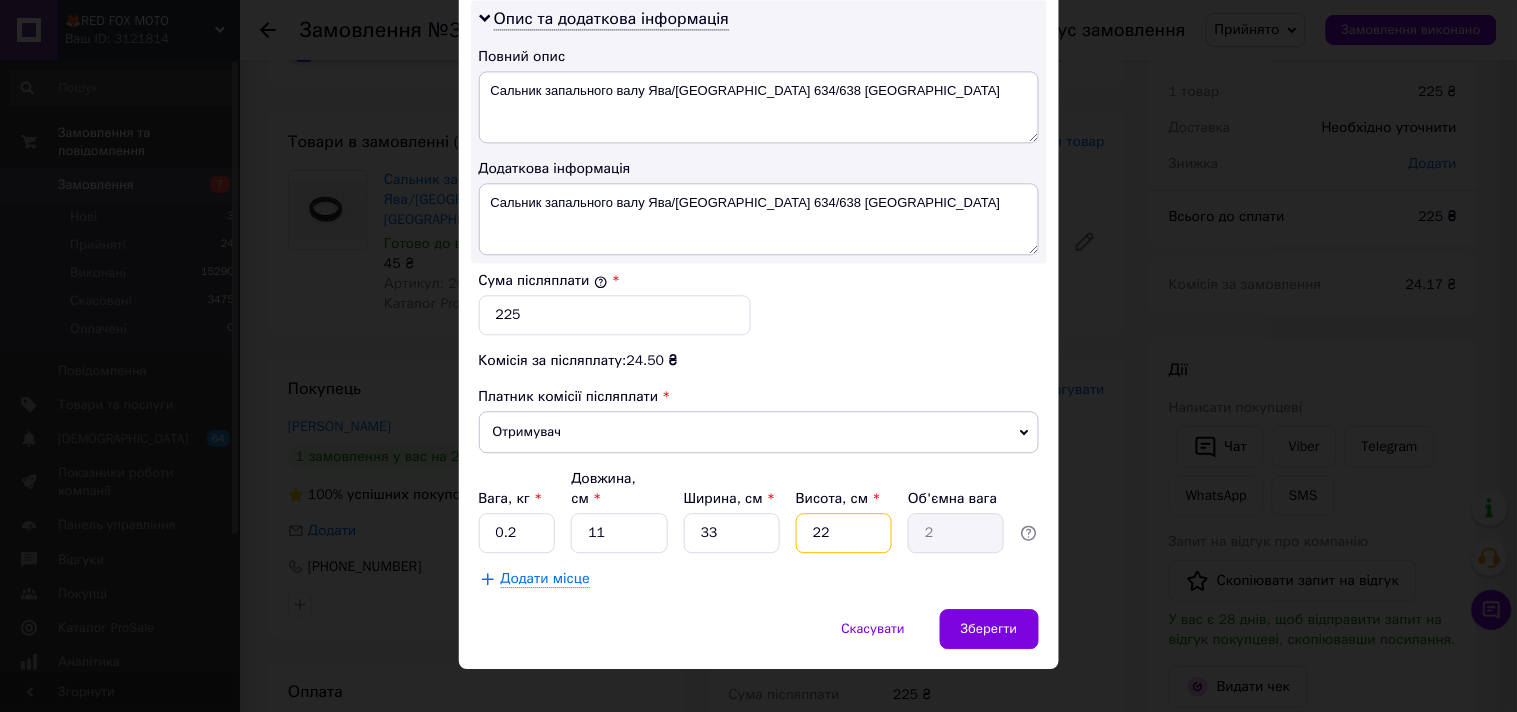 click on "22" at bounding box center (844, 533) 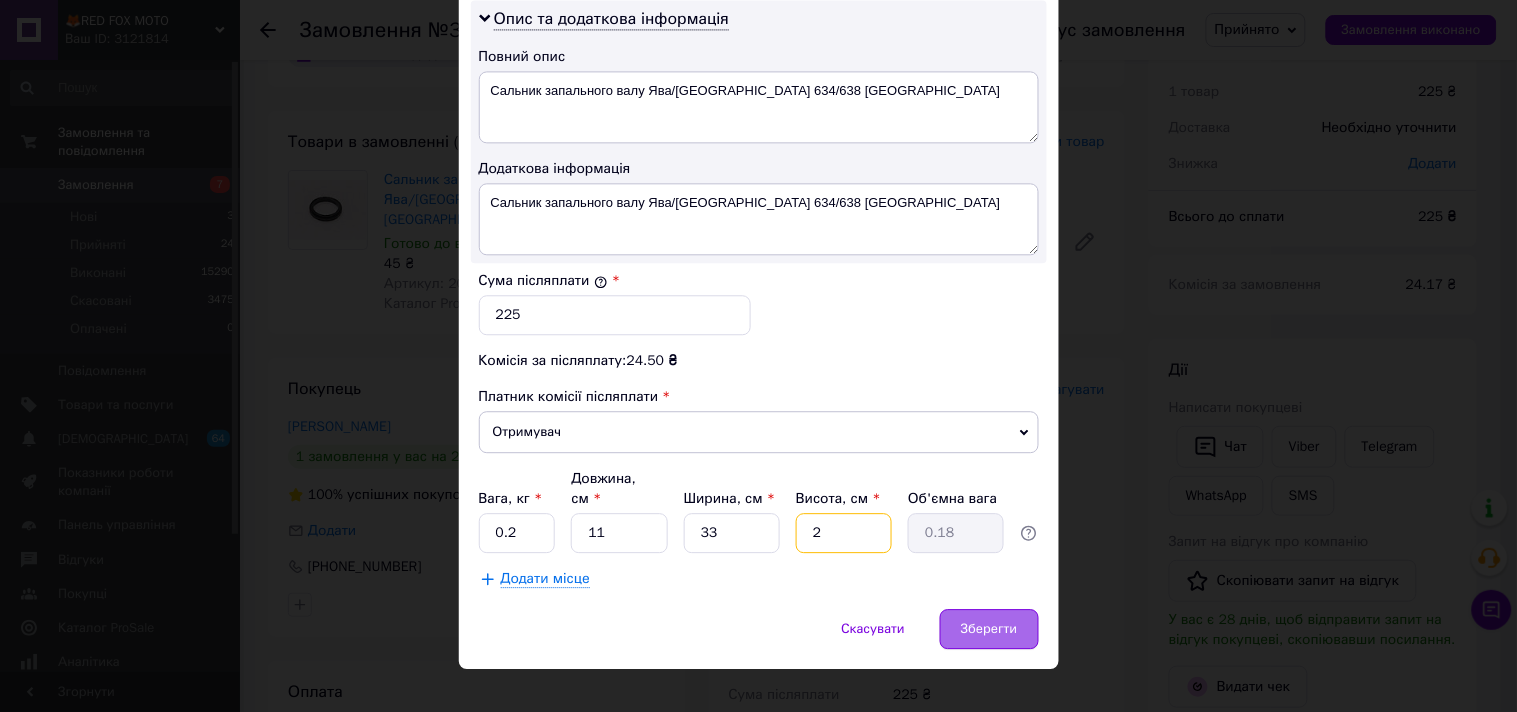 type on "2" 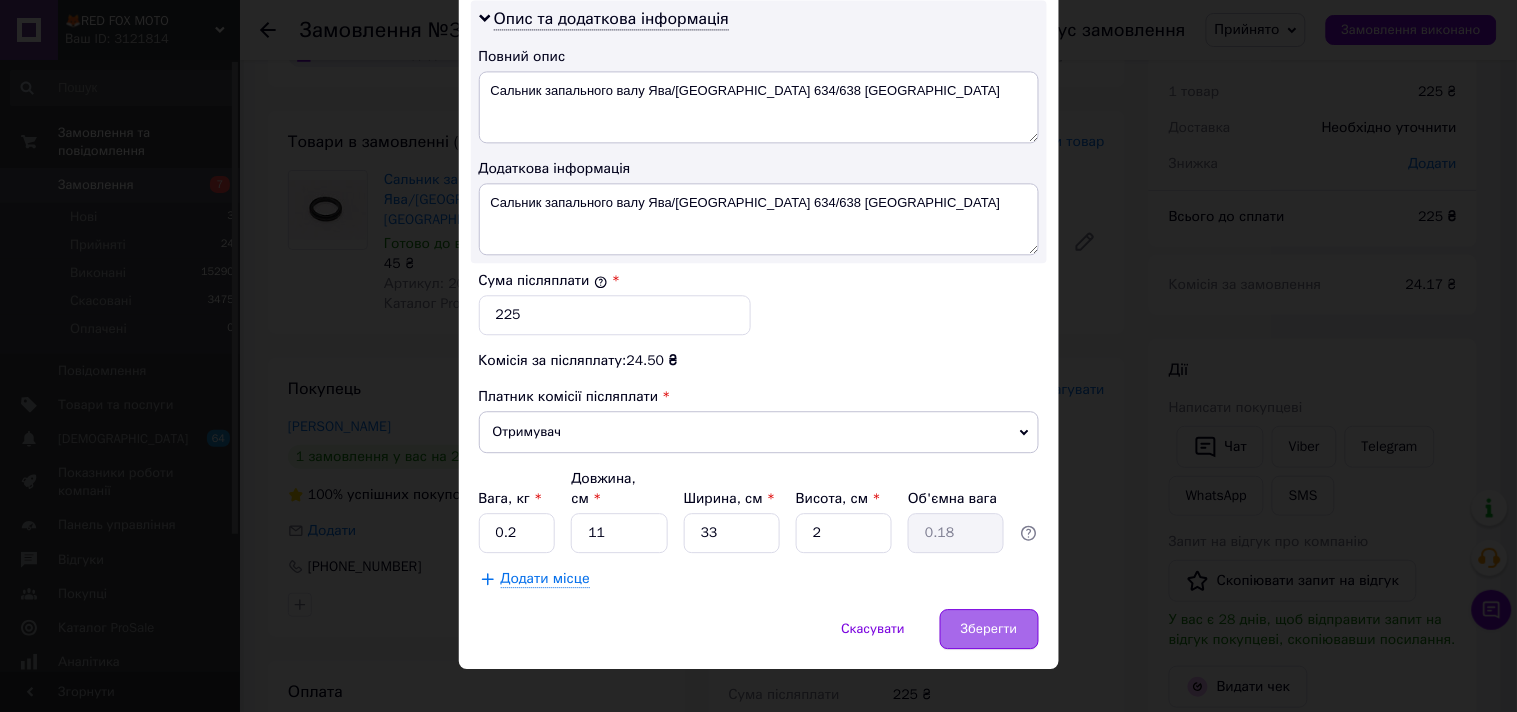 click on "Зберегти" at bounding box center [989, 629] 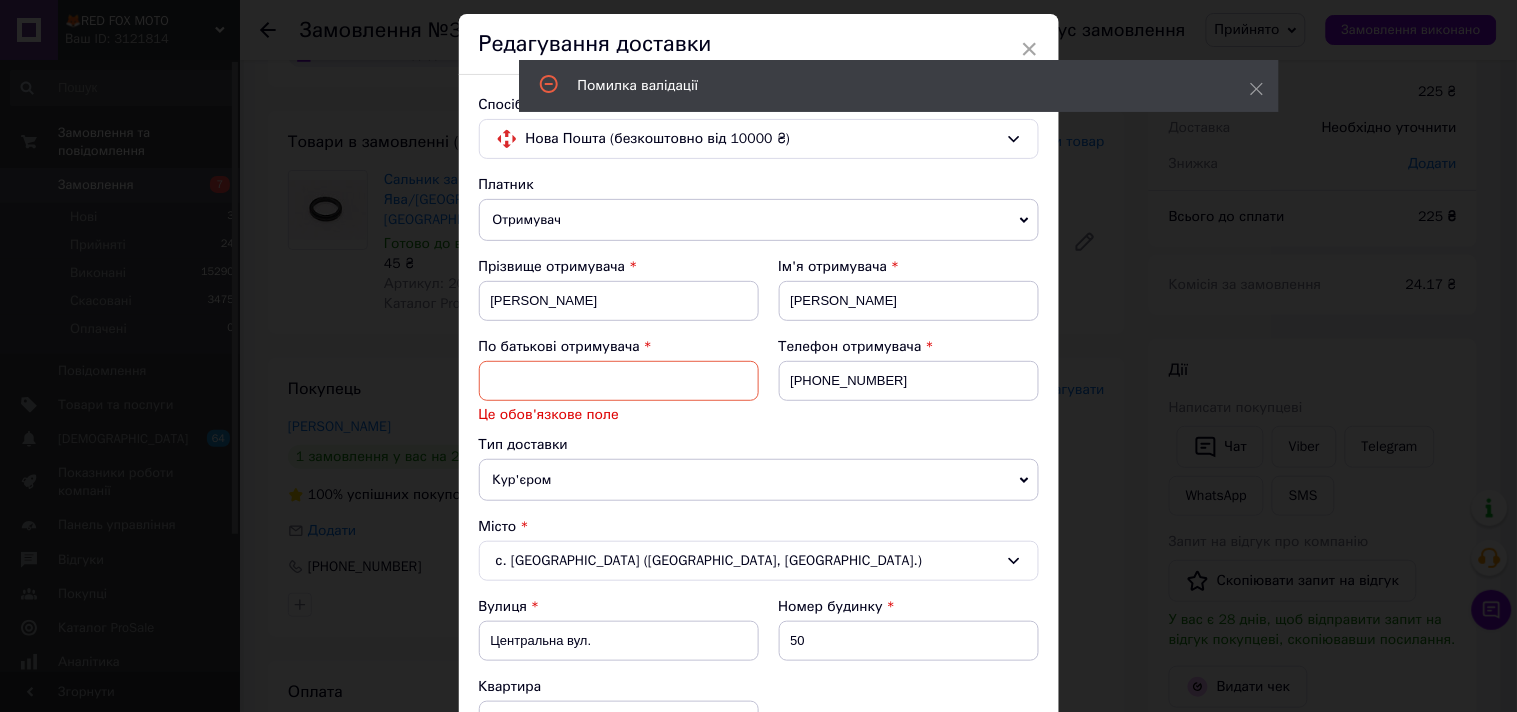 scroll, scrollTop: 111, scrollLeft: 0, axis: vertical 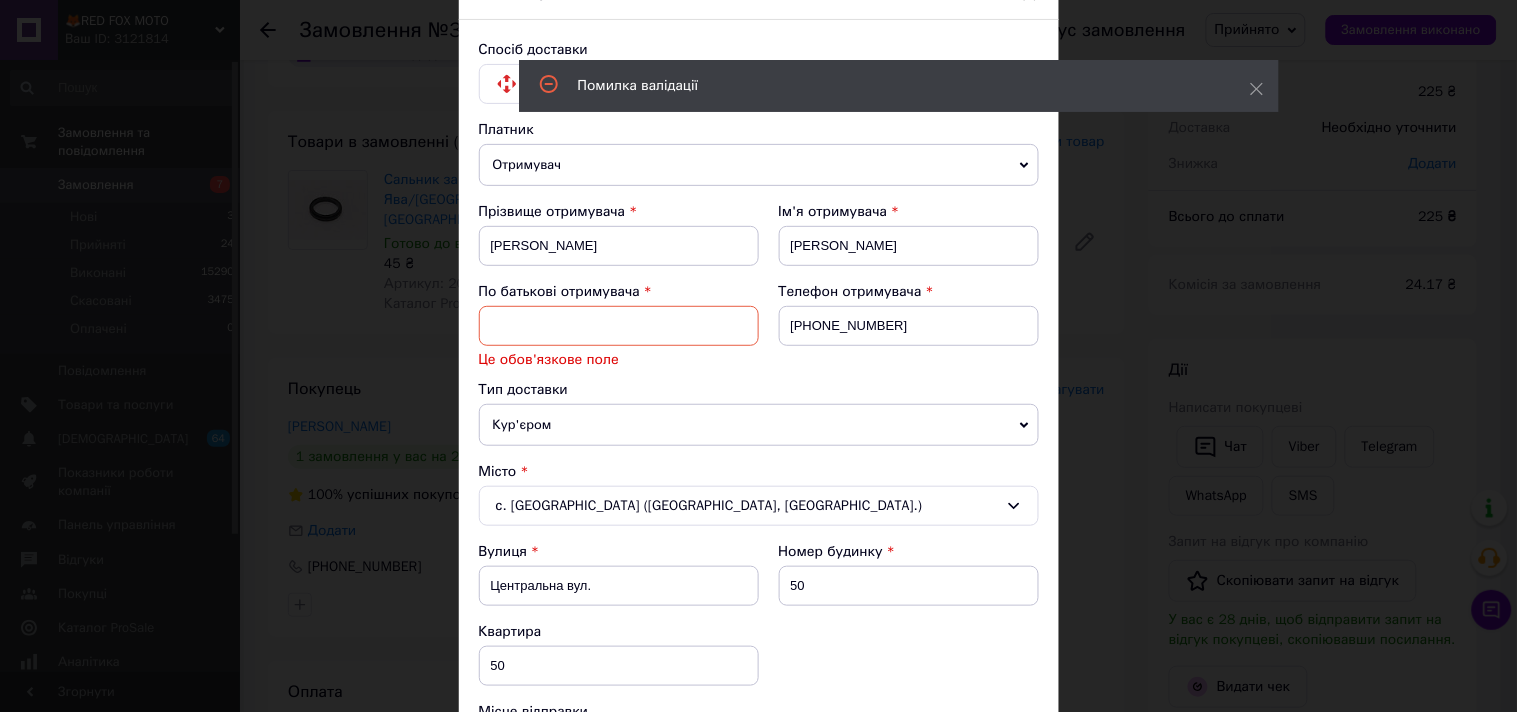 click at bounding box center (619, 326) 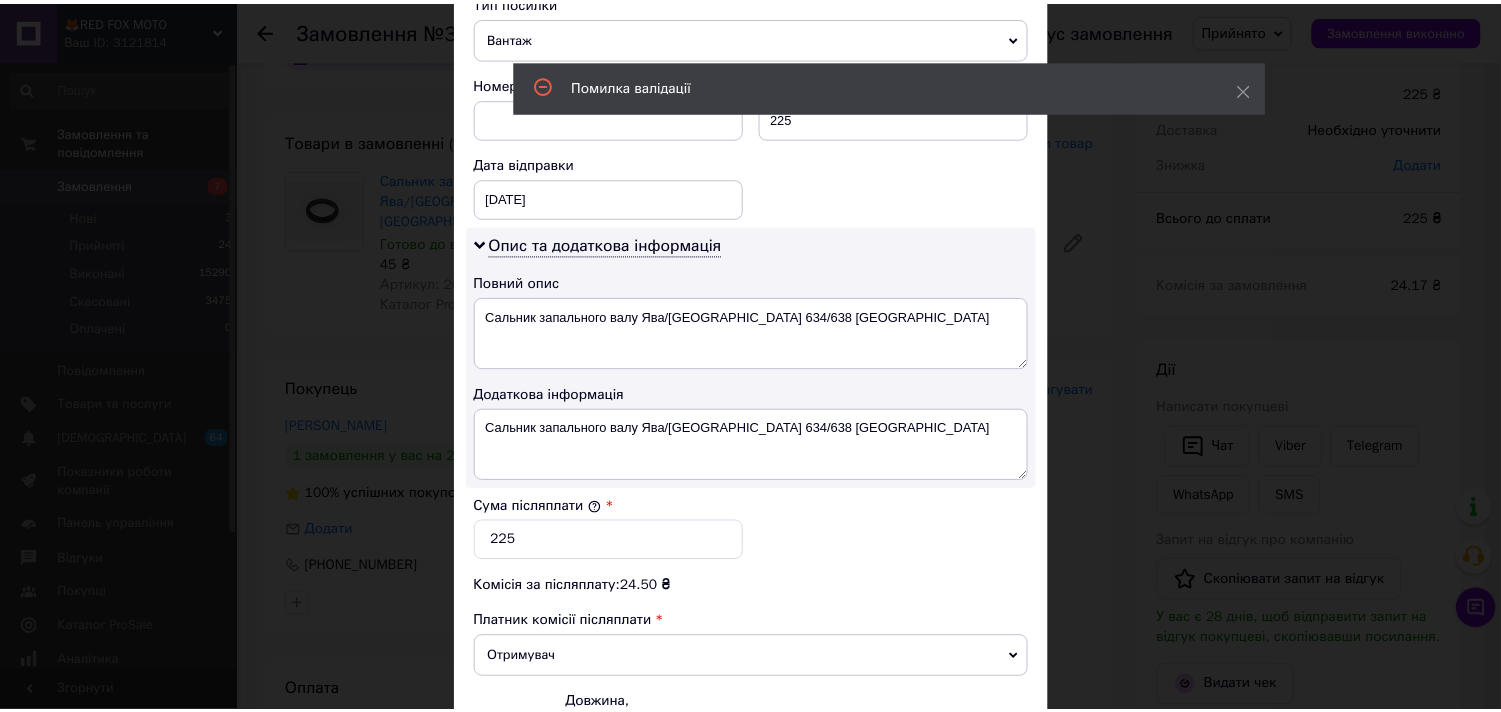 scroll, scrollTop: 1121, scrollLeft: 0, axis: vertical 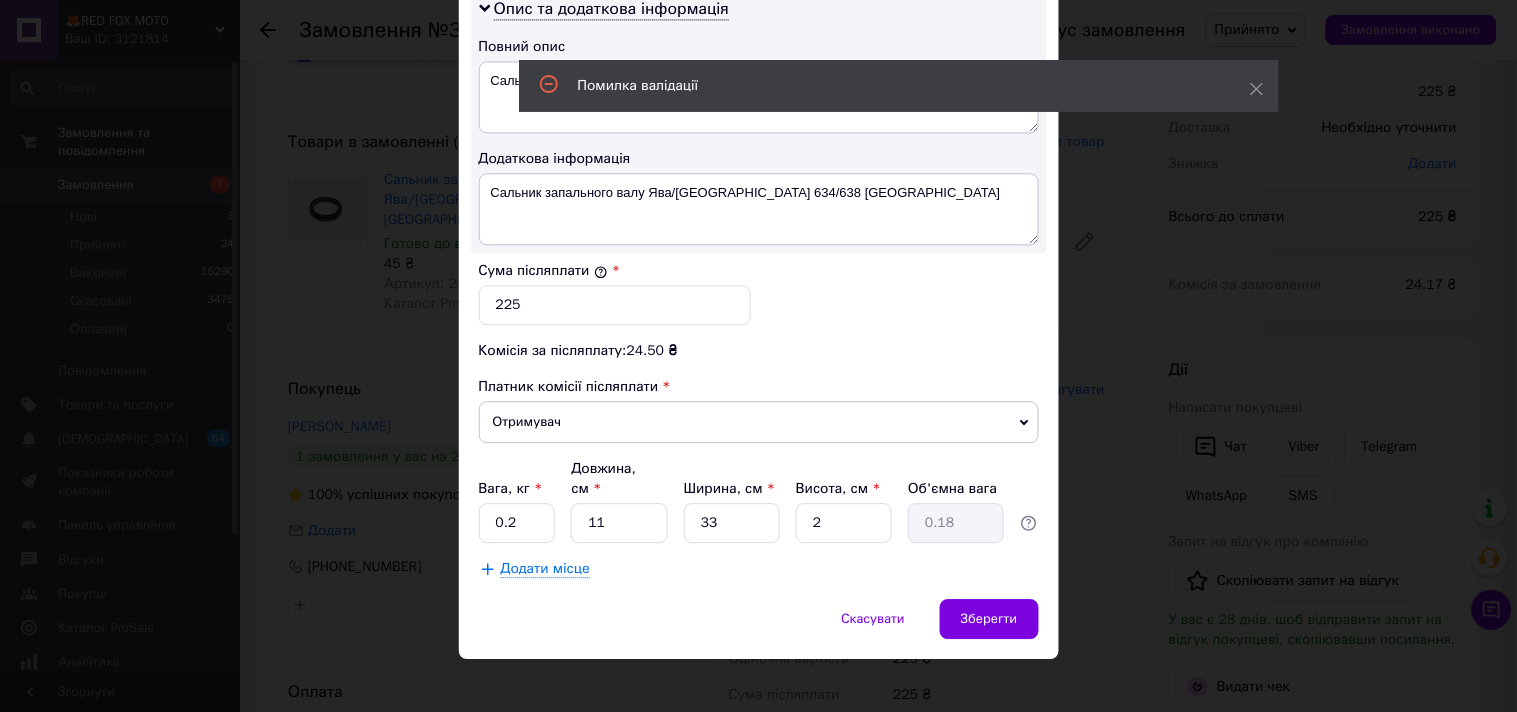 click on "Спосіб доставки Нова Пошта (безкоштовно від 10000 ₴) Платник Отримувач Відправник Прізвище отримувача [PERSON_NAME] Ім'я отримувача [PERSON_NAME] батькові отримувача Іванович Телефон отримувача [PHONE_NUMBER] Тип доставки [PERSON_NAME] У відділенні В поштоматі Місто с. [GEOGRAPHIC_DATA] ([GEOGRAPHIC_DATA], [GEOGRAPHIC_DATA].) Вулиця Центральна вул. Номер будинку 50 Квартира 50 Місце відправки м. Лозова ([GEOGRAPHIC_DATA], [GEOGRAPHIC_DATA].): №1: вул. Транспортна, 1 Немає збігів. Спробуйте змінити умови пошуку Додати ще місце відправки Тип посилки Вантаж Документи Номер упаковки (не обов'язково) 225 <" at bounding box center [759, -196] 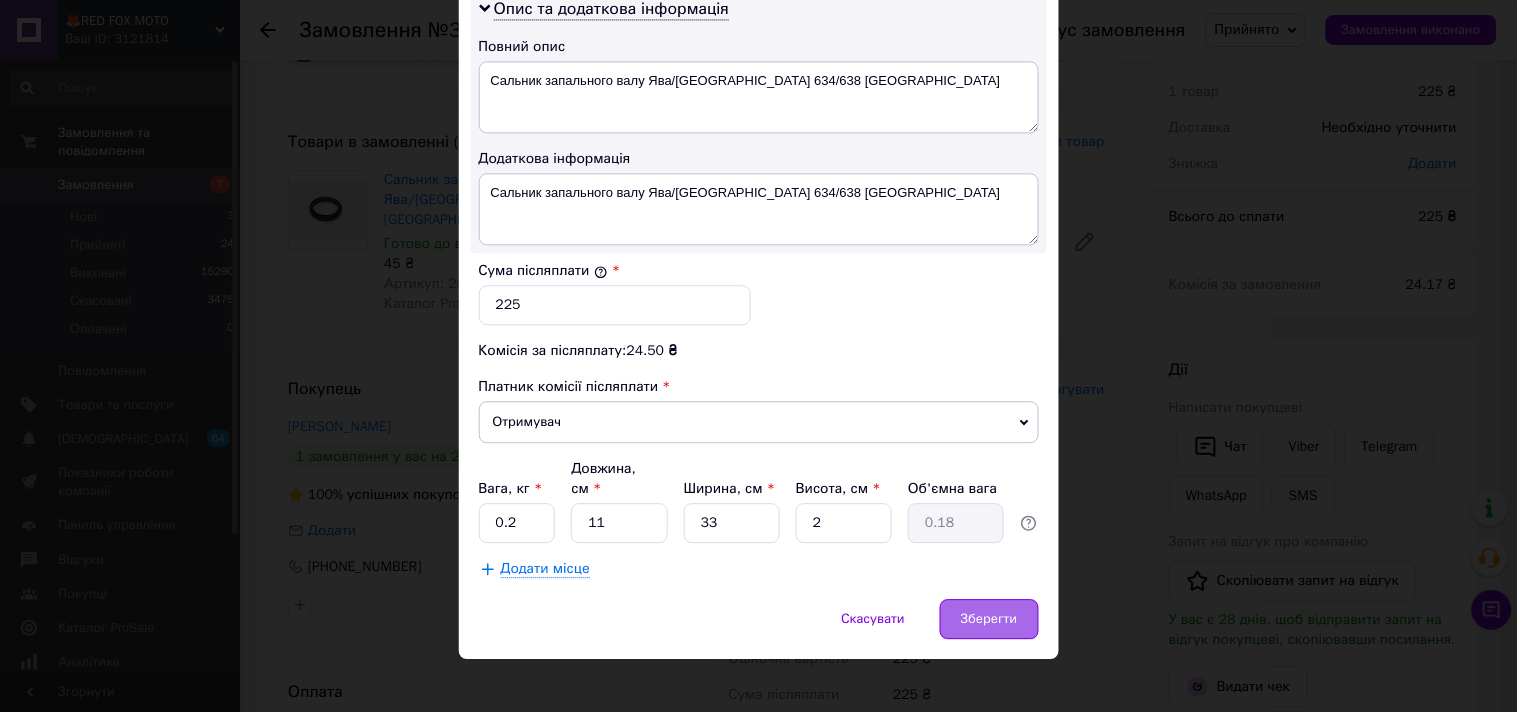 click on "Зберегти" at bounding box center (989, 619) 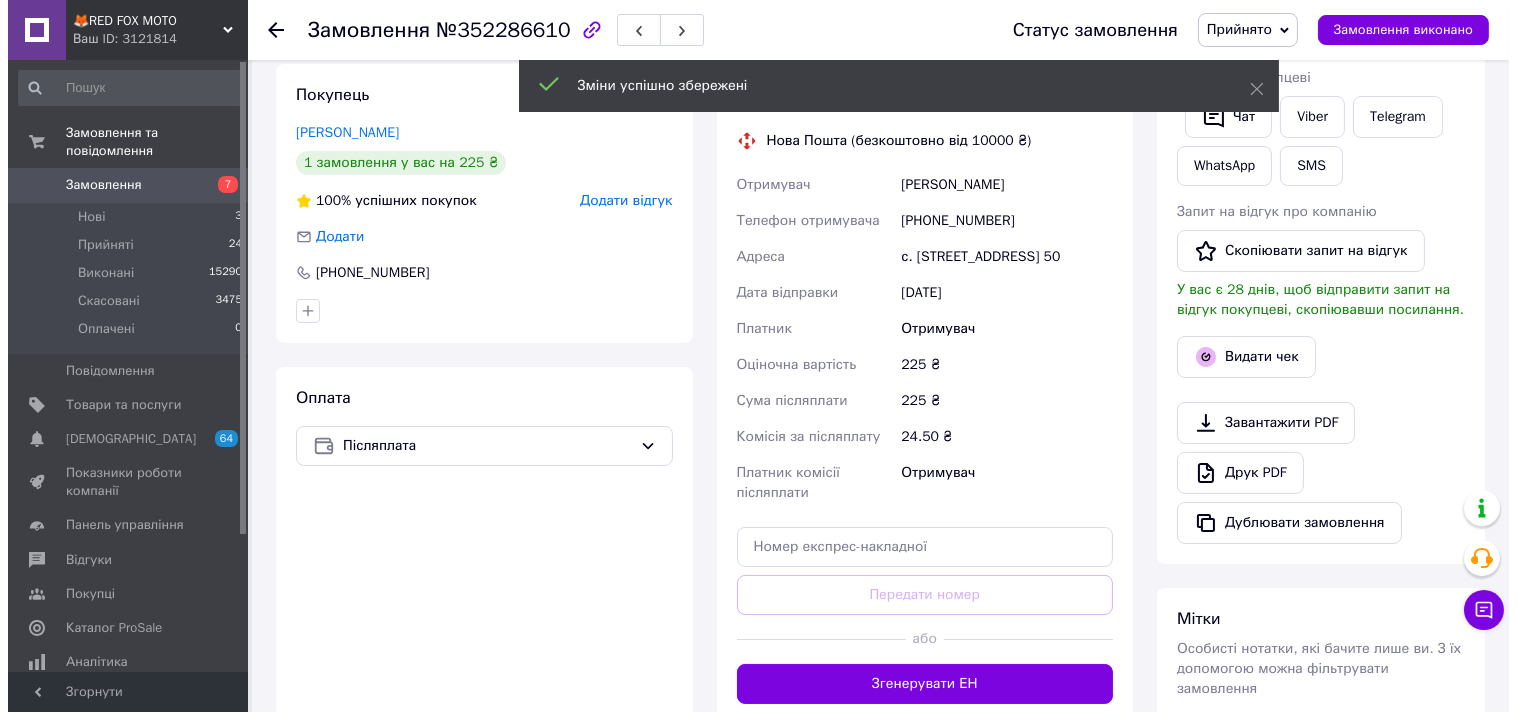 scroll, scrollTop: 505, scrollLeft: 0, axis: vertical 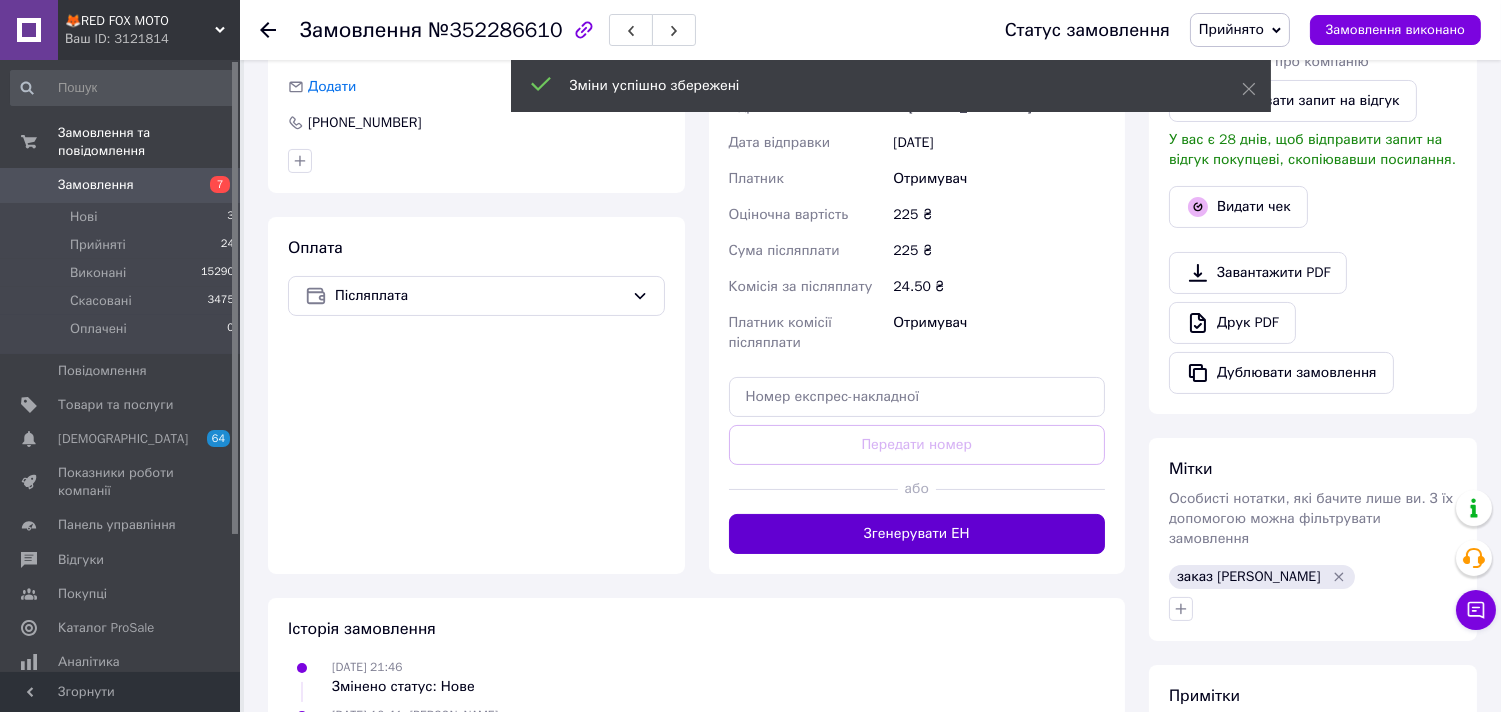 click on "Згенерувати ЕН" at bounding box center (917, 534) 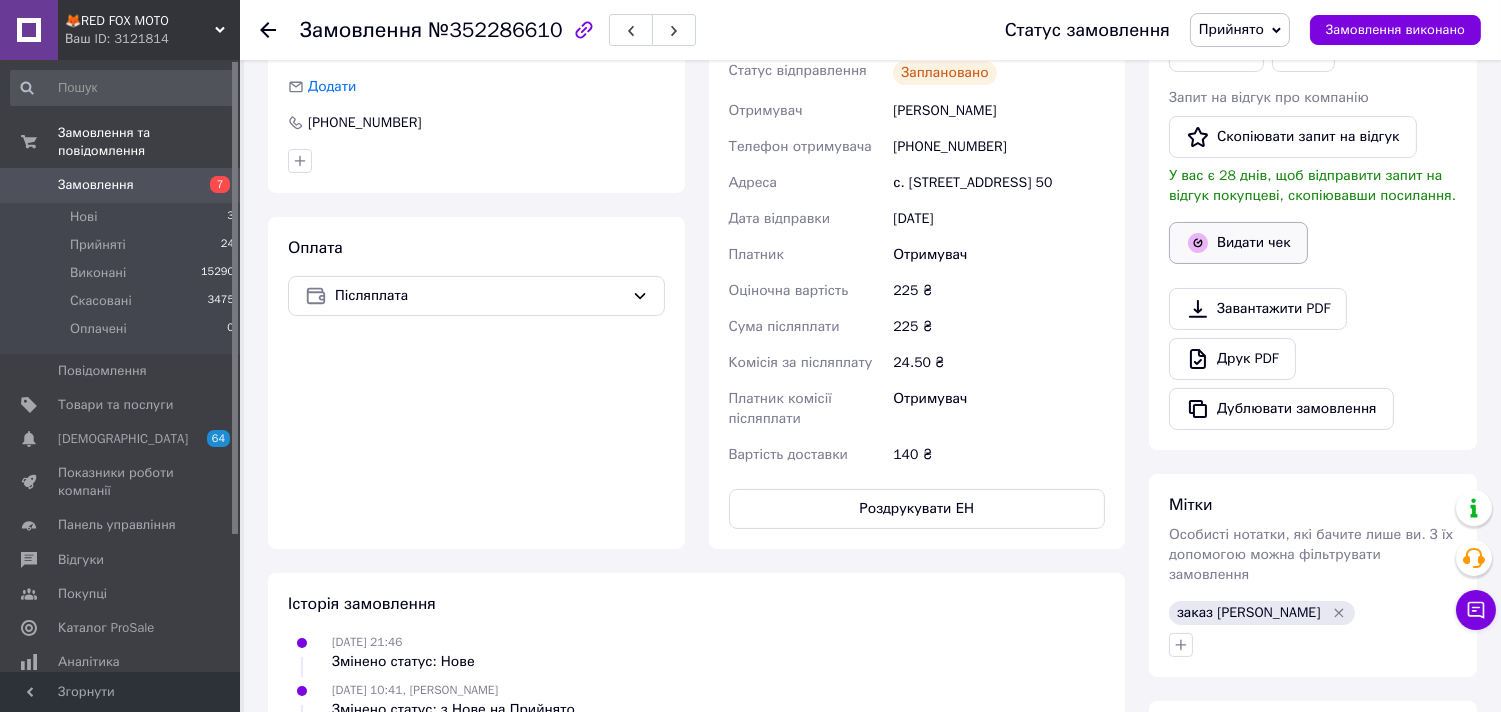 click on "Видати чек" at bounding box center [1238, 243] 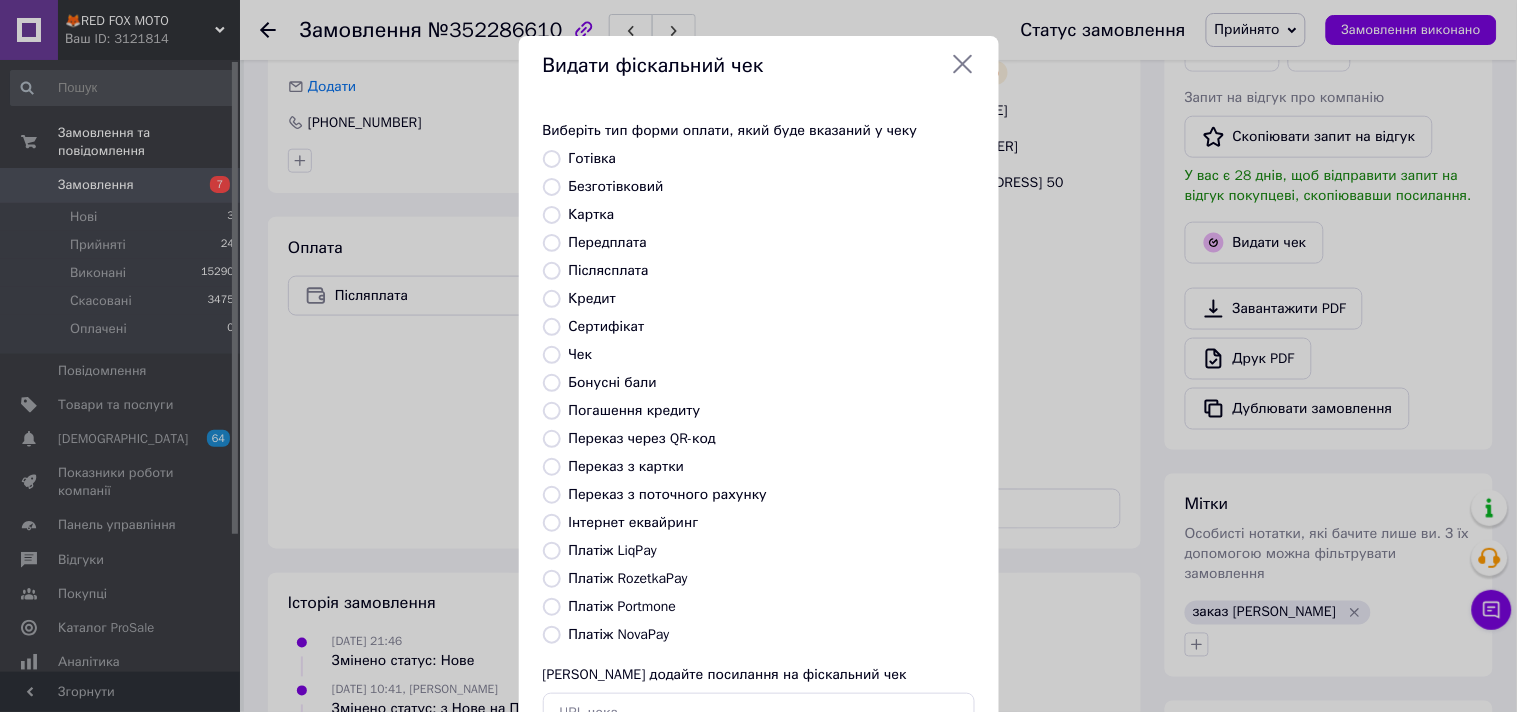 drag, startPoint x: 555, startPoint y: 636, endPoint x: 638, endPoint y: 616, distance: 85.37564 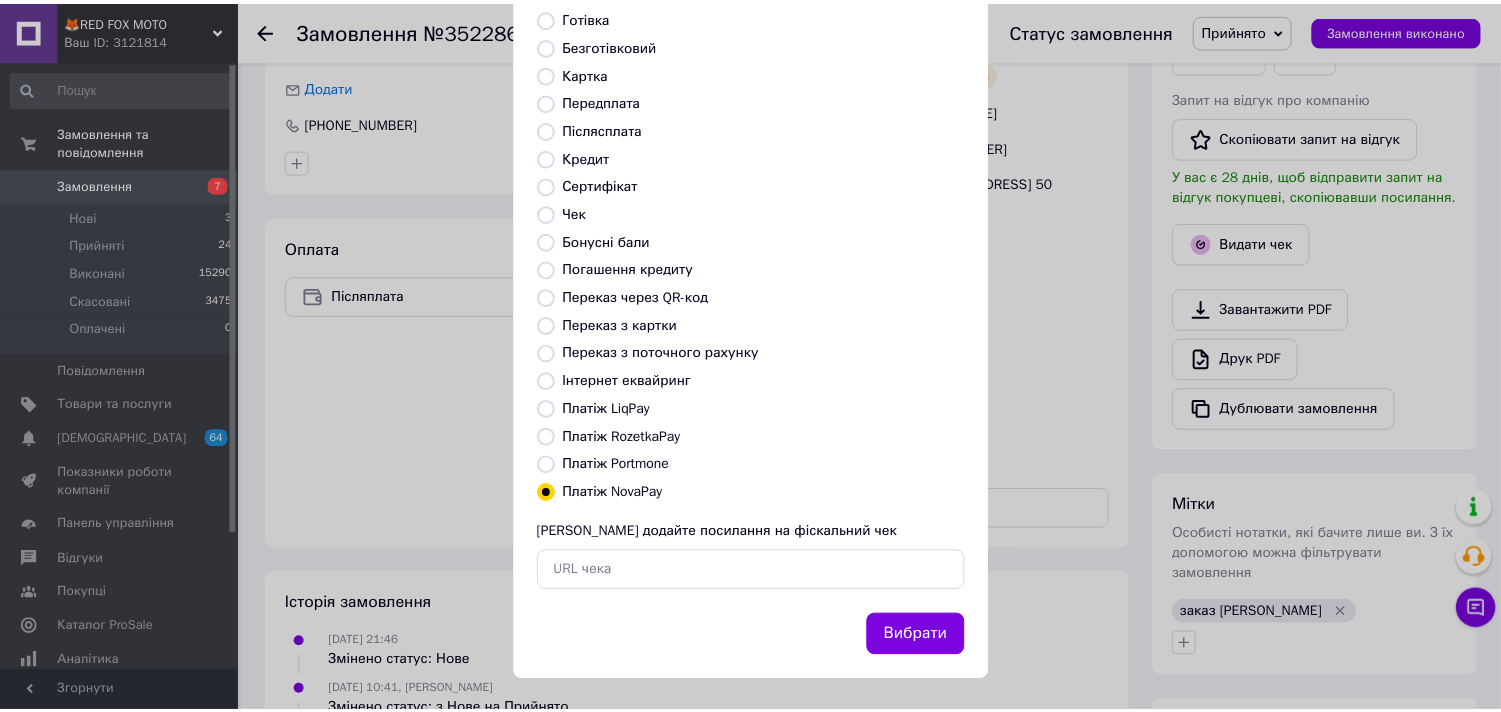 scroll, scrollTop: 147, scrollLeft: 0, axis: vertical 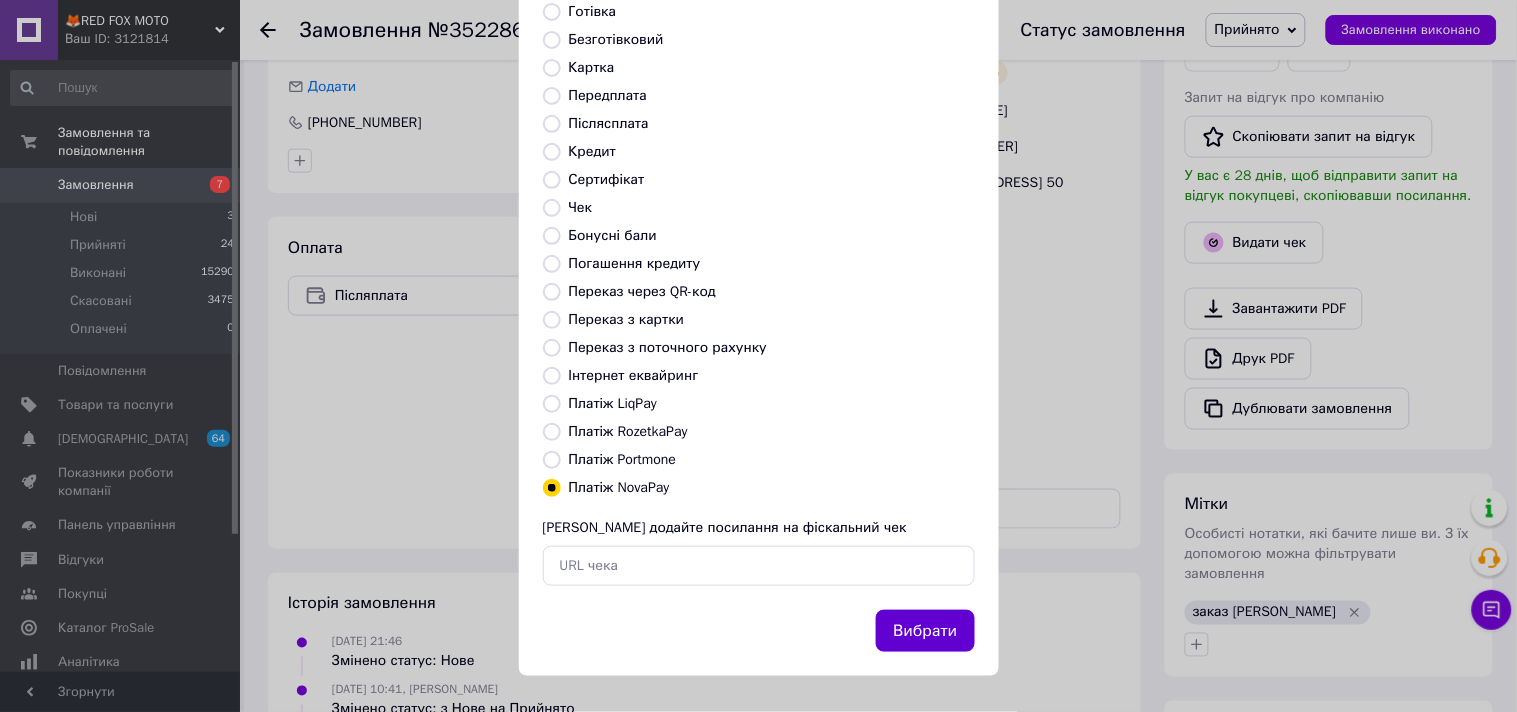 click on "Вибрати" at bounding box center (925, 631) 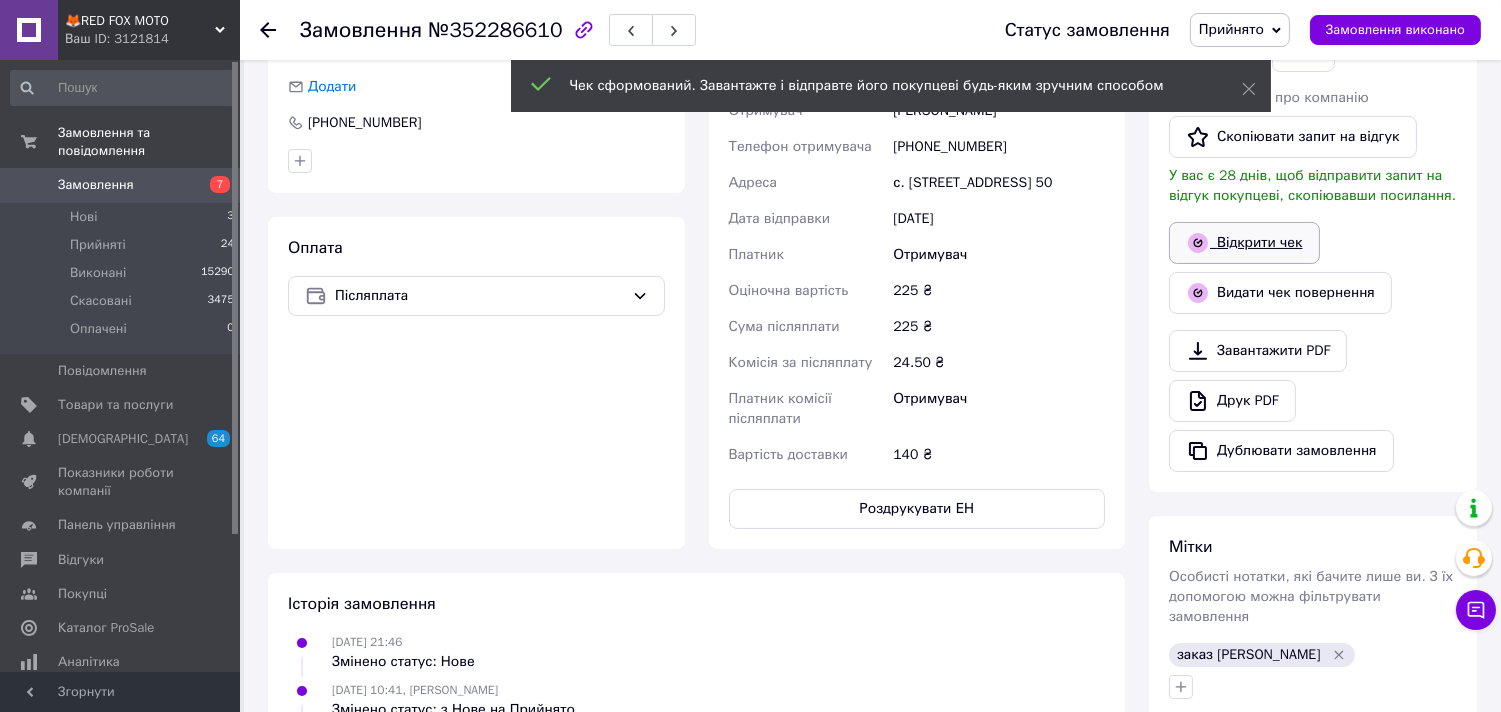 click on "Відкрити чек" at bounding box center [1244, 243] 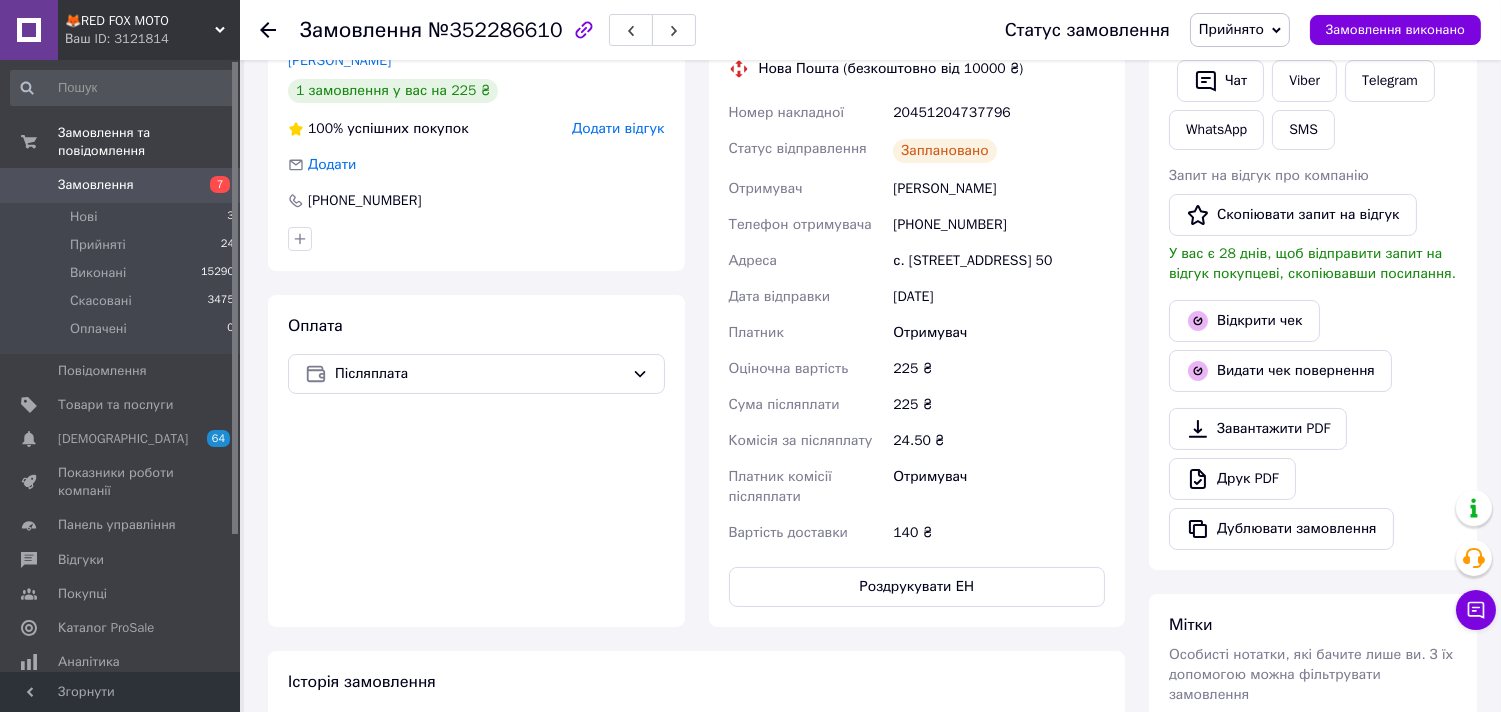 scroll, scrollTop: 394, scrollLeft: 0, axis: vertical 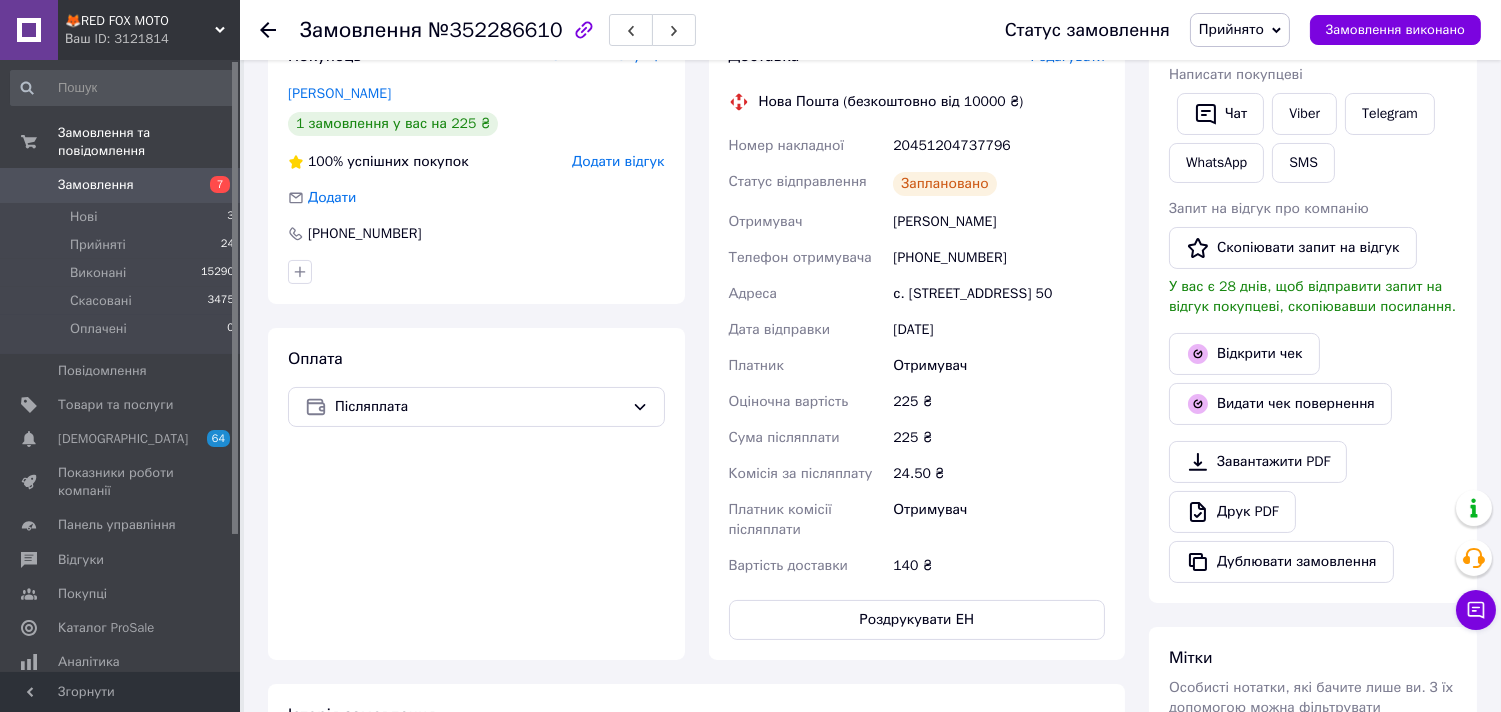 click 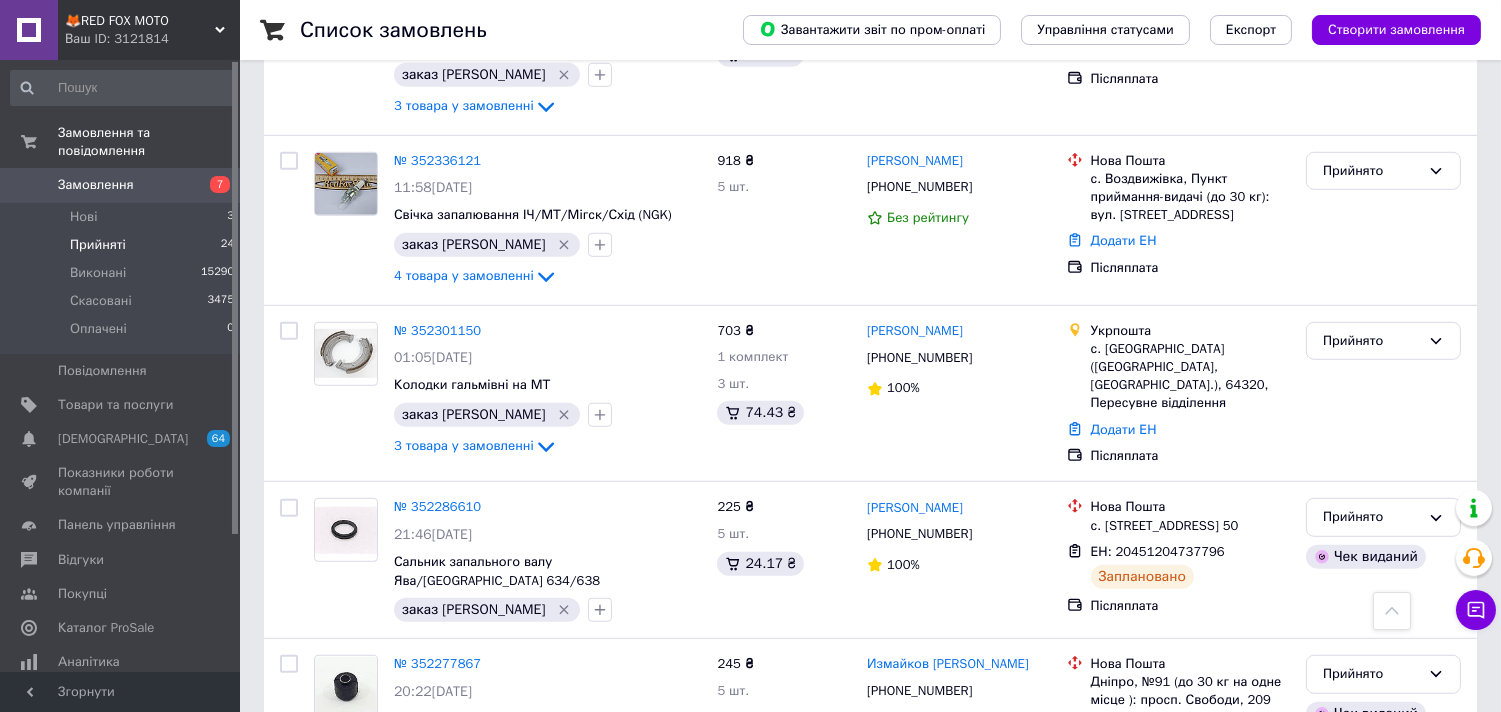 scroll, scrollTop: 2132, scrollLeft: 0, axis: vertical 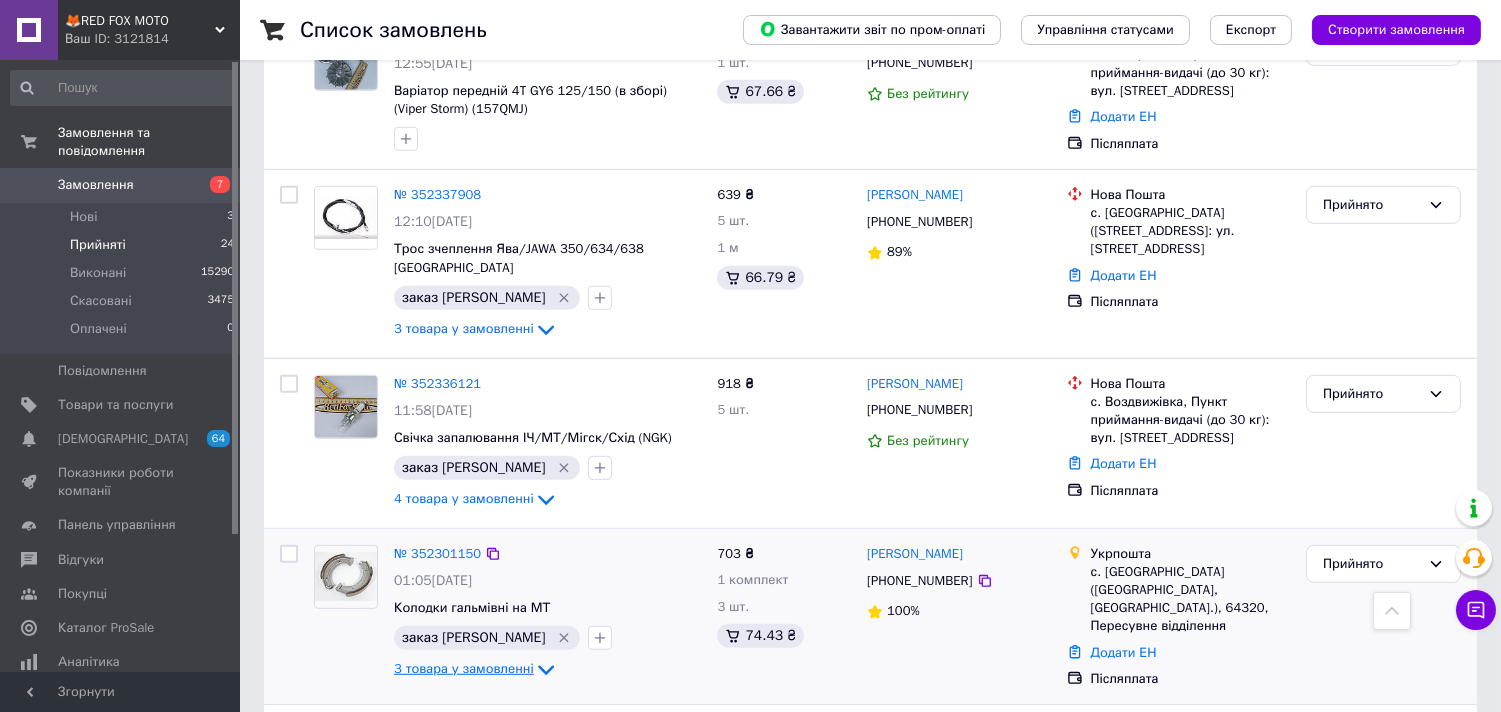 click on "3 товара у замовленні" at bounding box center [464, 669] 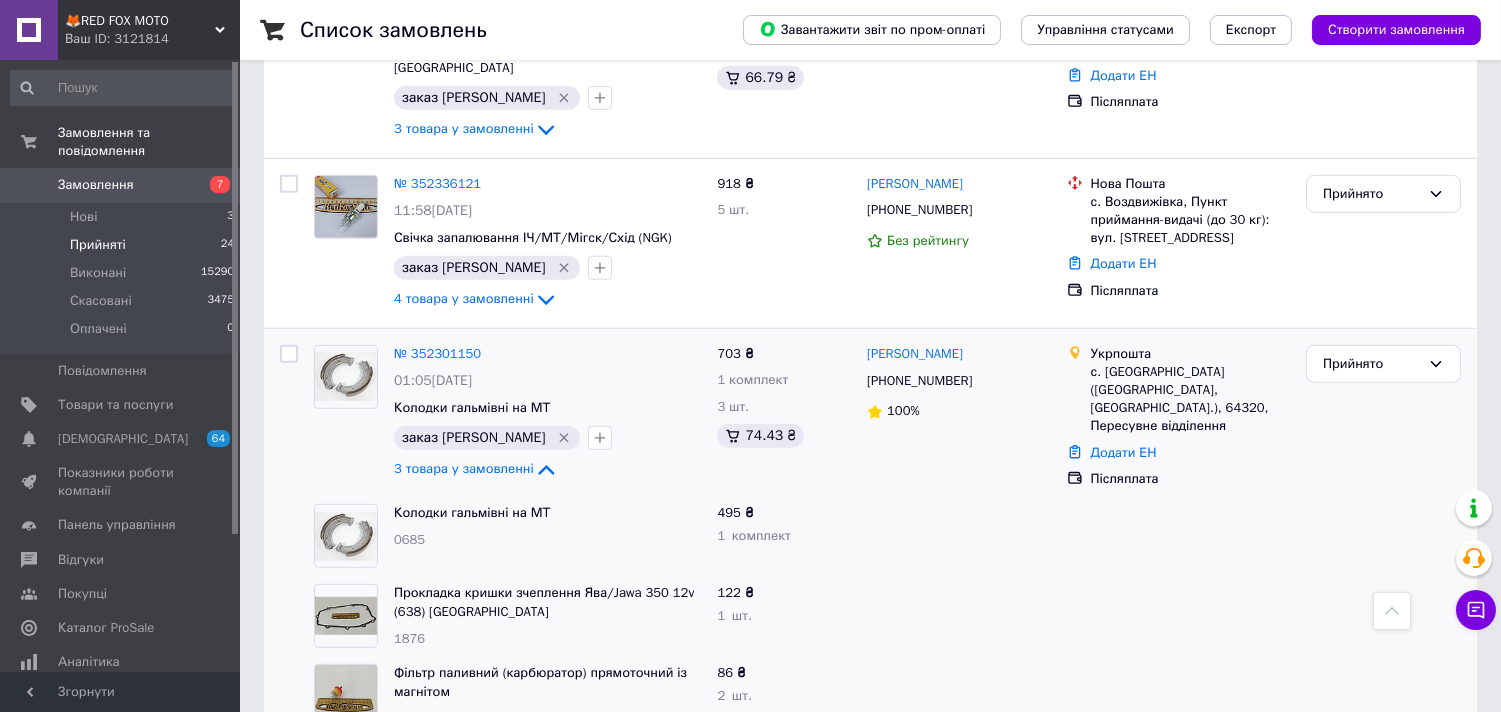 scroll, scrollTop: 2354, scrollLeft: 0, axis: vertical 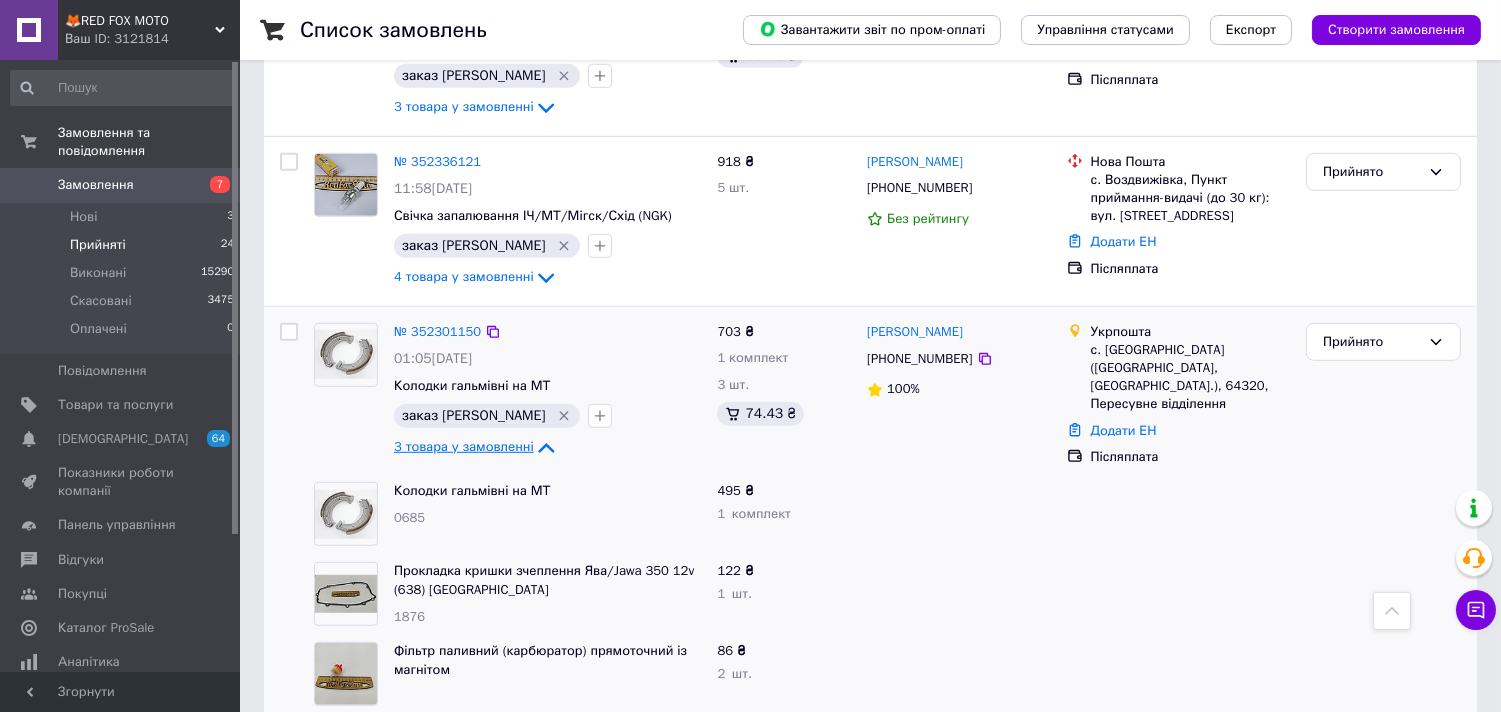 click on "3 товара у замовленні" at bounding box center [464, 447] 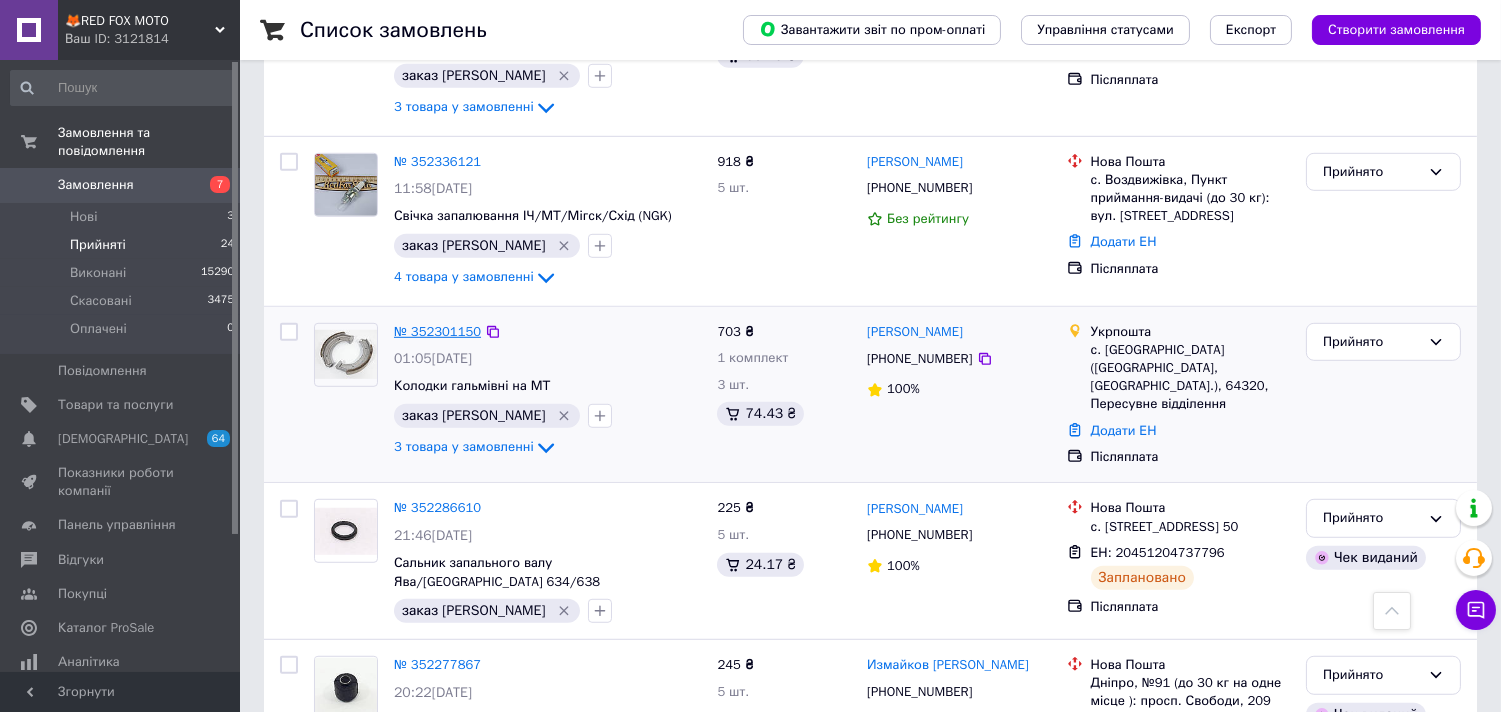 click on "№ 352301150" at bounding box center (437, 331) 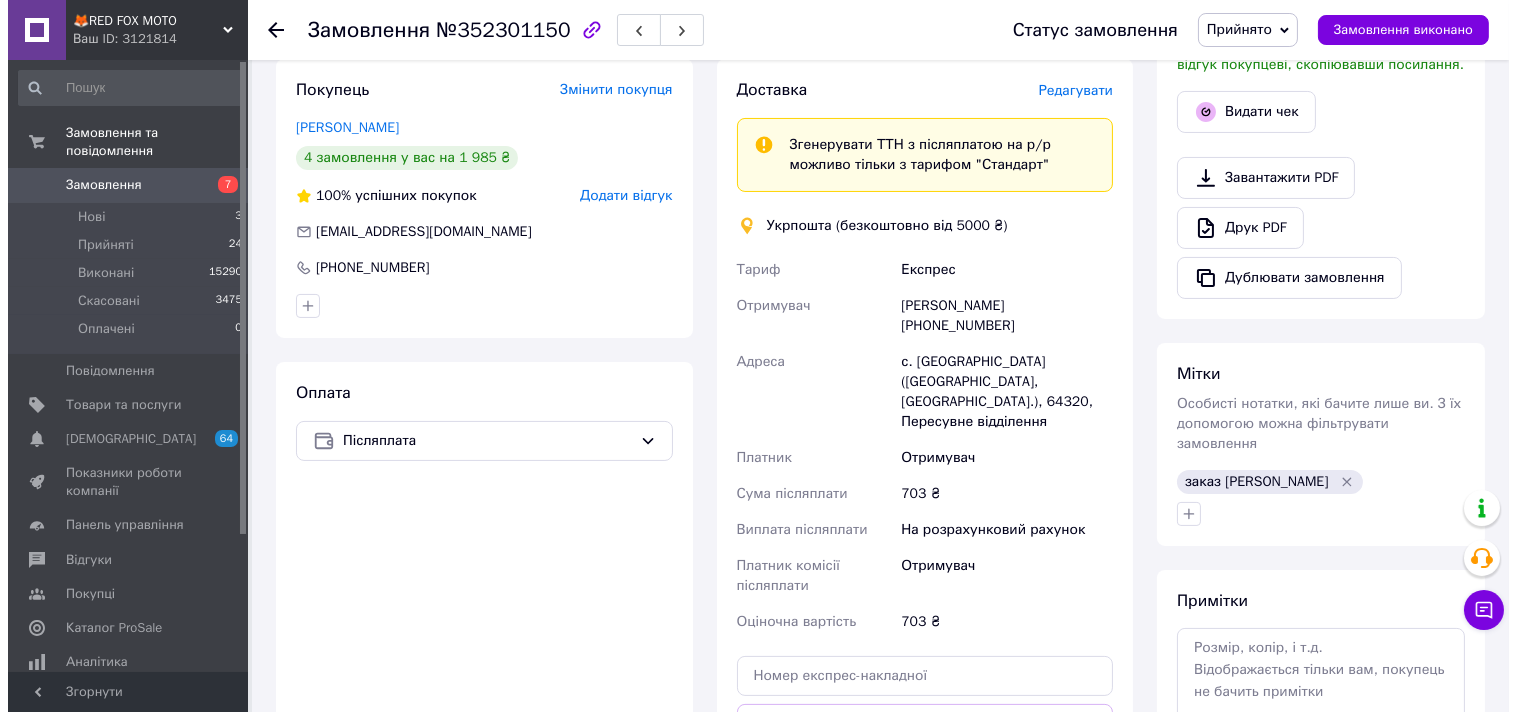 scroll, scrollTop: 424, scrollLeft: 0, axis: vertical 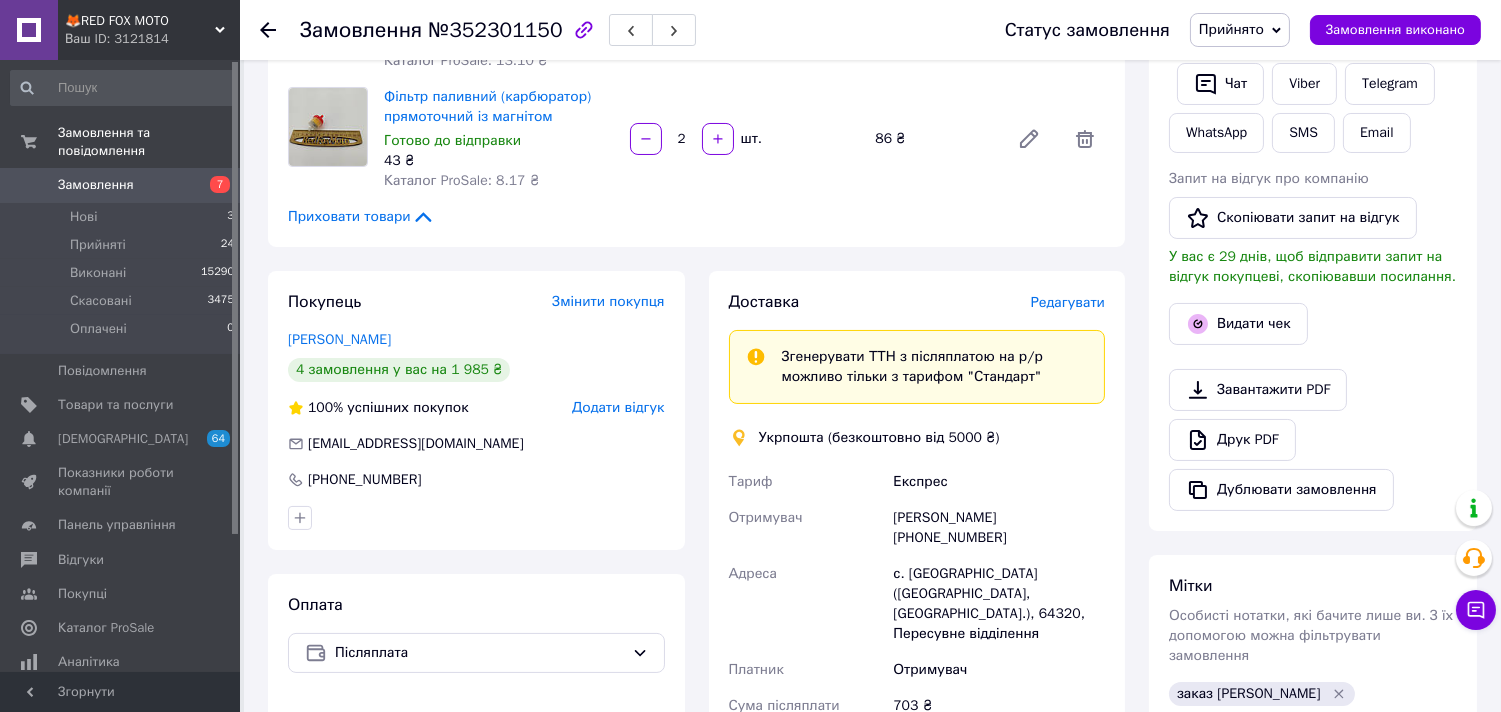 click on "Редагувати" at bounding box center (1068, 302) 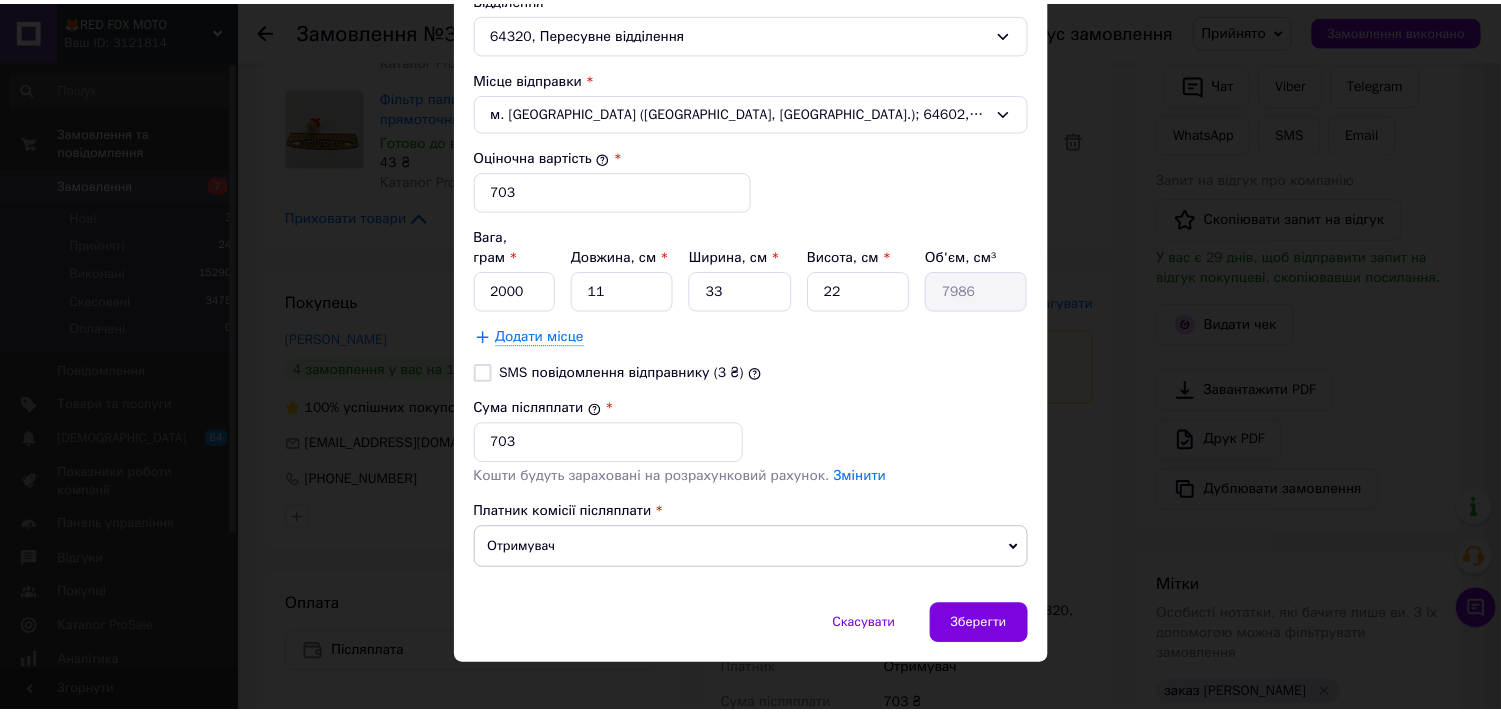 scroll, scrollTop: 727, scrollLeft: 0, axis: vertical 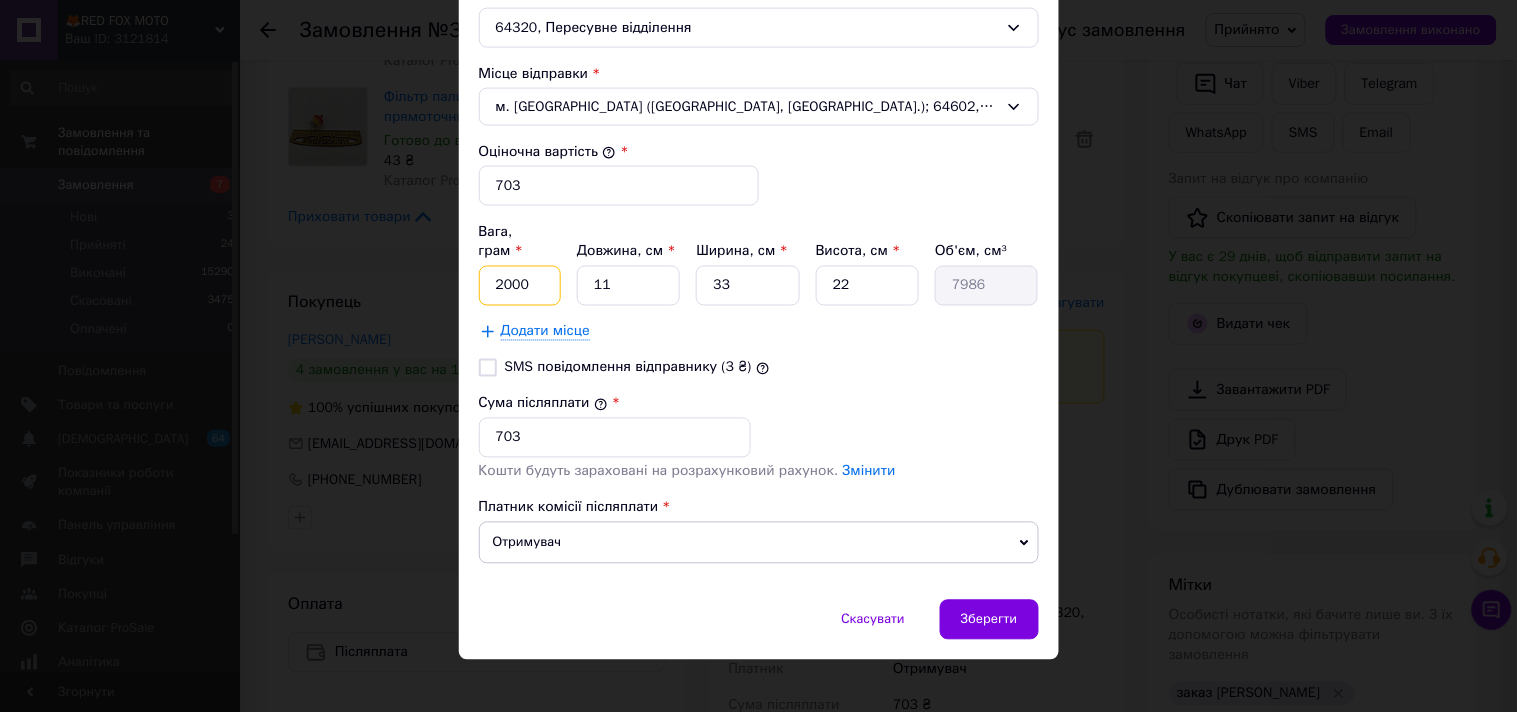 click on "2000" at bounding box center [520, 286] 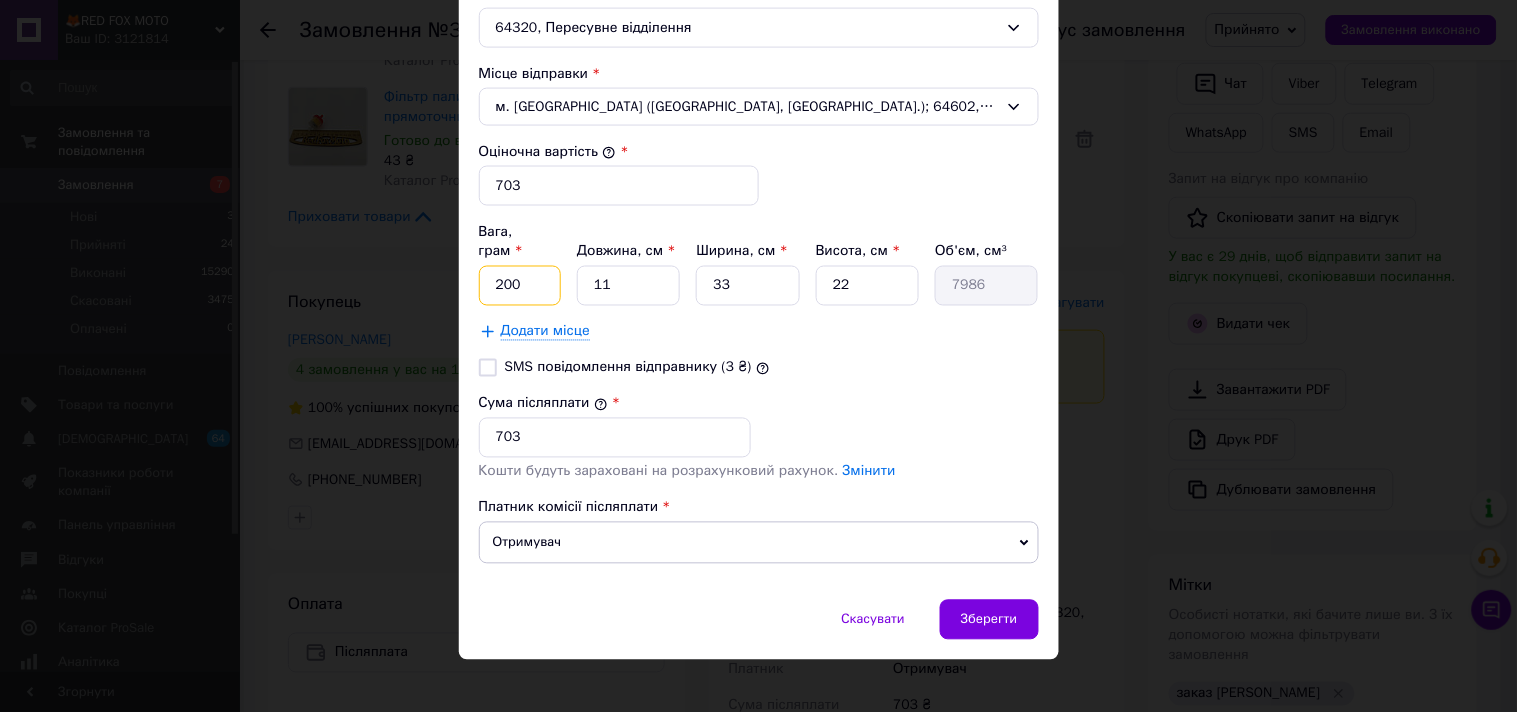 type on "200" 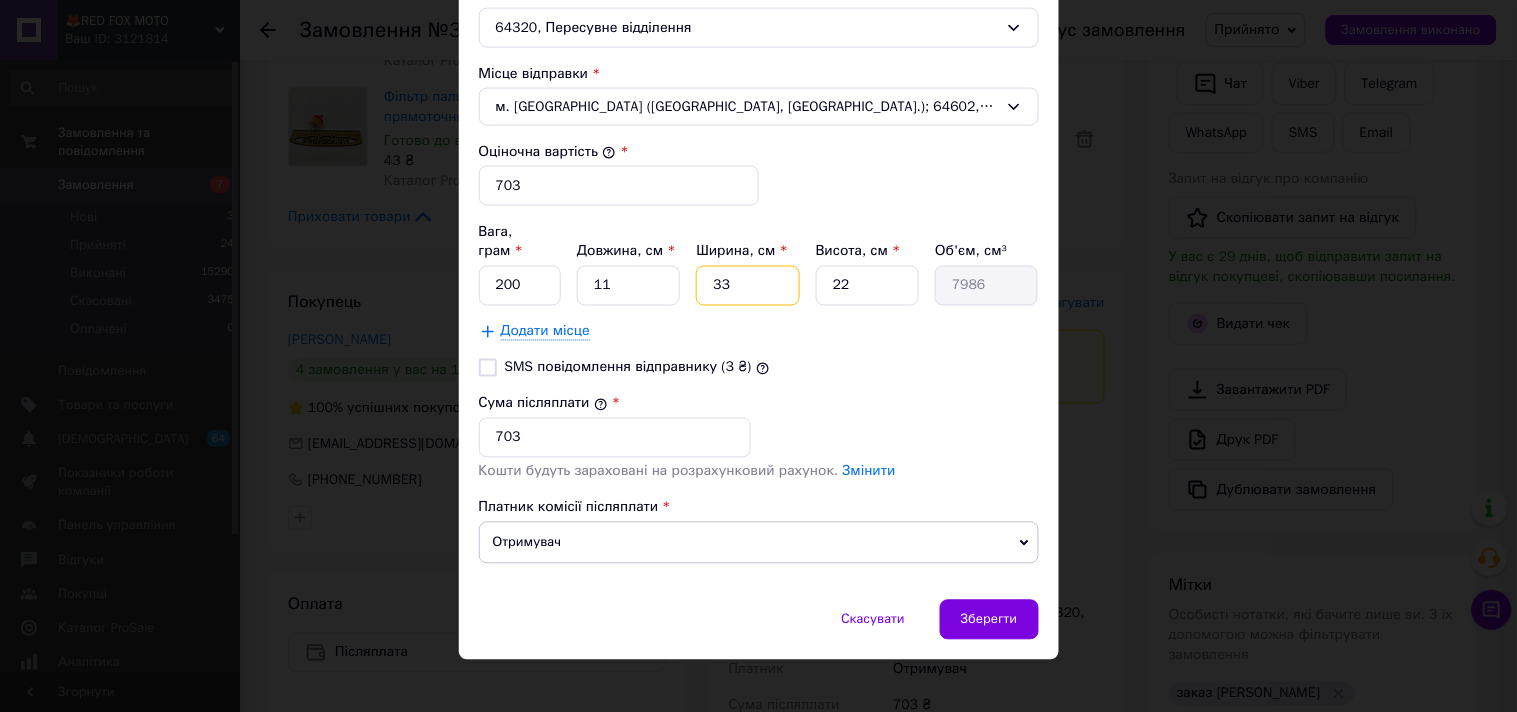 drag, startPoint x: 735, startPoint y: 267, endPoint x: 680, endPoint y: 275, distance: 55.578773 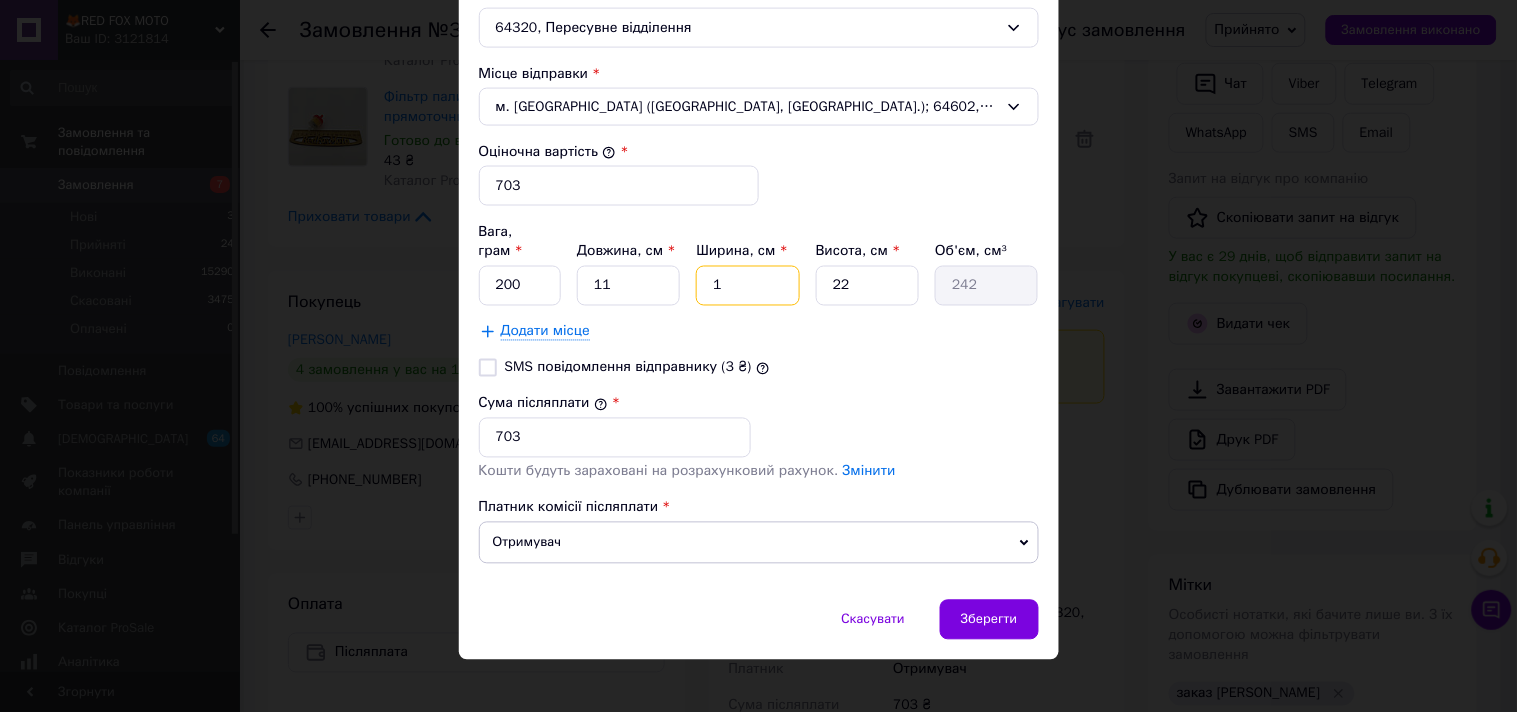 type on "10" 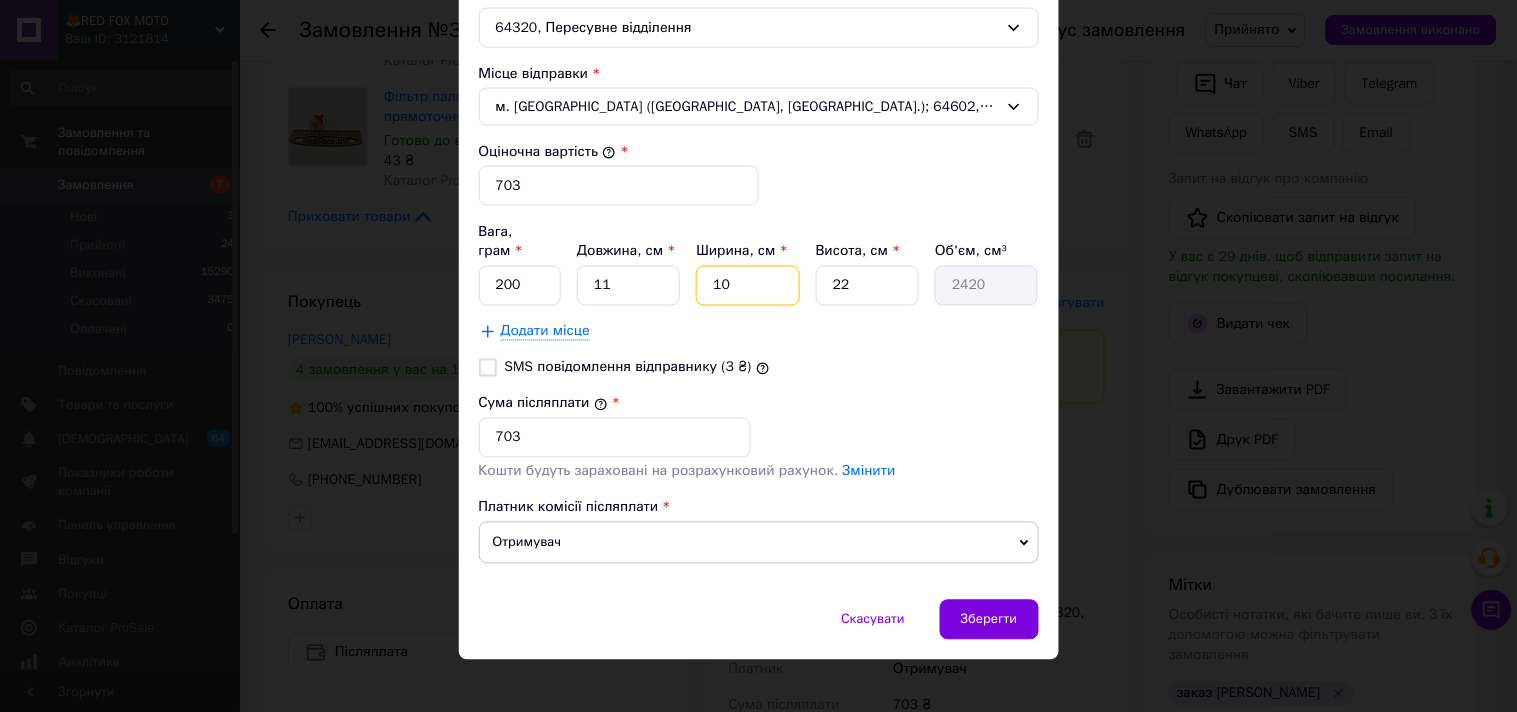 type on "10" 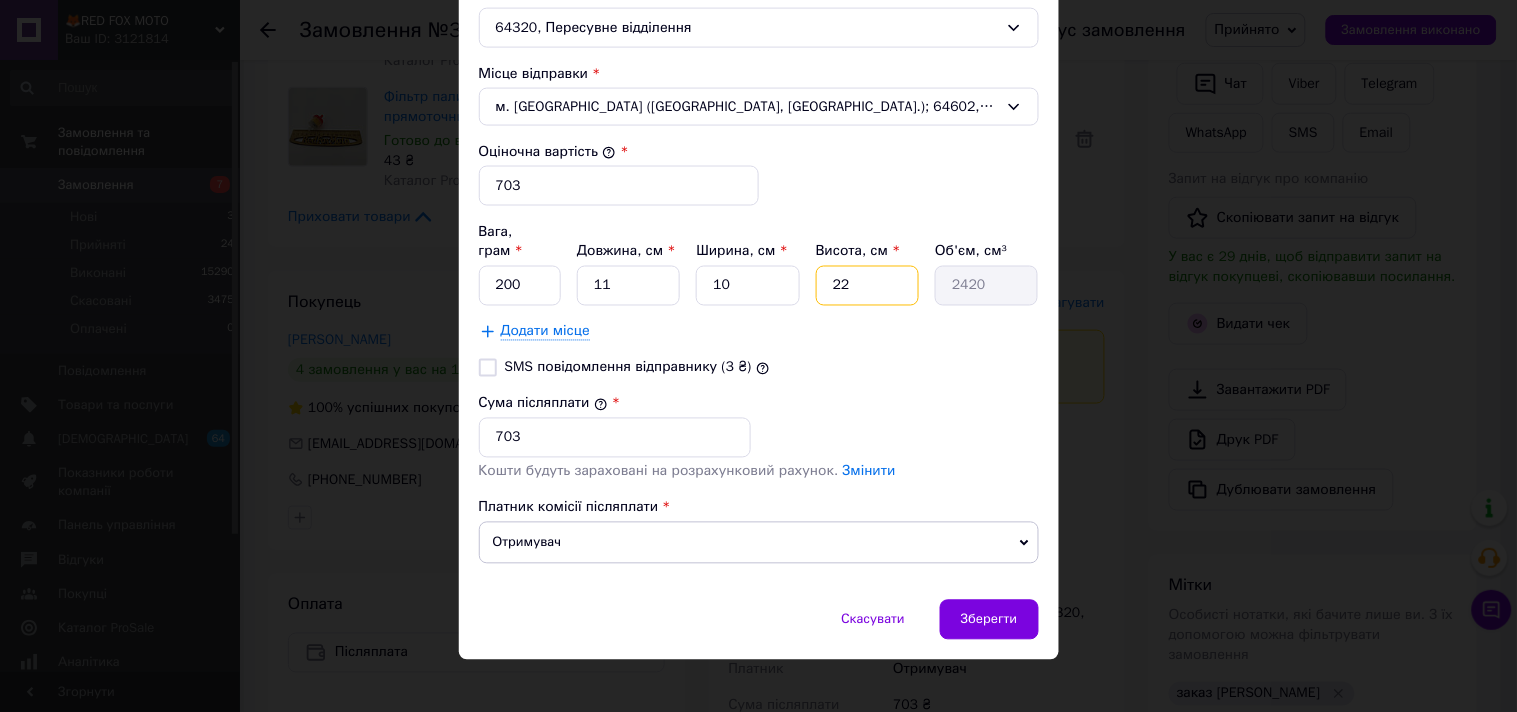 click on "22" at bounding box center [867, 286] 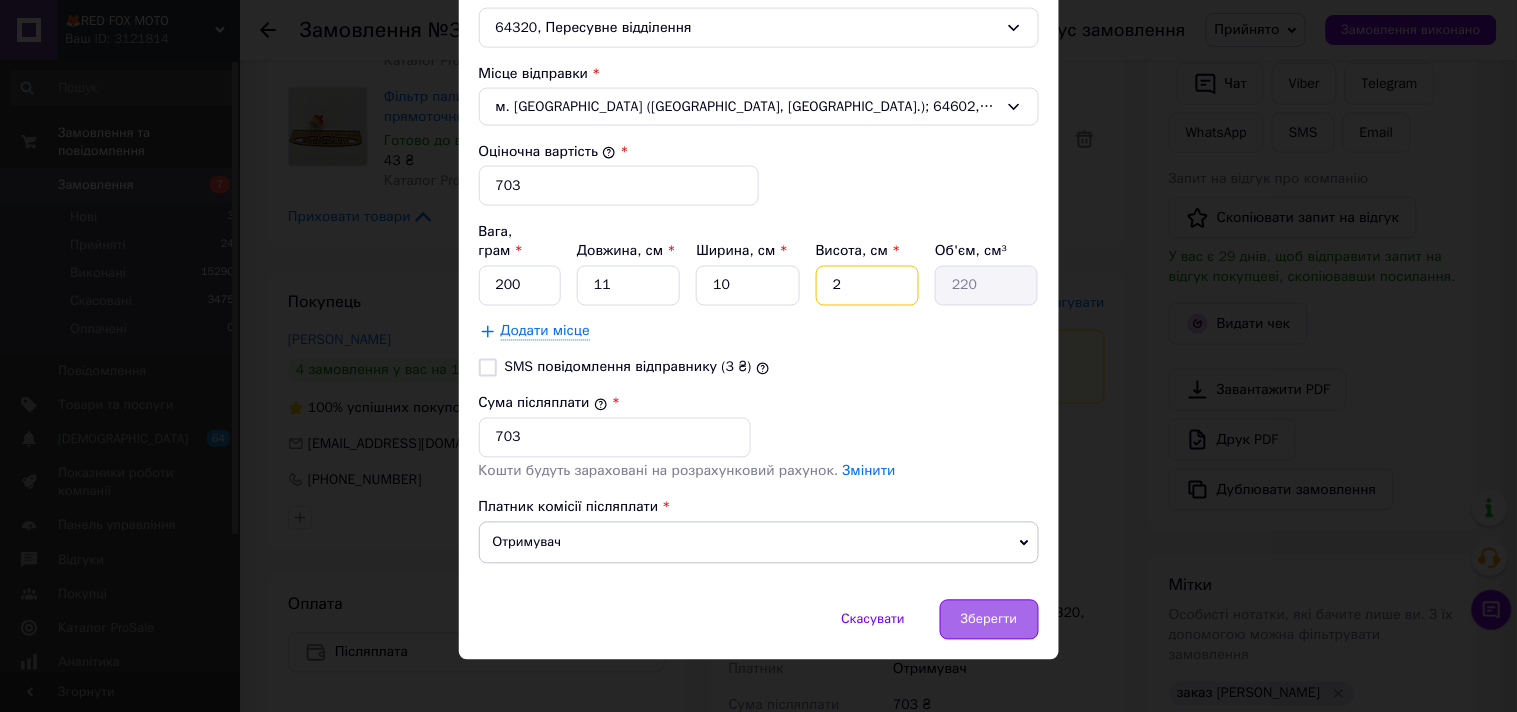 type on "2" 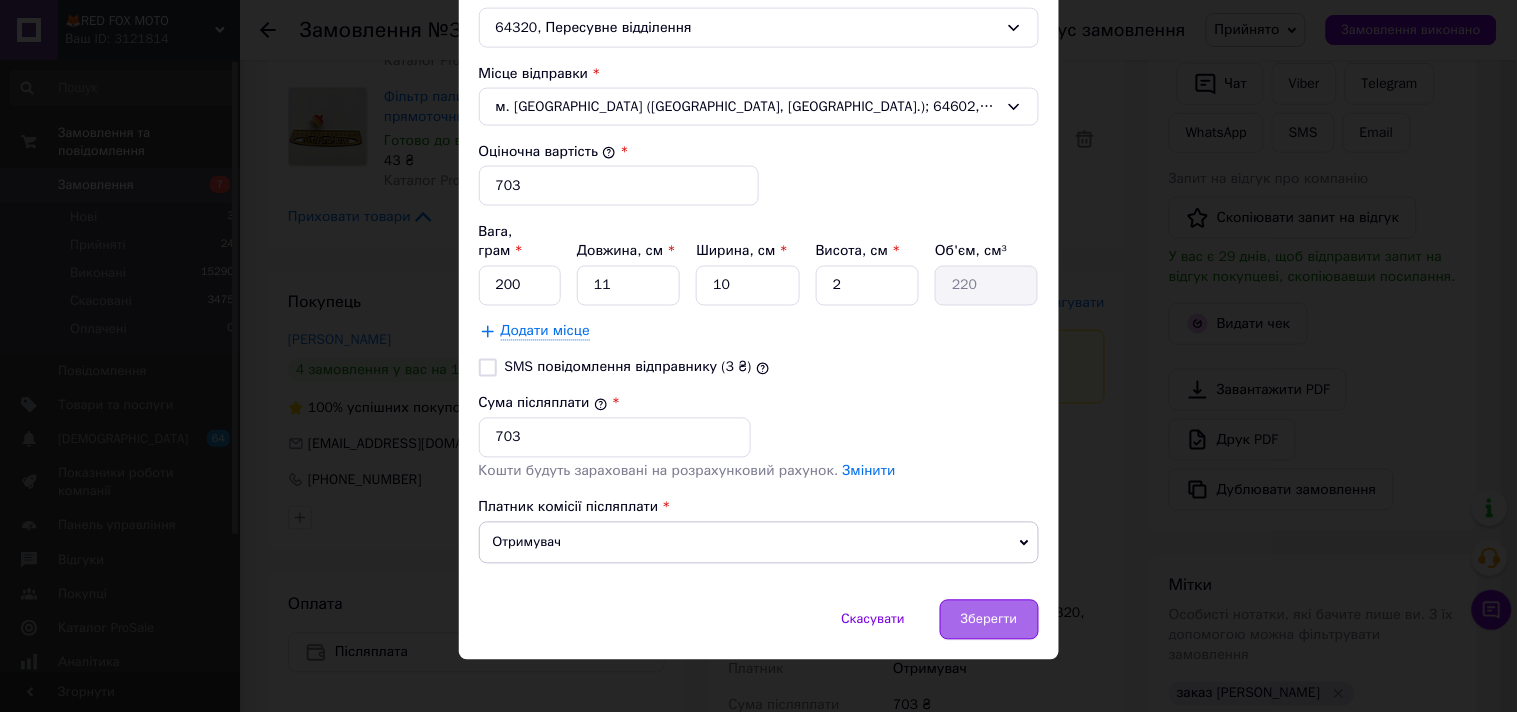 click on "Зберегти" at bounding box center [989, 620] 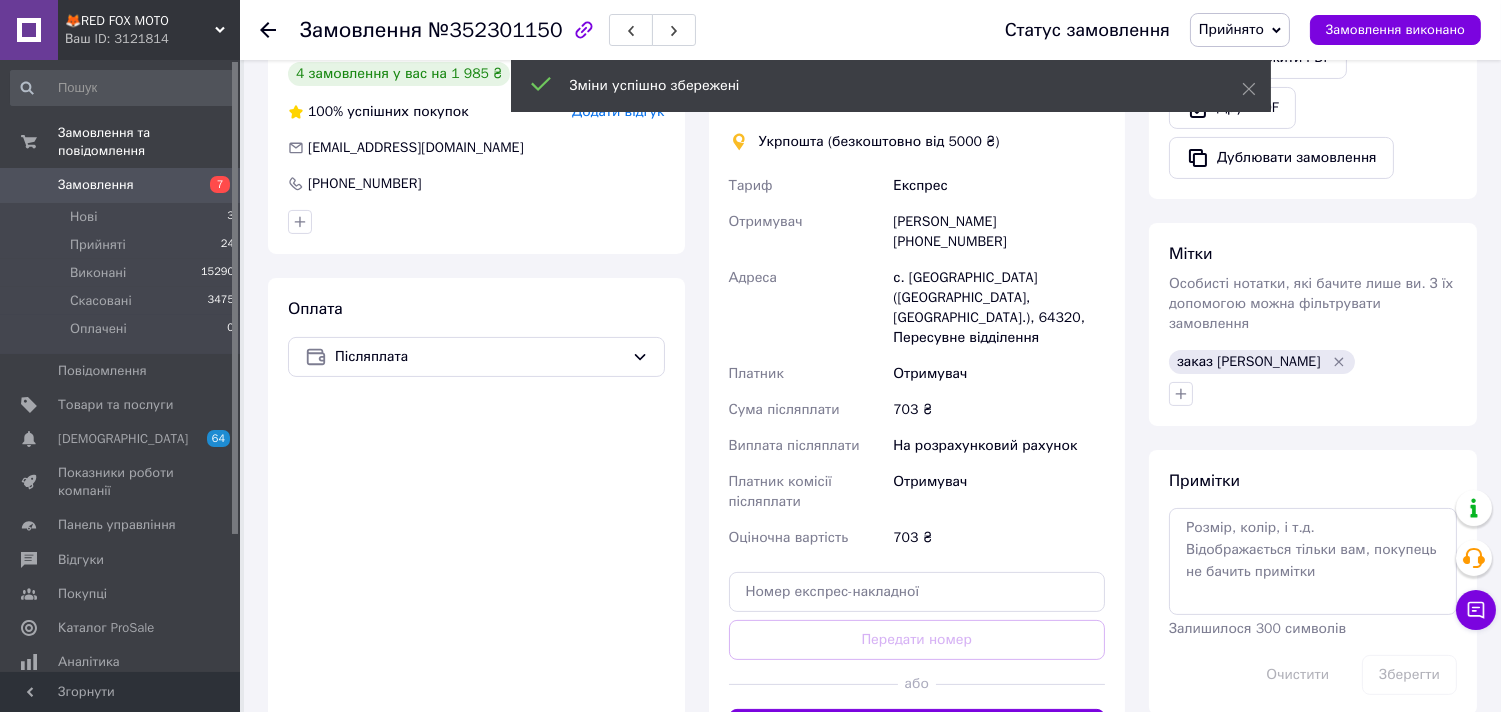 scroll, scrollTop: 868, scrollLeft: 0, axis: vertical 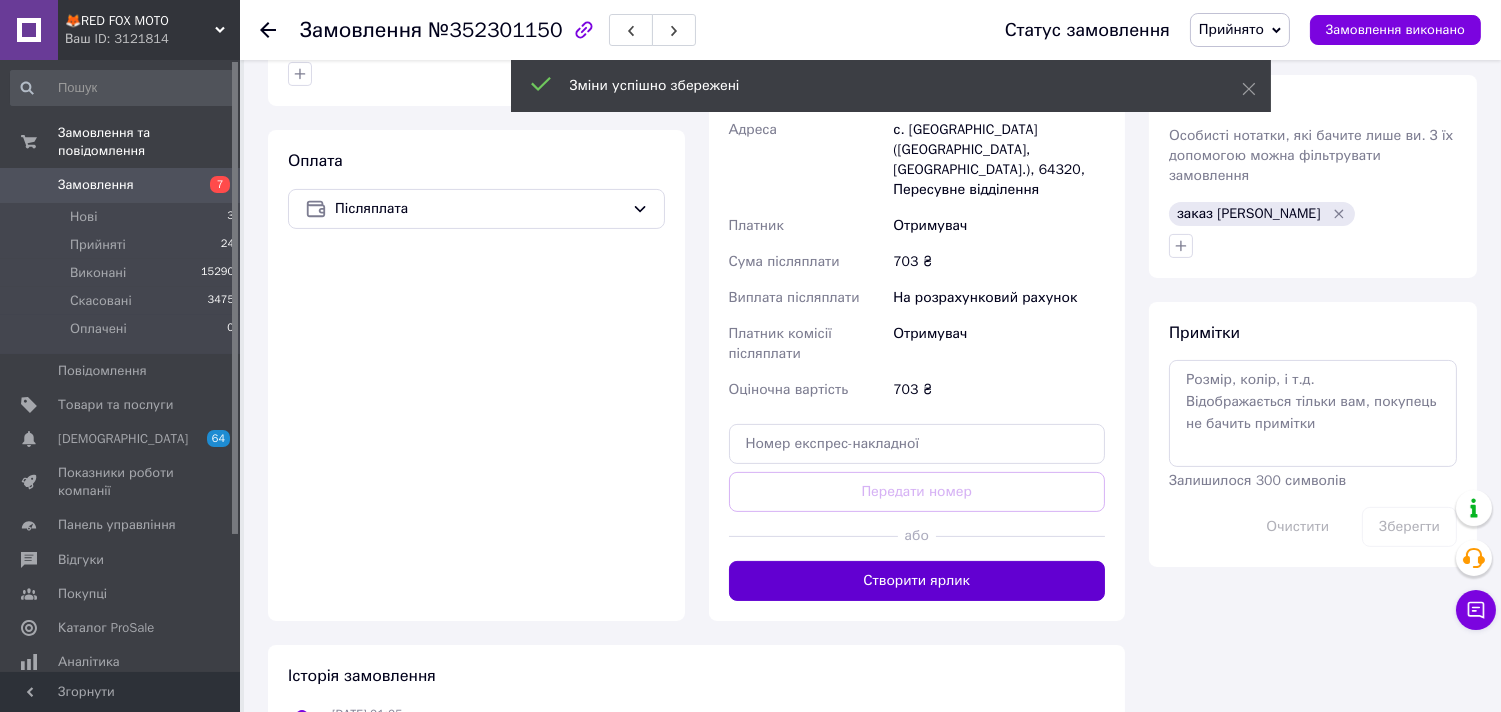 click on "Створити ярлик" at bounding box center [917, 581] 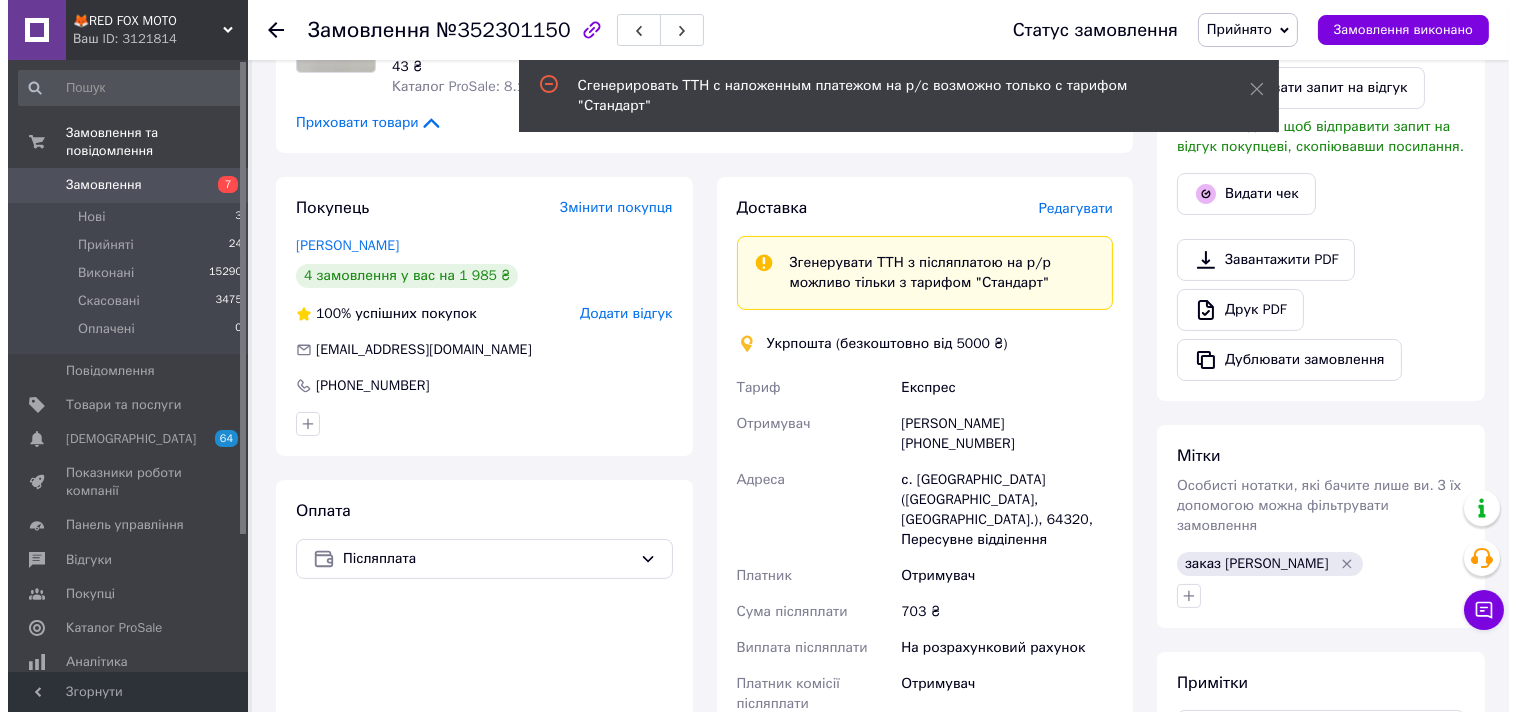 scroll, scrollTop: 313, scrollLeft: 0, axis: vertical 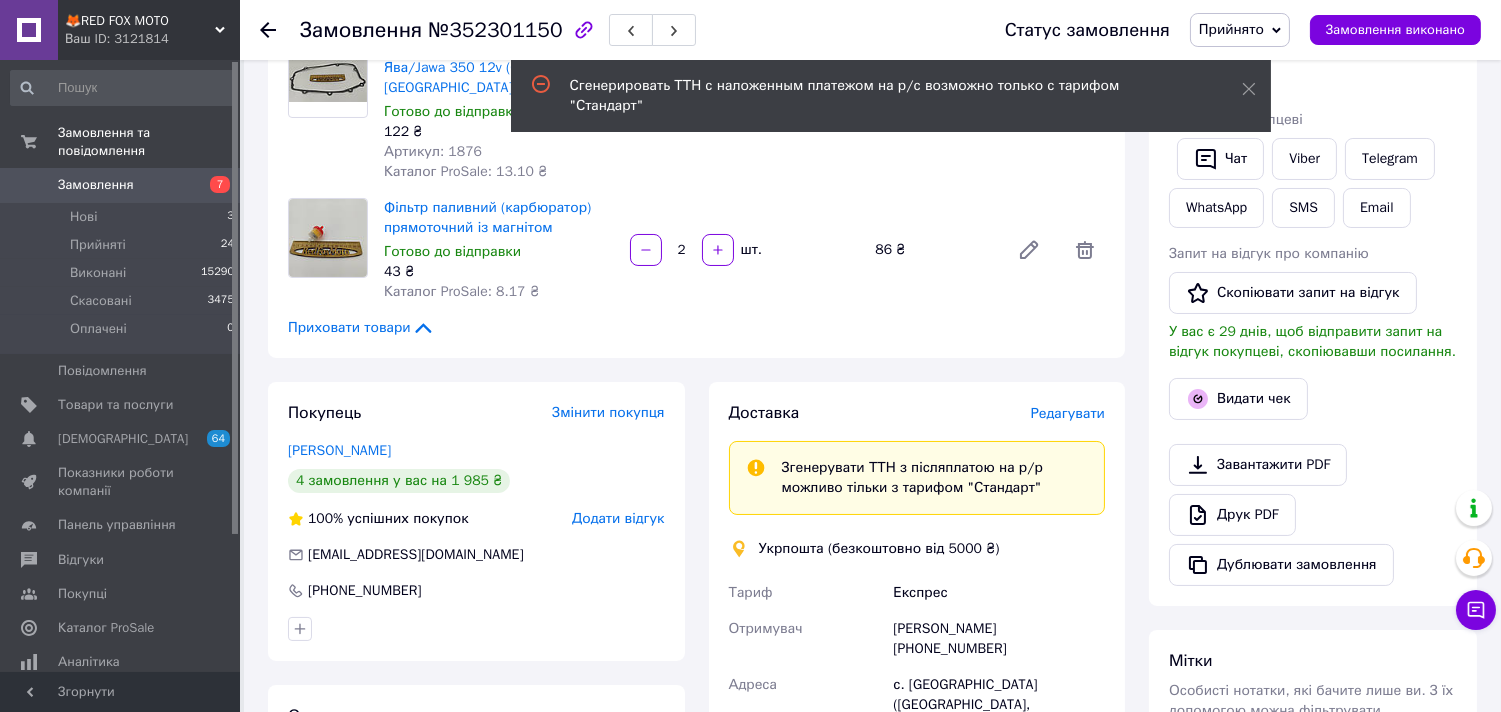 click on "Редагувати" at bounding box center (1068, 413) 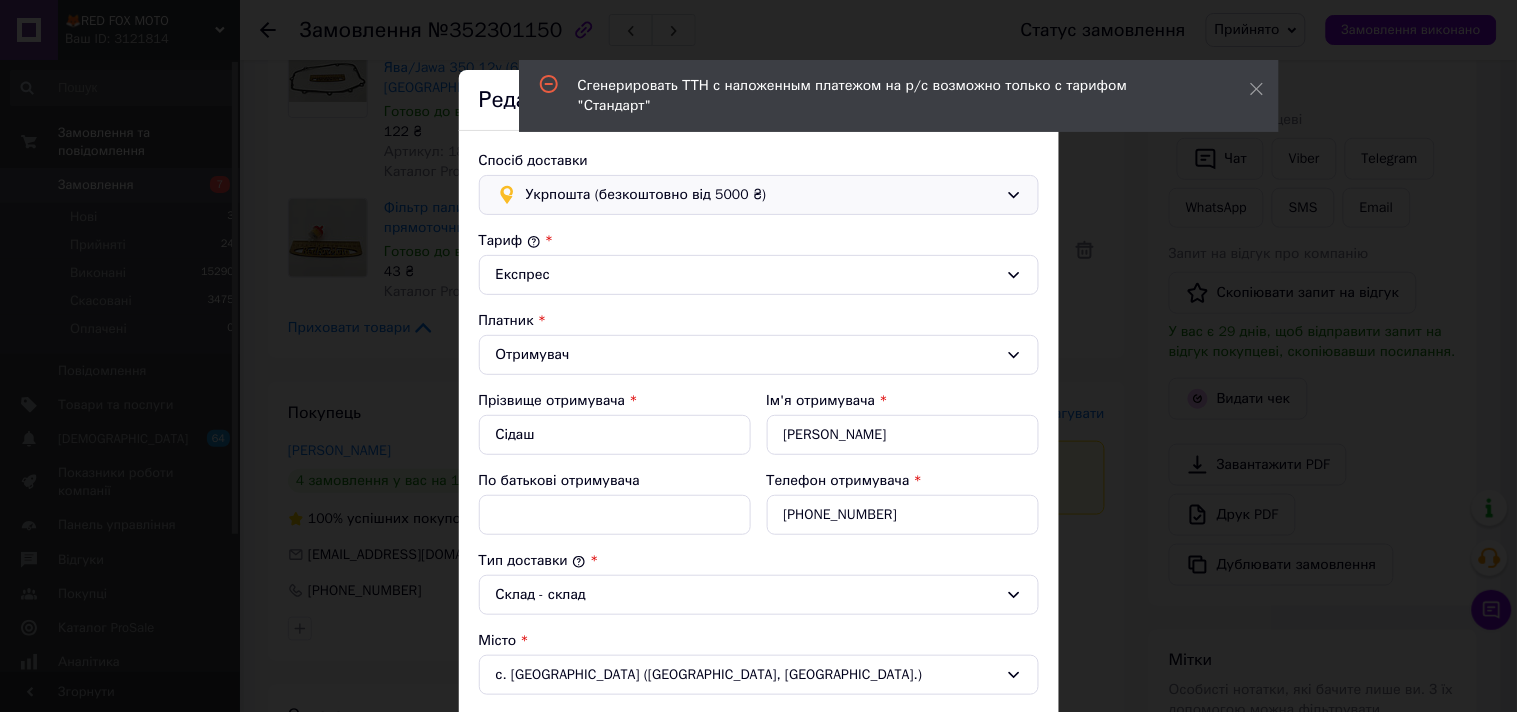 click on "Укрпошта (безкоштовно від 5000 ₴)" at bounding box center [762, 195] 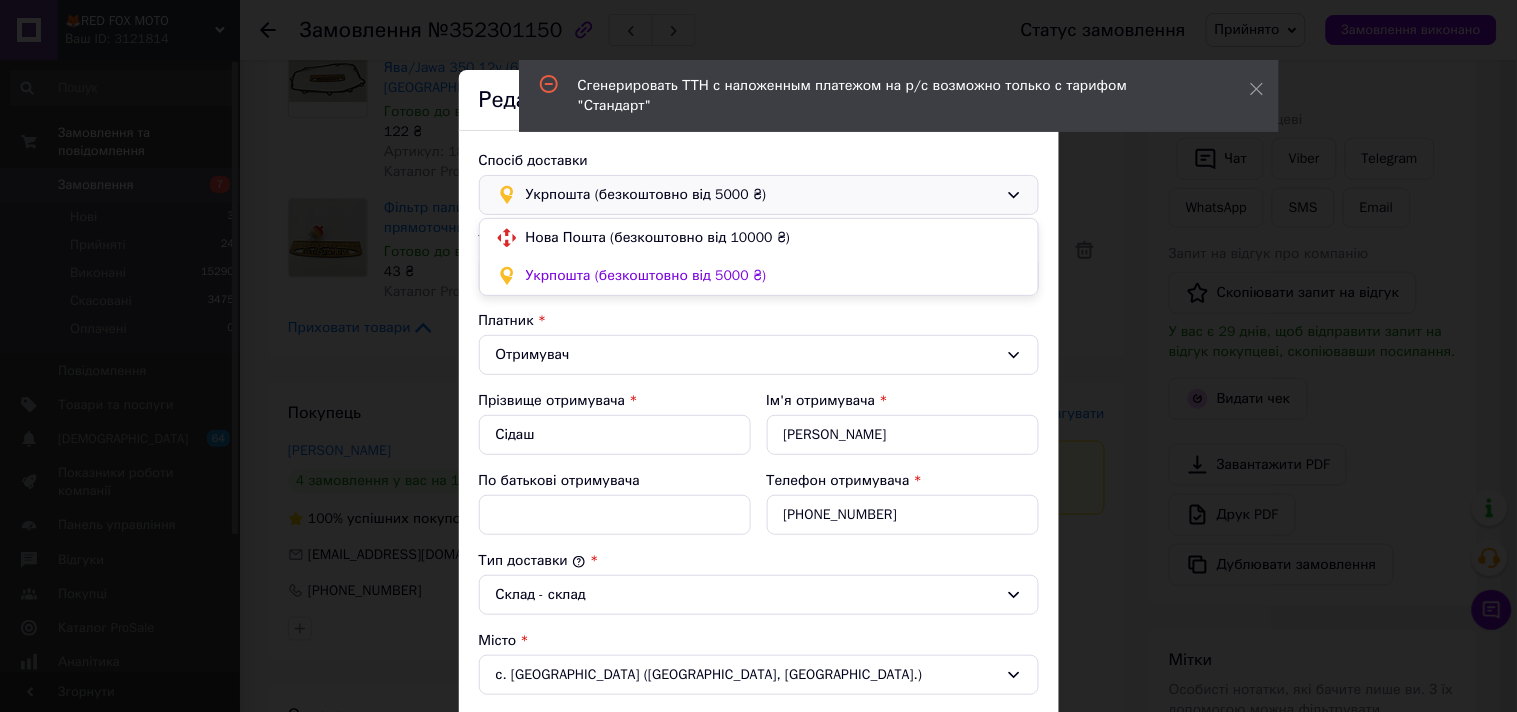 click on "Укрпошта (безкоштовно від 5000 ₴)" at bounding box center (774, 276) 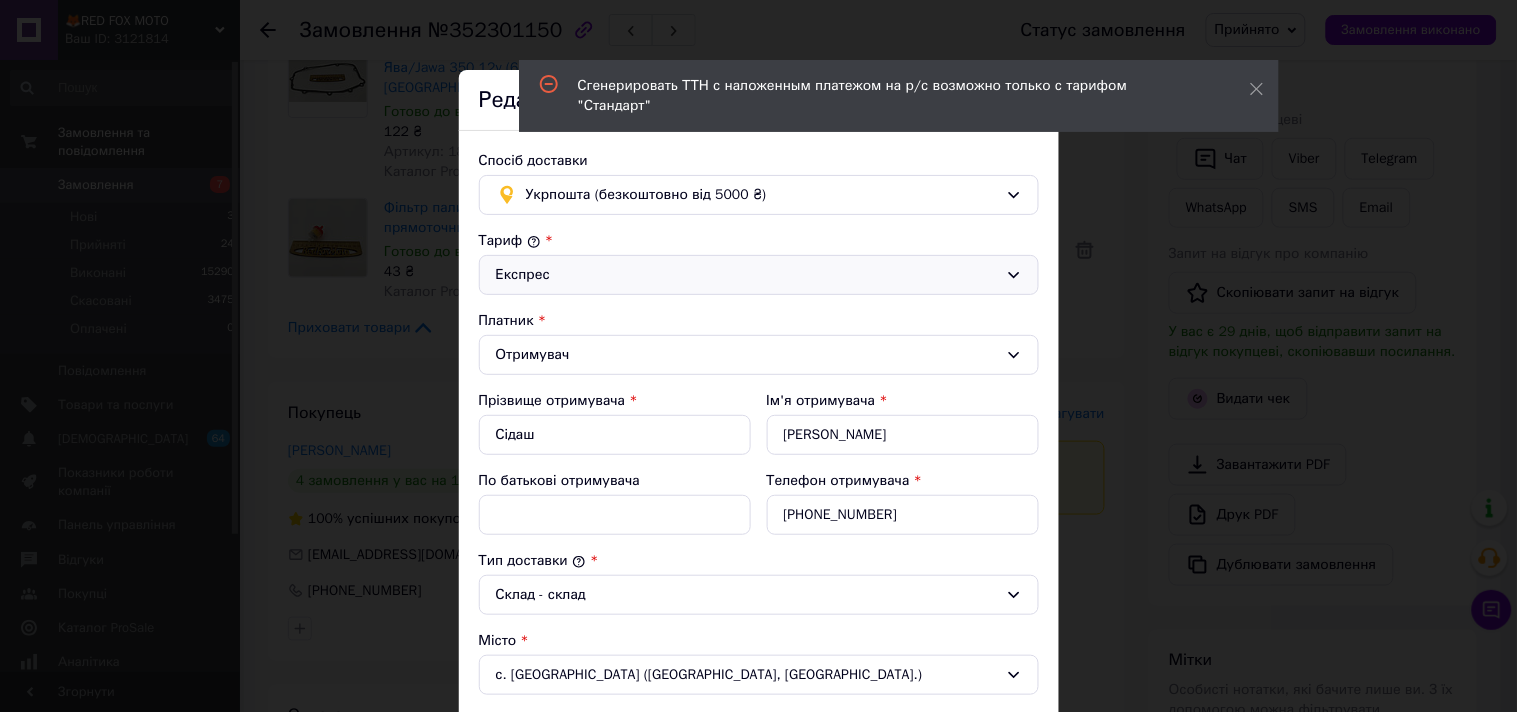 click on "Експрес" at bounding box center (747, 275) 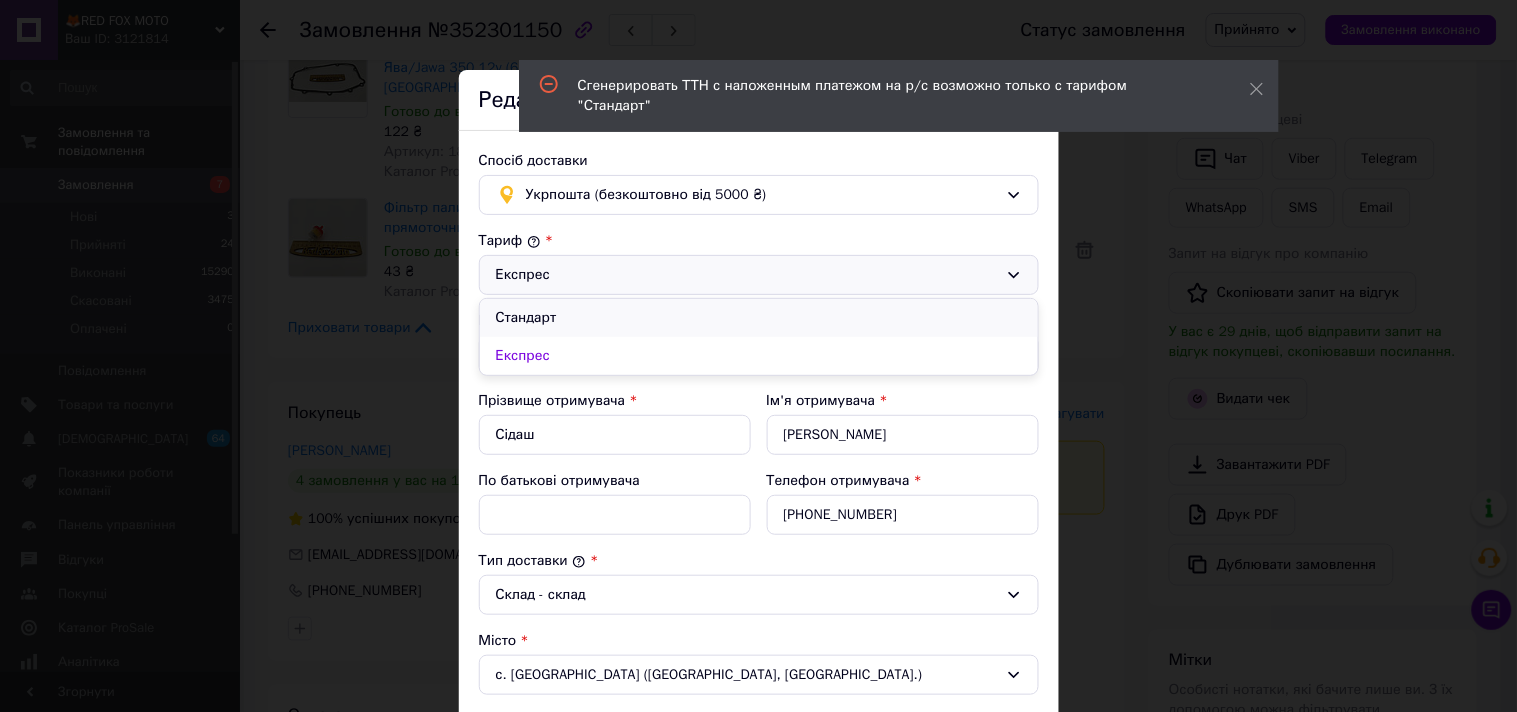 click on "Стандарт" at bounding box center (759, 318) 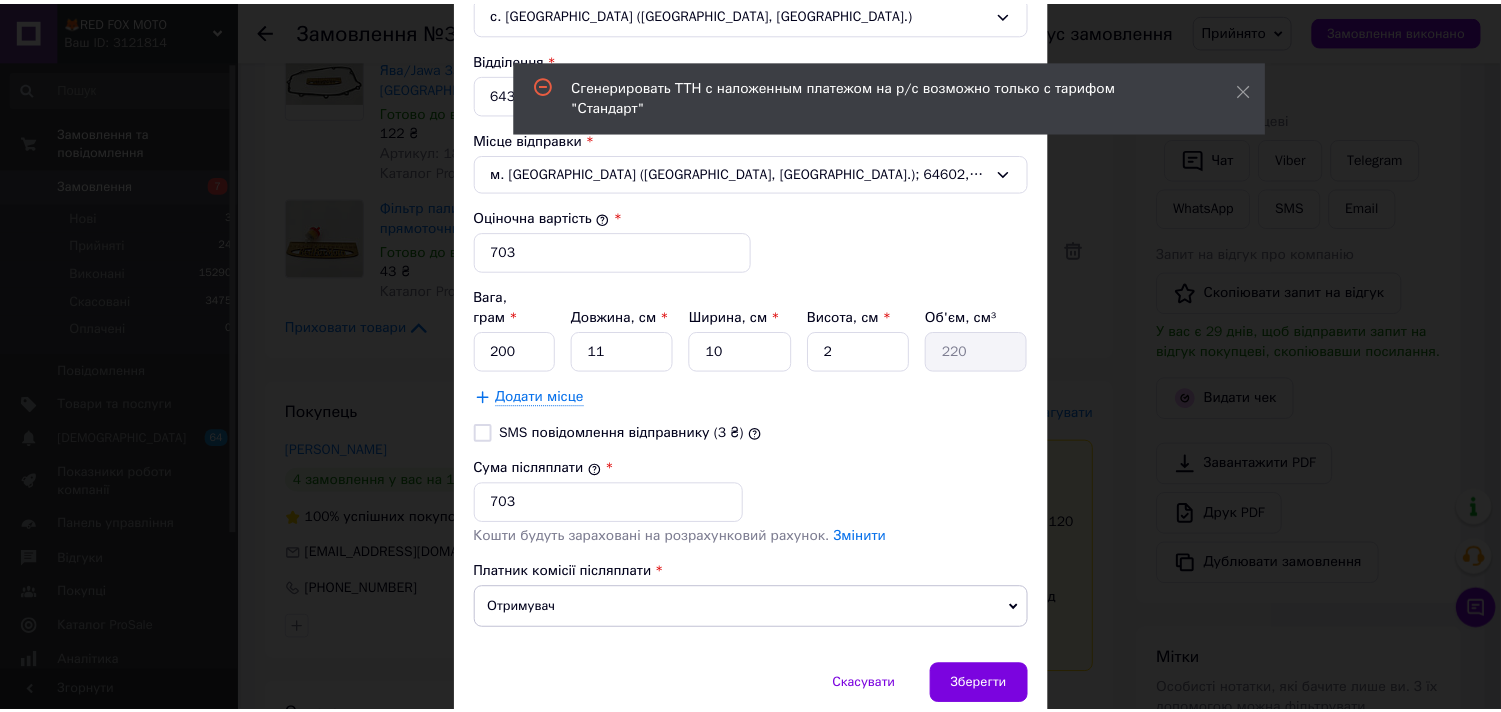 scroll, scrollTop: 727, scrollLeft: 0, axis: vertical 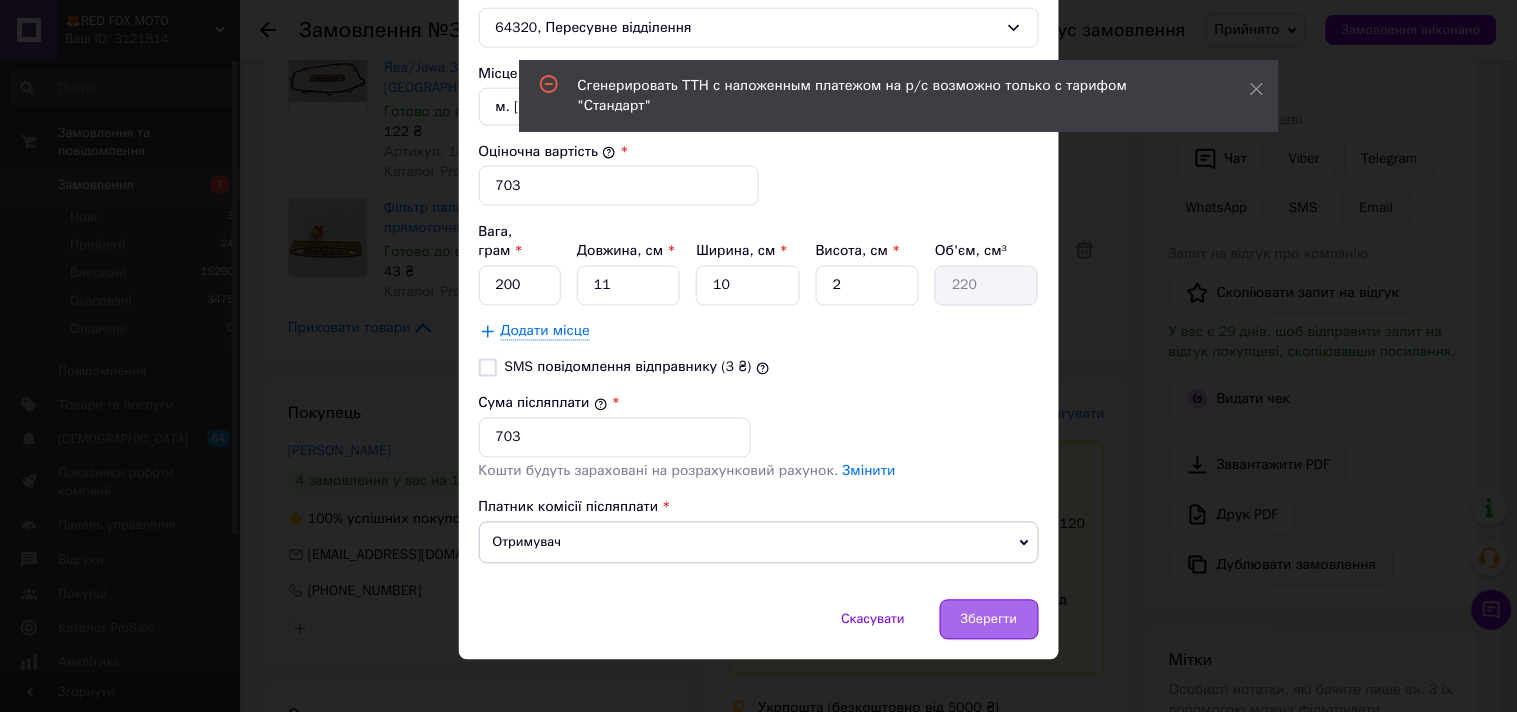 click on "Зберегти" at bounding box center (989, 620) 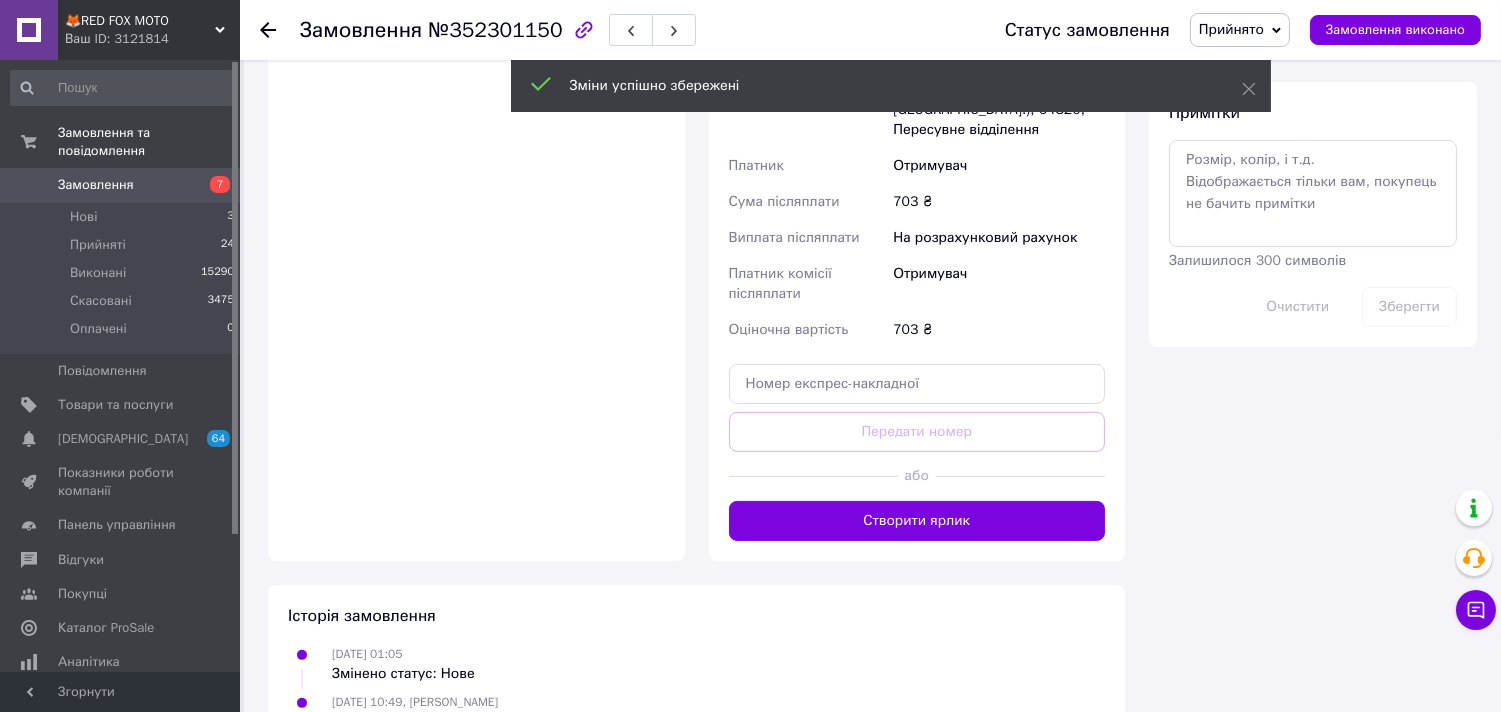 scroll, scrollTop: 1091, scrollLeft: 0, axis: vertical 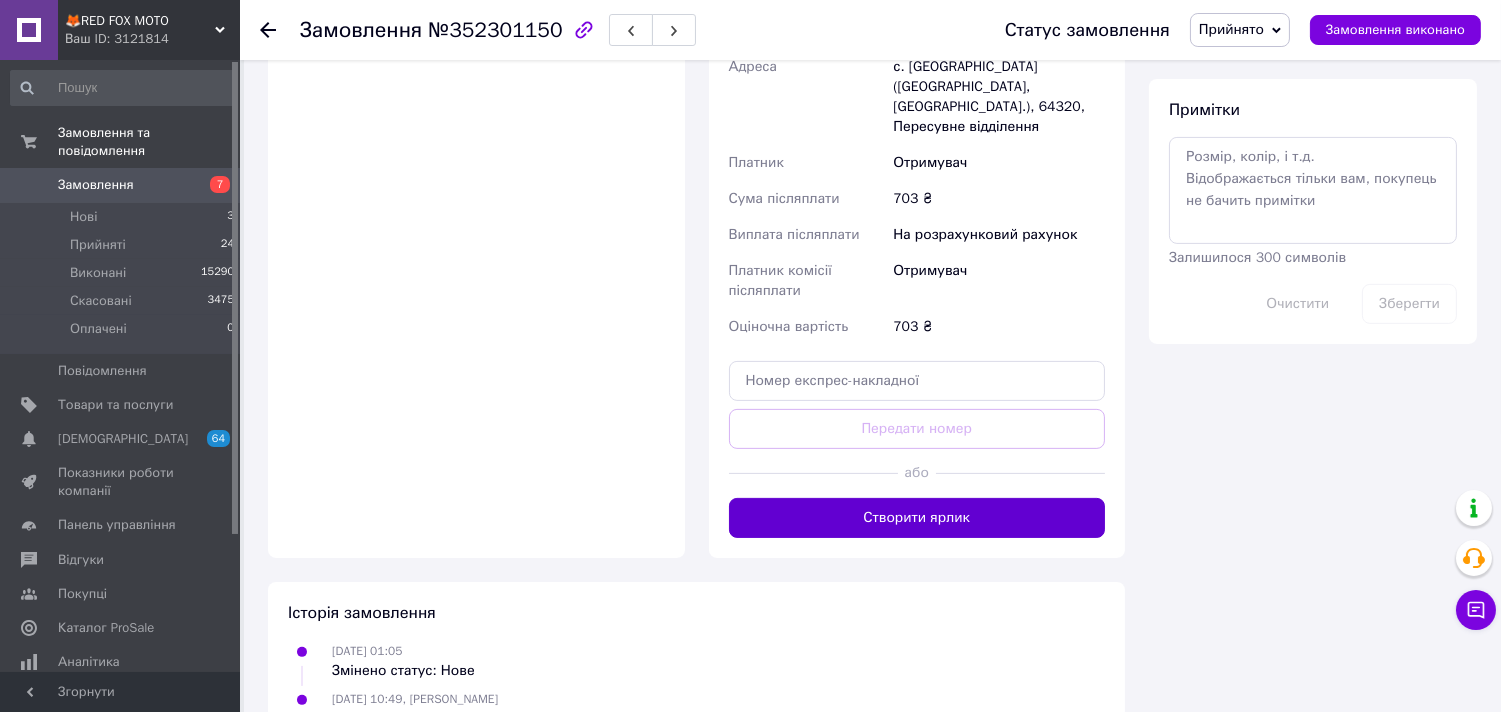 click on "Створити ярлик" at bounding box center (917, 518) 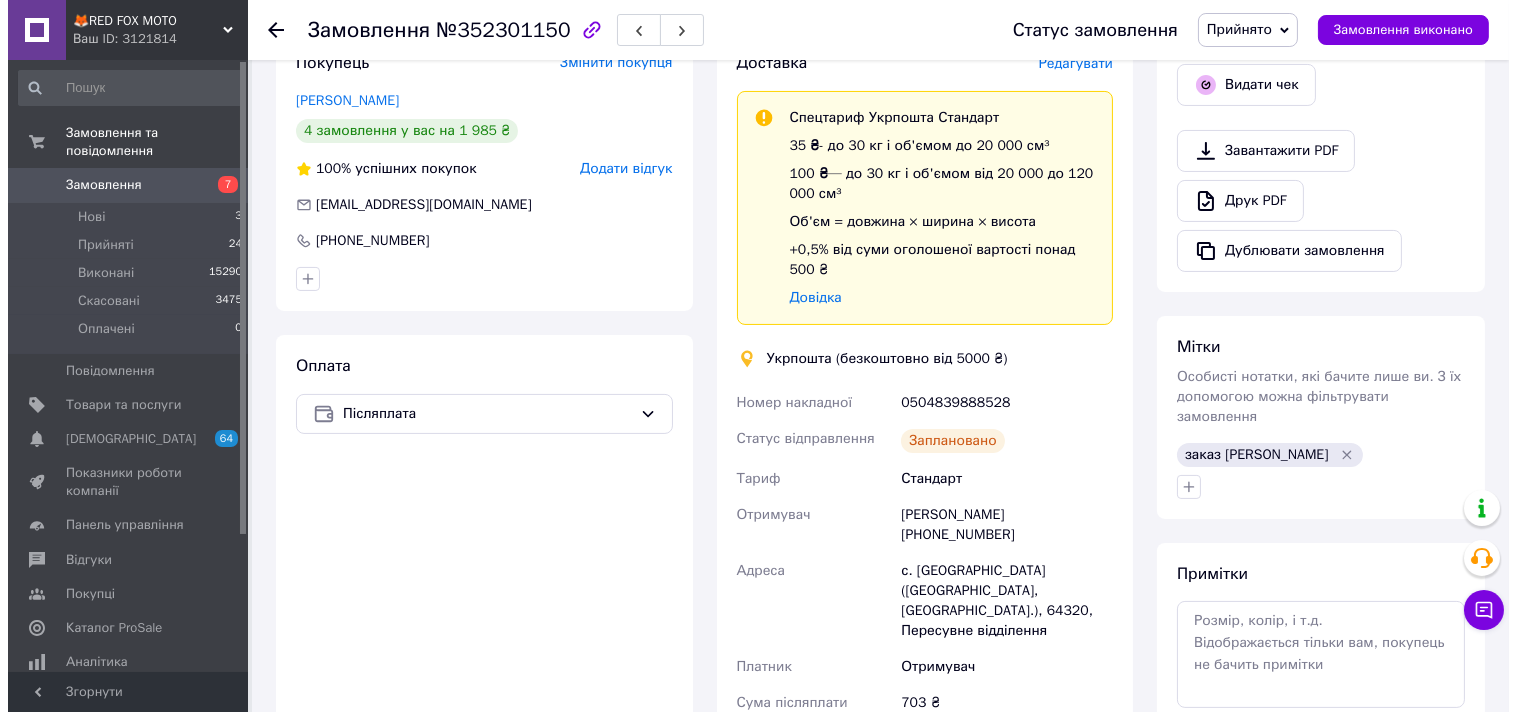 scroll, scrollTop: 646, scrollLeft: 0, axis: vertical 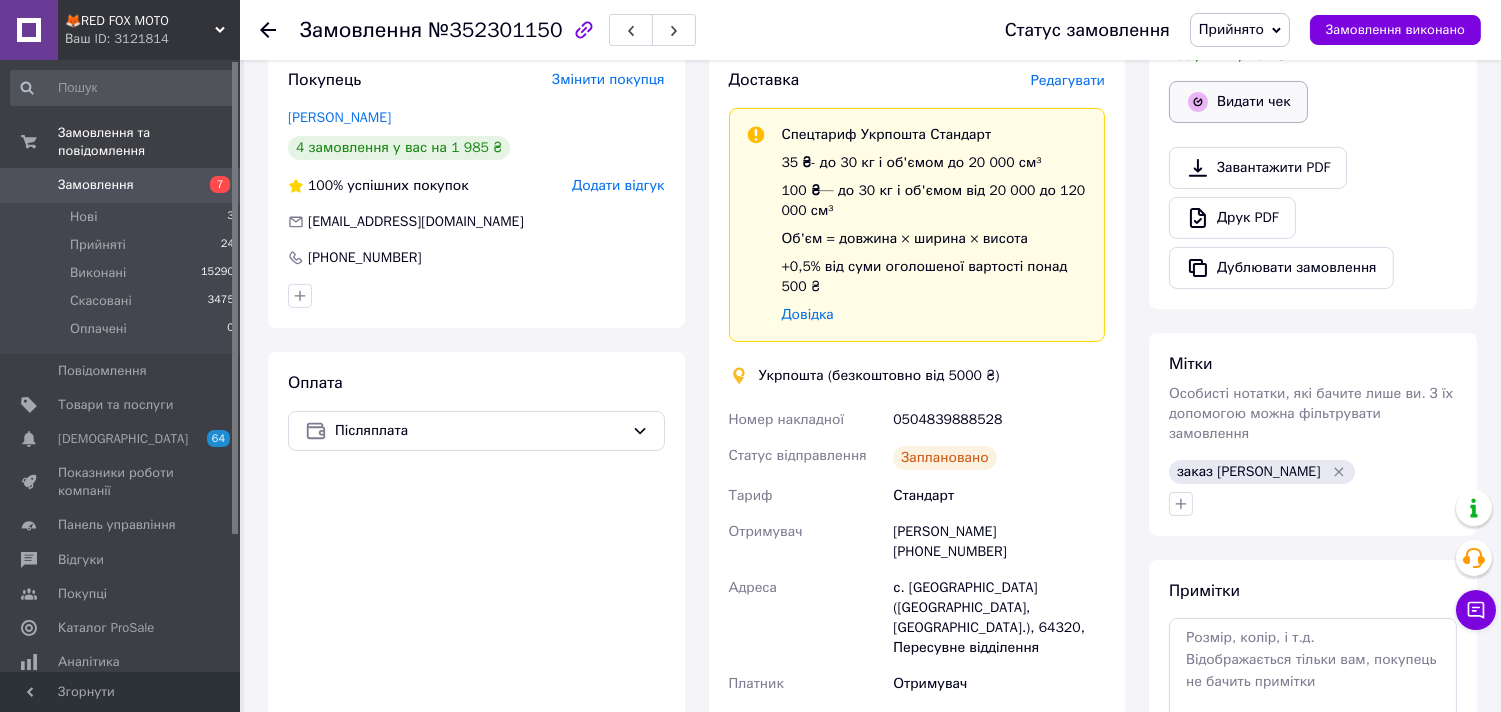 click on "Видати чек" at bounding box center (1238, 102) 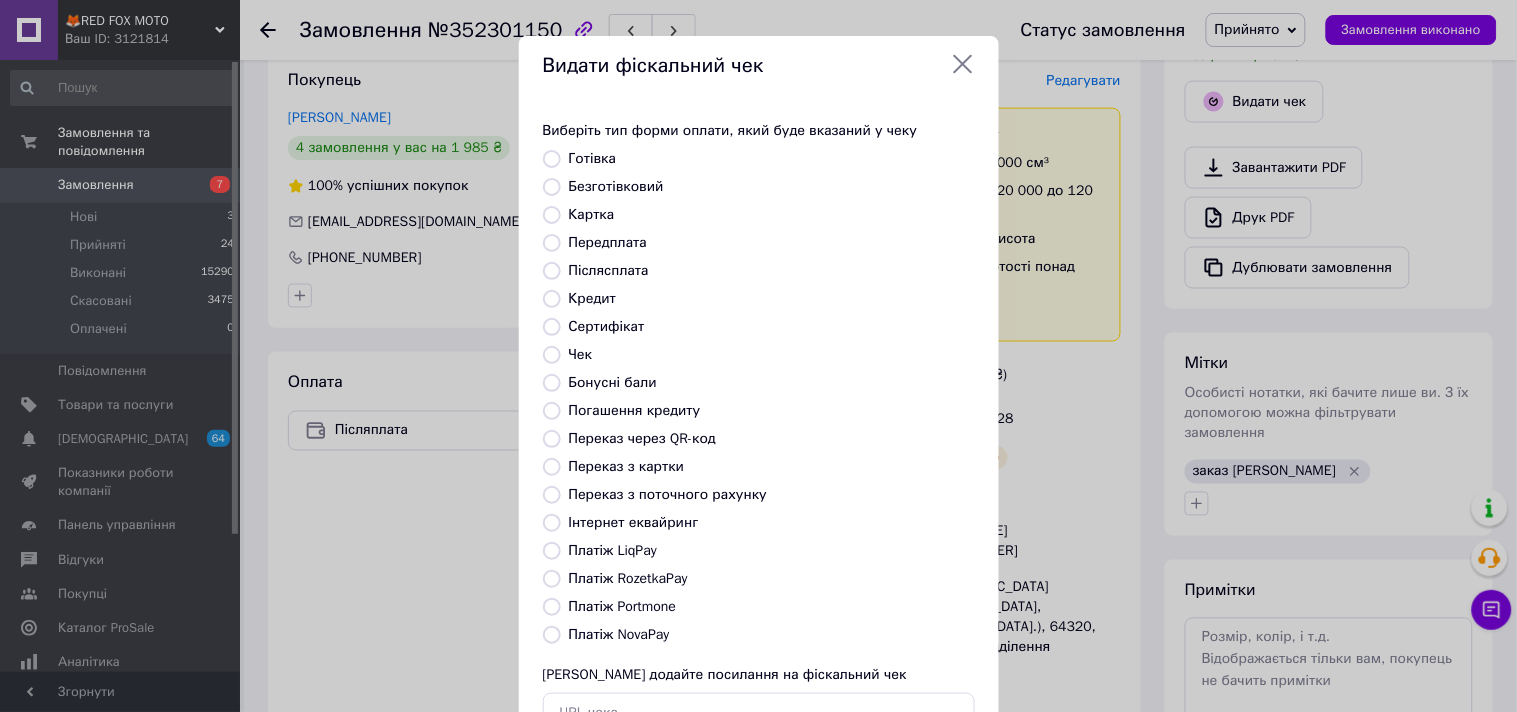 click on "Безготівковий" at bounding box center [552, 187] 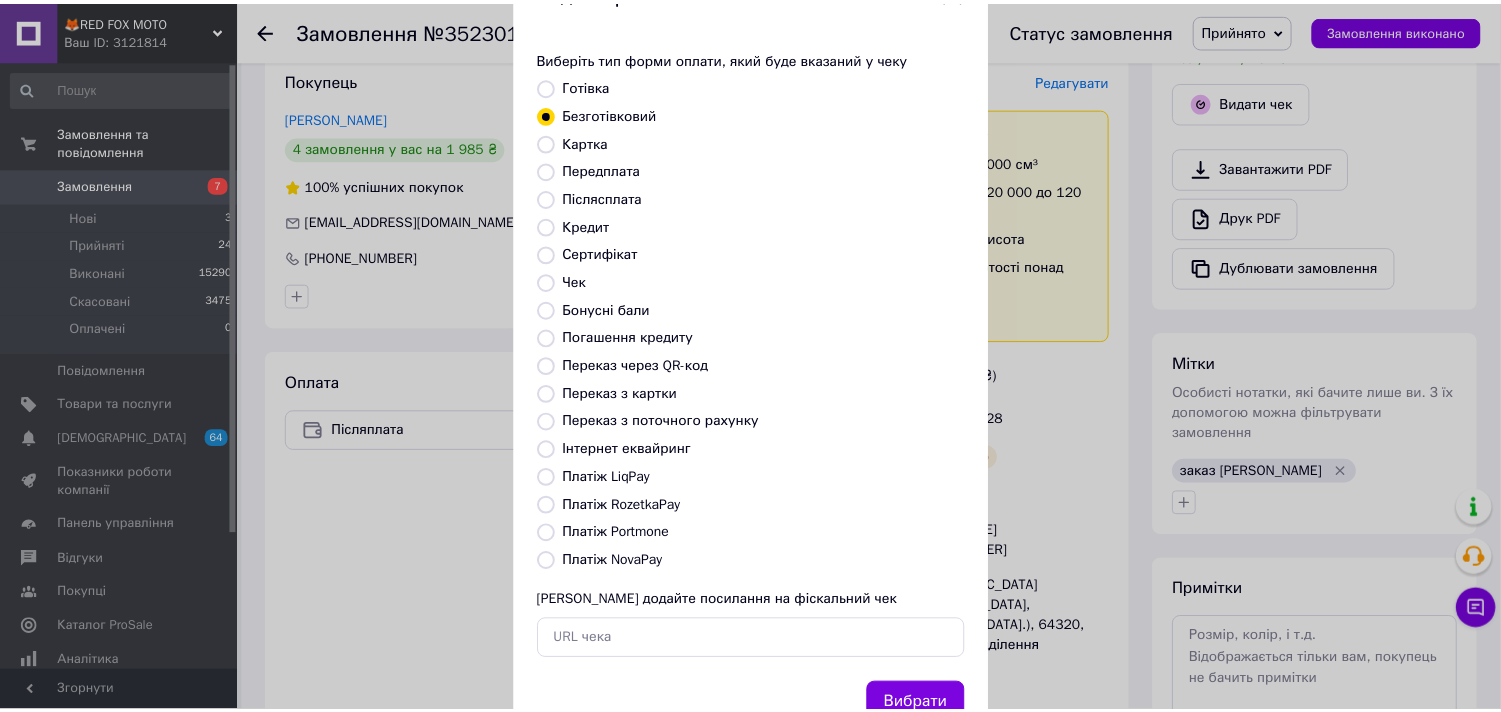 scroll, scrollTop: 147, scrollLeft: 0, axis: vertical 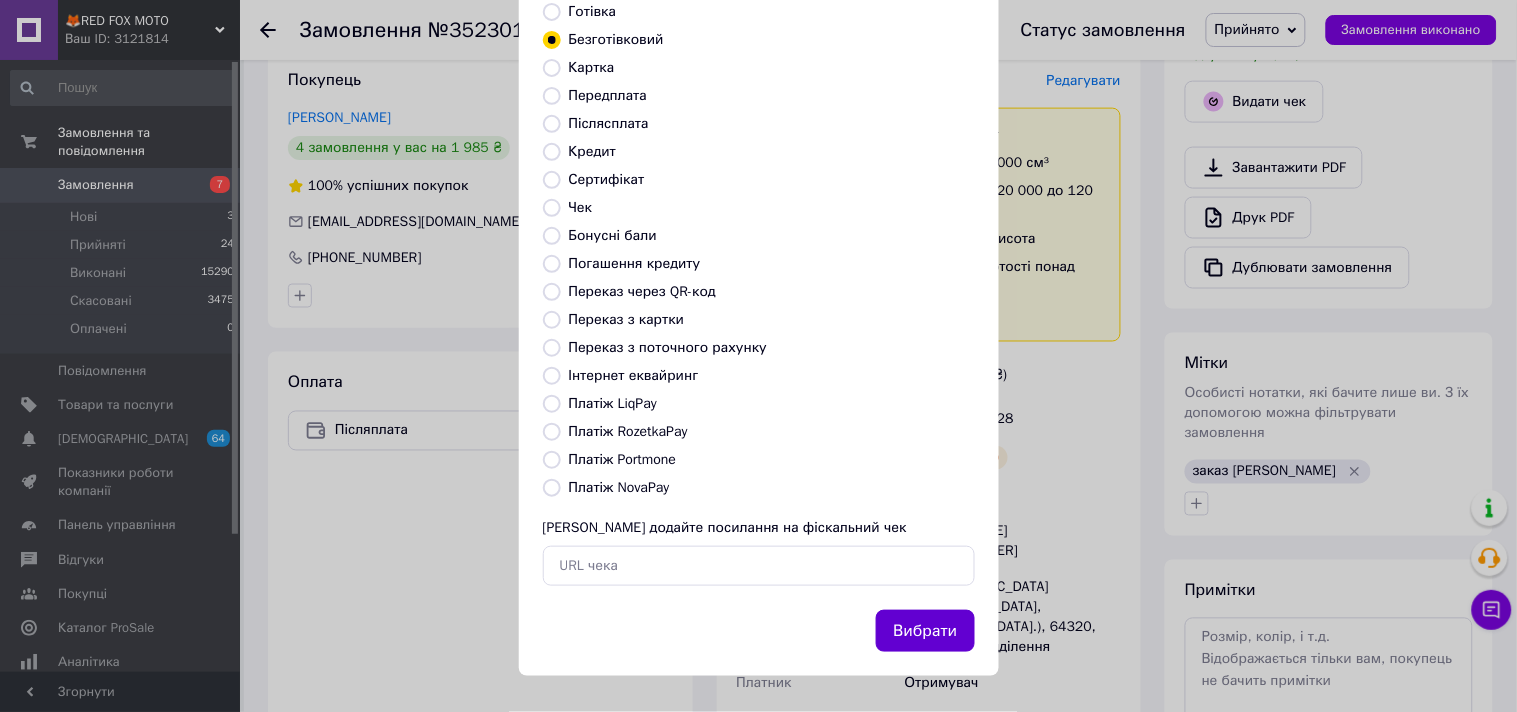 click on "Вибрати" at bounding box center (925, 631) 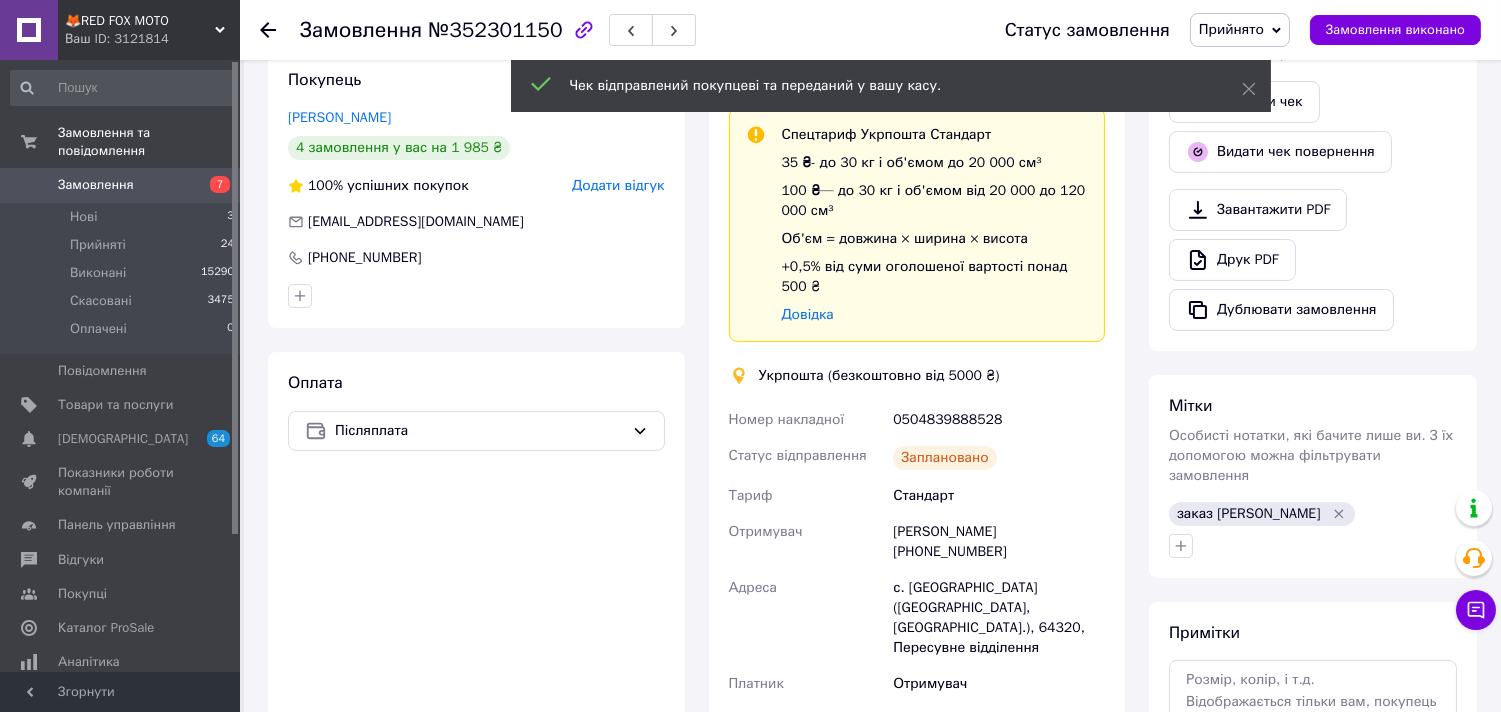 click on "Чек відправлений покупцеві та переданий у вашу касу." at bounding box center (891, 86) 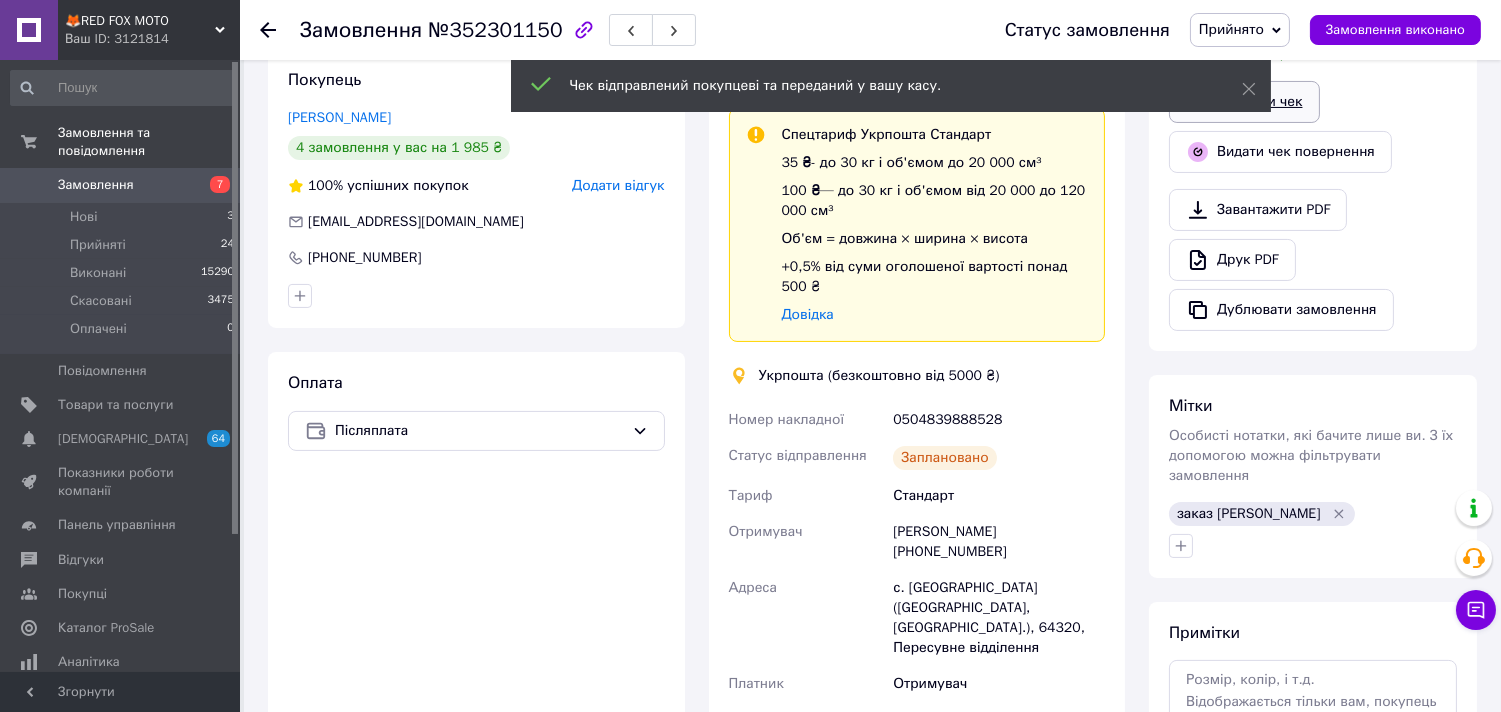 click on "Відкрити чек" at bounding box center [1244, 102] 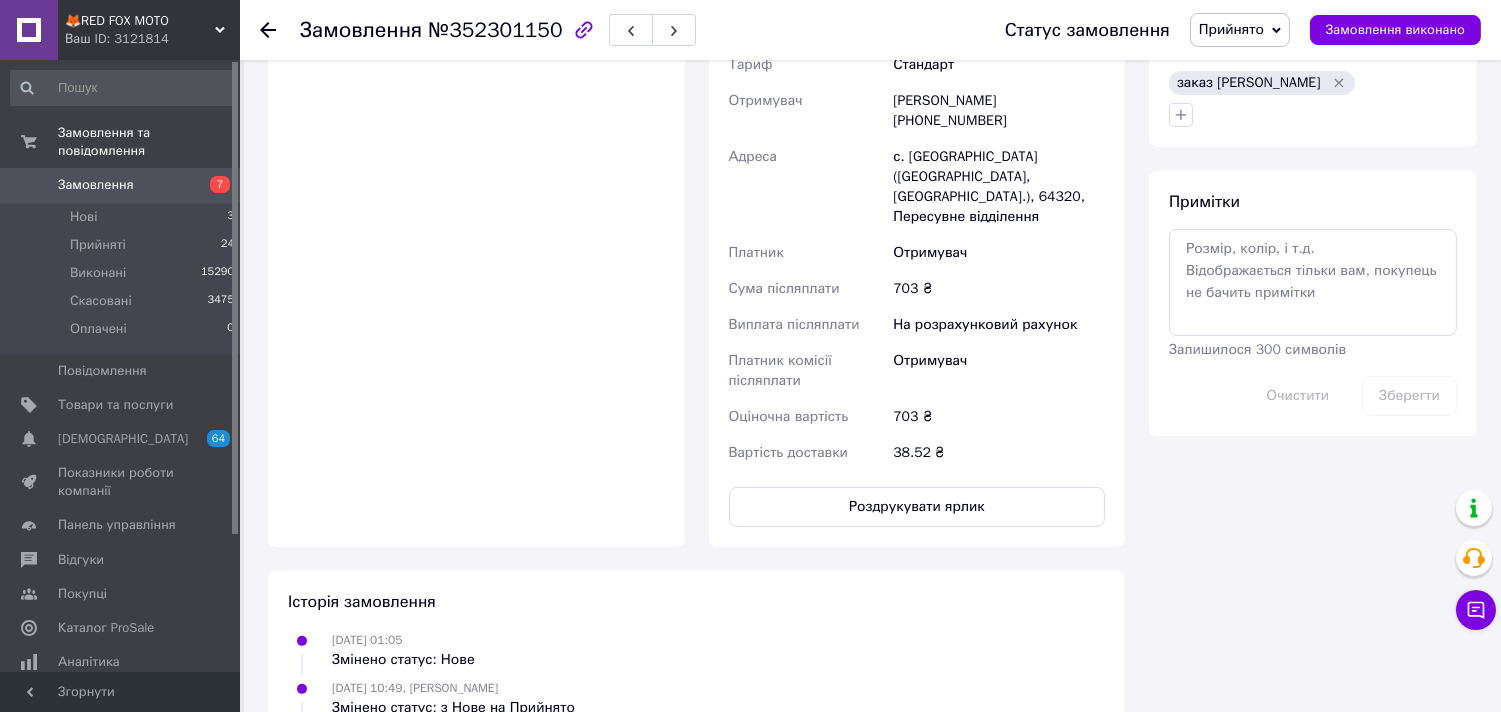 scroll, scrollTop: 1091, scrollLeft: 0, axis: vertical 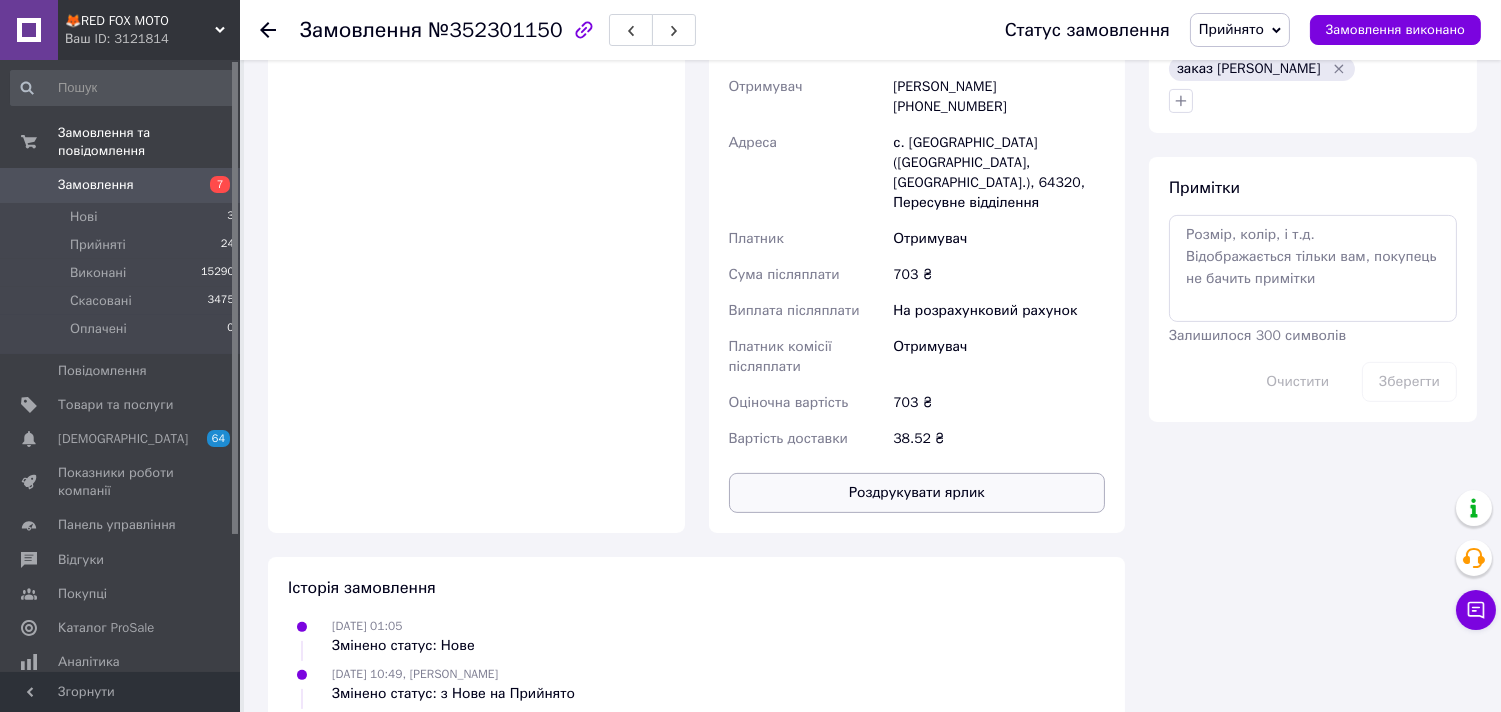 click on "Роздрукувати ярлик" at bounding box center (917, 493) 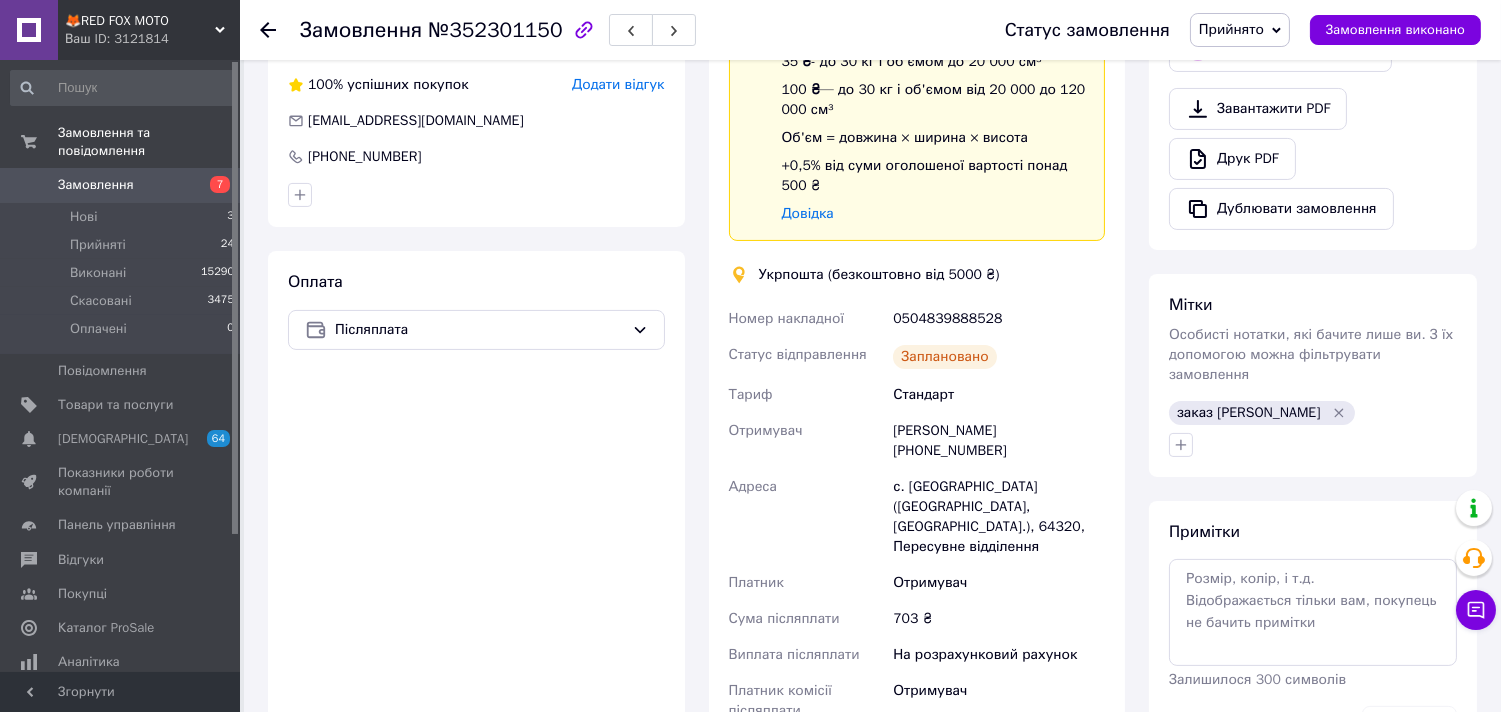 scroll, scrollTop: 535, scrollLeft: 0, axis: vertical 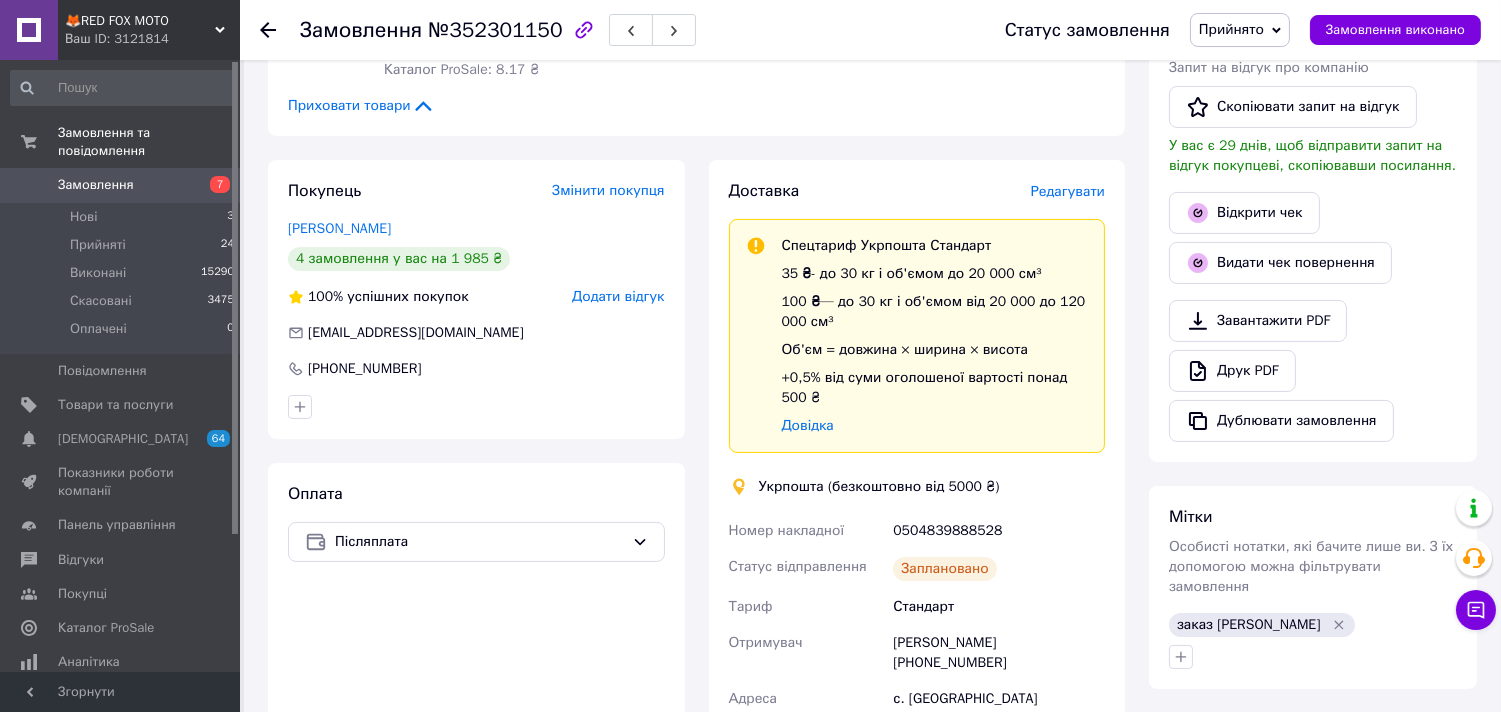 click 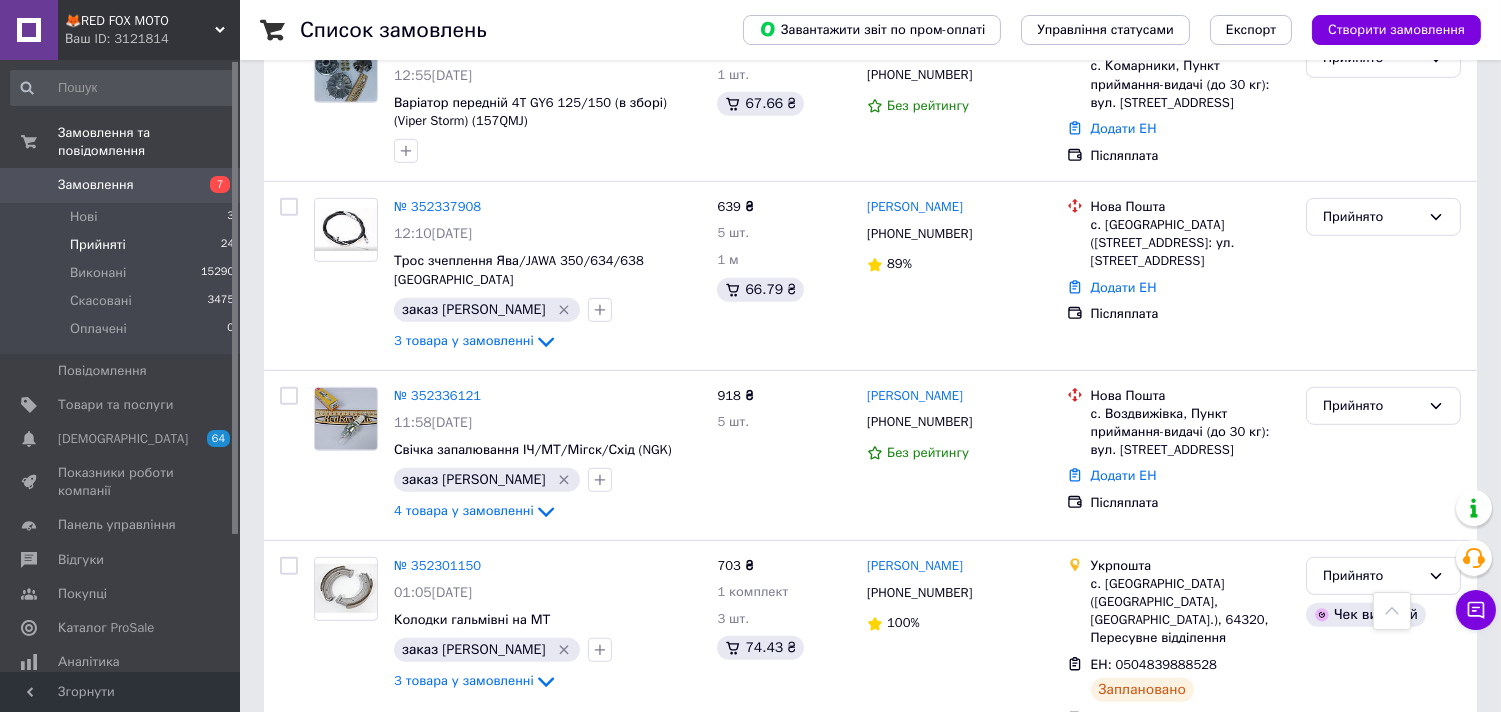 scroll, scrollTop: 2136, scrollLeft: 0, axis: vertical 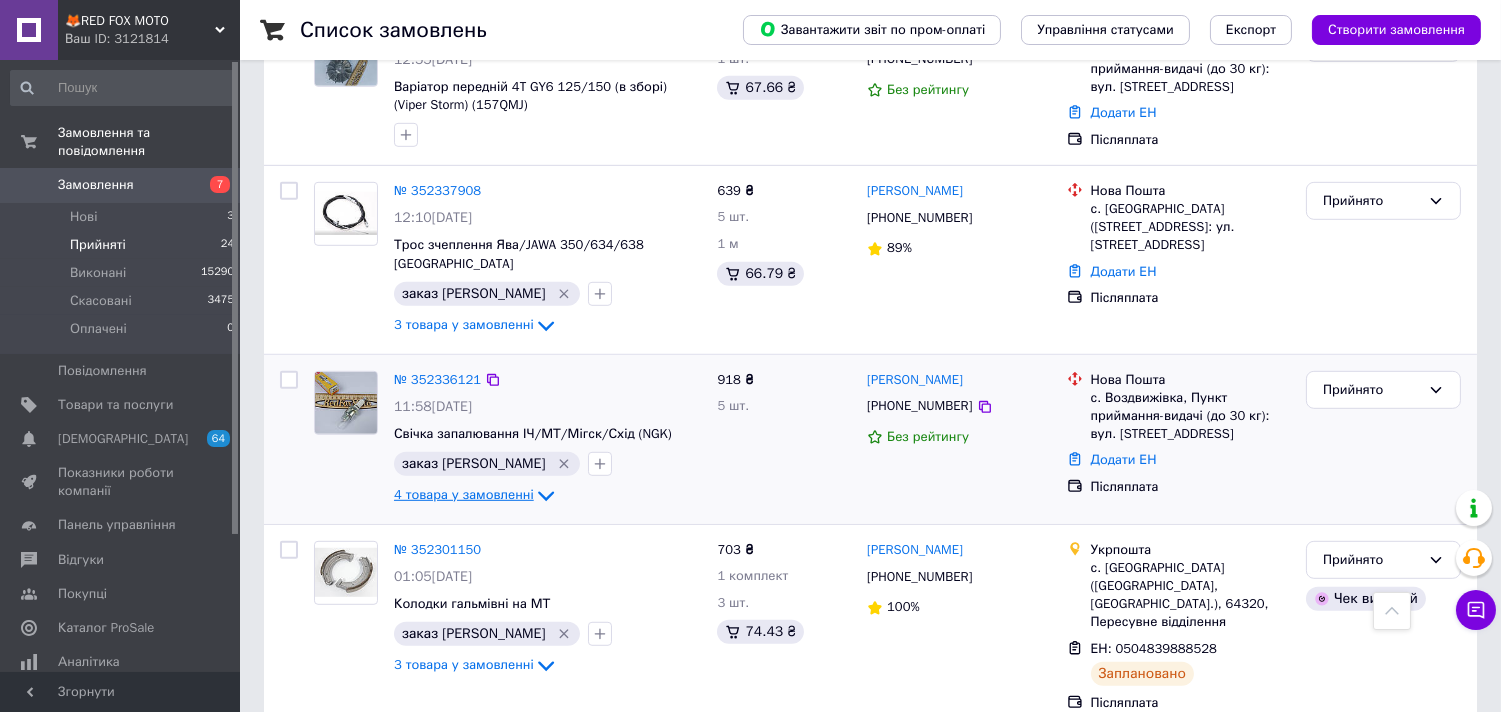 click on "4 товара у замовленні" at bounding box center [464, 494] 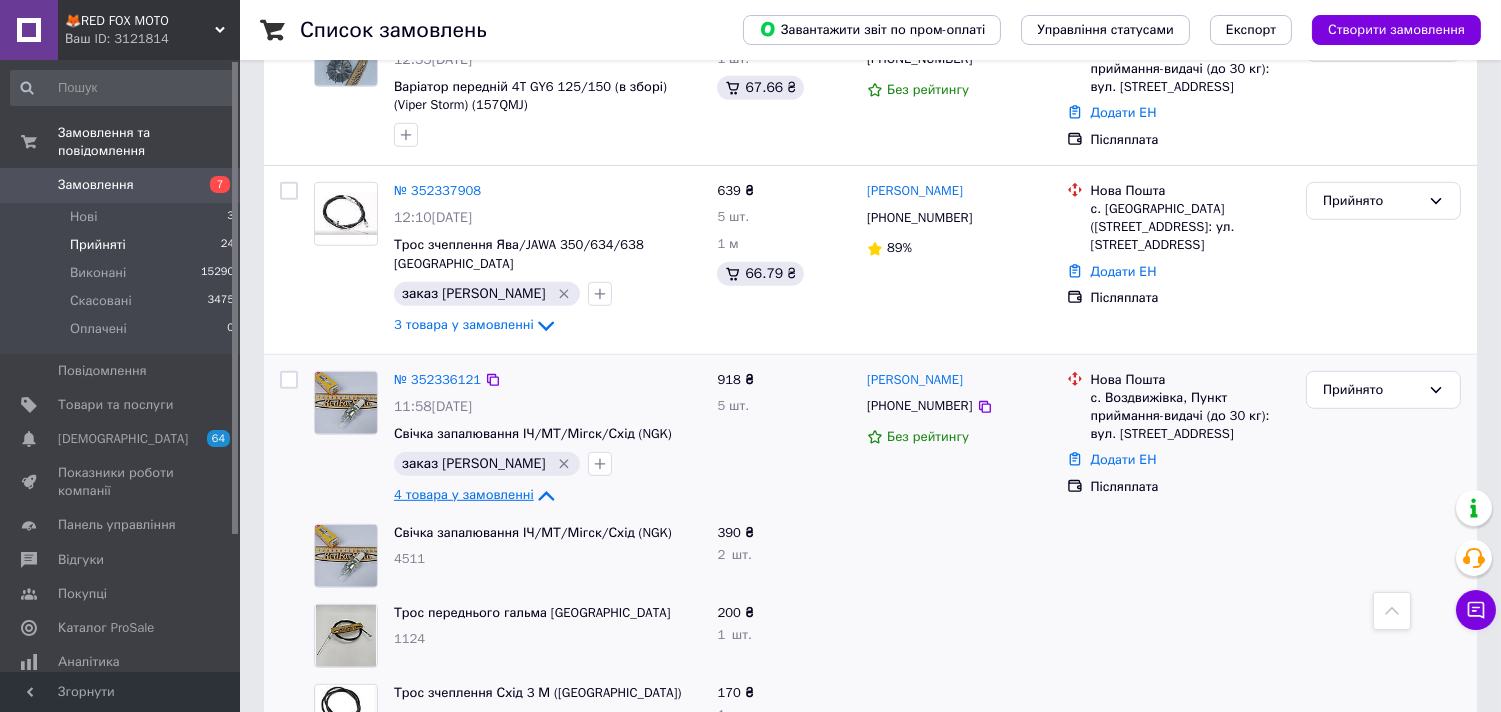 click on "4 товара у замовленні" at bounding box center (464, 494) 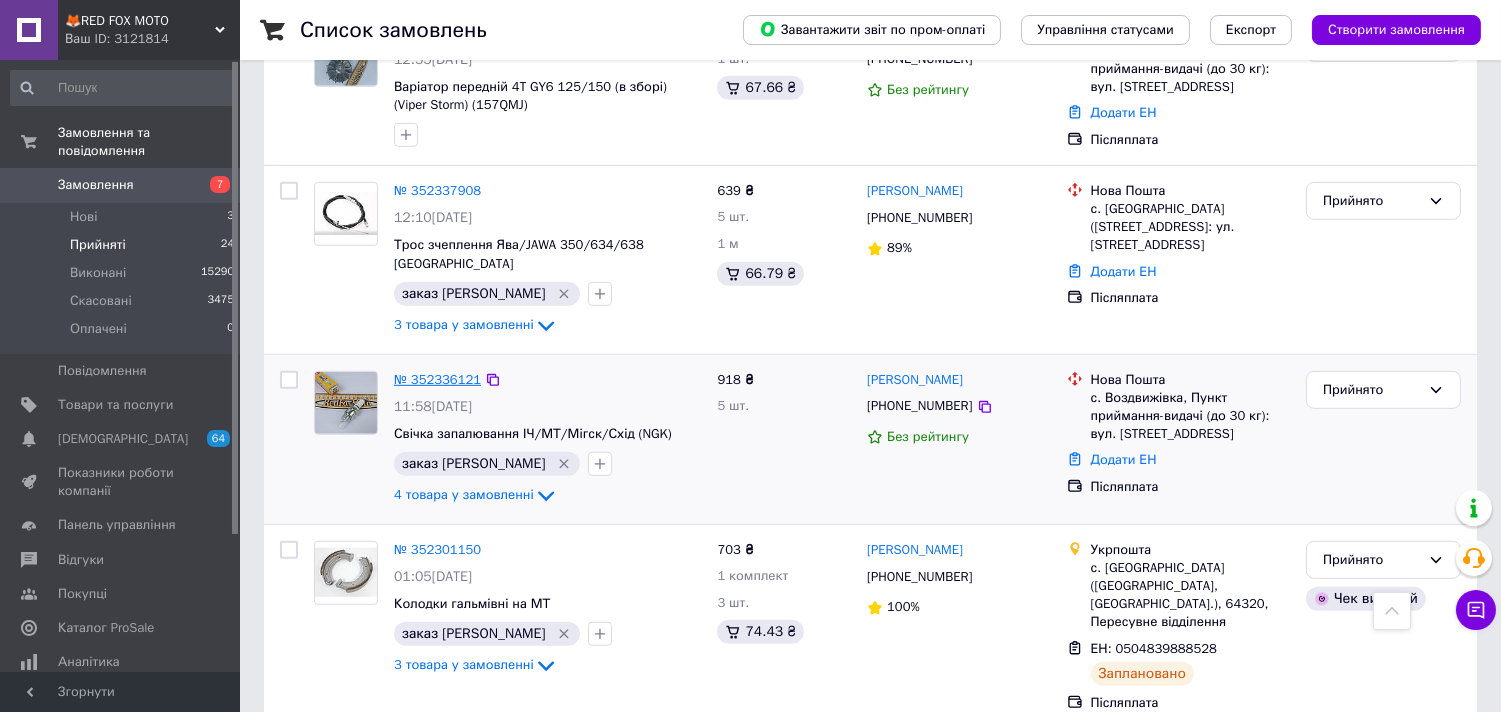 click on "№ 352336121" at bounding box center (437, 379) 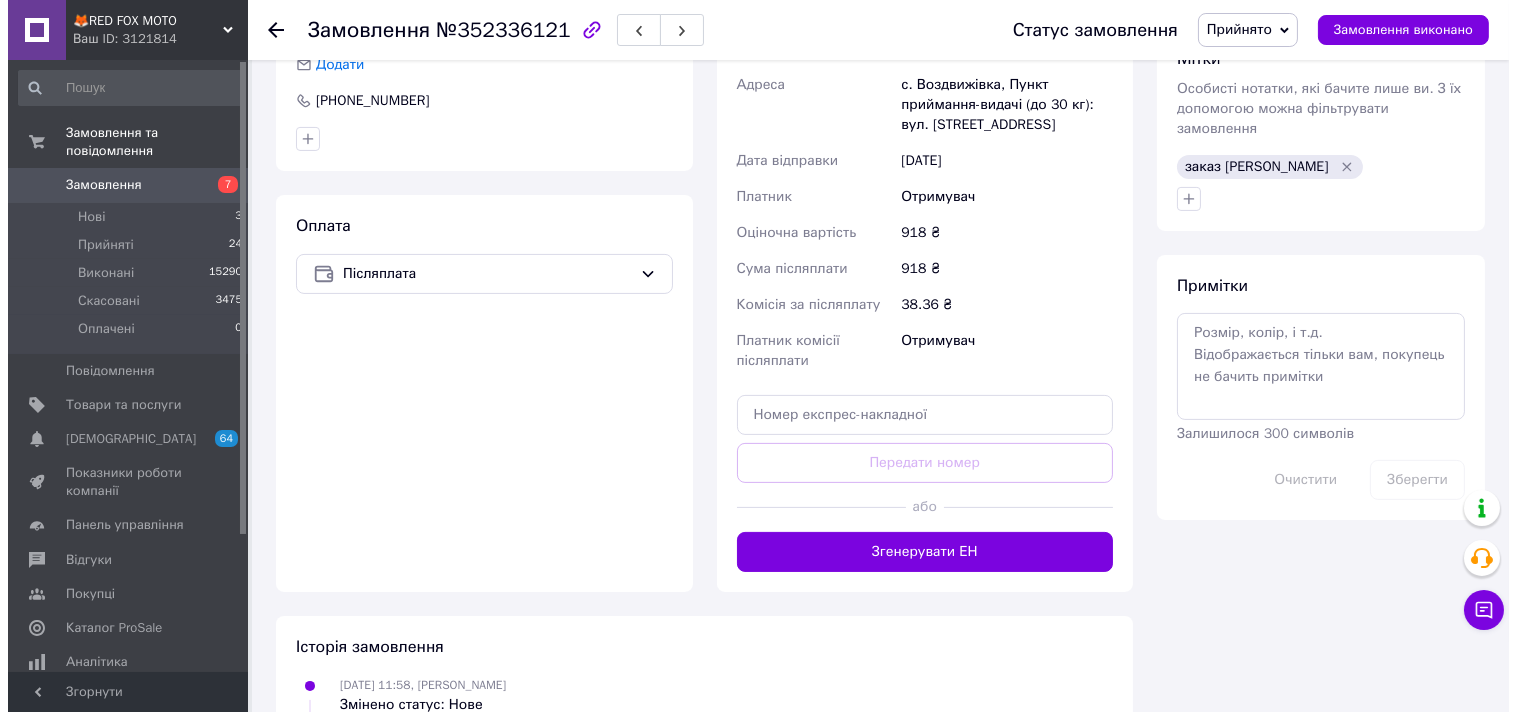 scroll, scrollTop: 643, scrollLeft: 0, axis: vertical 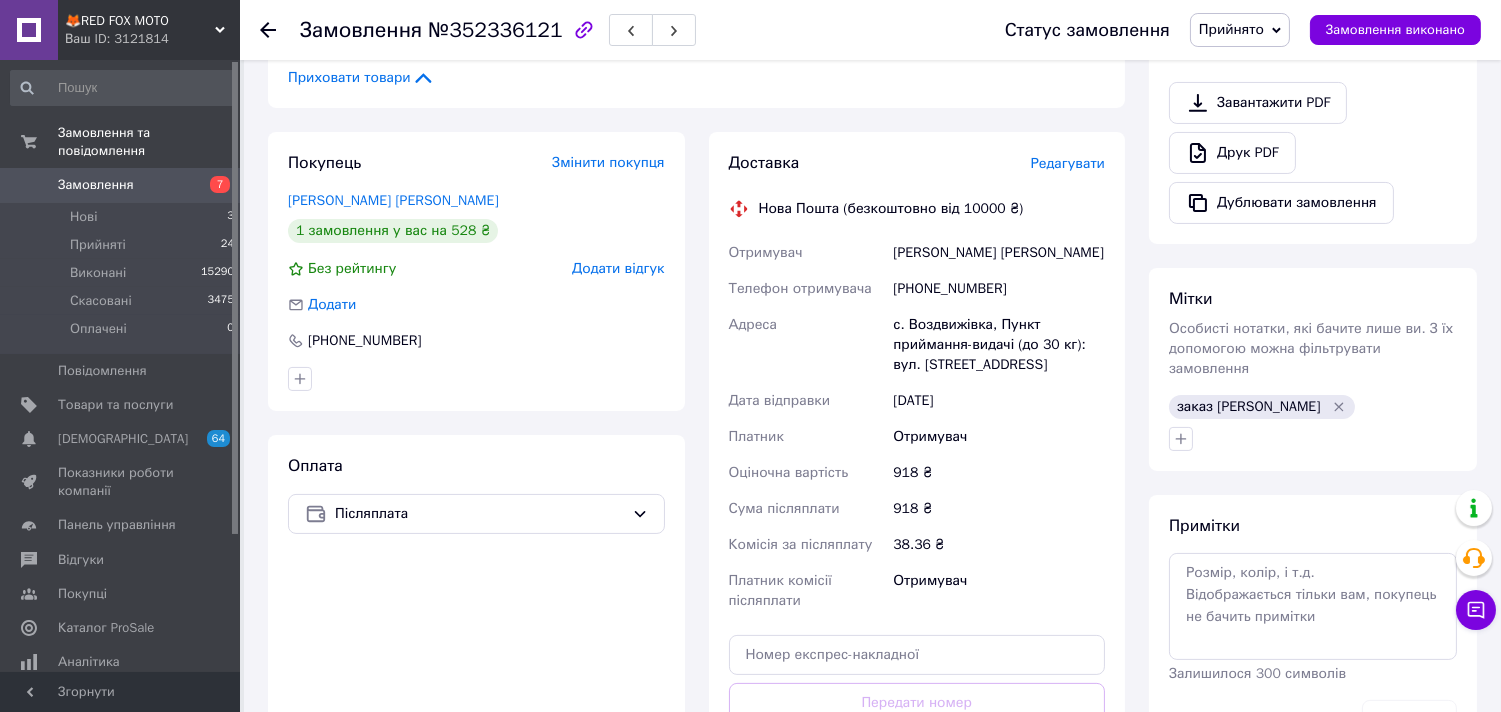 click on "Редагувати" at bounding box center (1068, 163) 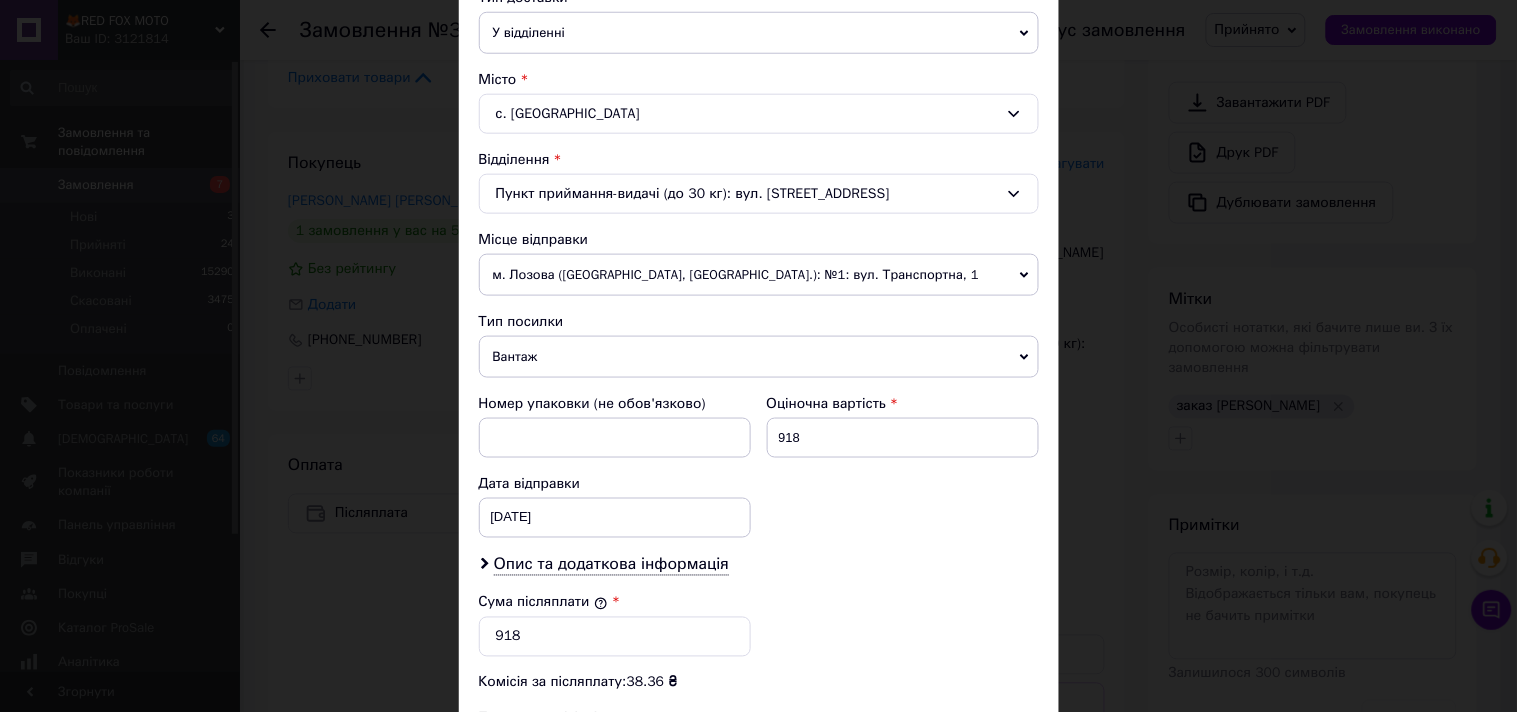 scroll, scrollTop: 666, scrollLeft: 0, axis: vertical 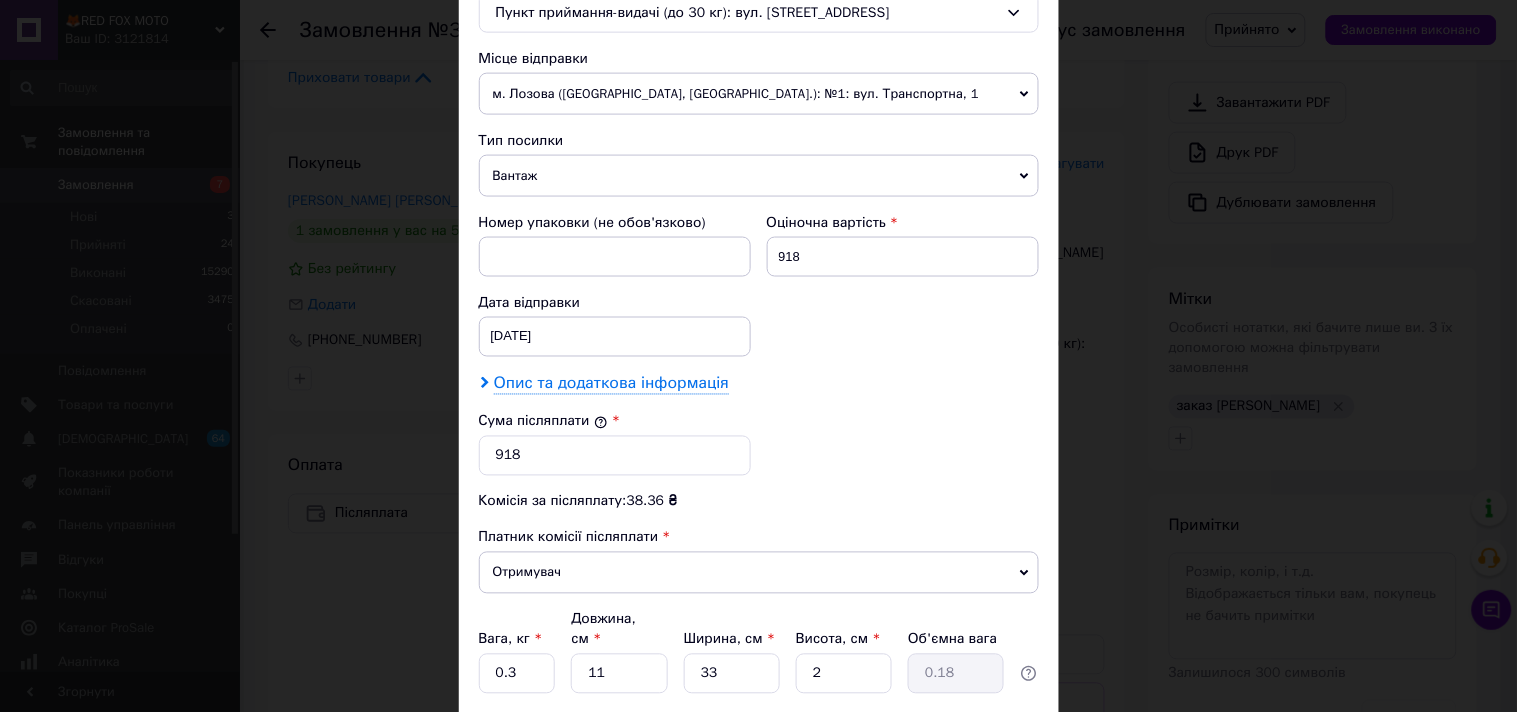 click on "Опис та додаткова інформація" at bounding box center (611, 384) 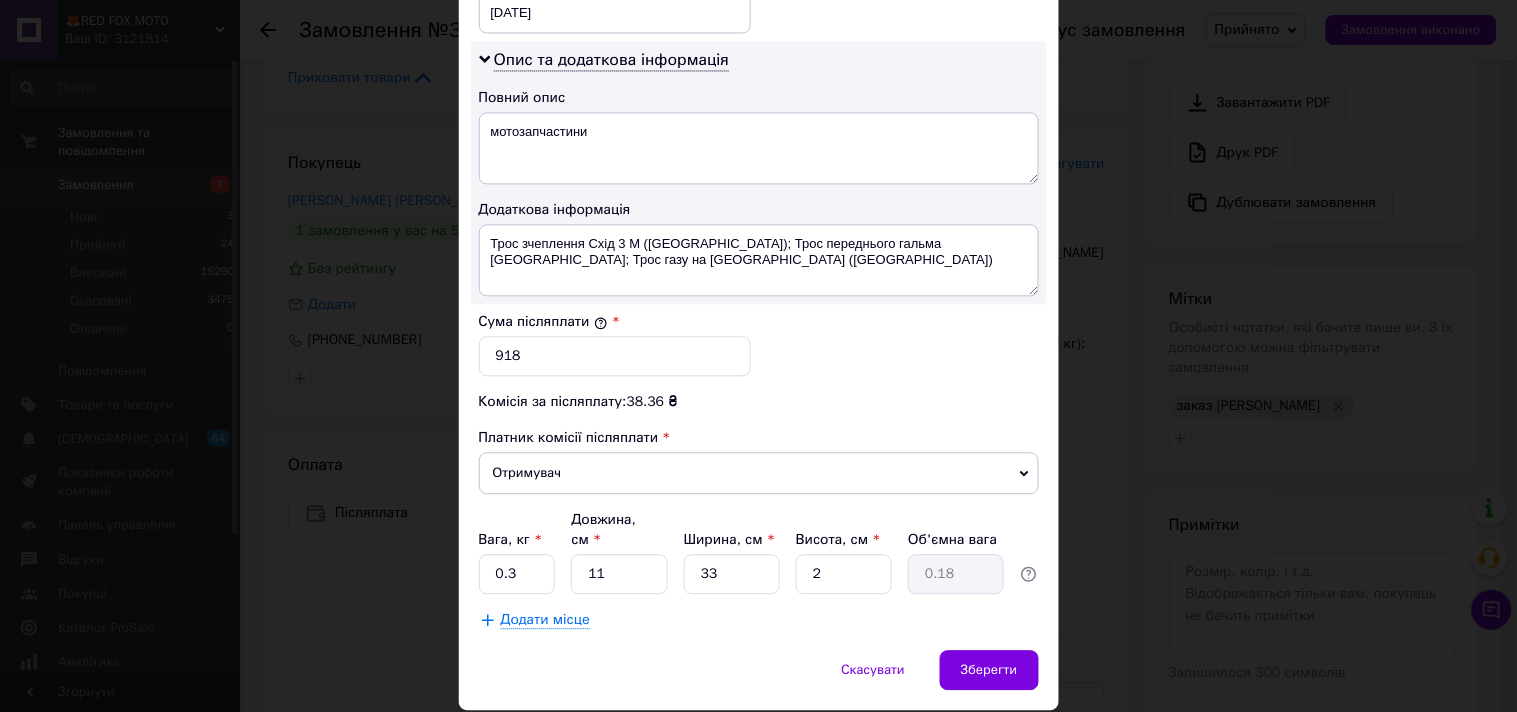 scroll, scrollTop: 1000, scrollLeft: 0, axis: vertical 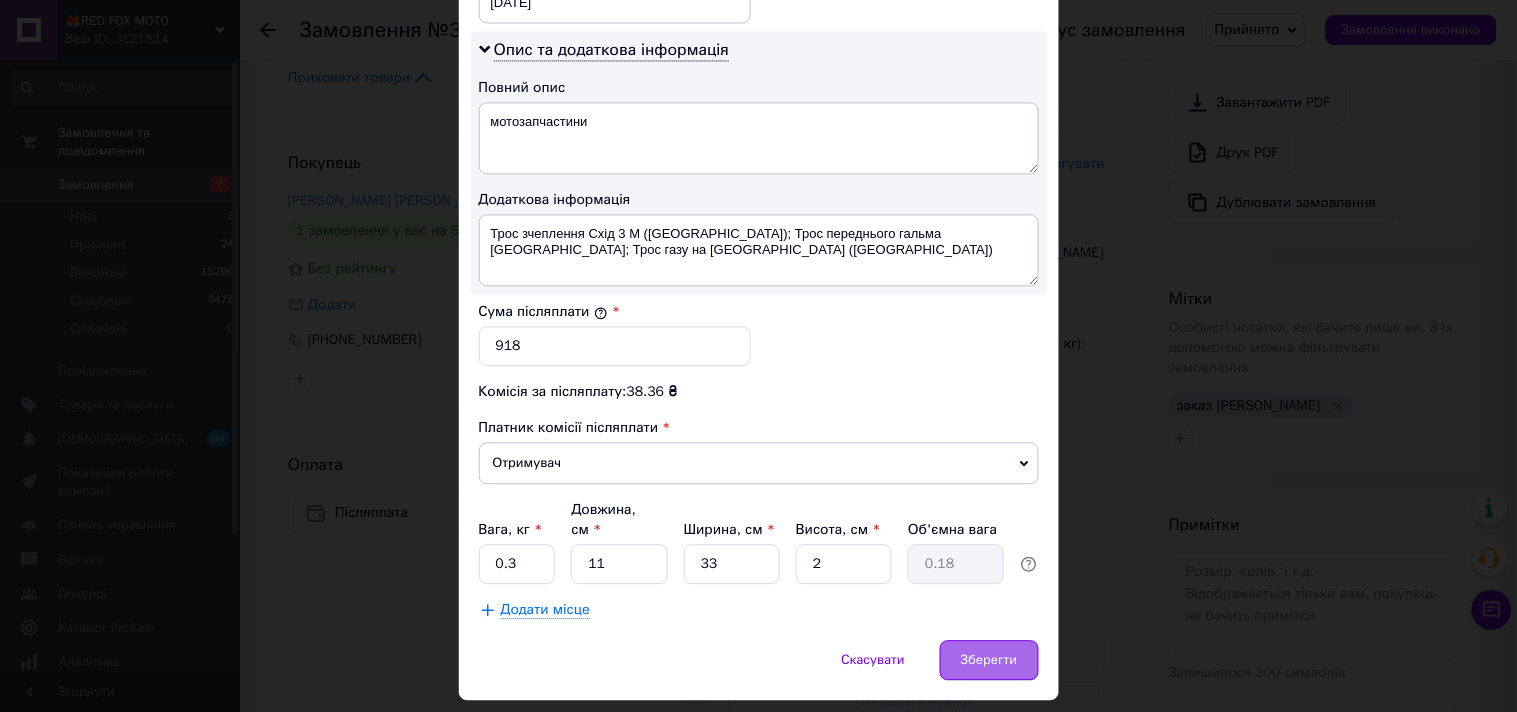 click on "Зберегти" at bounding box center [989, 660] 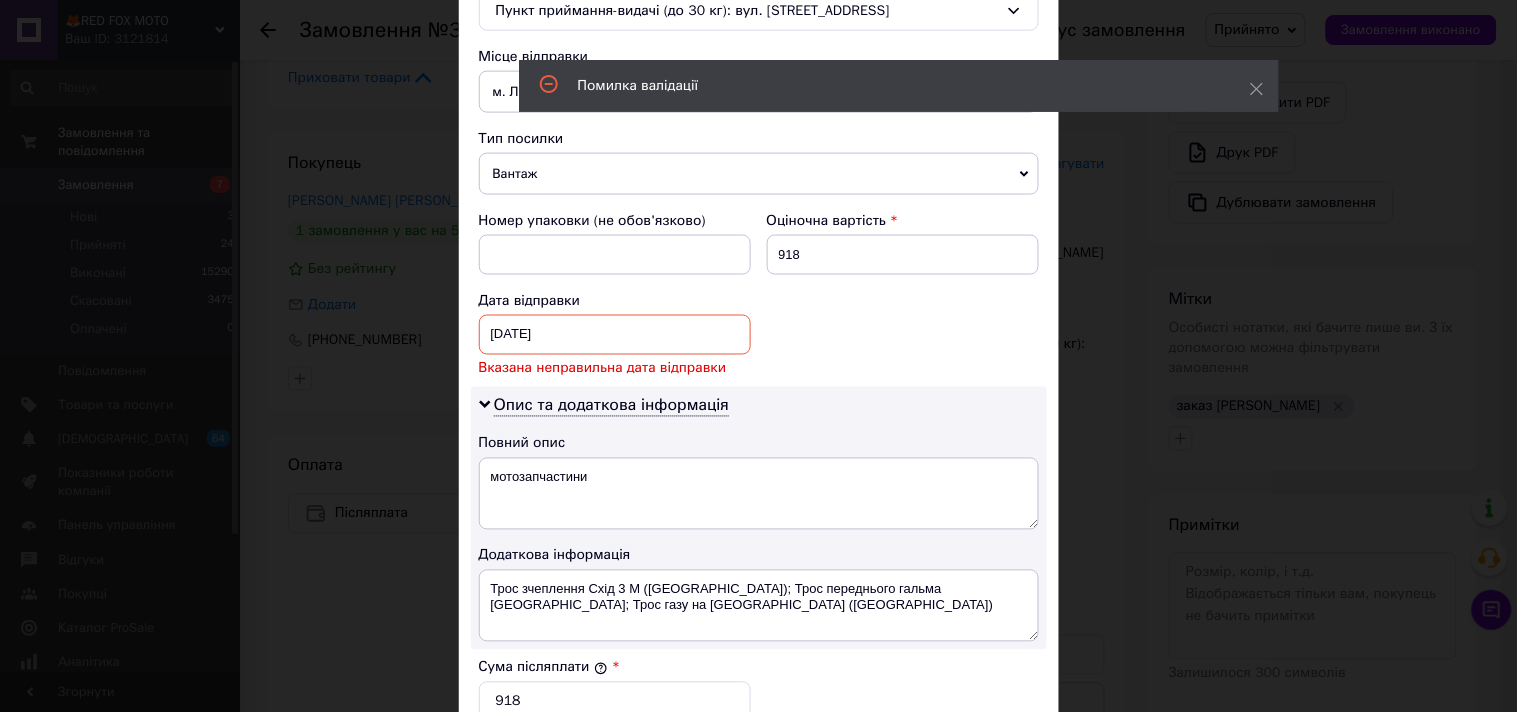 scroll, scrollTop: 666, scrollLeft: 0, axis: vertical 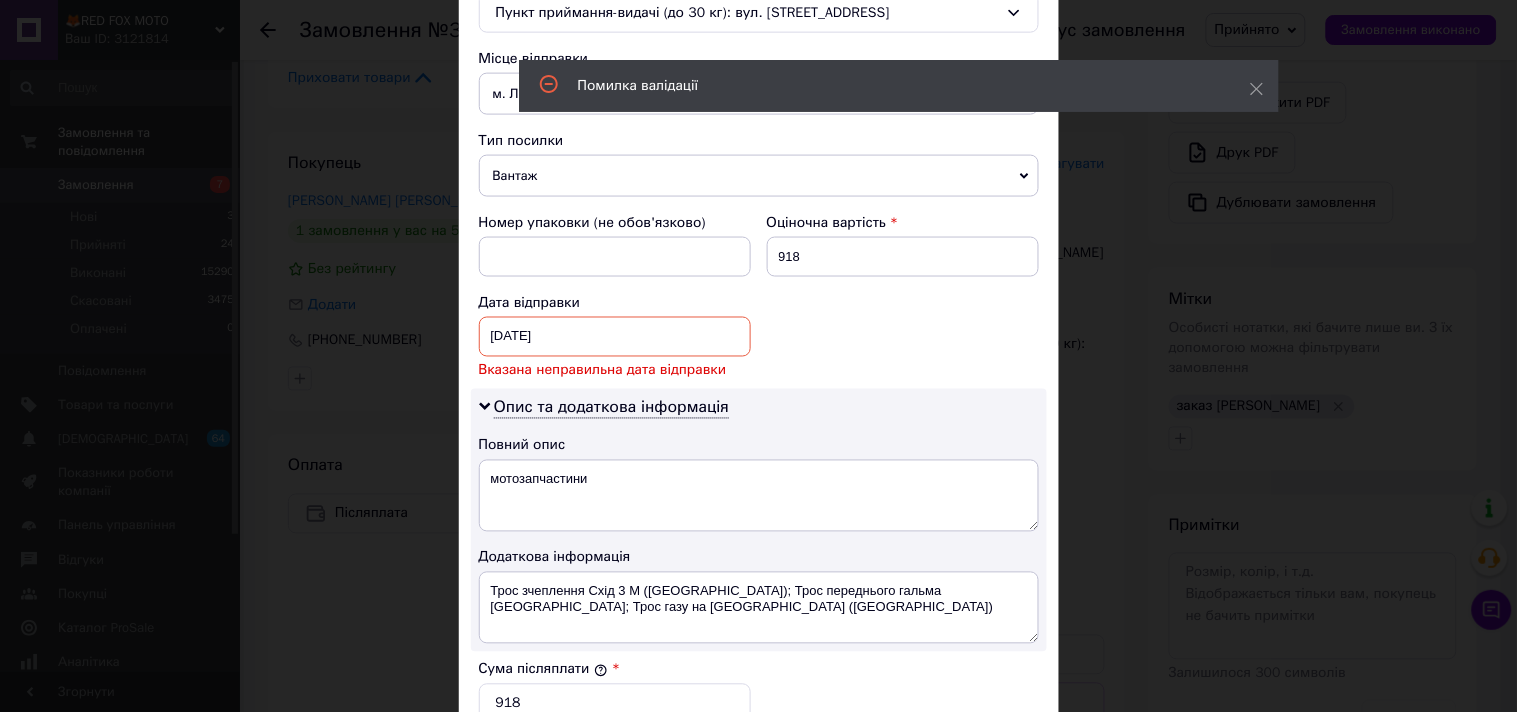 click on "[DATE] < 2025 > < Июль > Пн Вт Ср Чт Пт Сб Вс 30 1 2 3 4 5 6 7 8 9 10 11 12 13 14 15 16 17 18 19 20 21 22 23 24 25 26 27 28 29 30 31 1 2 3 4 5 6 7 8 9 10" at bounding box center [615, 337] 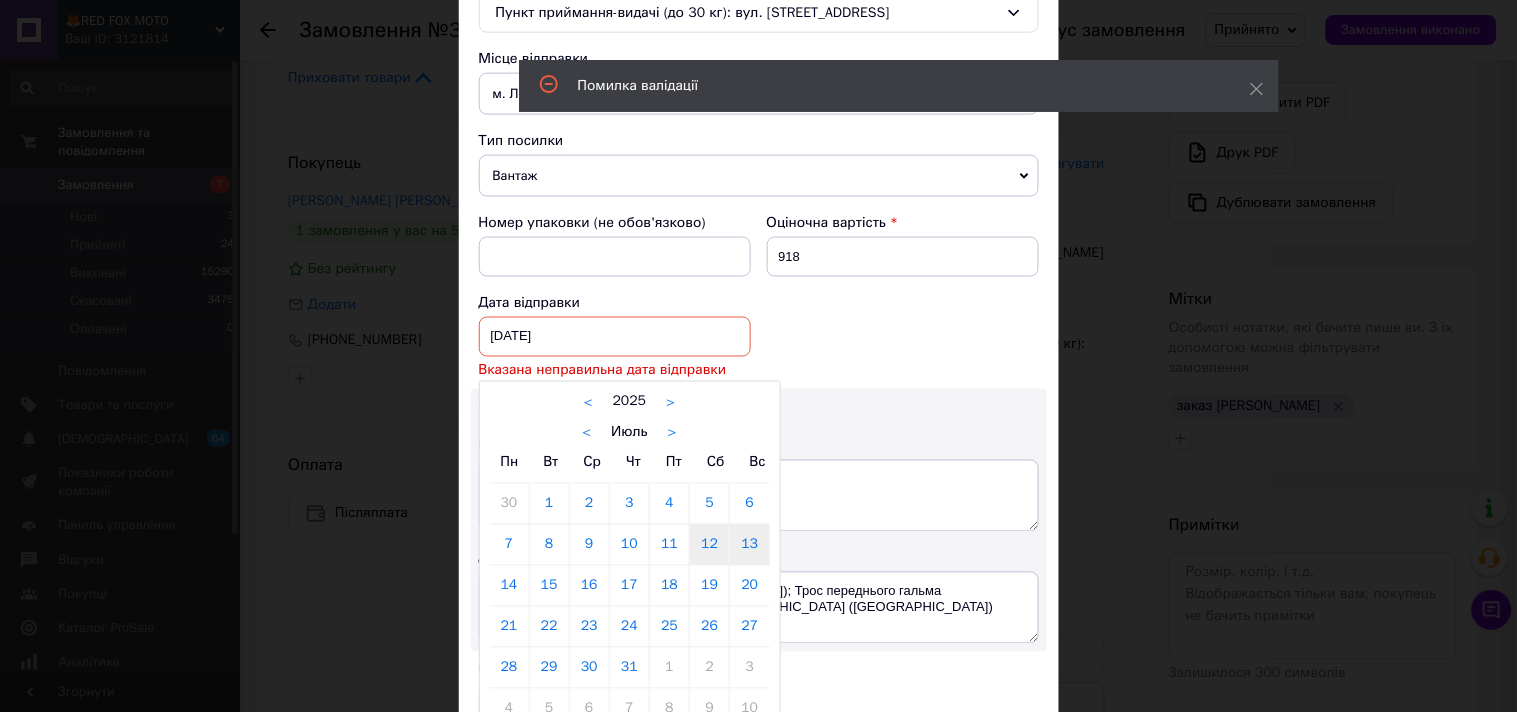 click on "13" at bounding box center (749, 545) 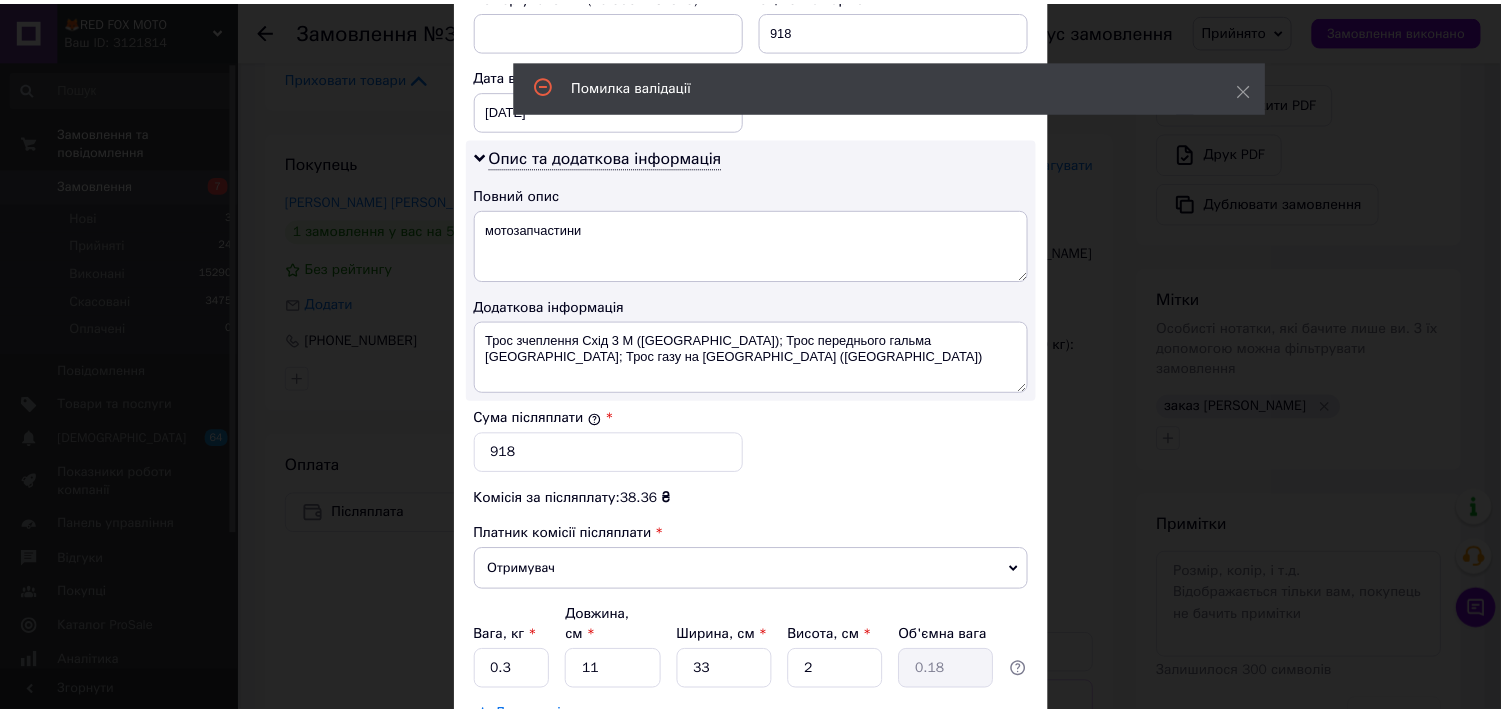 scroll, scrollTop: 1041, scrollLeft: 0, axis: vertical 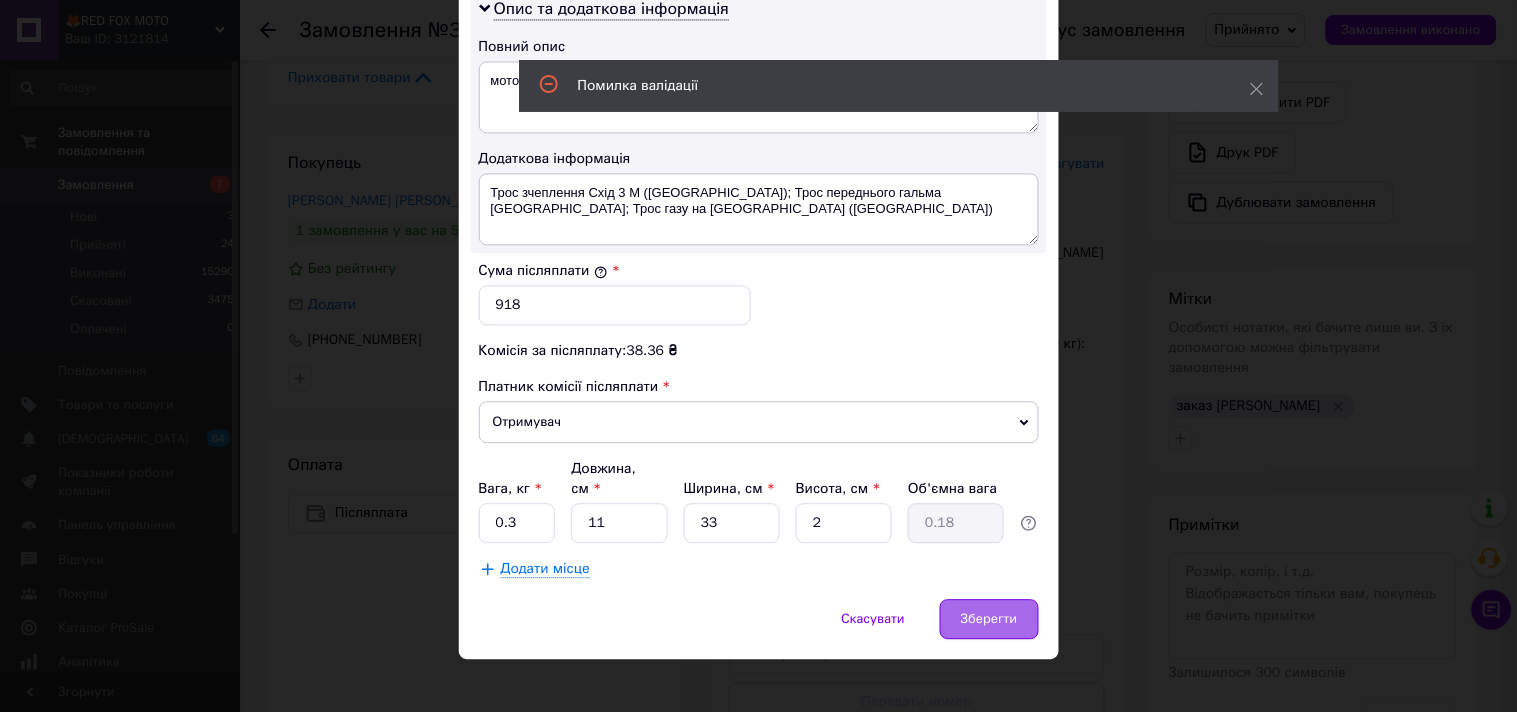 click on "Зберегти" at bounding box center (989, 619) 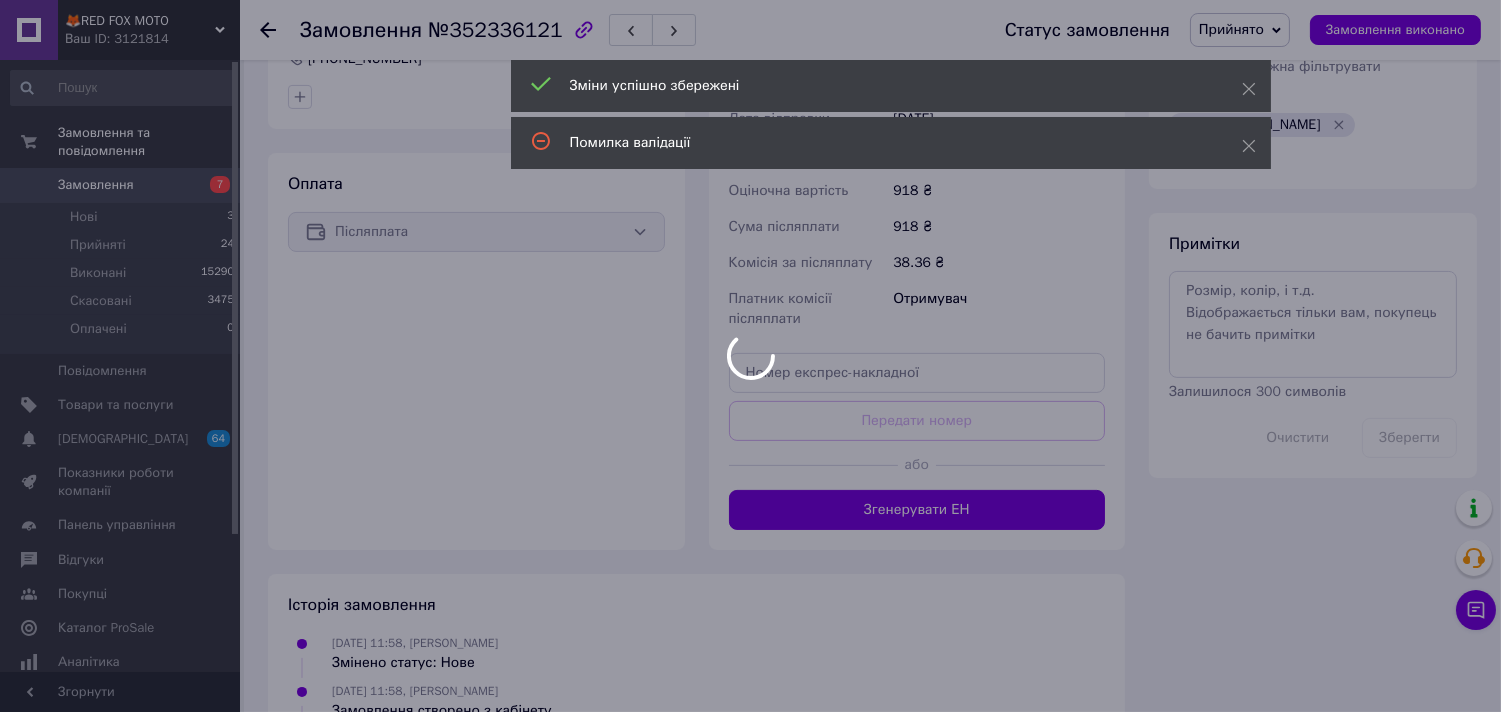 scroll, scrollTop: 976, scrollLeft: 0, axis: vertical 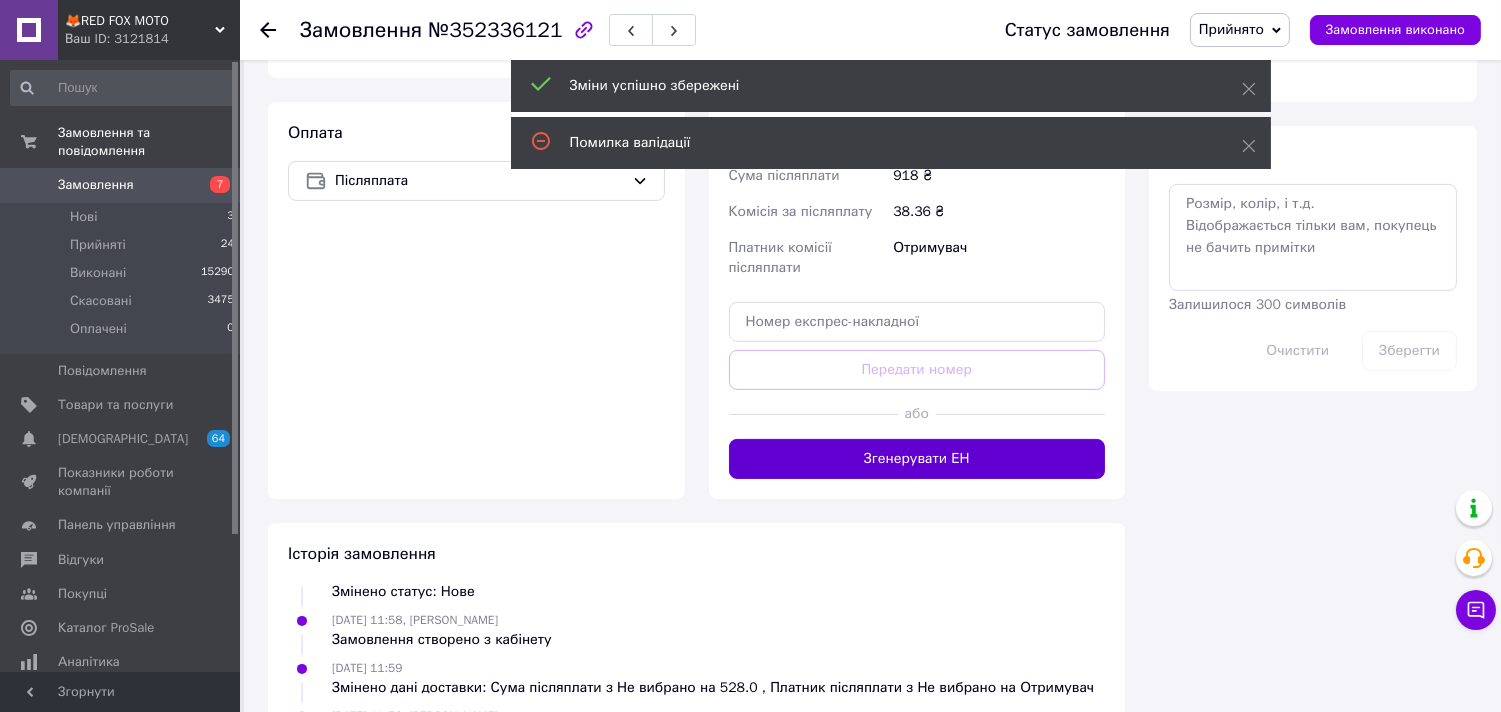click on "Згенерувати ЕН" at bounding box center [917, 459] 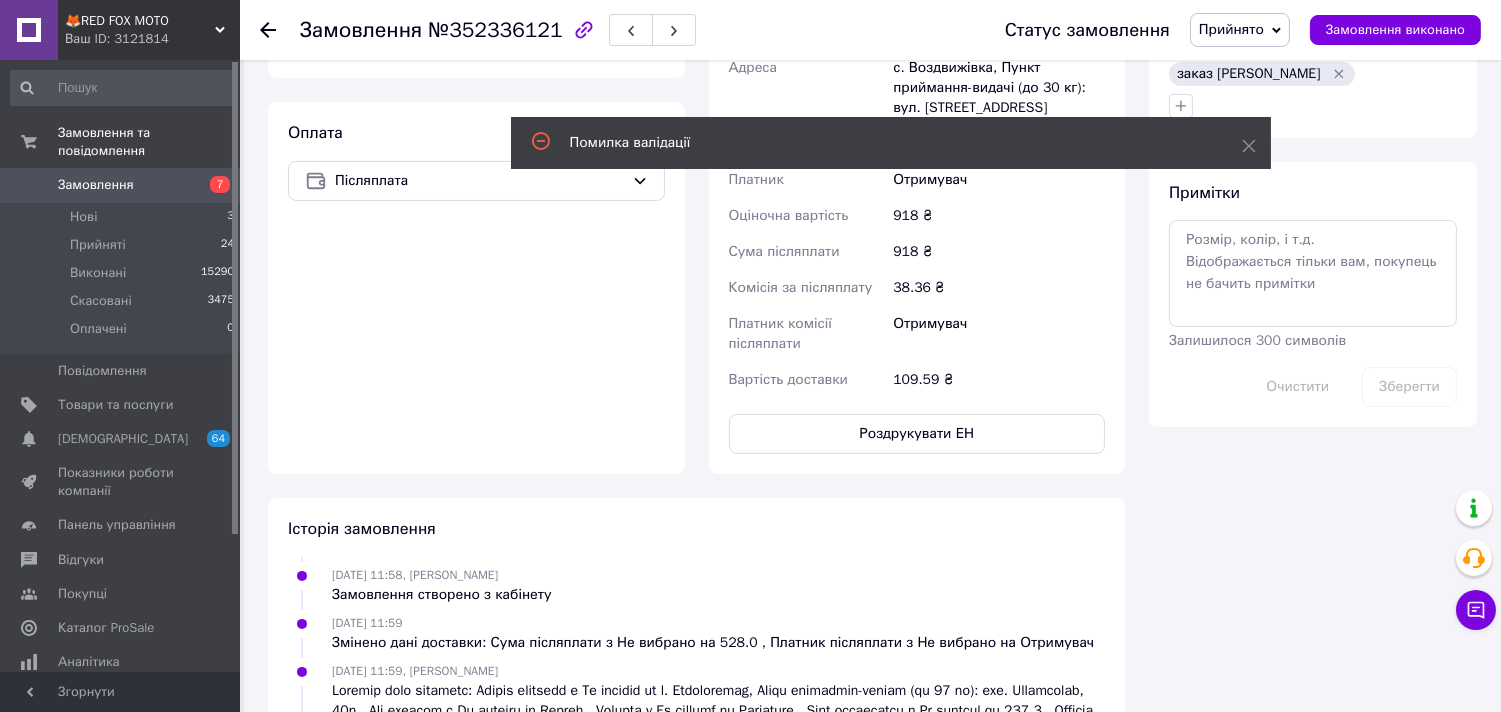 scroll, scrollTop: 87, scrollLeft: 0, axis: vertical 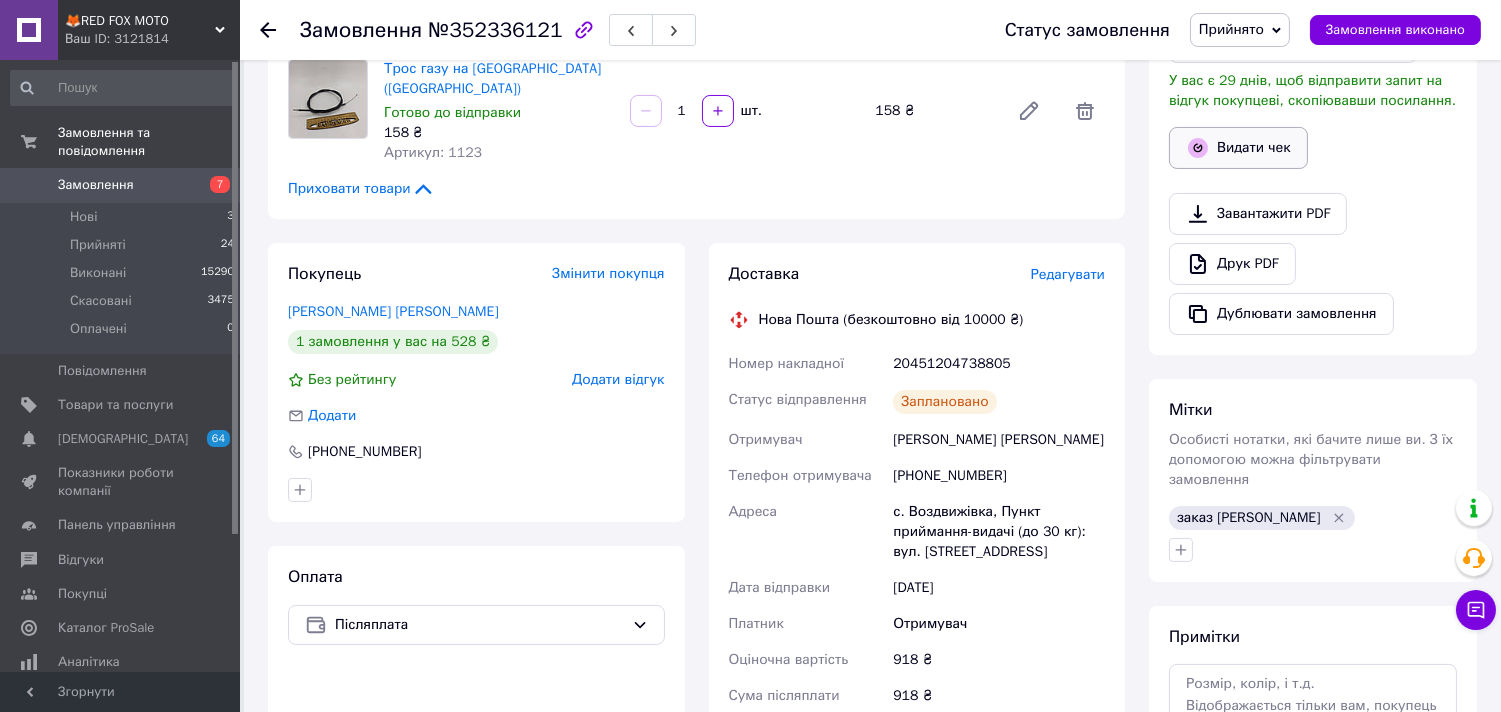 click on "Видати чек" at bounding box center (1238, 148) 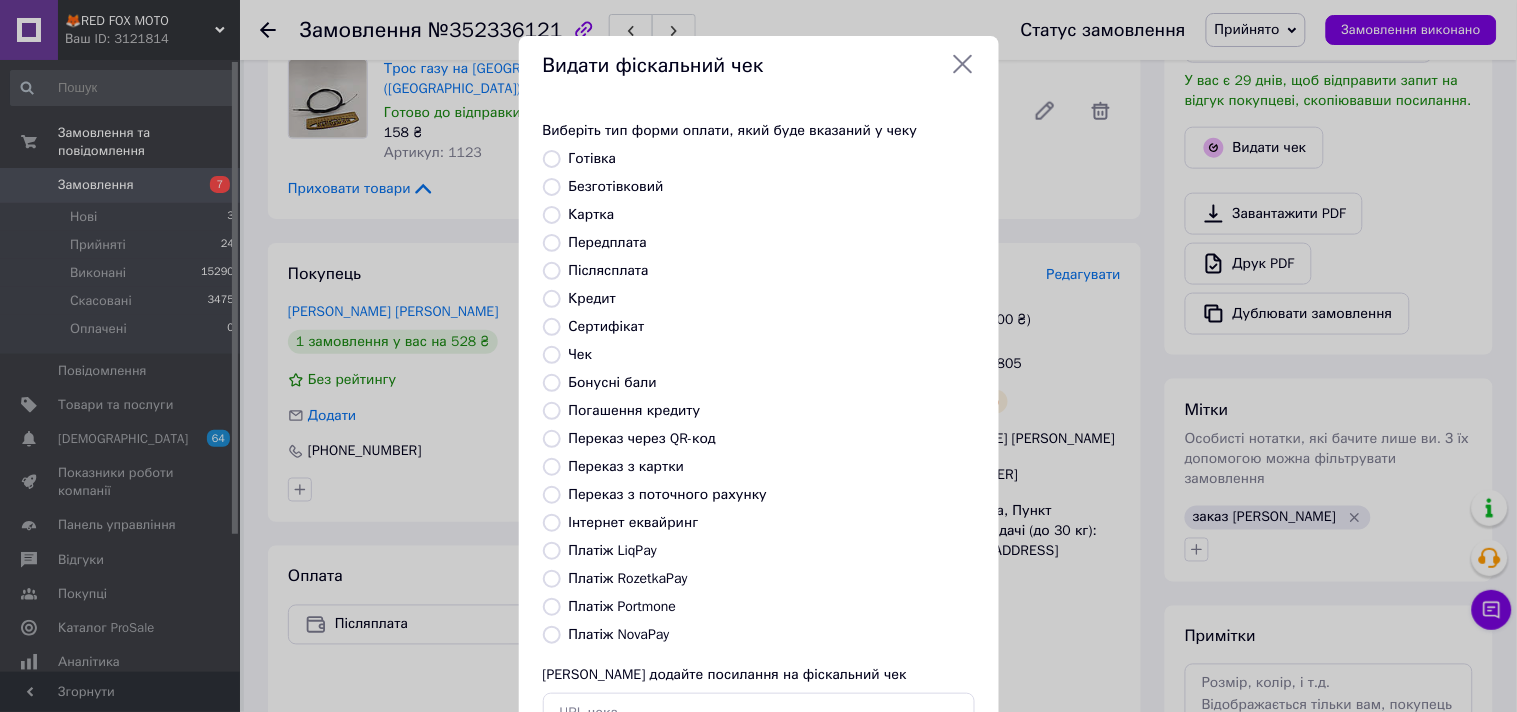 click on "Платіж NovaPay" at bounding box center [552, 635] 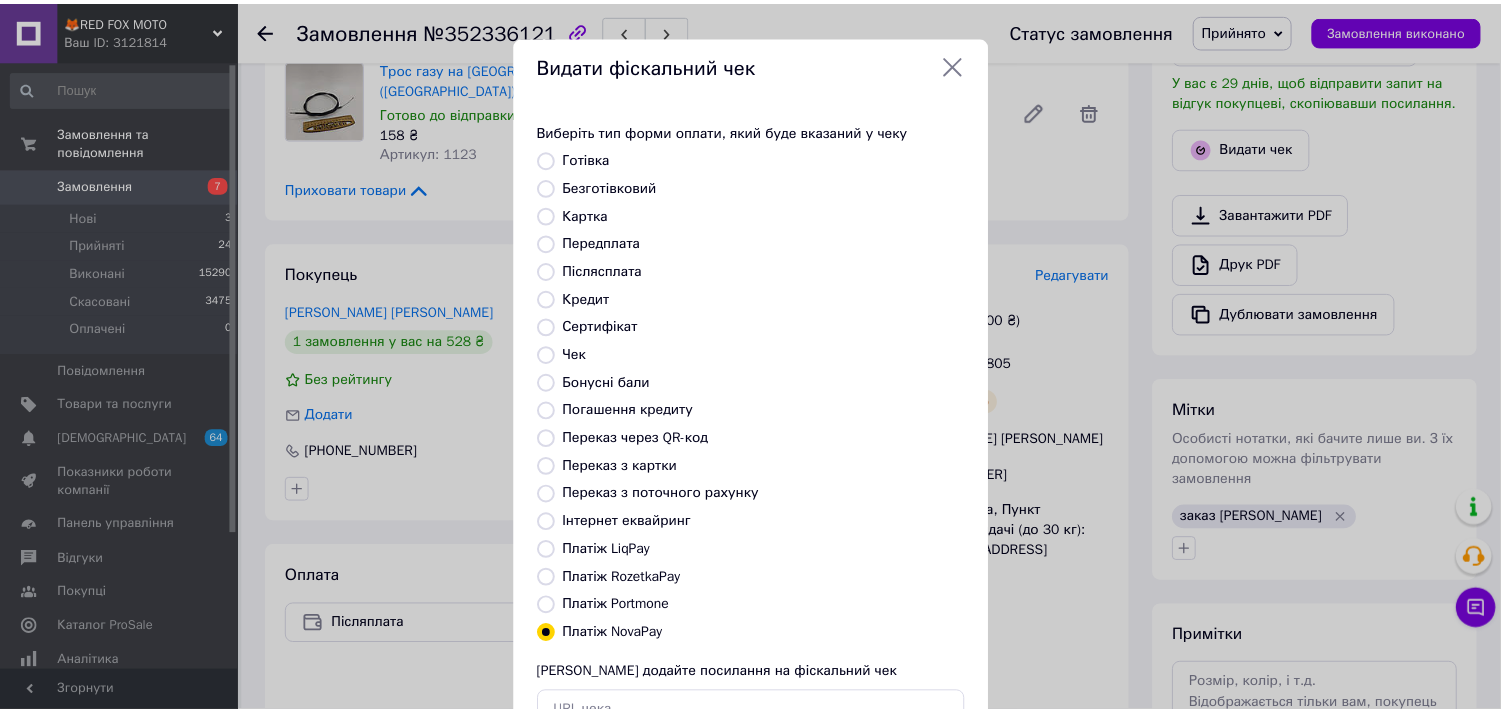 scroll, scrollTop: 111, scrollLeft: 0, axis: vertical 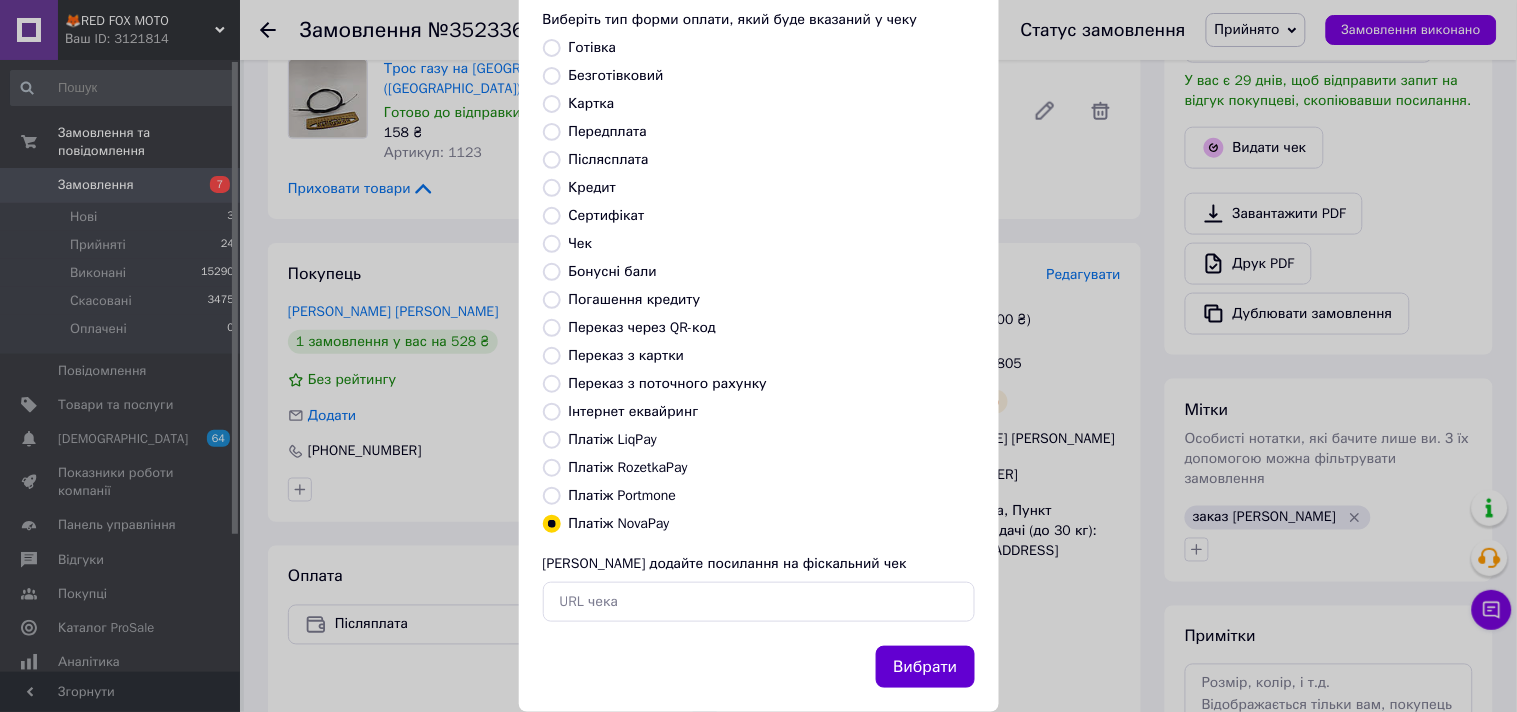 click on "Вибрати" at bounding box center (925, 667) 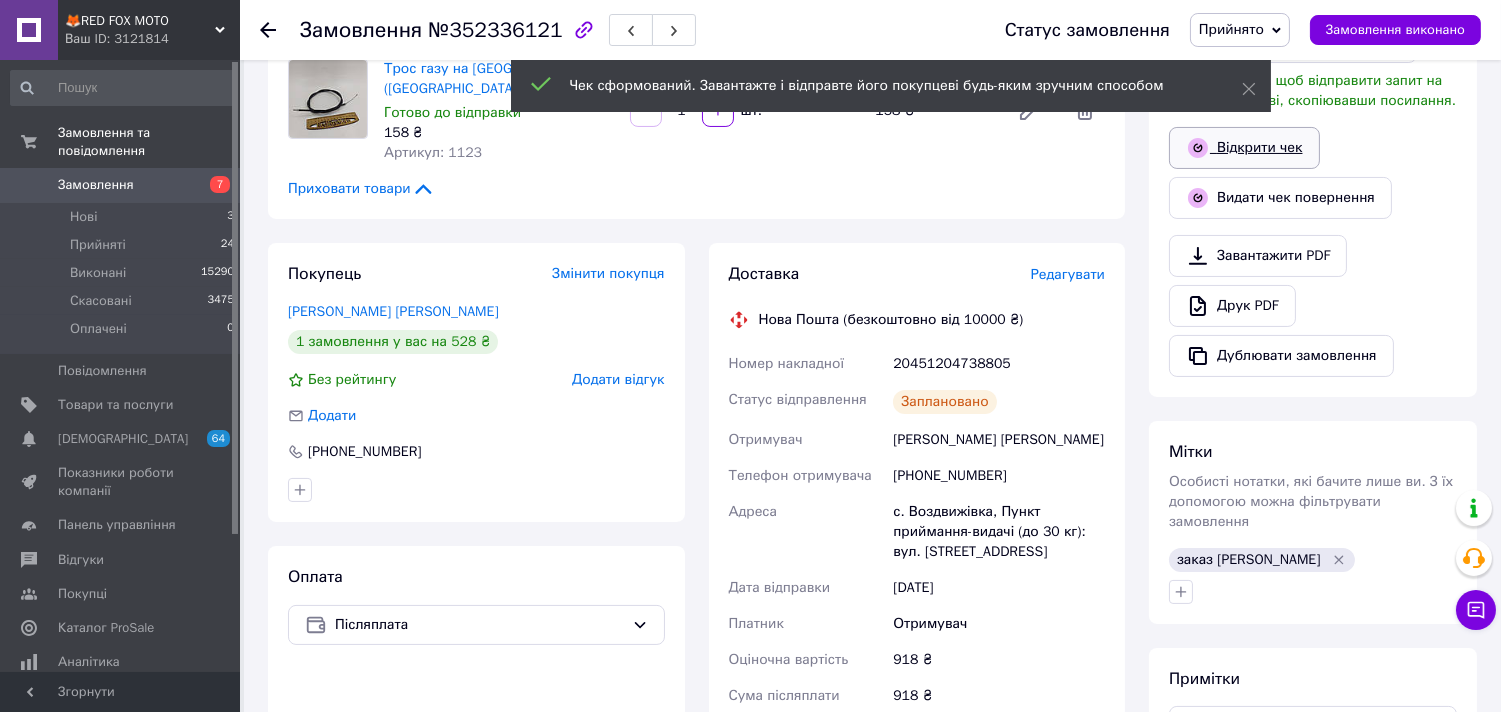 click on "Відкрити чек" at bounding box center [1244, 148] 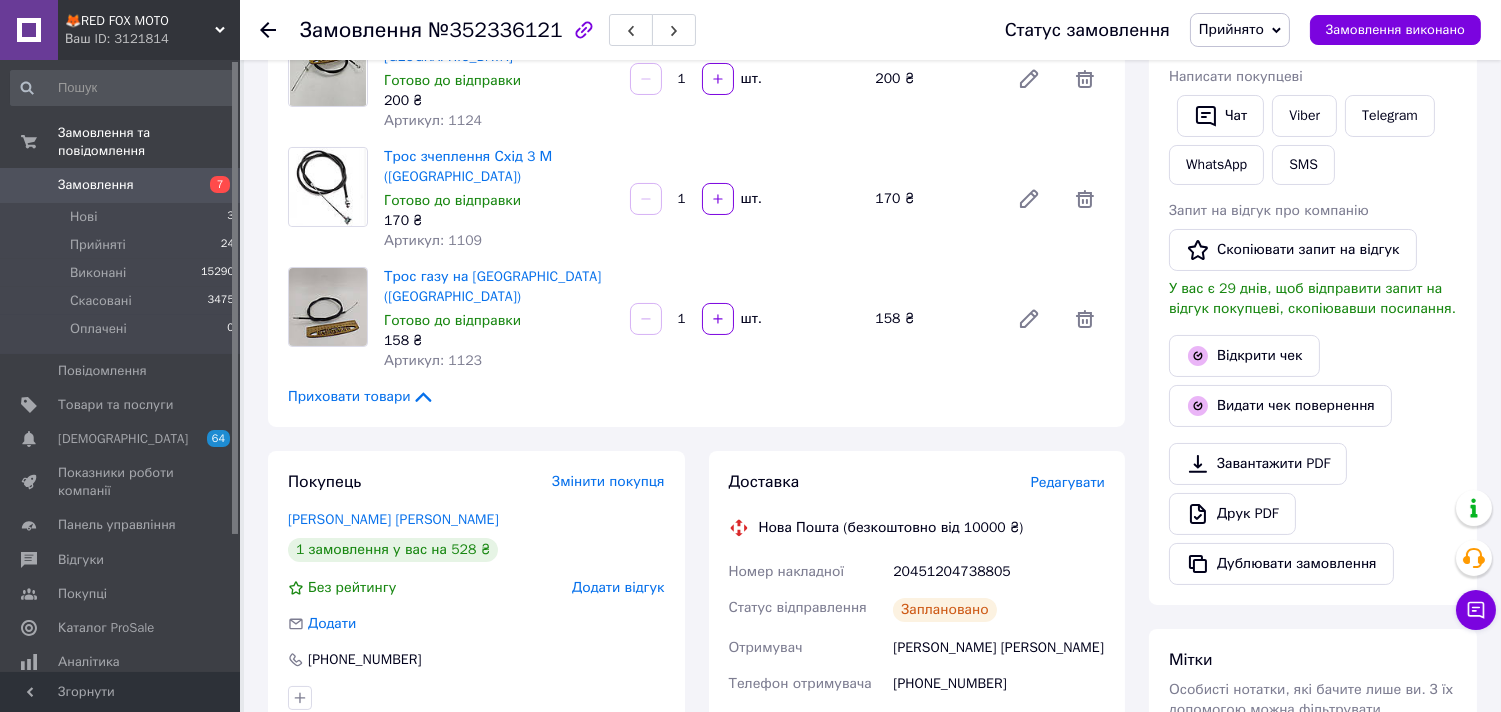 scroll, scrollTop: 310, scrollLeft: 0, axis: vertical 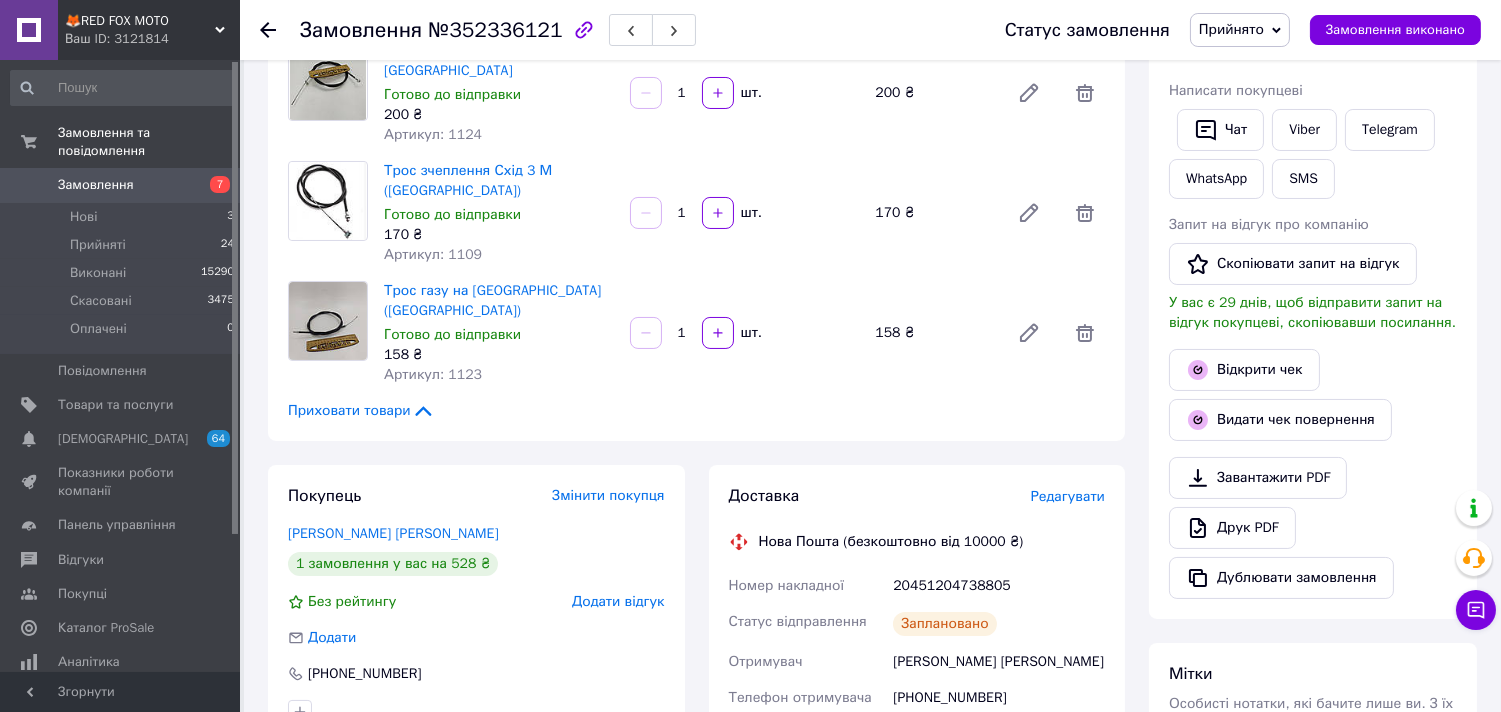 click 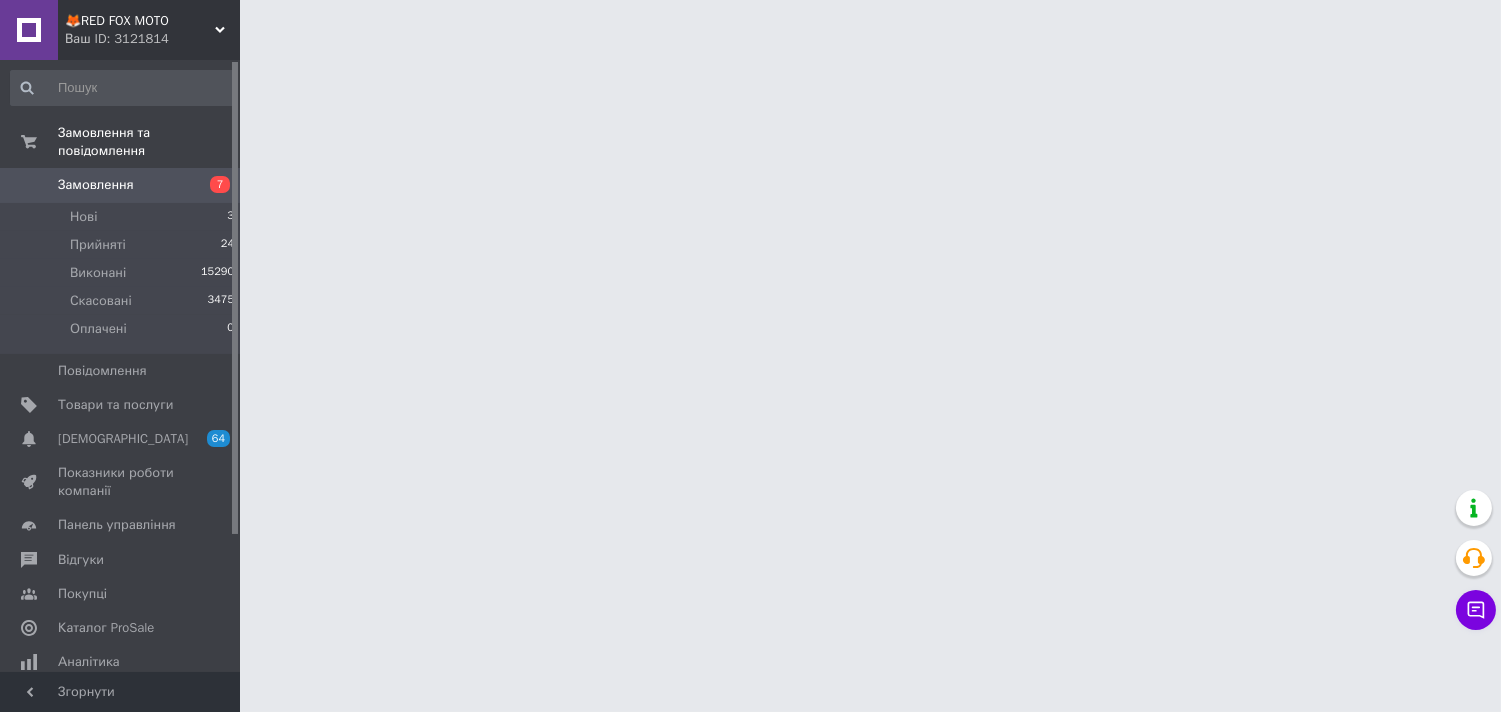 scroll, scrollTop: 0, scrollLeft: 0, axis: both 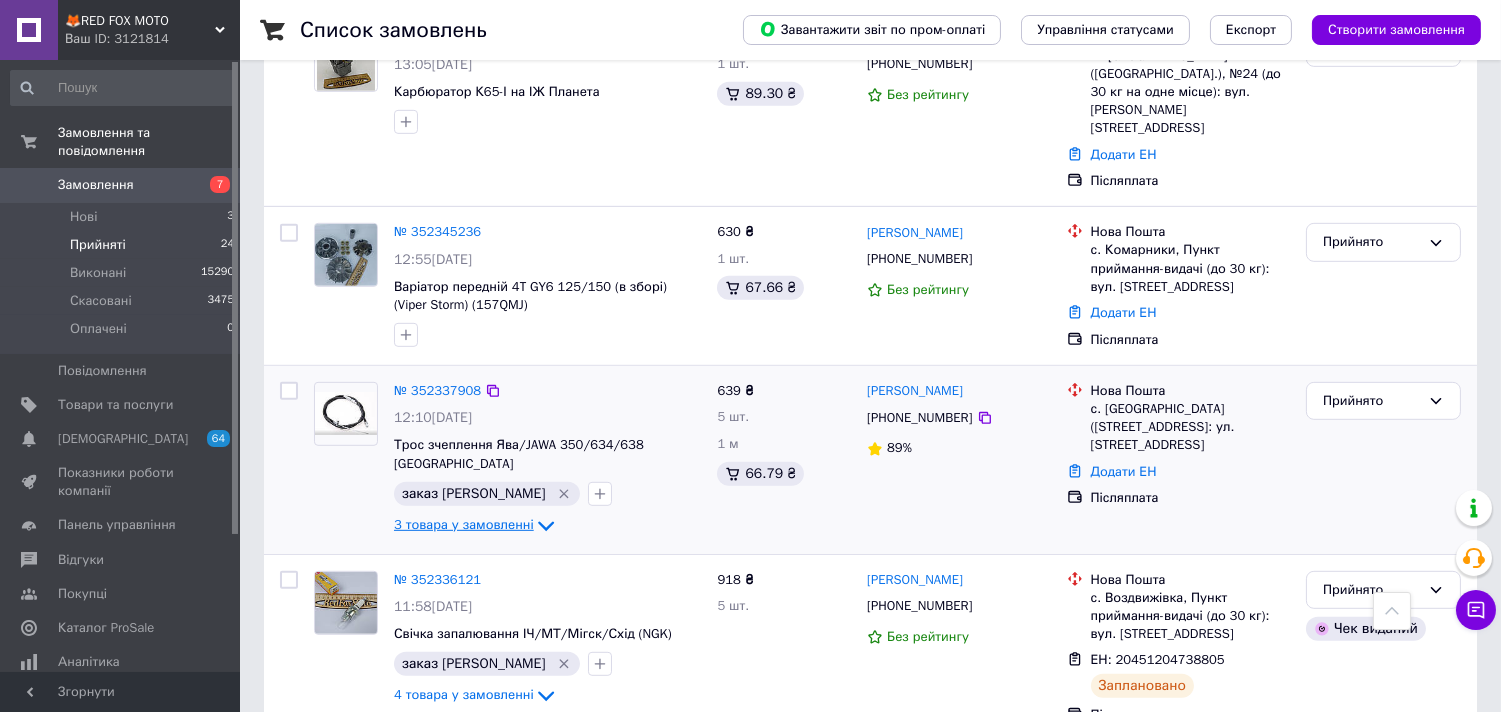 click on "3 товара у замовленні" at bounding box center (464, 524) 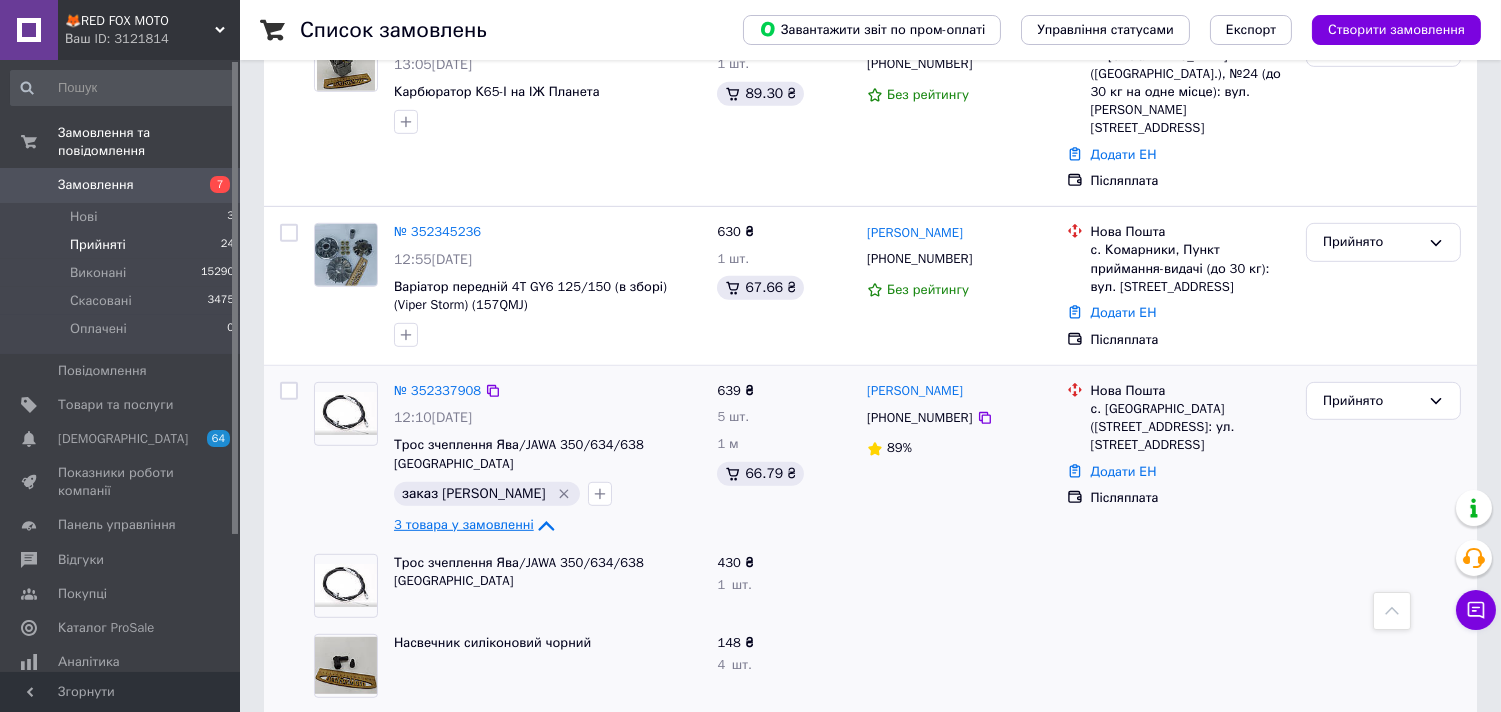 click on "3 товара у замовленні" at bounding box center (464, 524) 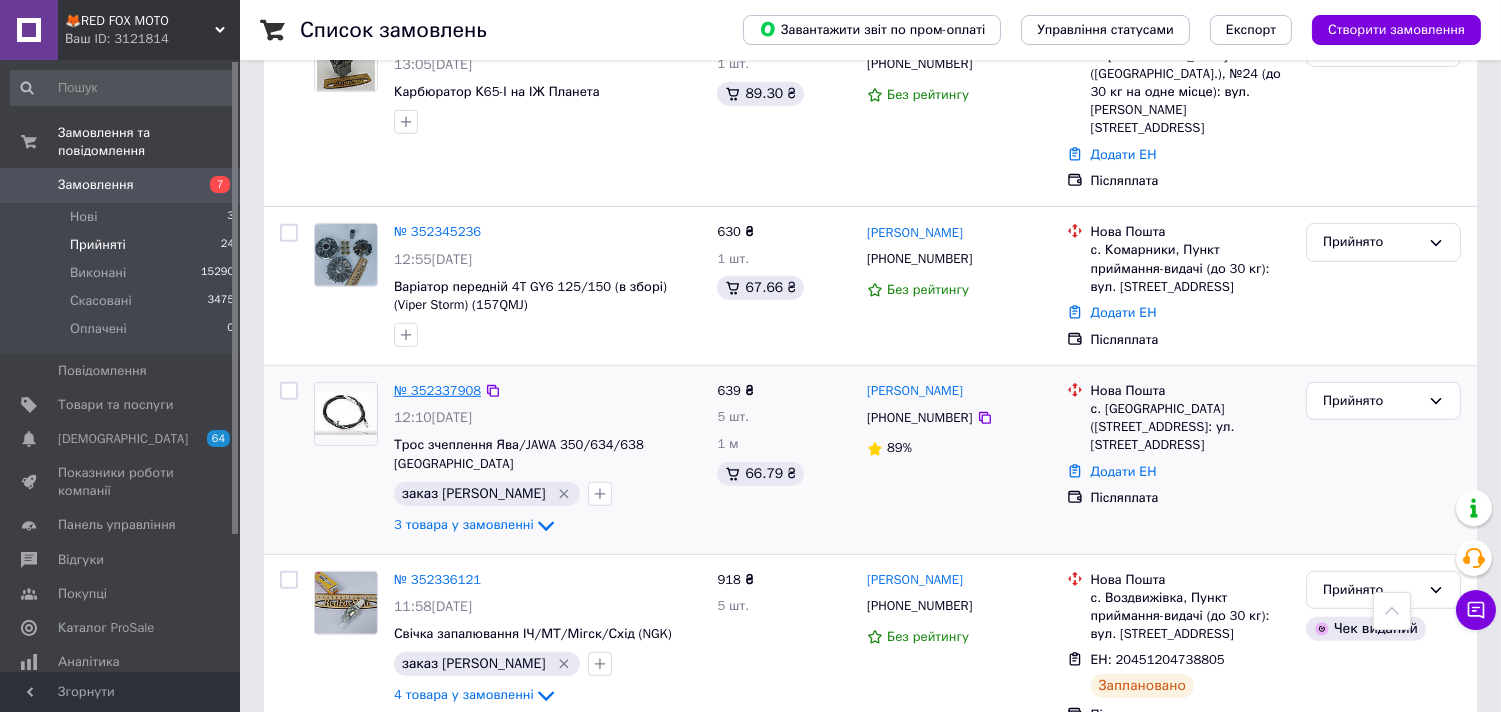 click on "№ 352337908" at bounding box center (437, 390) 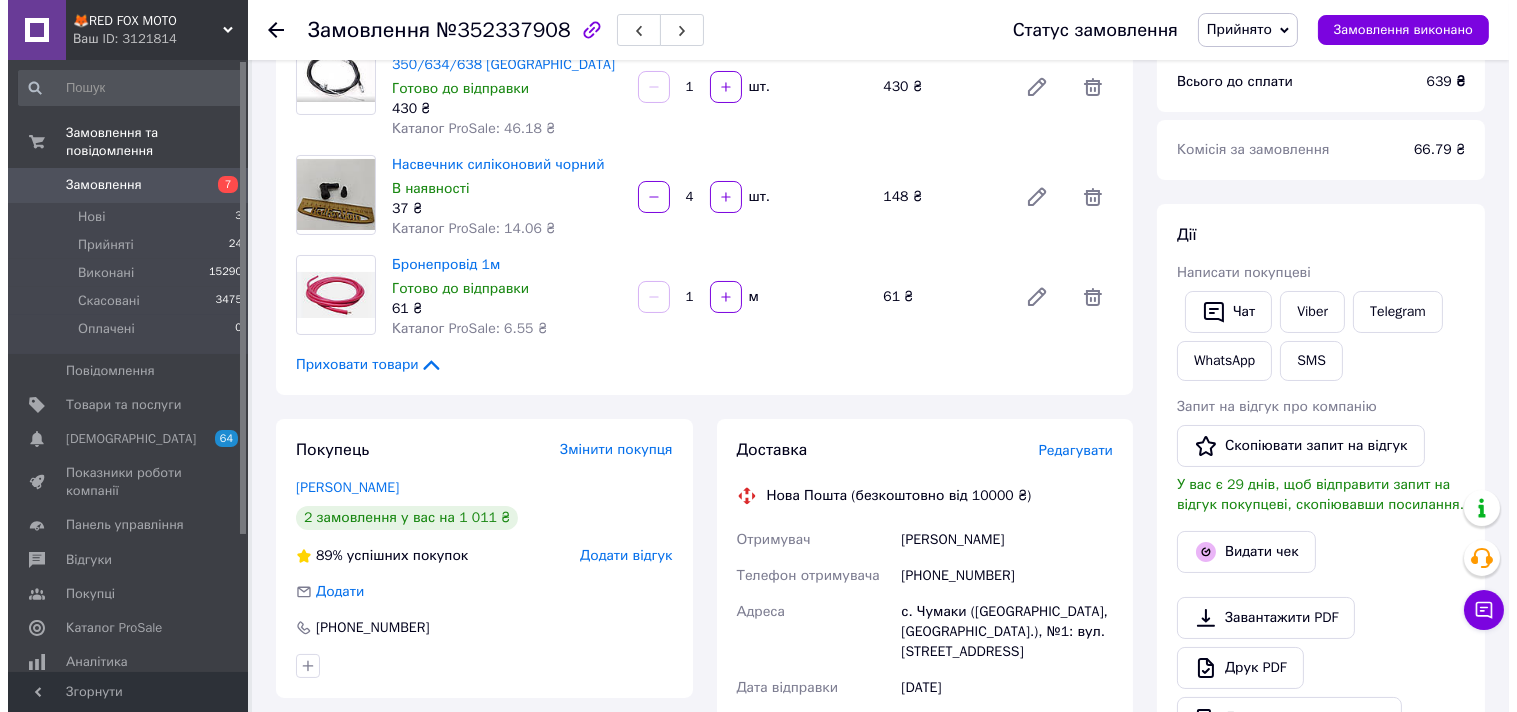 scroll, scrollTop: 222, scrollLeft: 0, axis: vertical 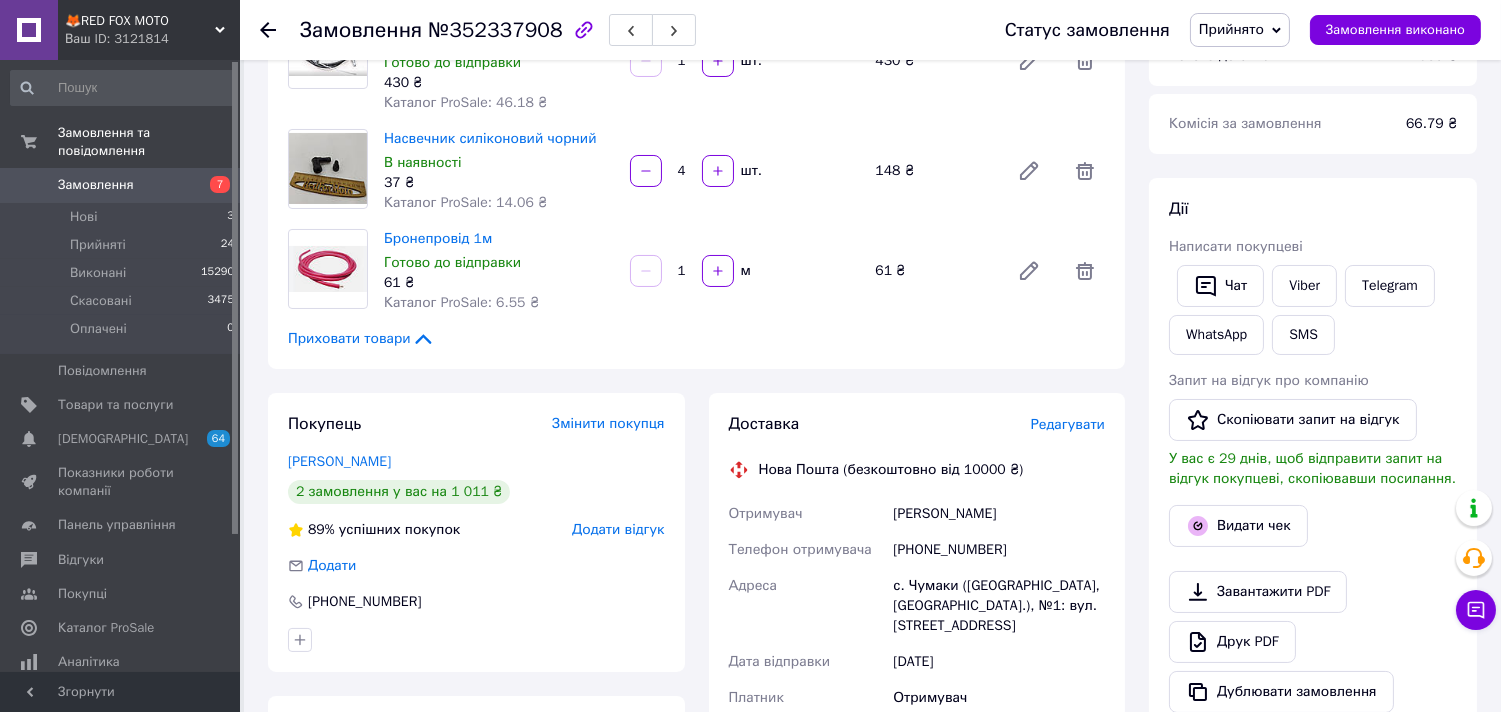 click on "Редагувати" at bounding box center [1068, 424] 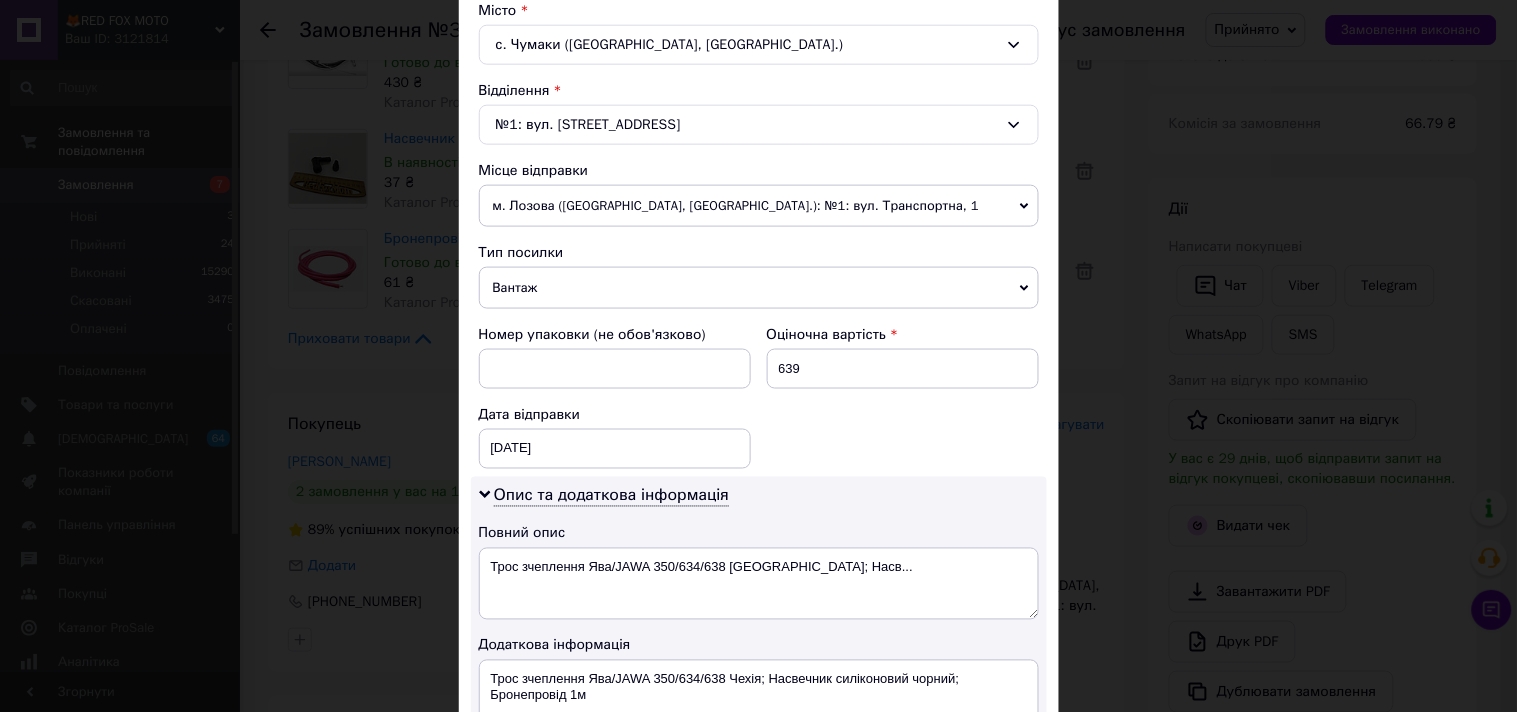 scroll, scrollTop: 555, scrollLeft: 0, axis: vertical 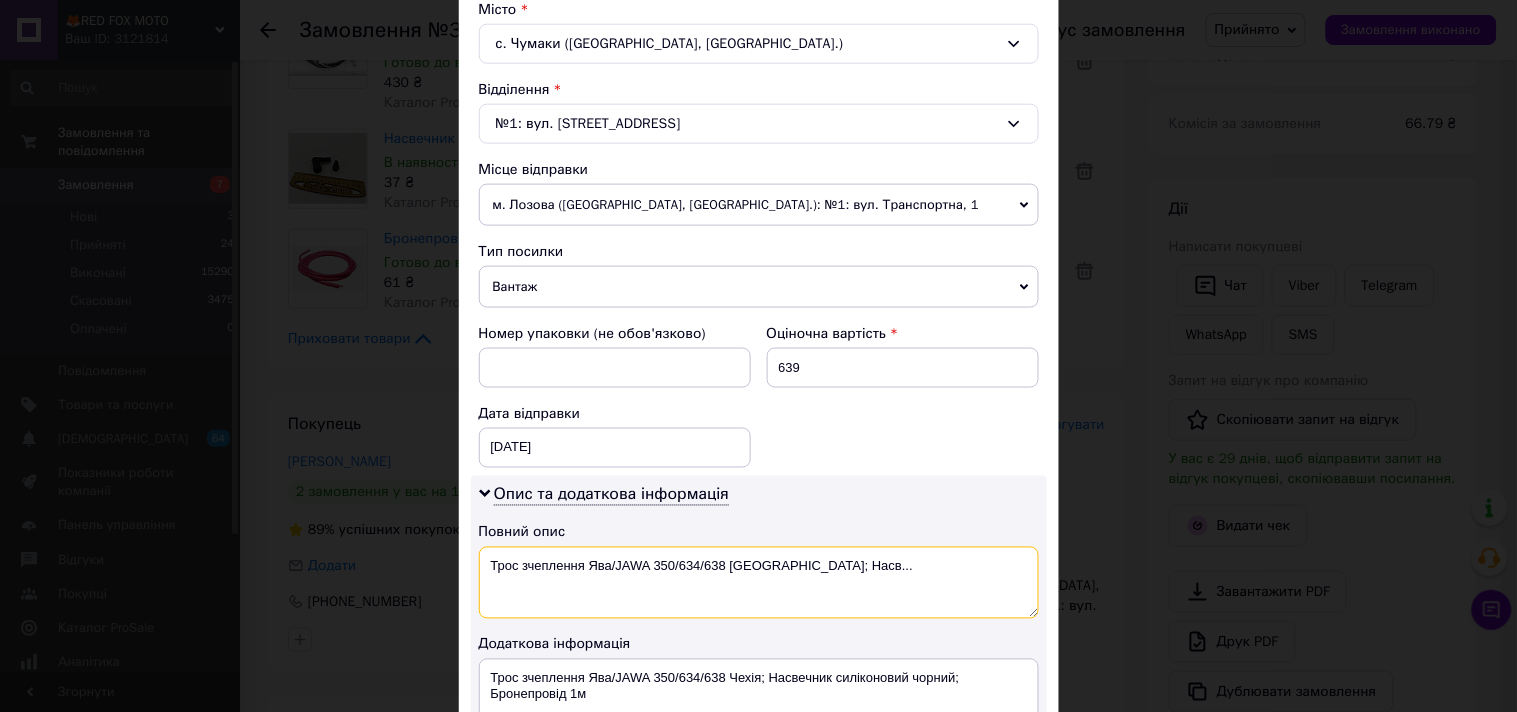 drag, startPoint x: 855, startPoint y: 572, endPoint x: 482, endPoint y: 576, distance: 373.02145 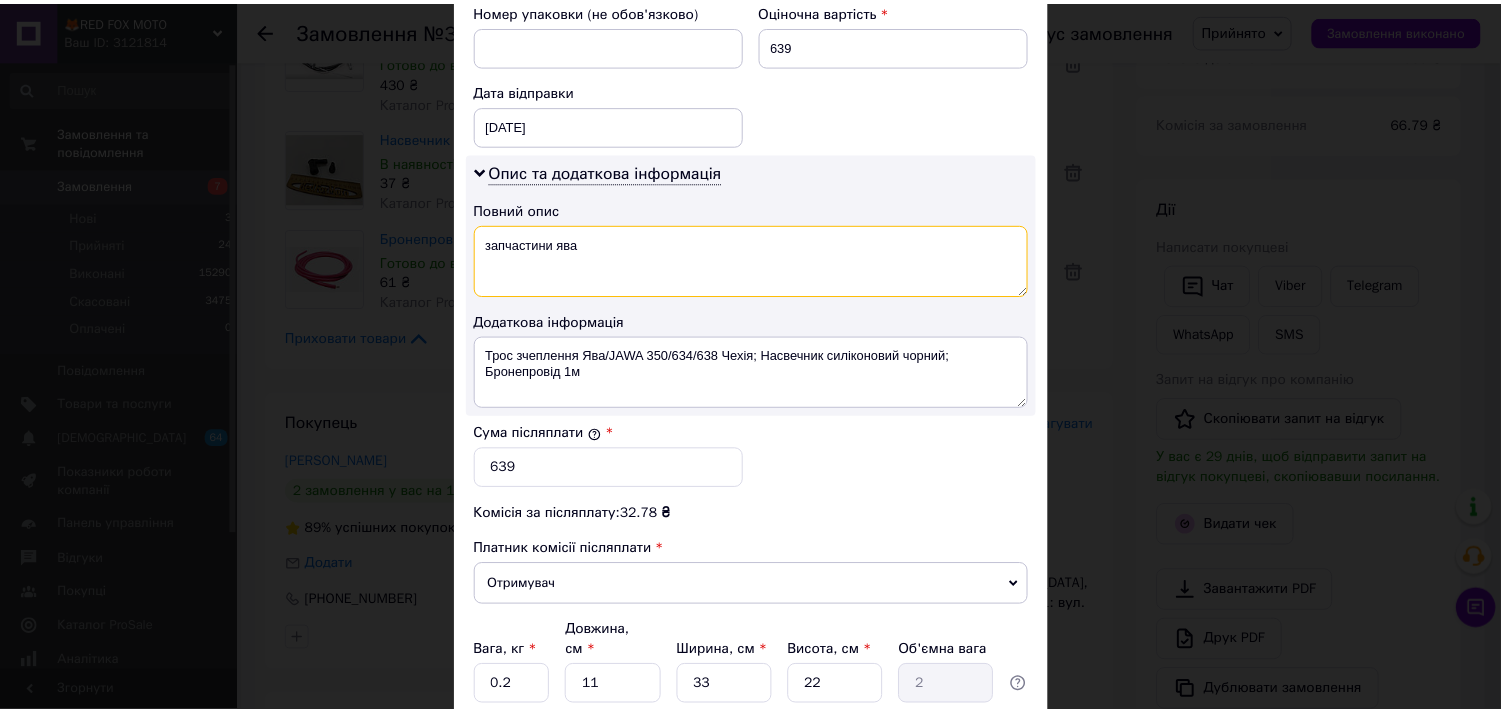scroll, scrollTop: 1000, scrollLeft: 0, axis: vertical 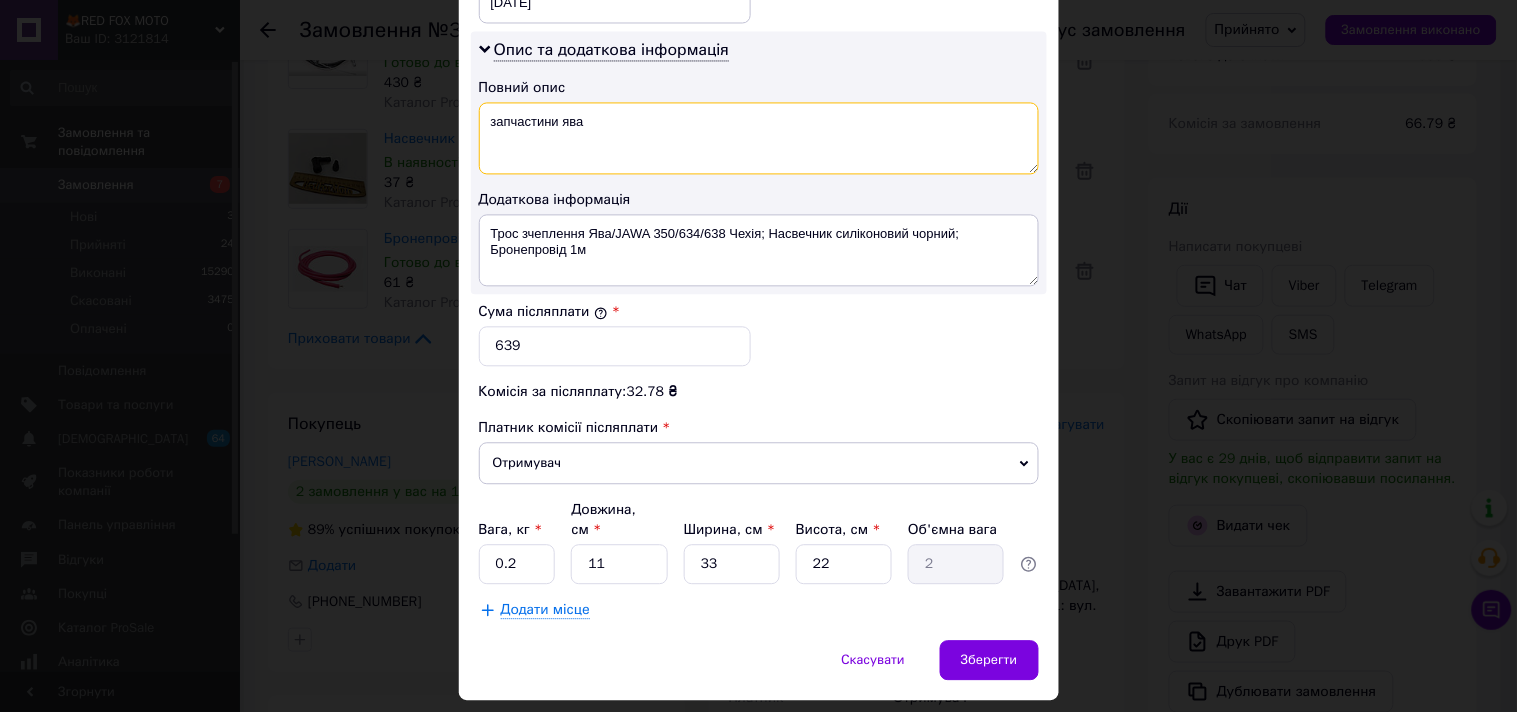 type on "запчастини ява" 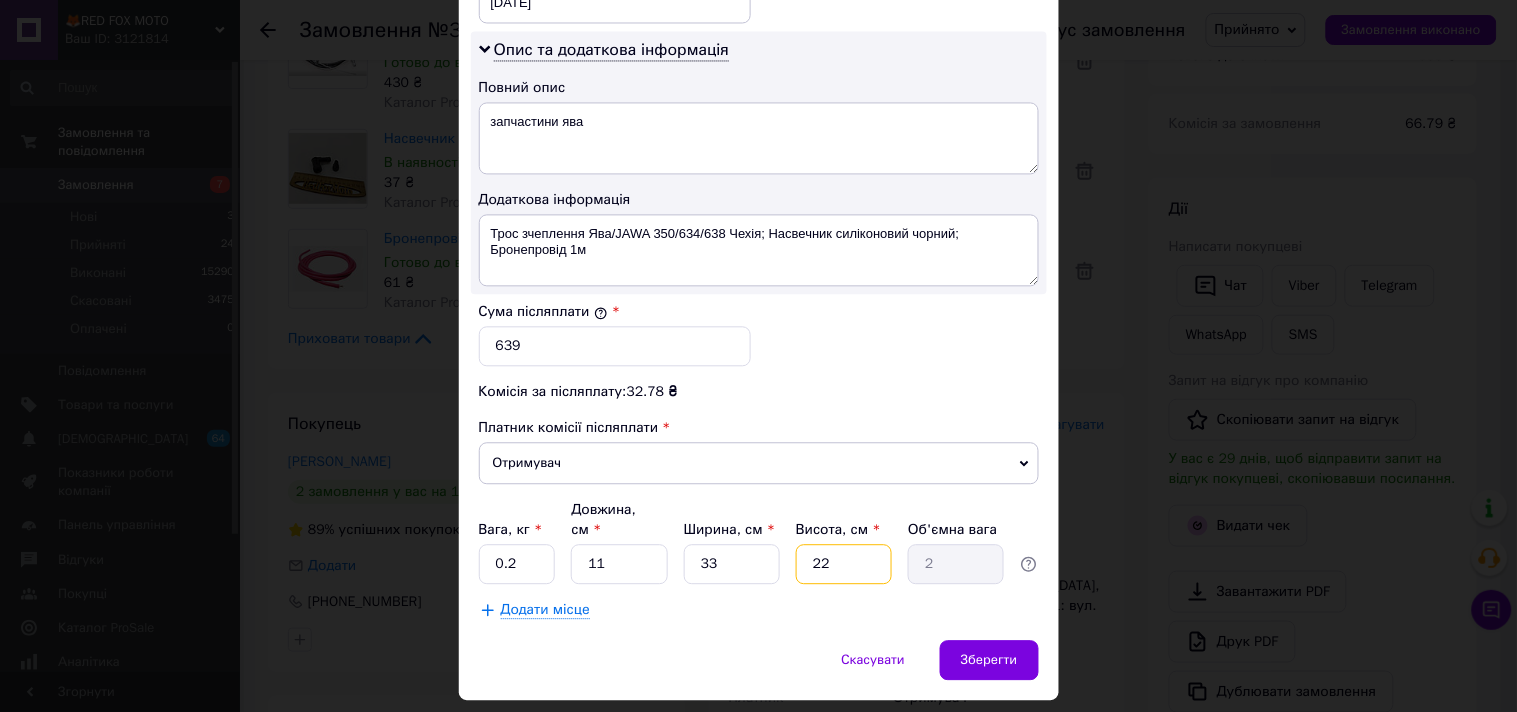 click on "22" at bounding box center (844, 564) 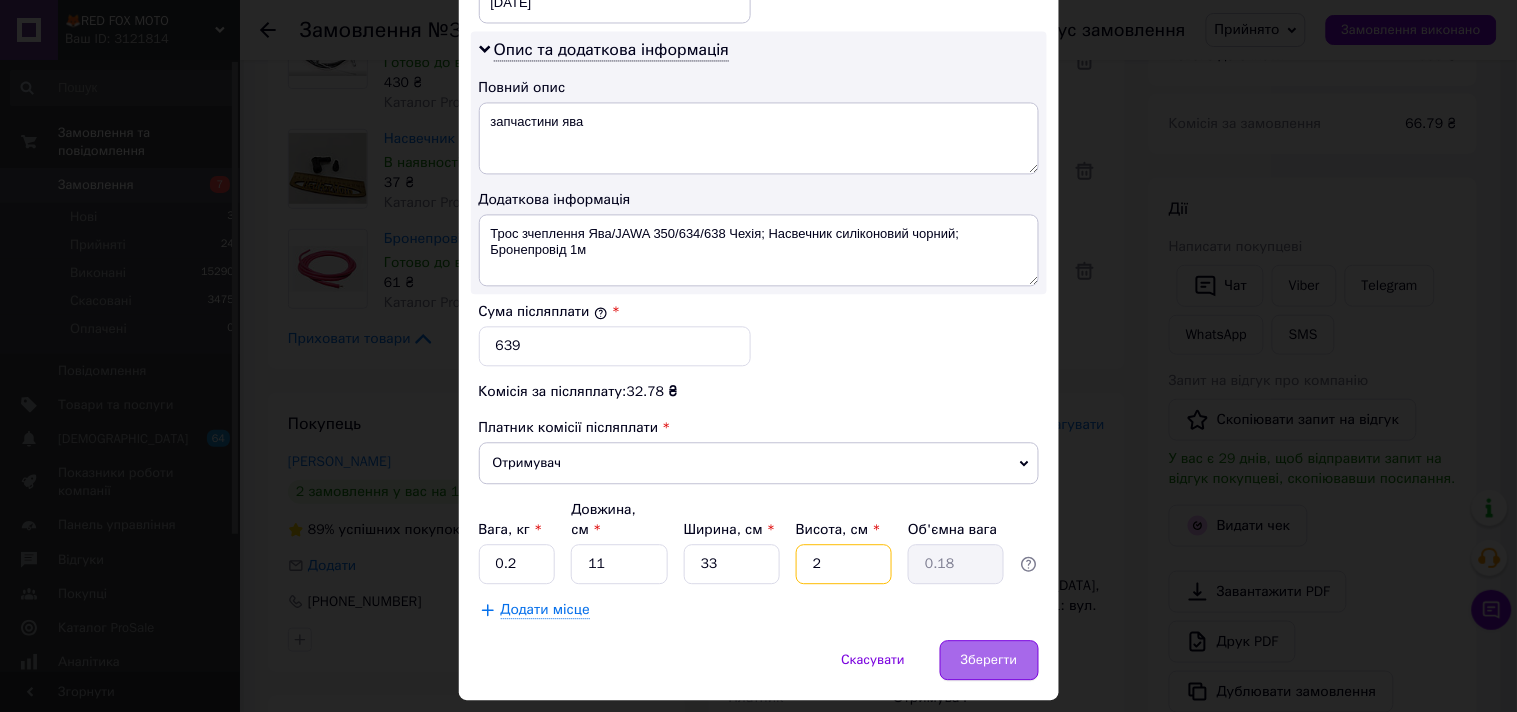 type on "2" 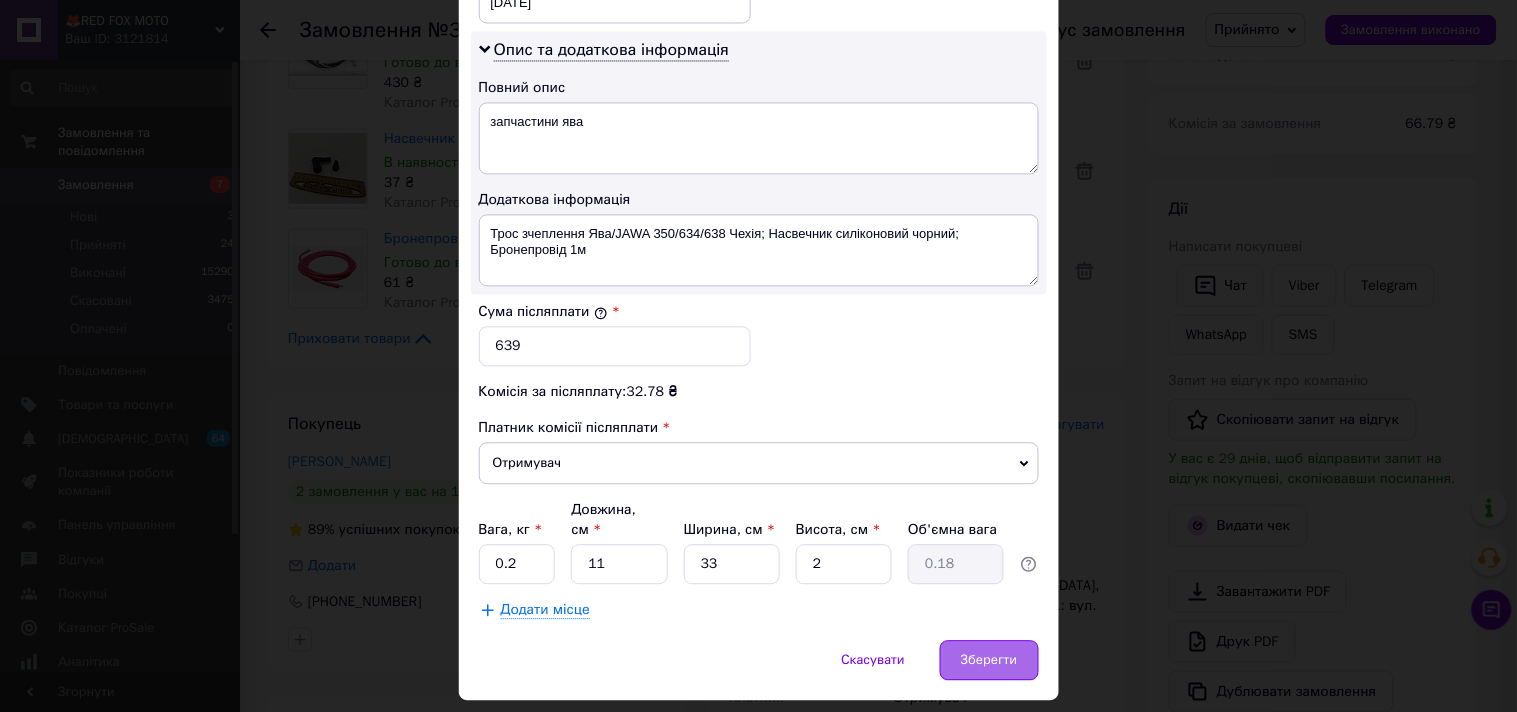 click on "Зберегти" at bounding box center [989, 660] 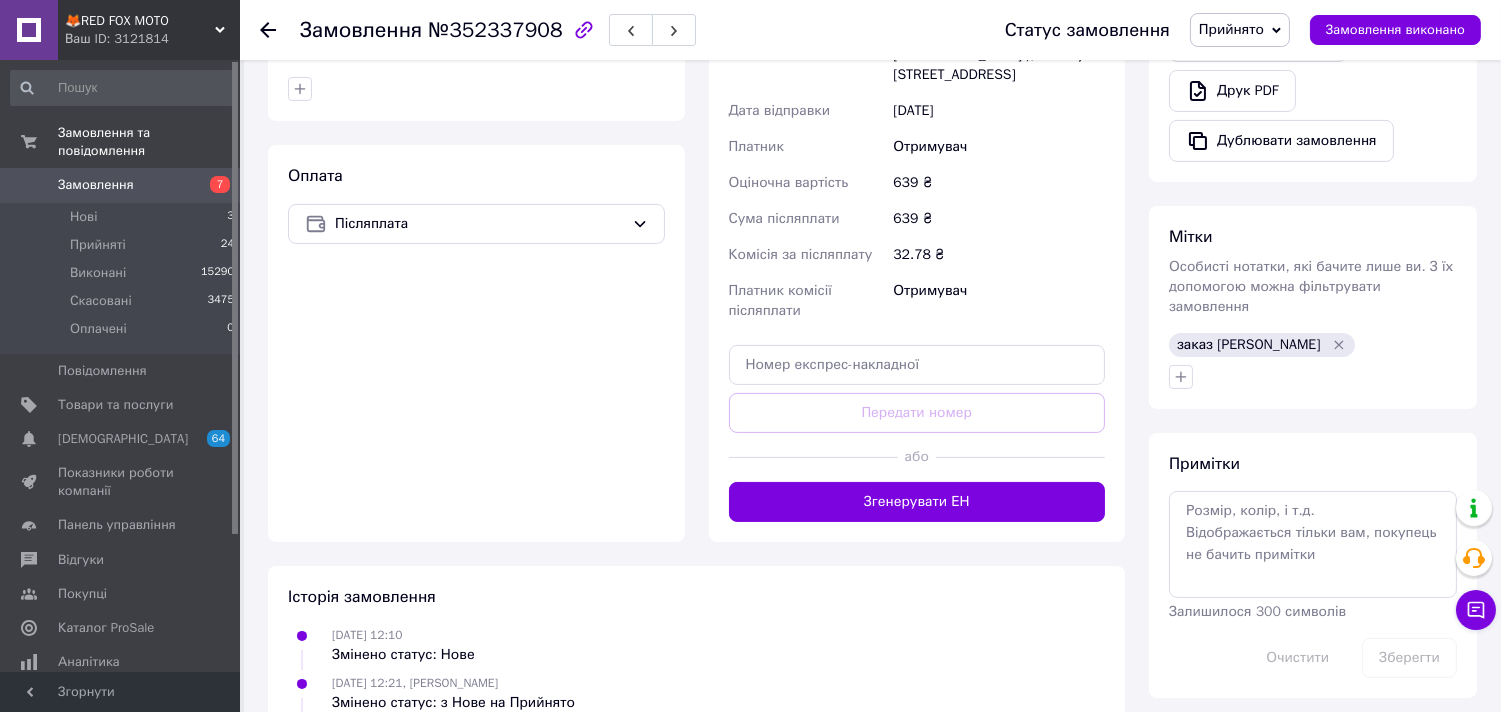 scroll, scrollTop: 777, scrollLeft: 0, axis: vertical 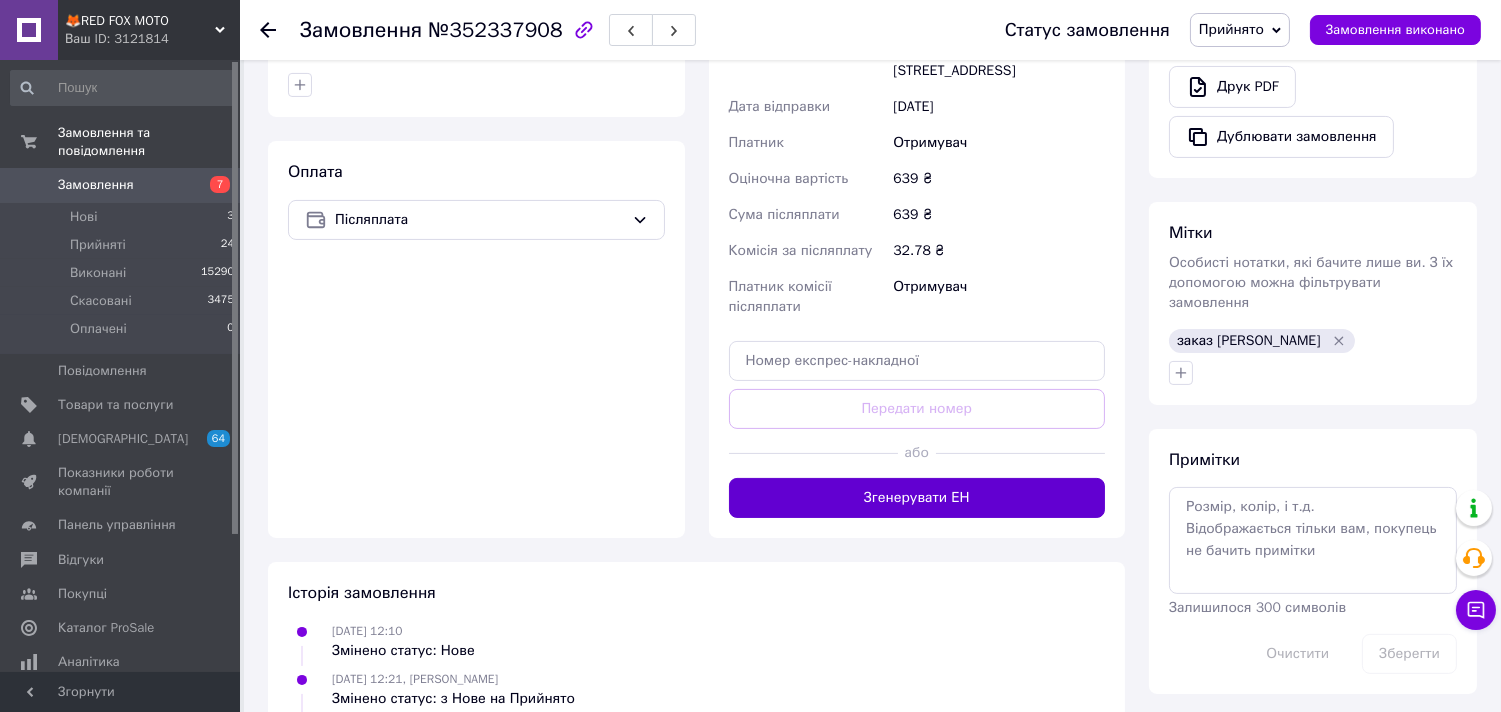 click on "Згенерувати ЕН" at bounding box center (917, 498) 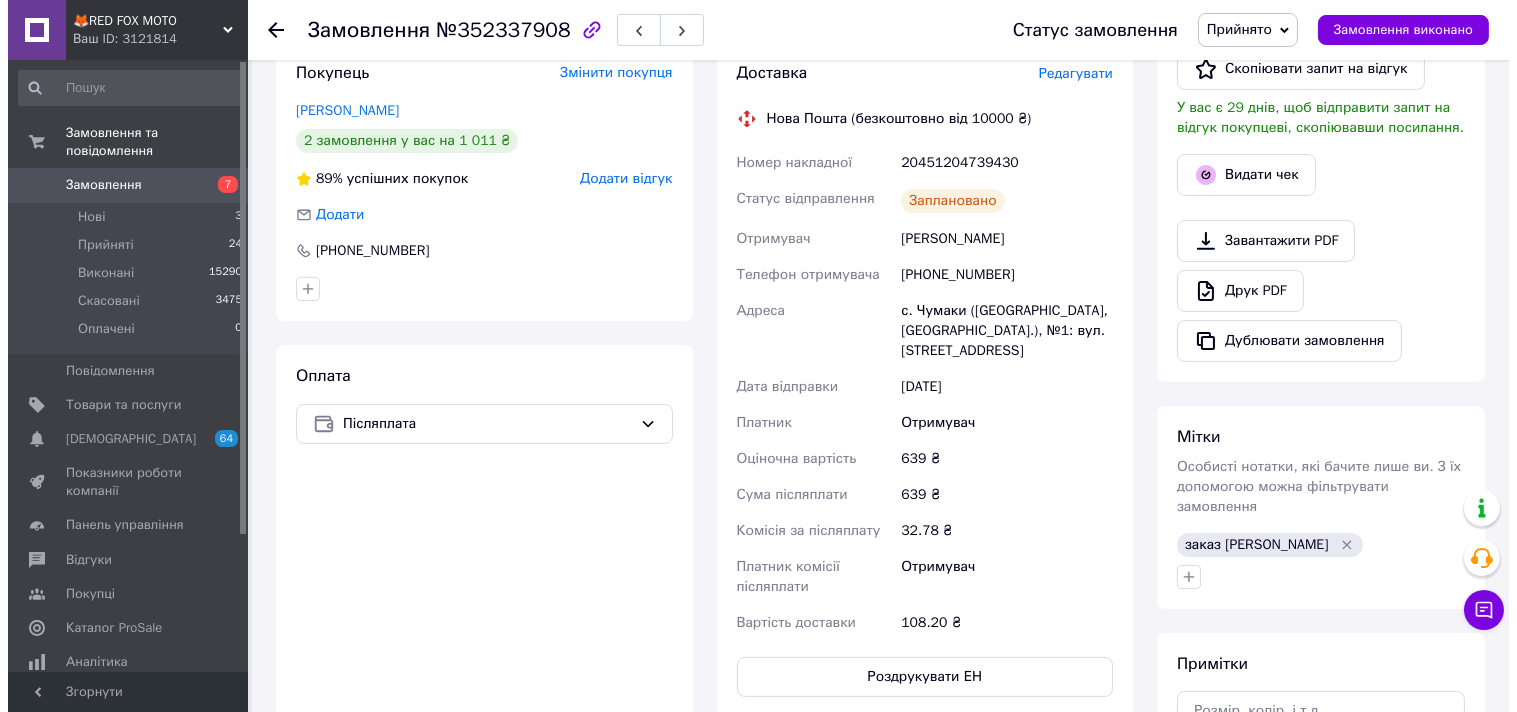 scroll, scrollTop: 555, scrollLeft: 0, axis: vertical 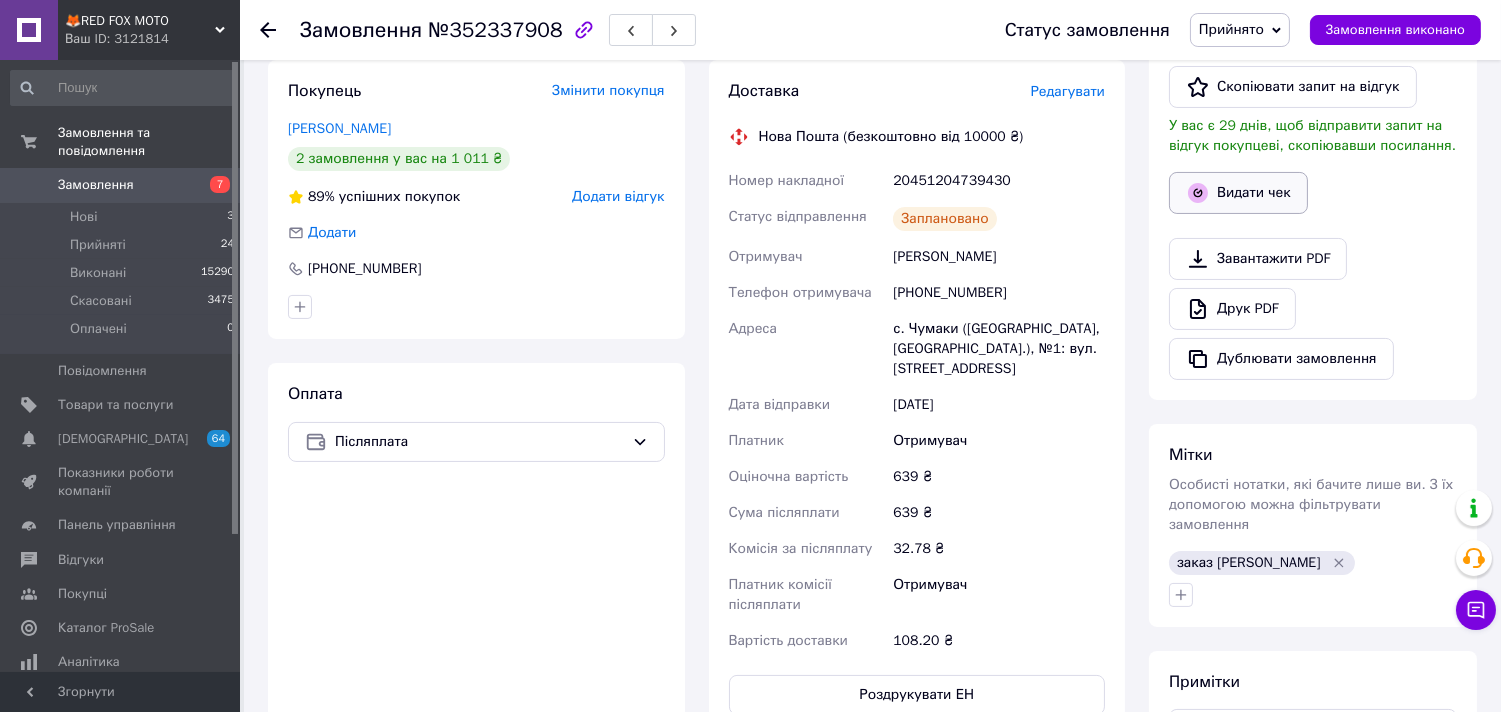 click on "Видати чек" at bounding box center (1238, 193) 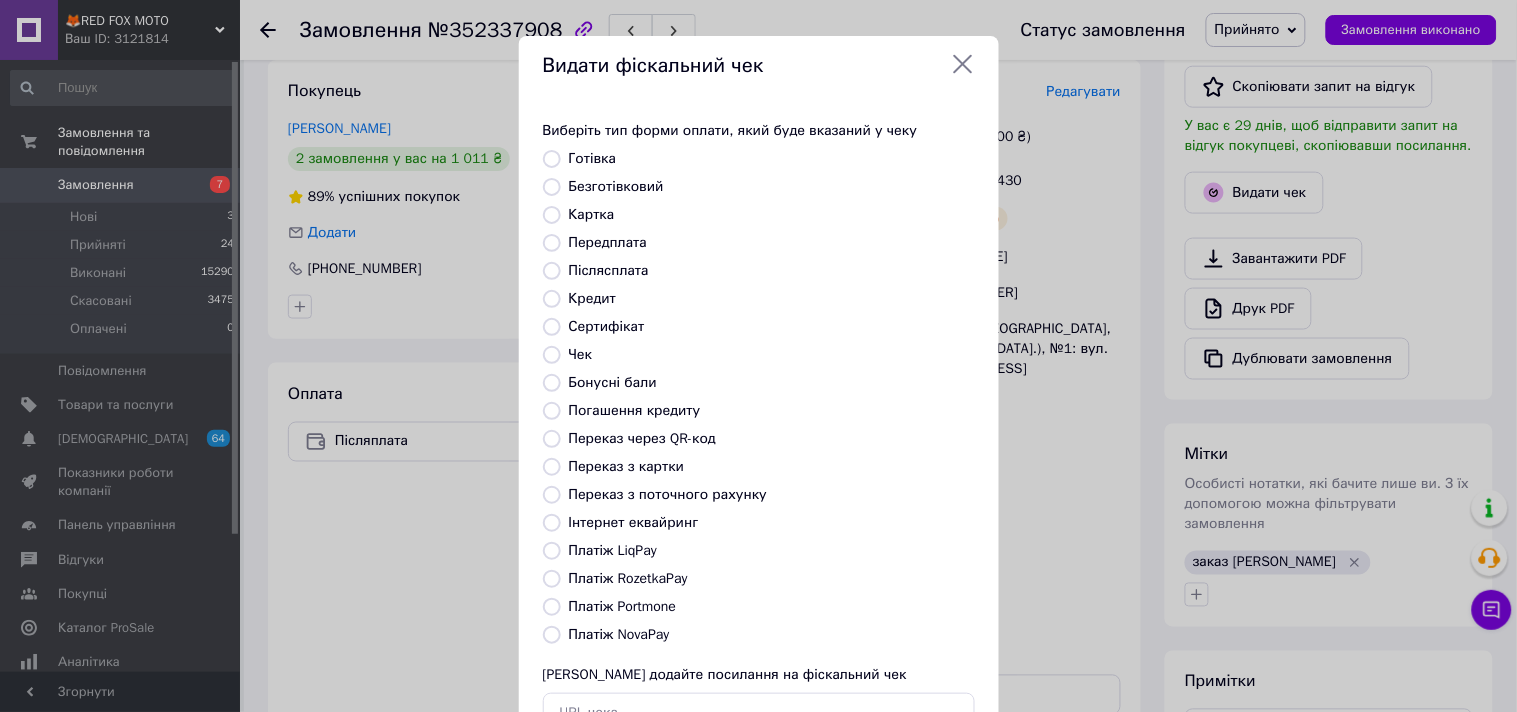 click on "Виберіть тип форми оплати, який буде вказаний у чеку Готівка Безготівковий Картка Передплата Післясплата Кредит Сертифікат Чек Бонусні бали Погашення кредиту Переказ через QR-код Переказ з картки Переказ з поточного рахунку Інтернет еквайринг Платіж LiqPay Платіж RozetkaPay Платіж Portmone Платіж NovaPay Або додайте посилання на фіскальний чек" at bounding box center [759, 427] 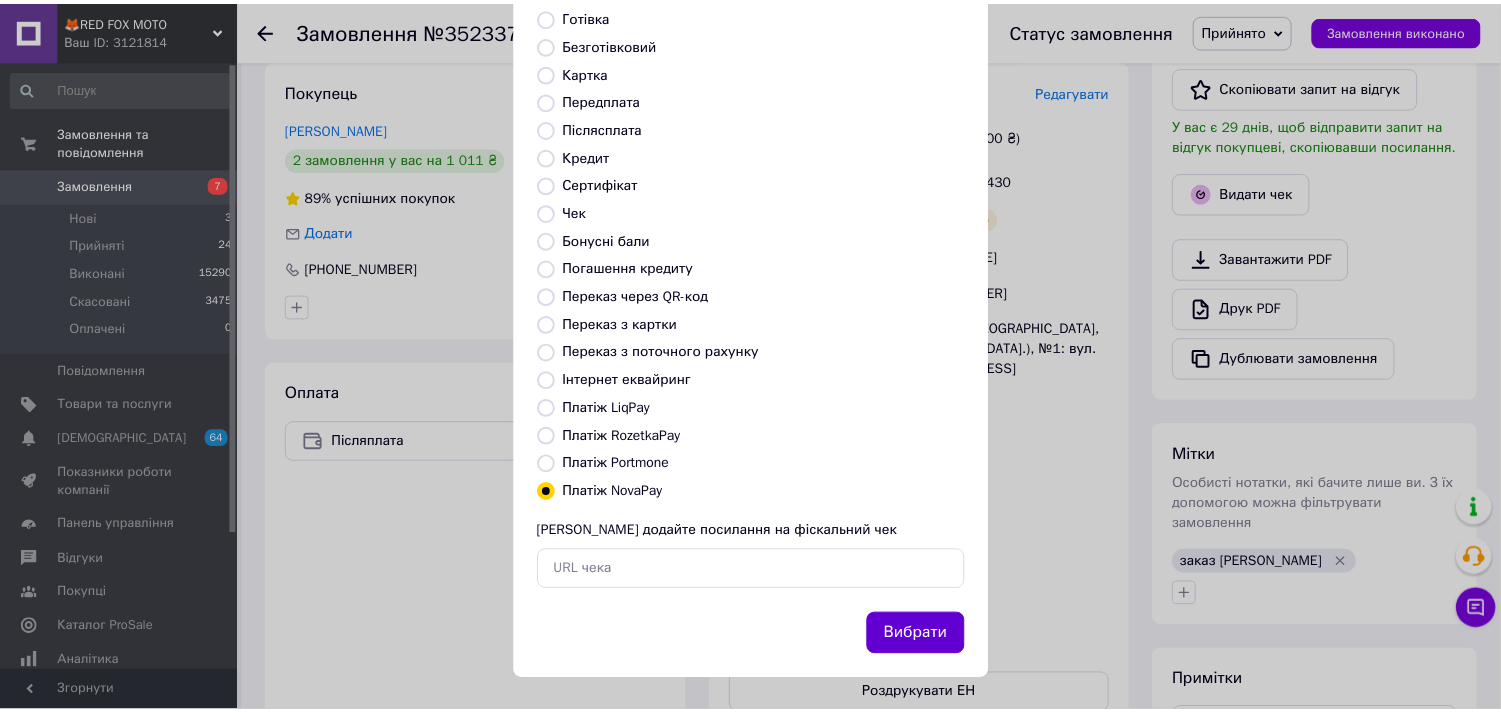 scroll, scrollTop: 147, scrollLeft: 0, axis: vertical 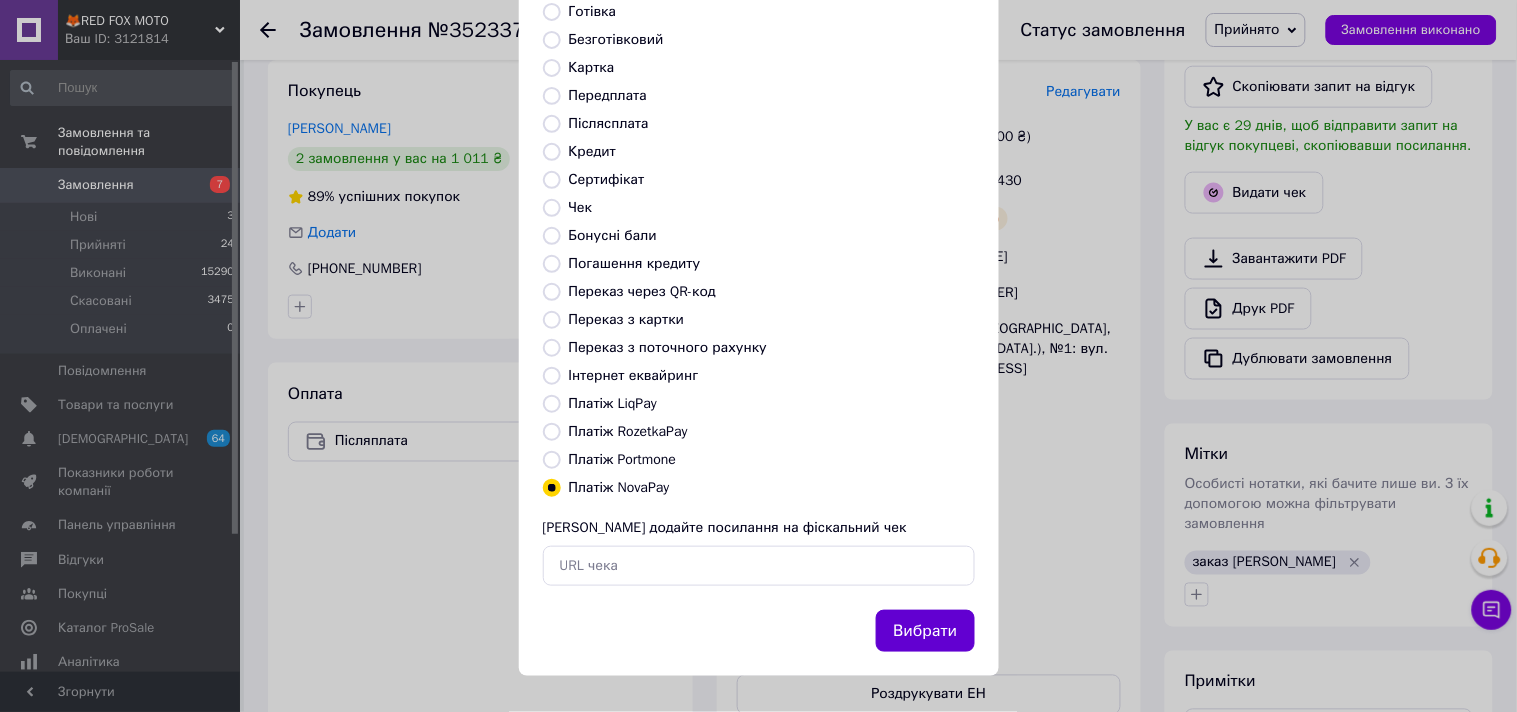 click on "Вибрати" at bounding box center [925, 631] 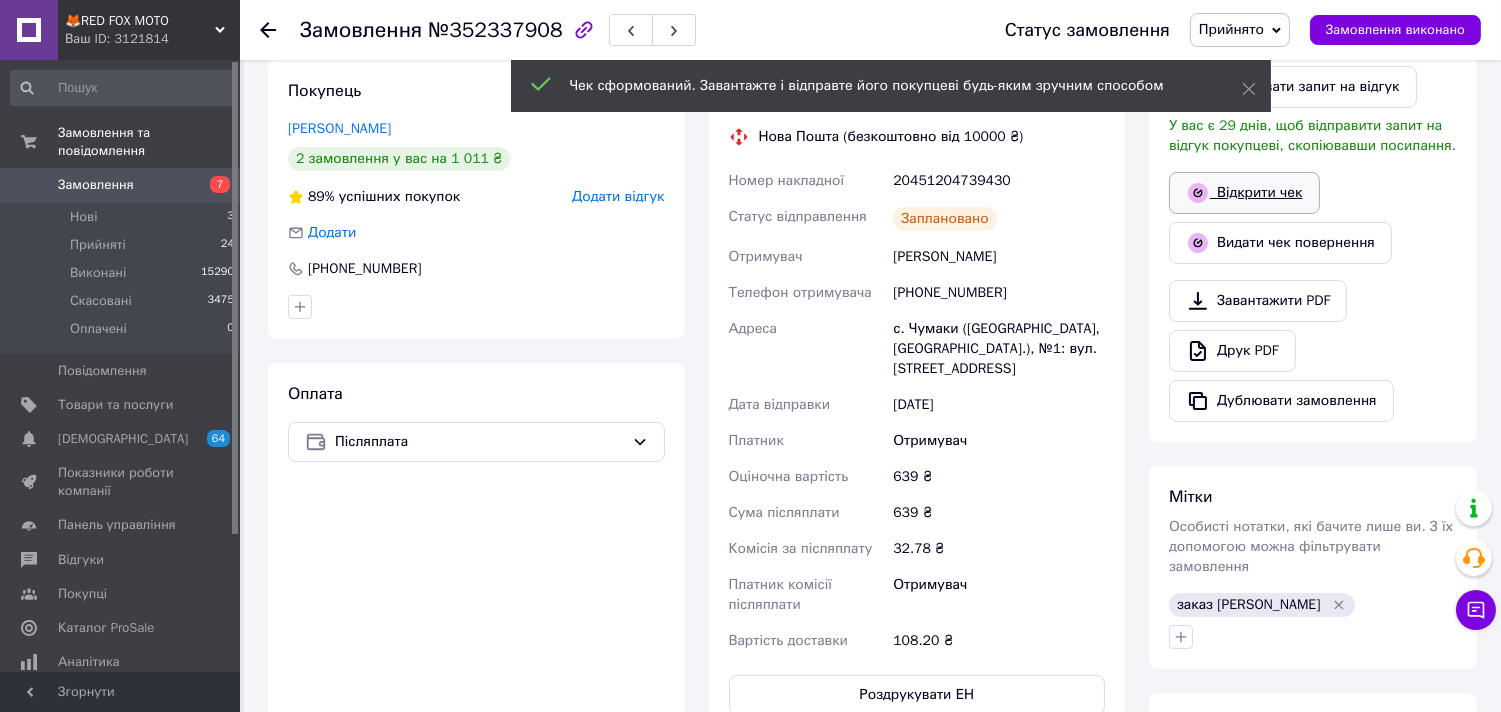 click on "Відкрити чек" at bounding box center (1244, 193) 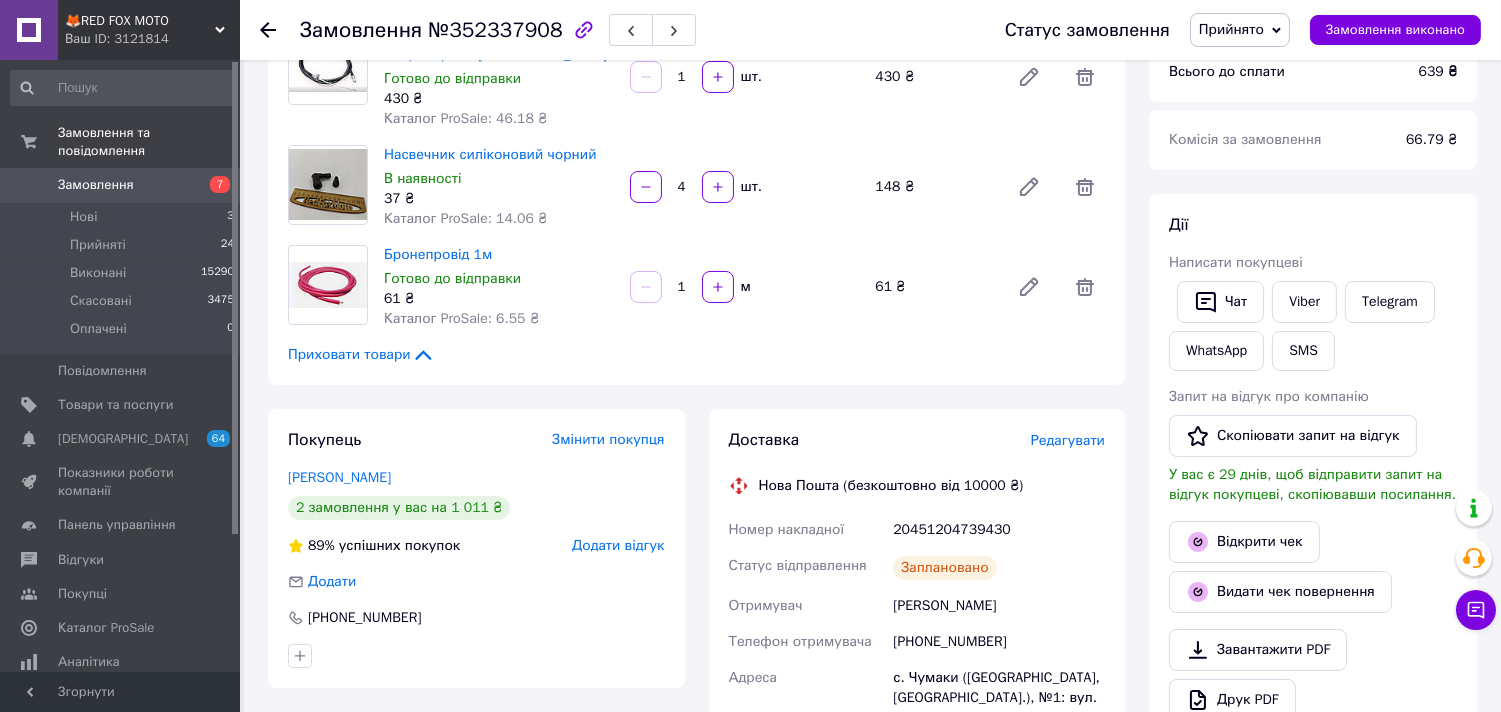 scroll, scrollTop: 0, scrollLeft: 0, axis: both 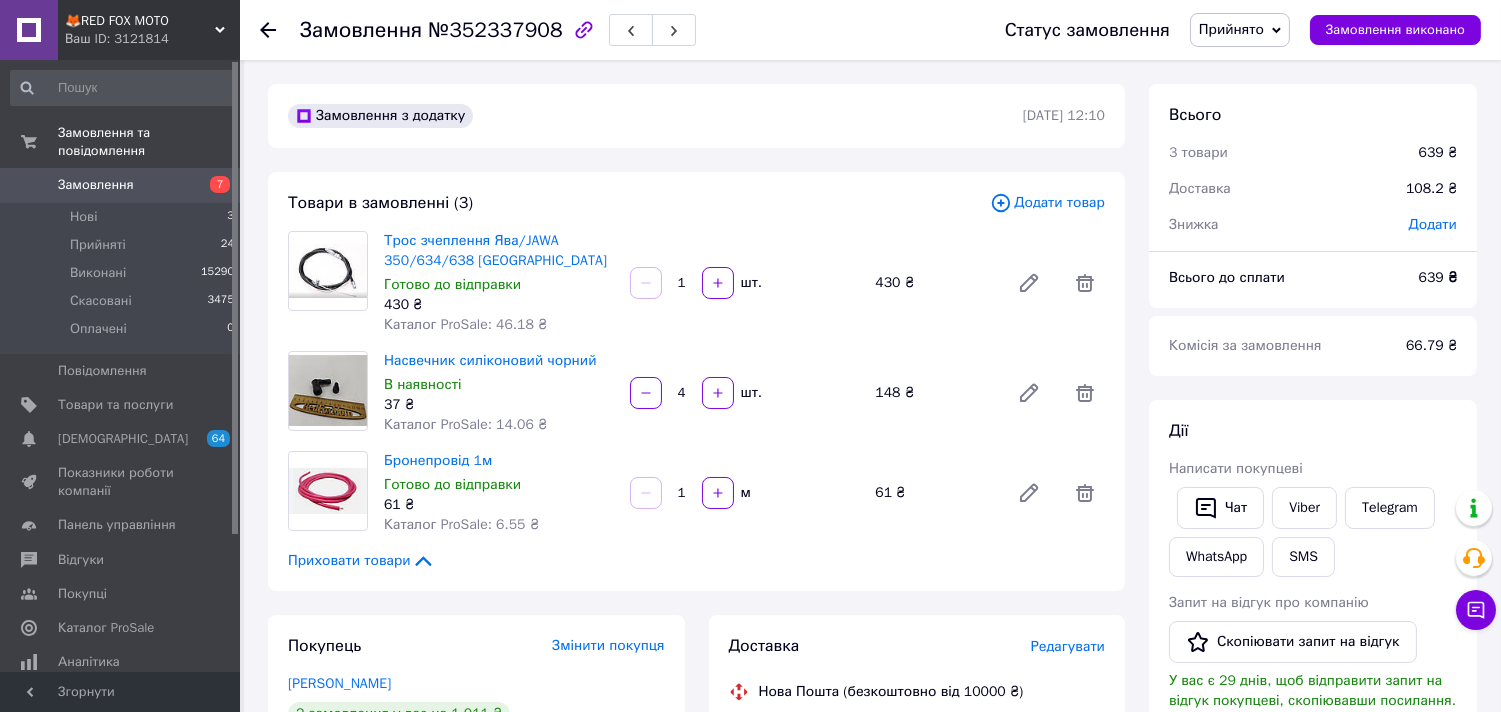 click 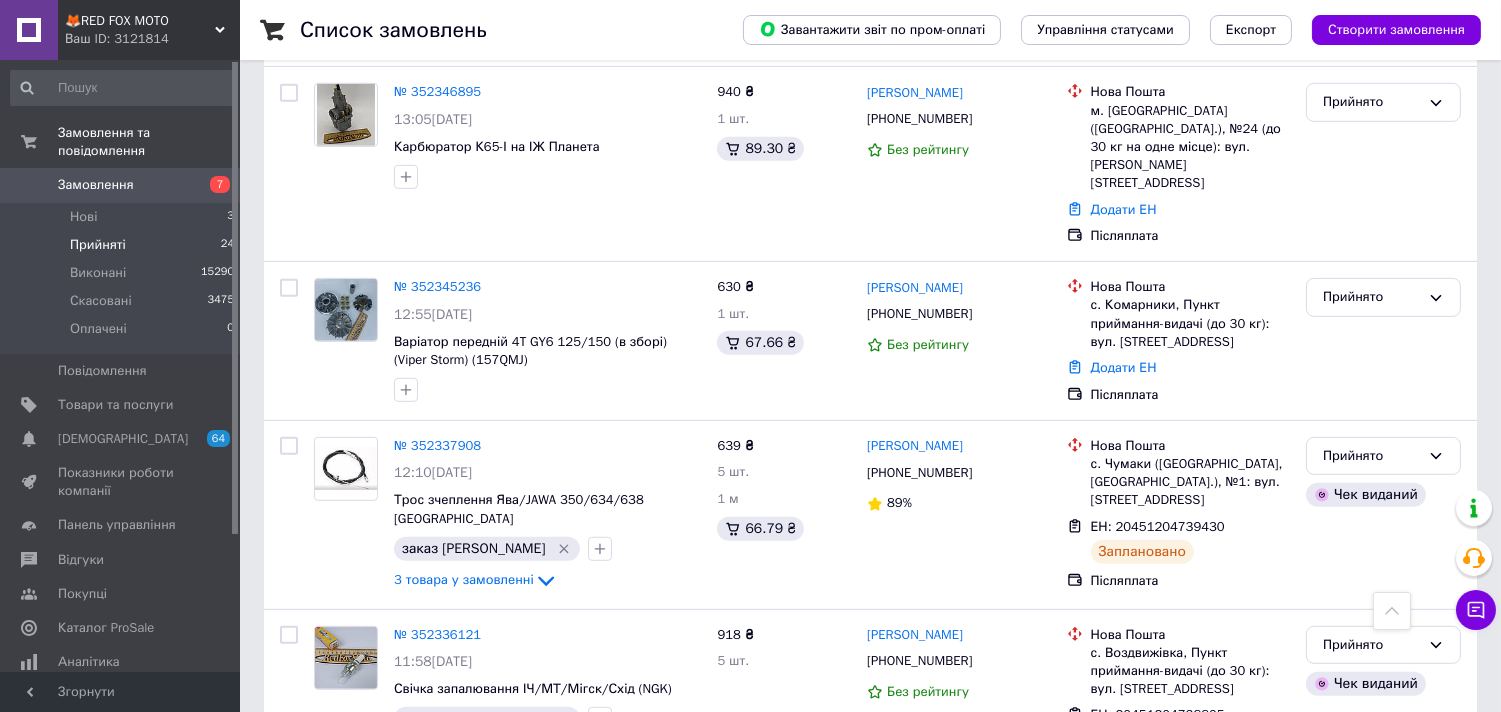 scroll, scrollTop: 1865, scrollLeft: 0, axis: vertical 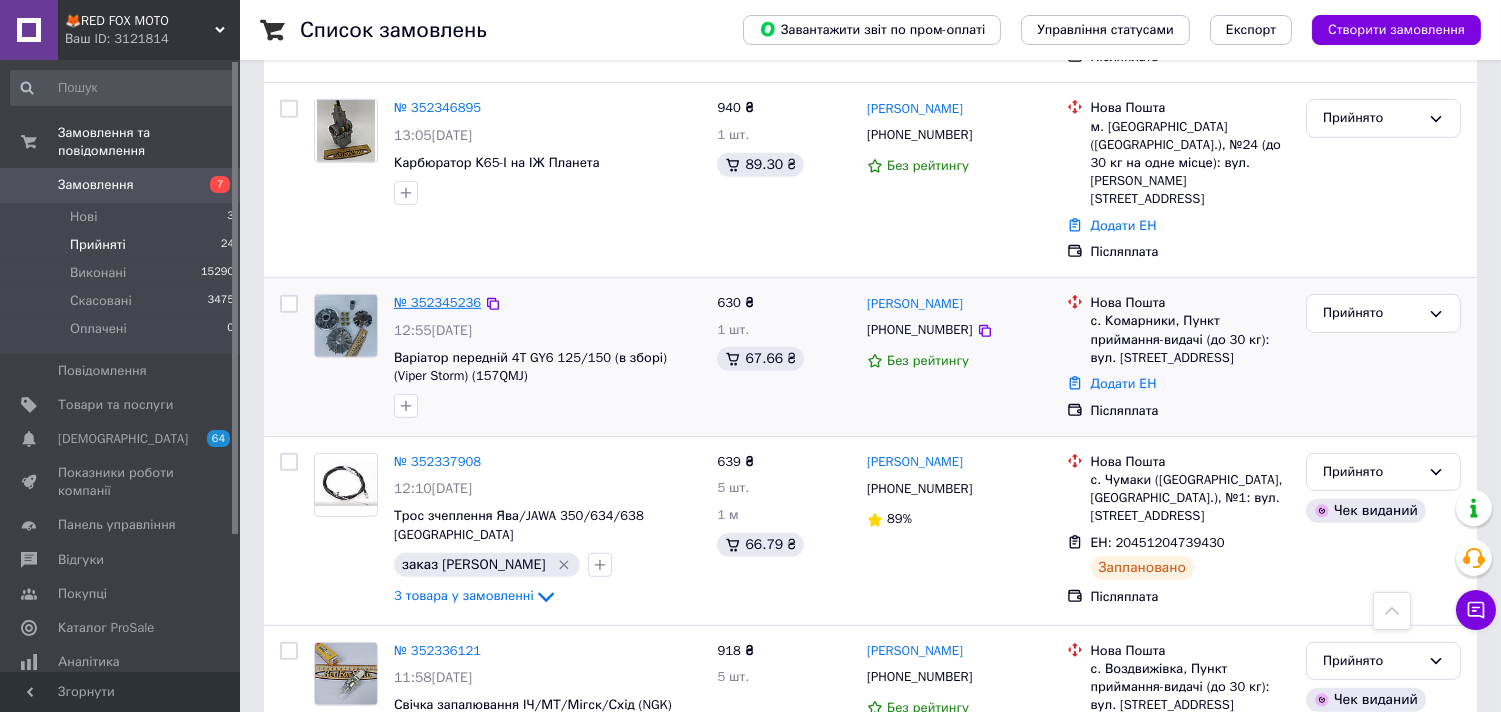 click on "№ 352345236" at bounding box center (437, 302) 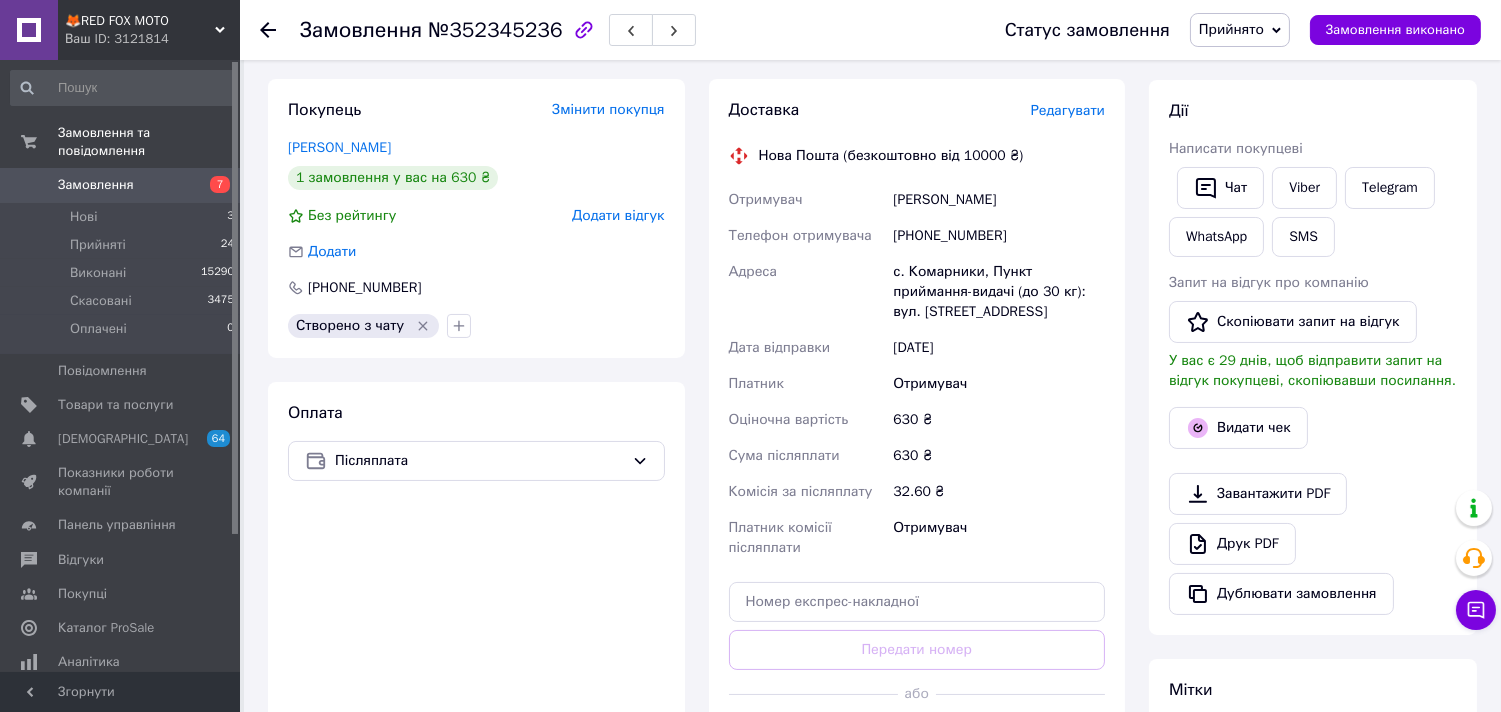 scroll, scrollTop: 0, scrollLeft: 0, axis: both 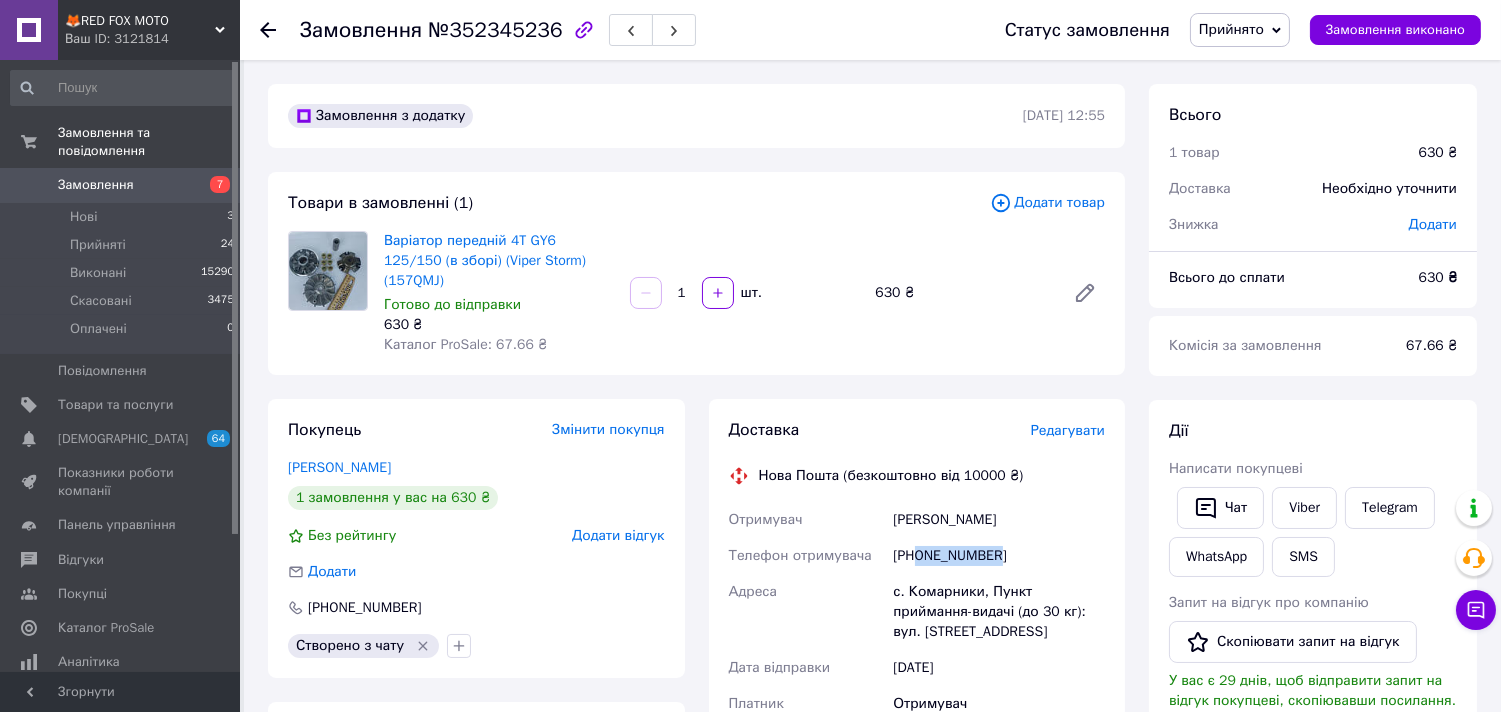drag, startPoint x: 994, startPoint y: 537, endPoint x: 917, endPoint y: 536, distance: 77.00649 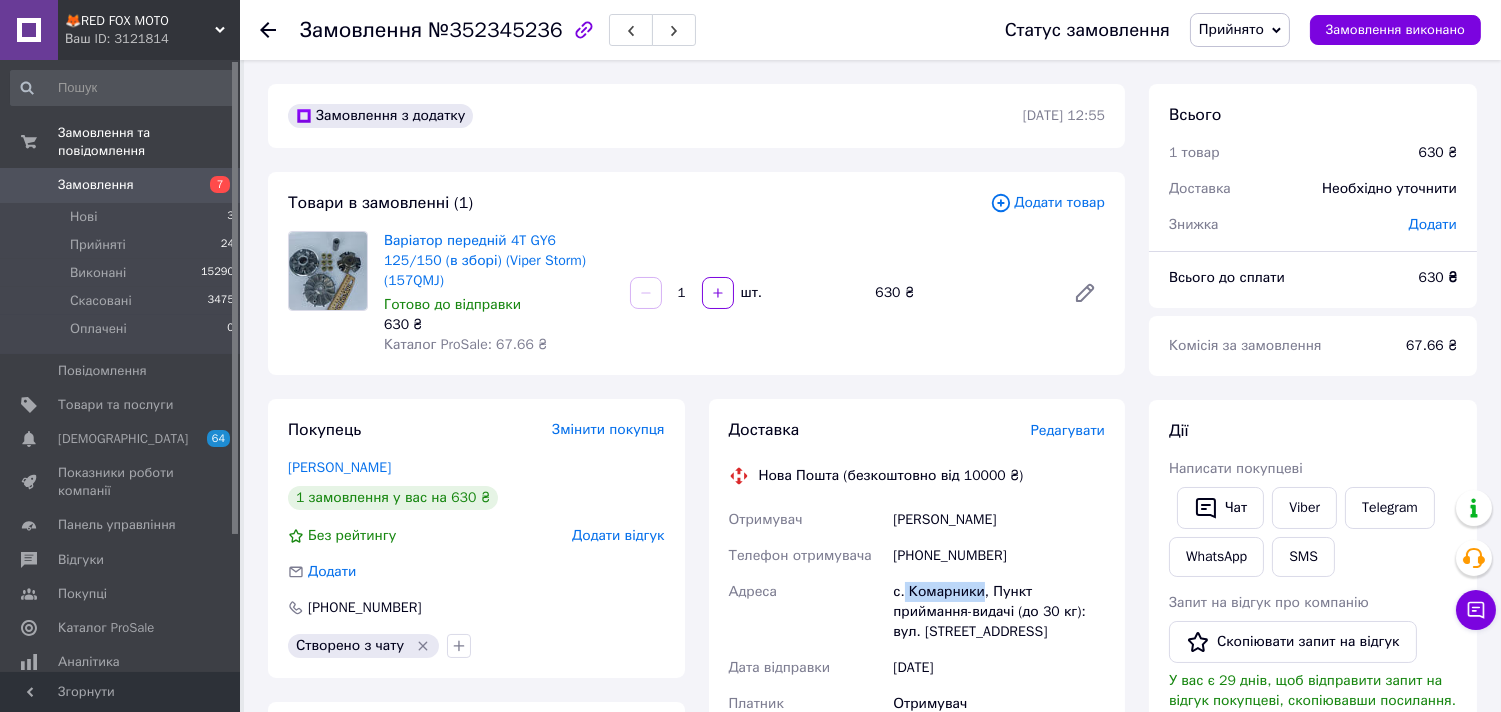 drag, startPoint x: 904, startPoint y: 572, endPoint x: 970, endPoint y: 566, distance: 66.27216 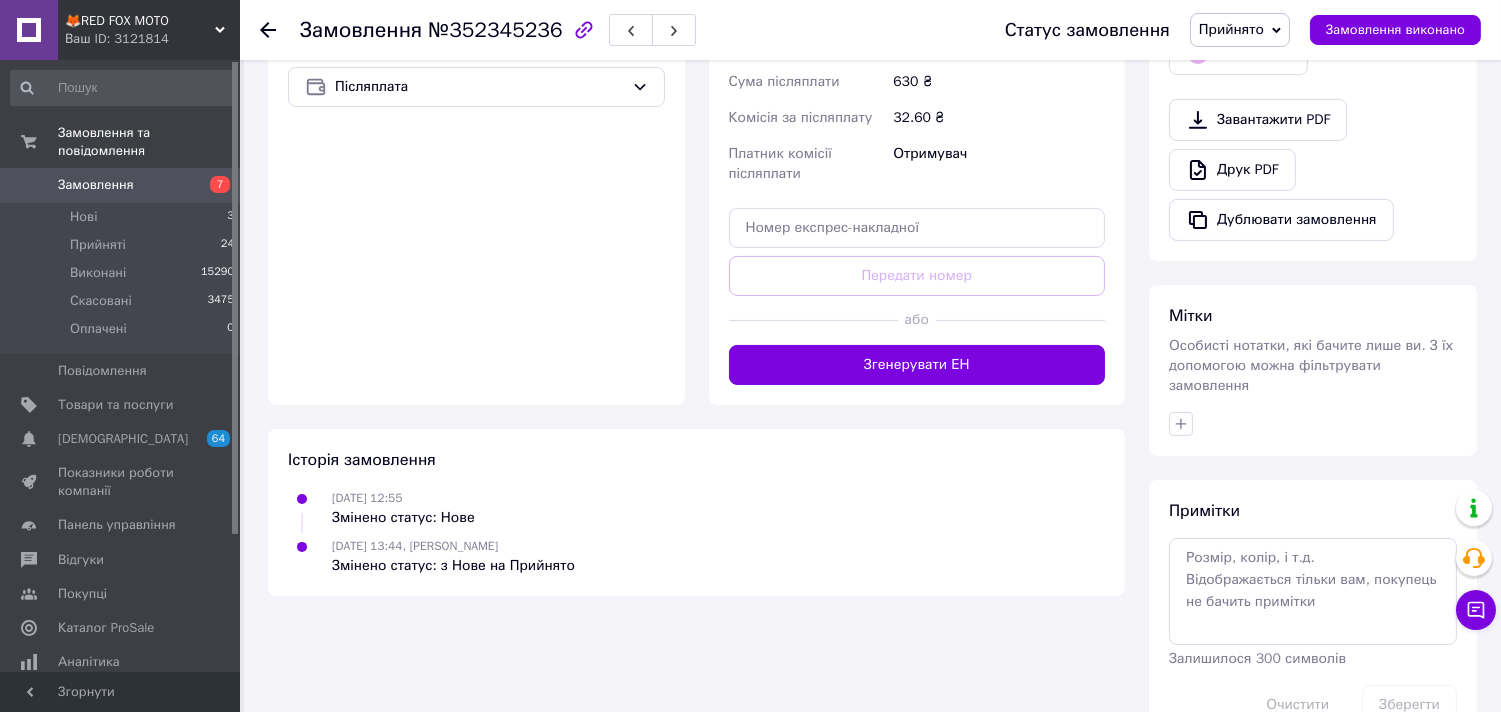 scroll, scrollTop: 731, scrollLeft: 0, axis: vertical 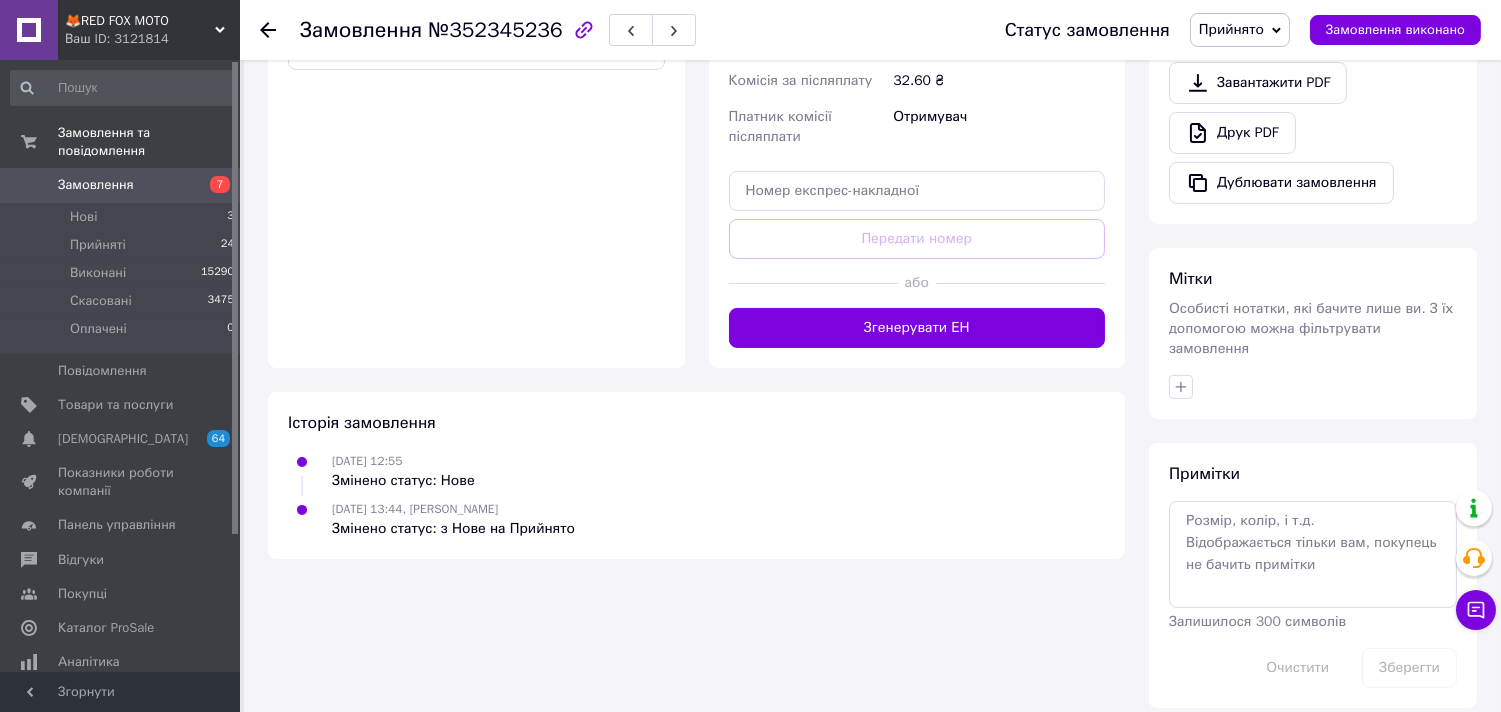 click at bounding box center (1313, 387) 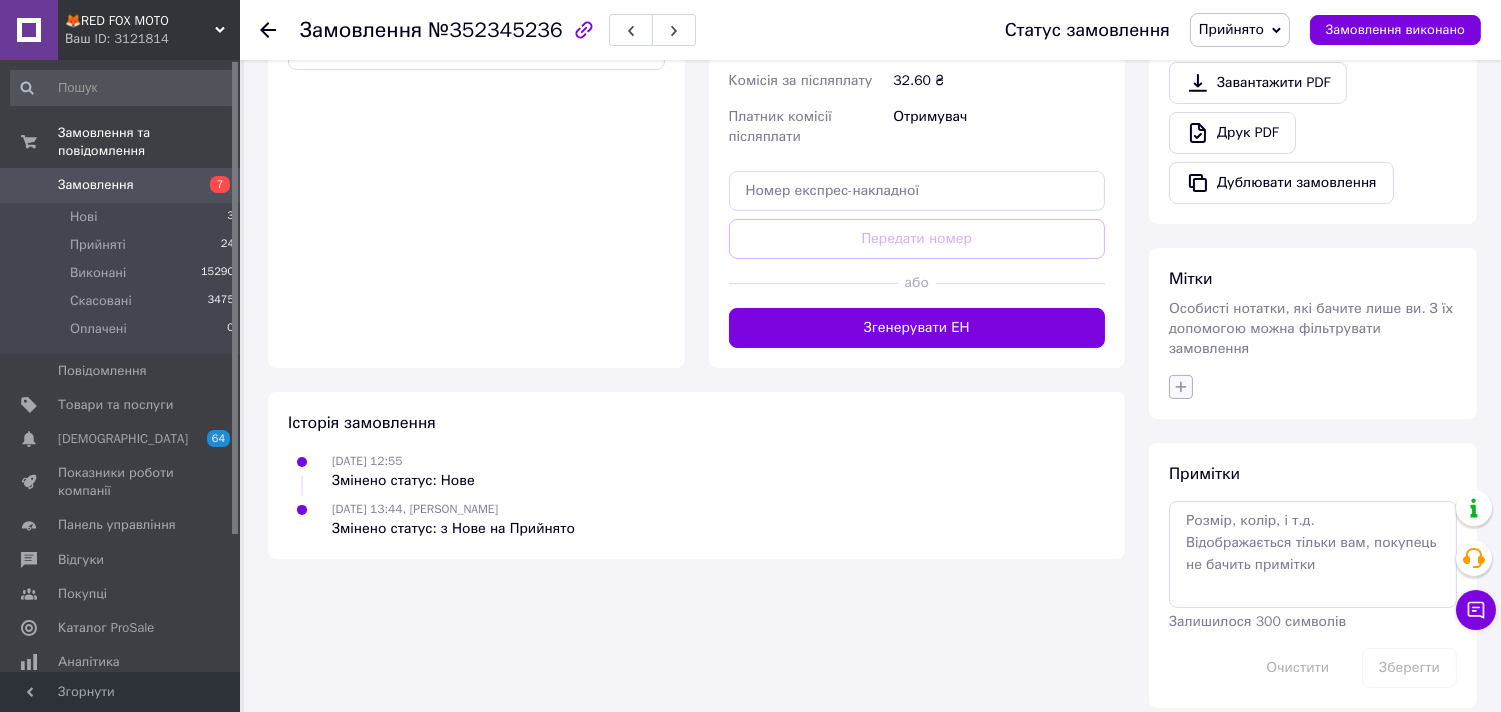 click at bounding box center [1181, 387] 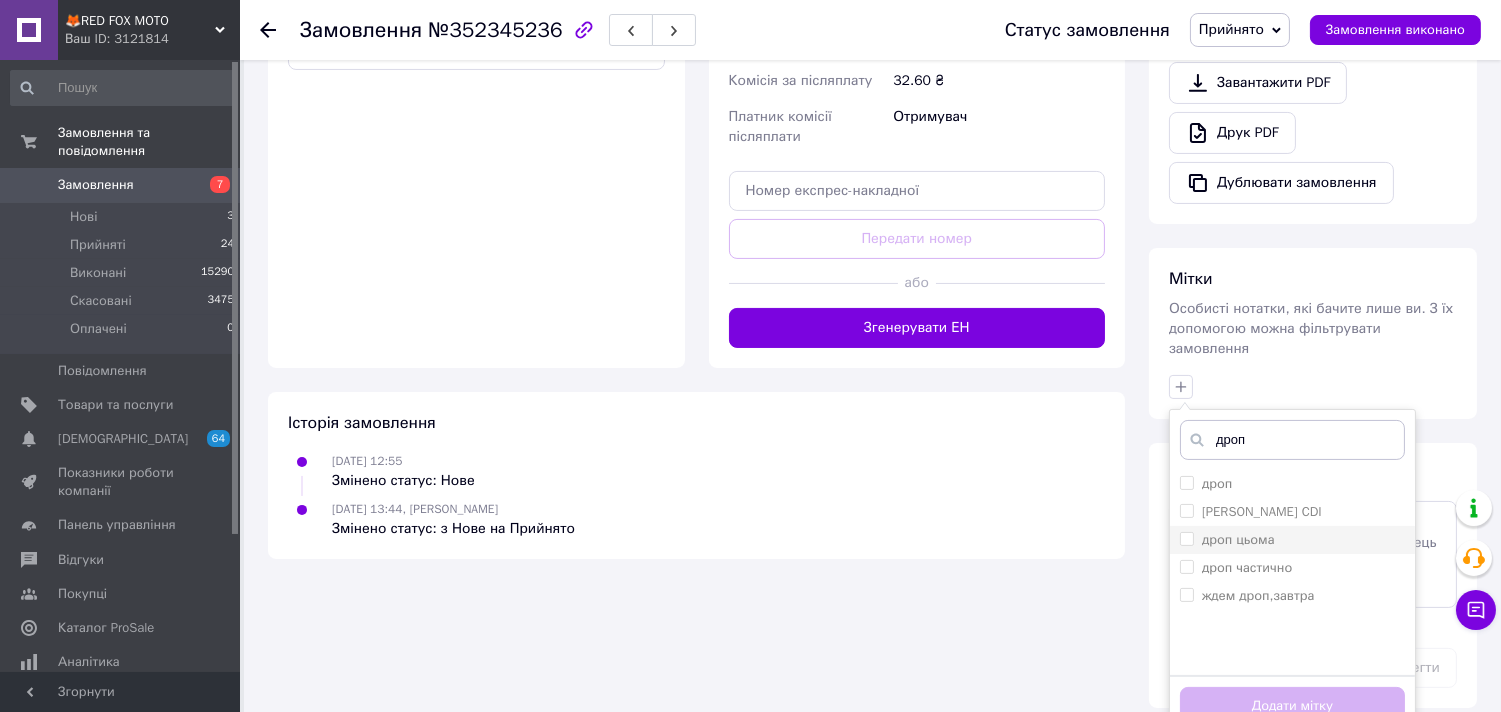 type on "дроп" 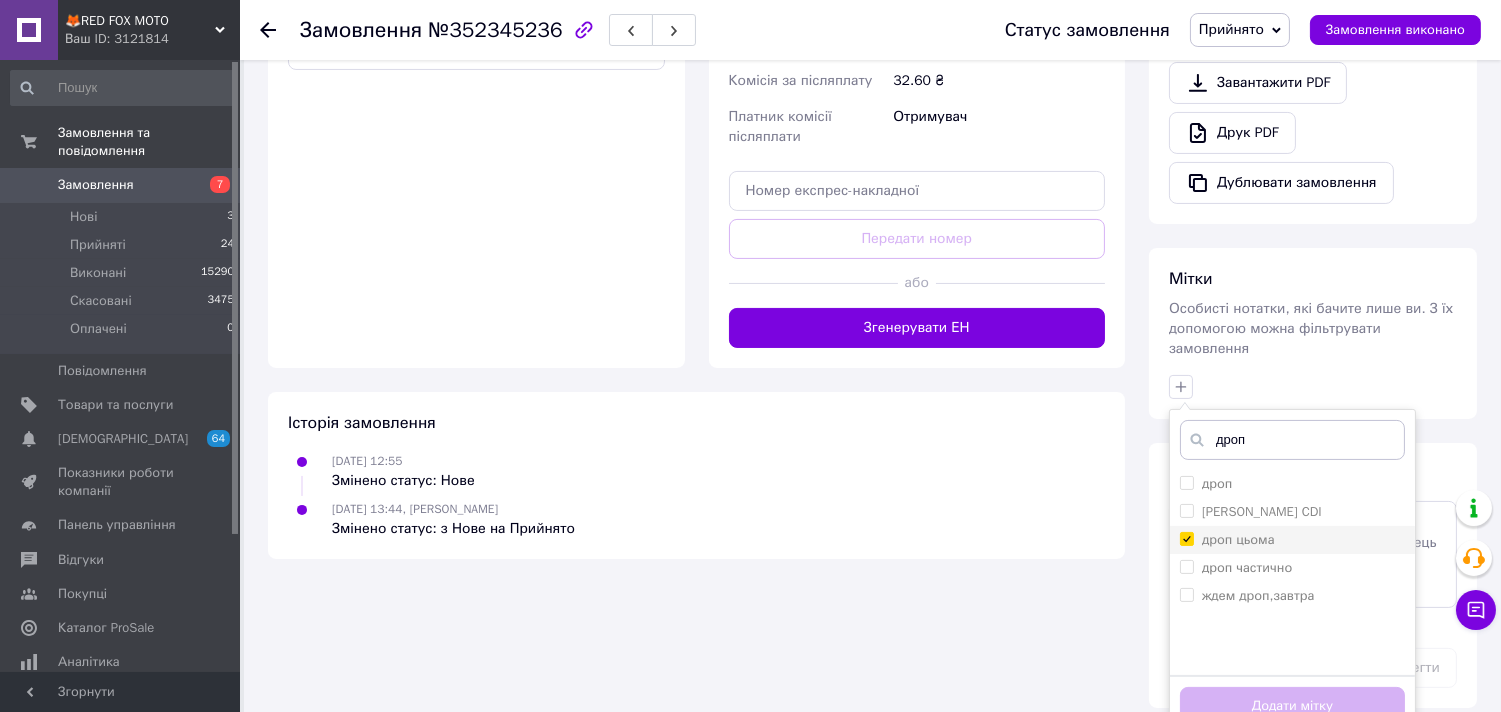 checkbox on "true" 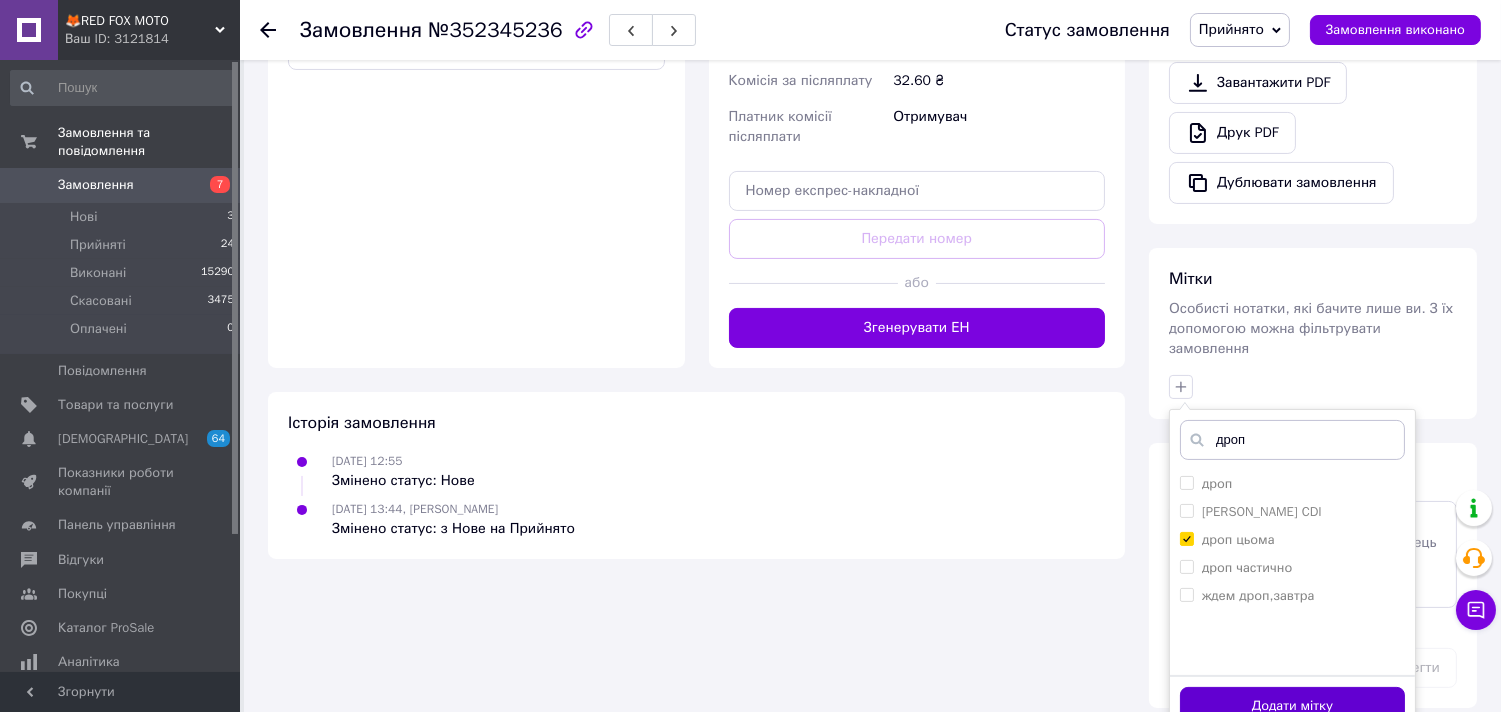 click on "Додати мітку" at bounding box center (1292, 706) 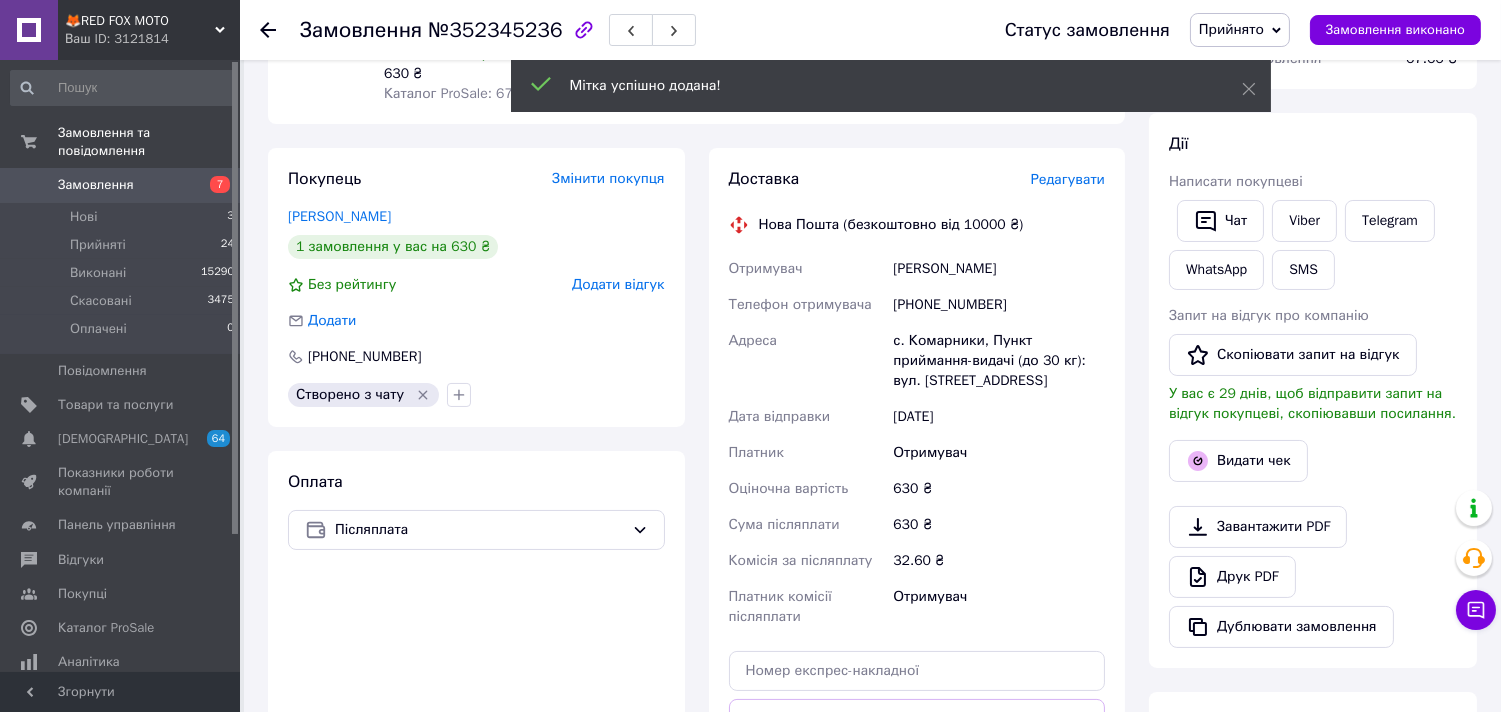 scroll, scrollTop: 172, scrollLeft: 0, axis: vertical 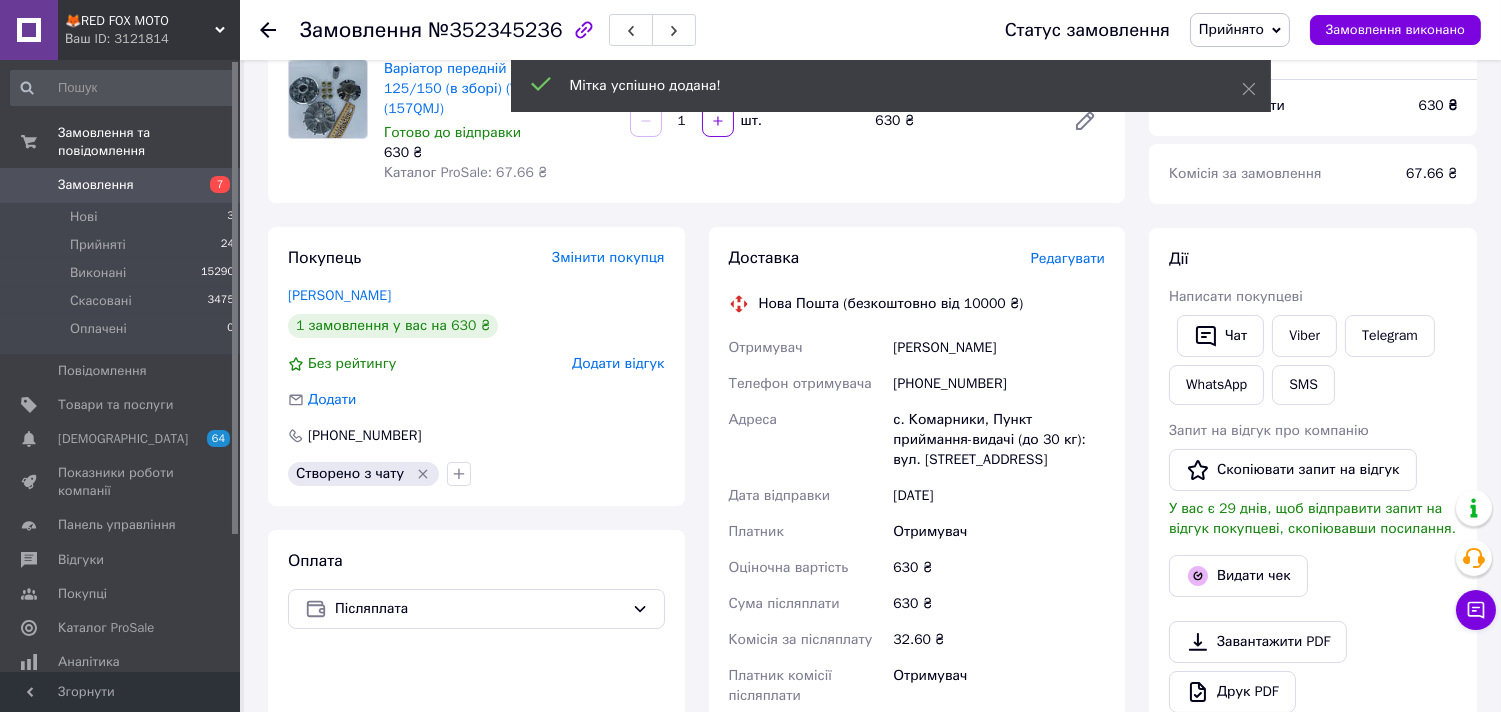 click 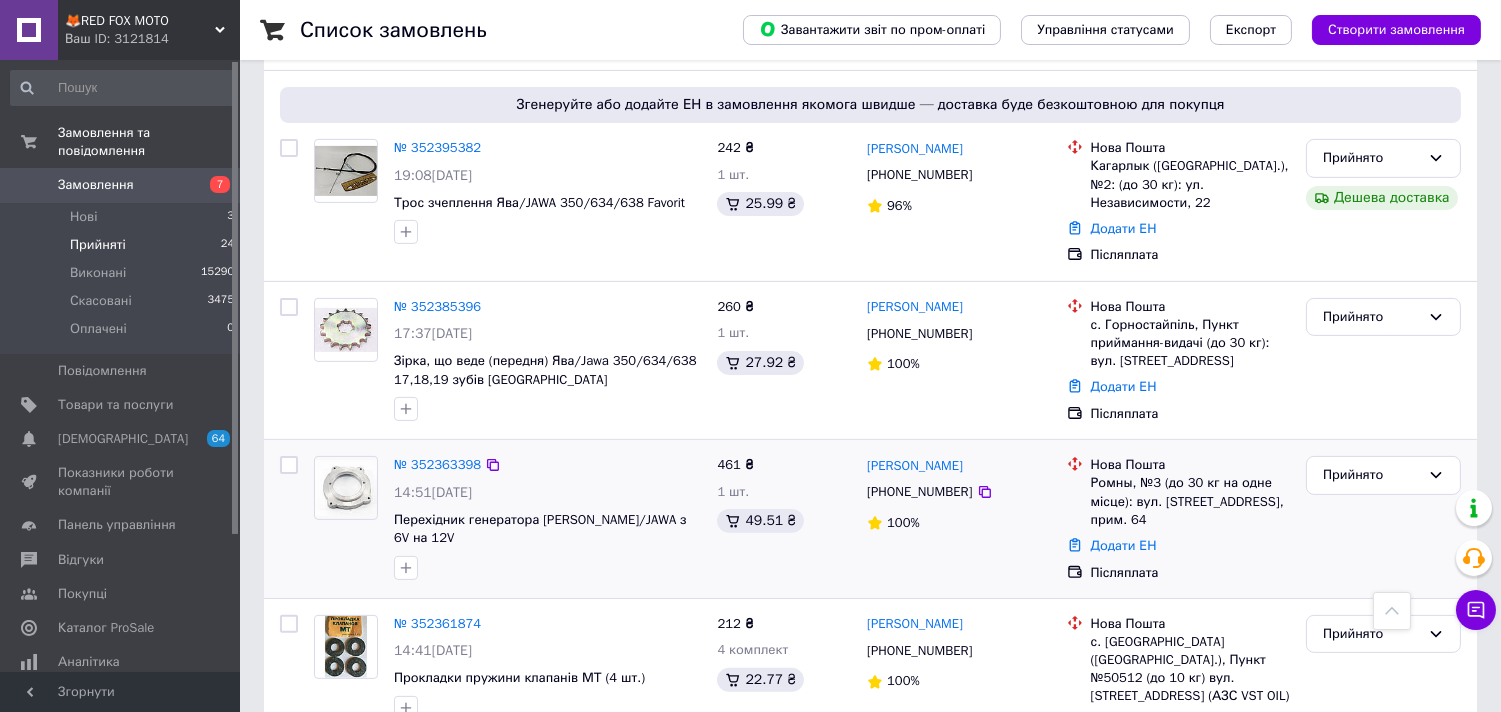 scroll, scrollTop: 1111, scrollLeft: 0, axis: vertical 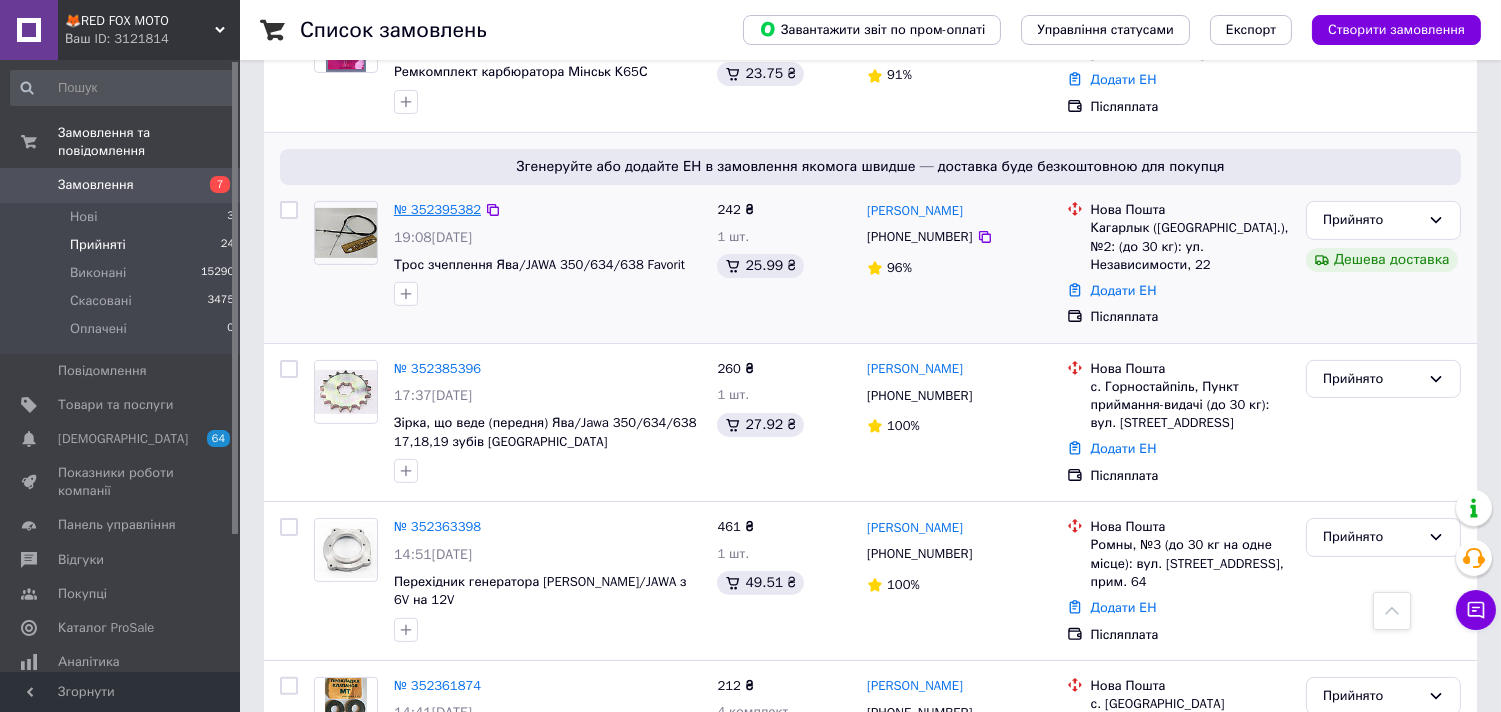 click on "№ 352395382" at bounding box center (437, 209) 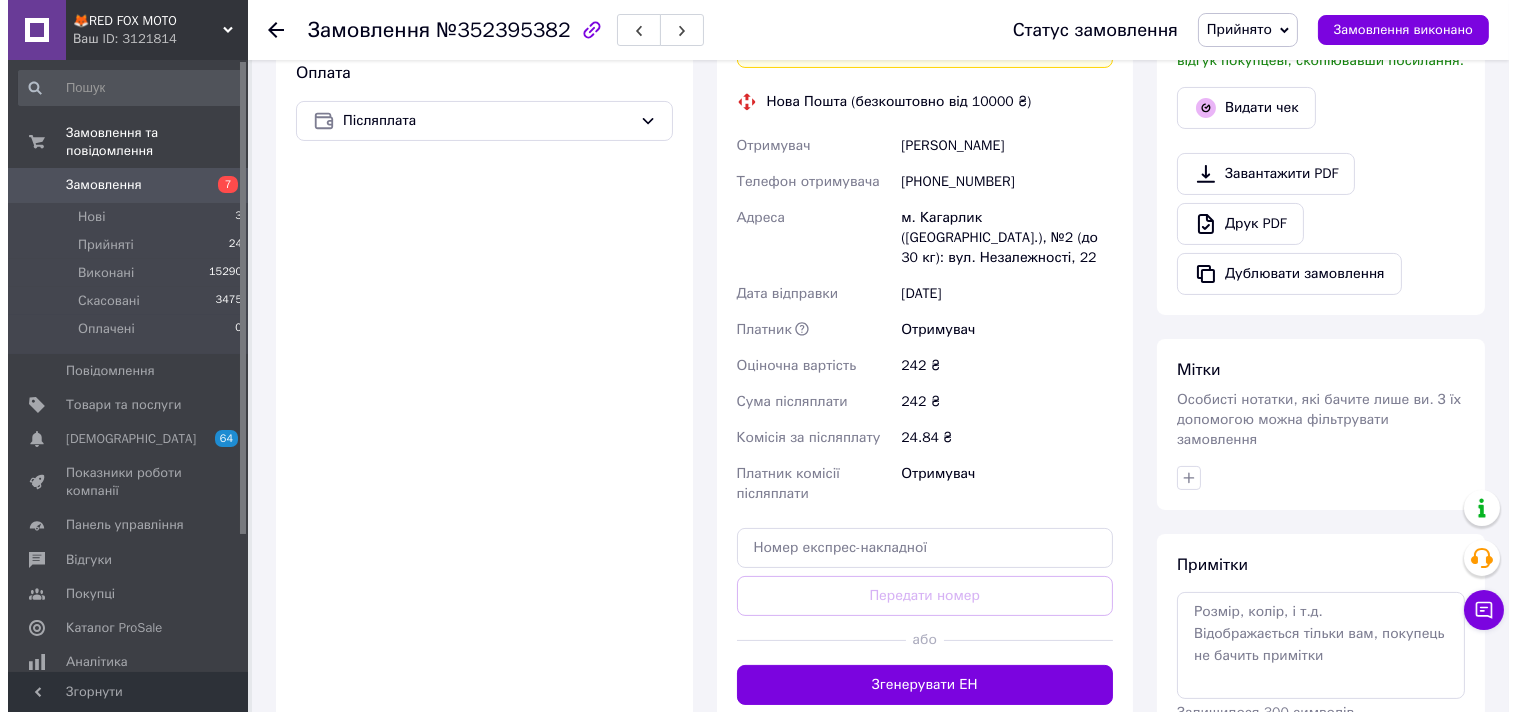scroll, scrollTop: 292, scrollLeft: 0, axis: vertical 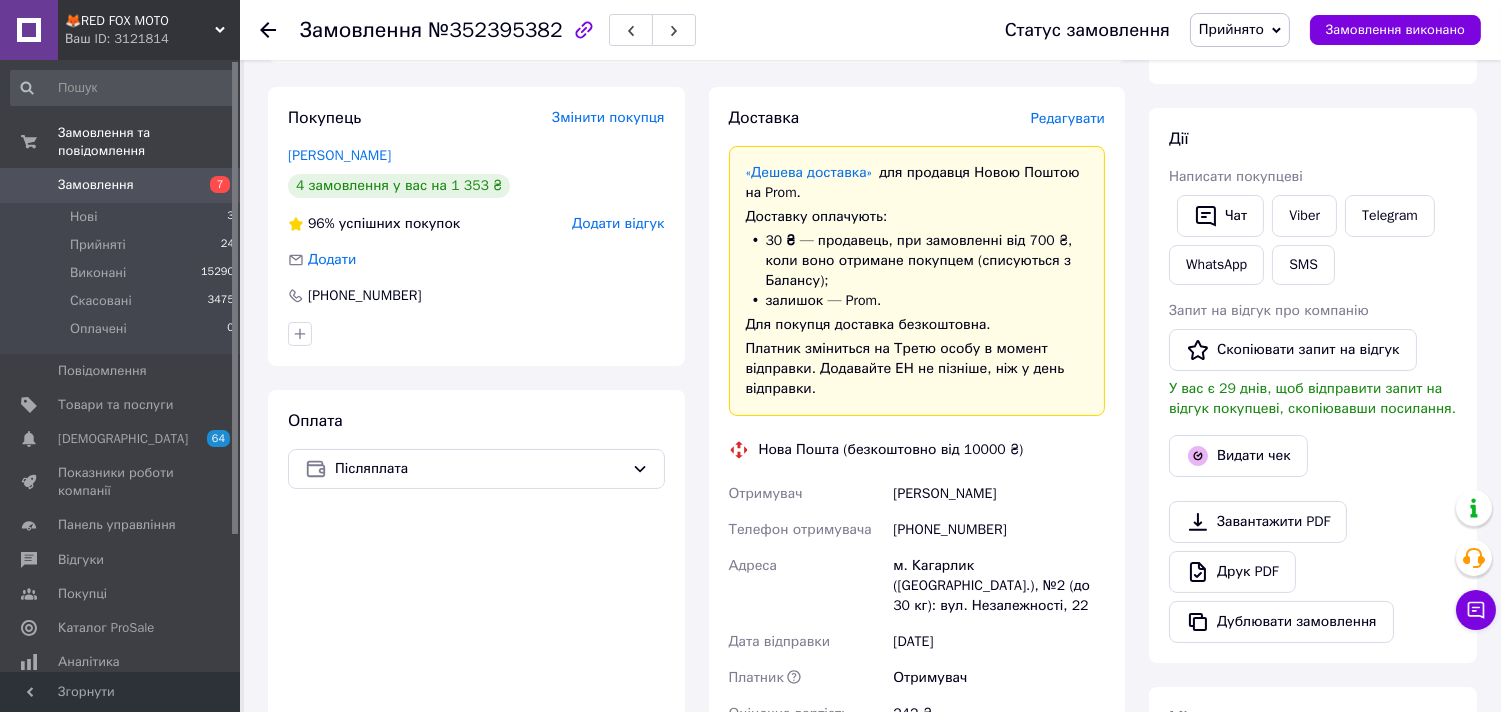 click on "Редагувати" at bounding box center [1068, 118] 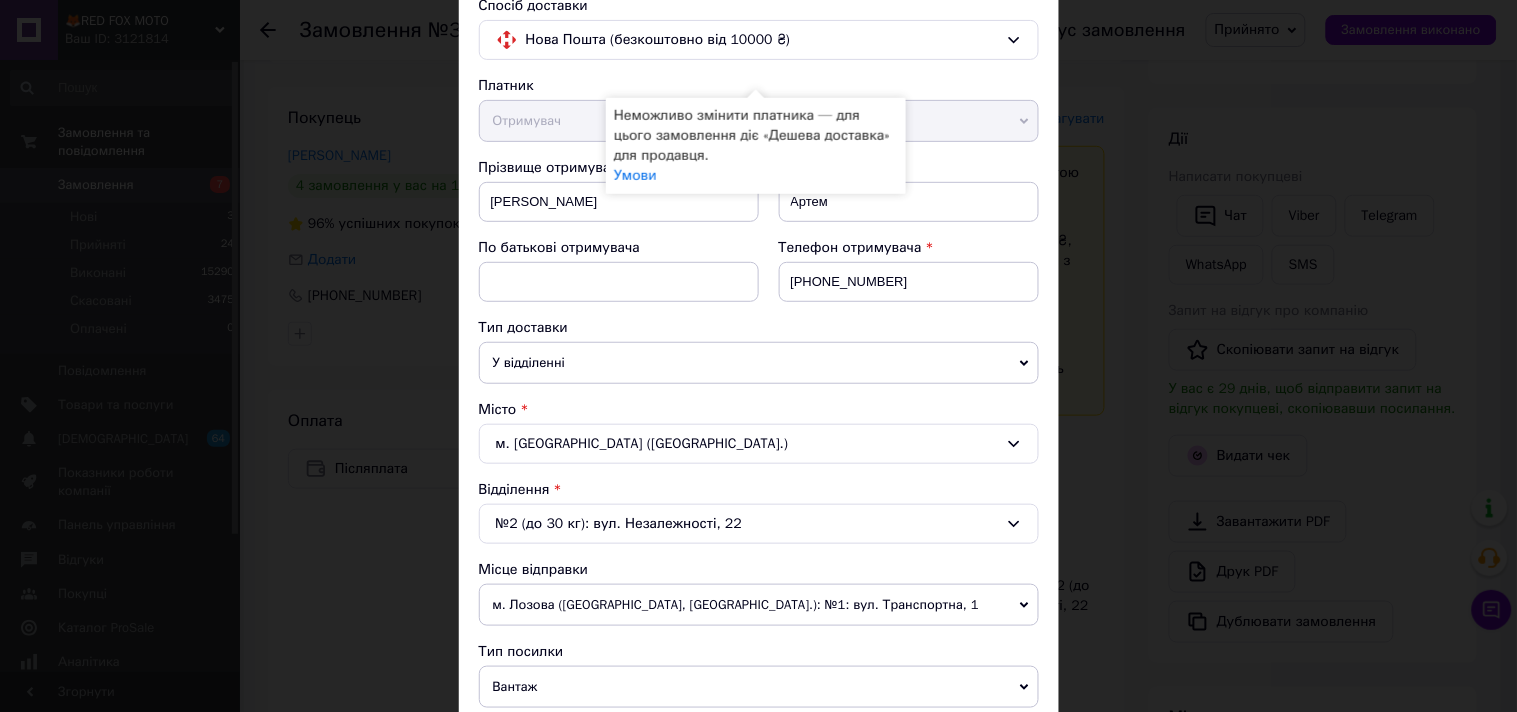scroll, scrollTop: 555, scrollLeft: 0, axis: vertical 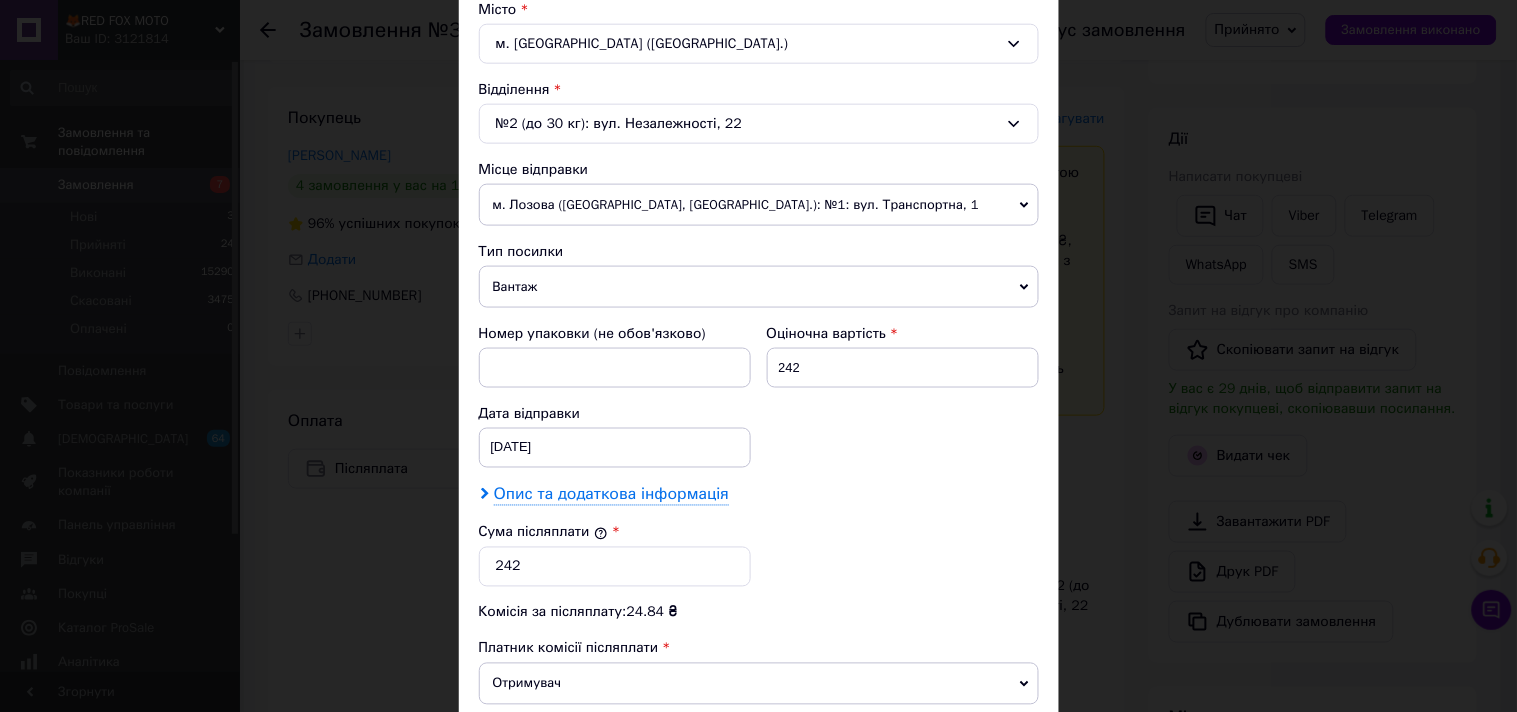click on "Опис та додаткова інформація" at bounding box center [611, 495] 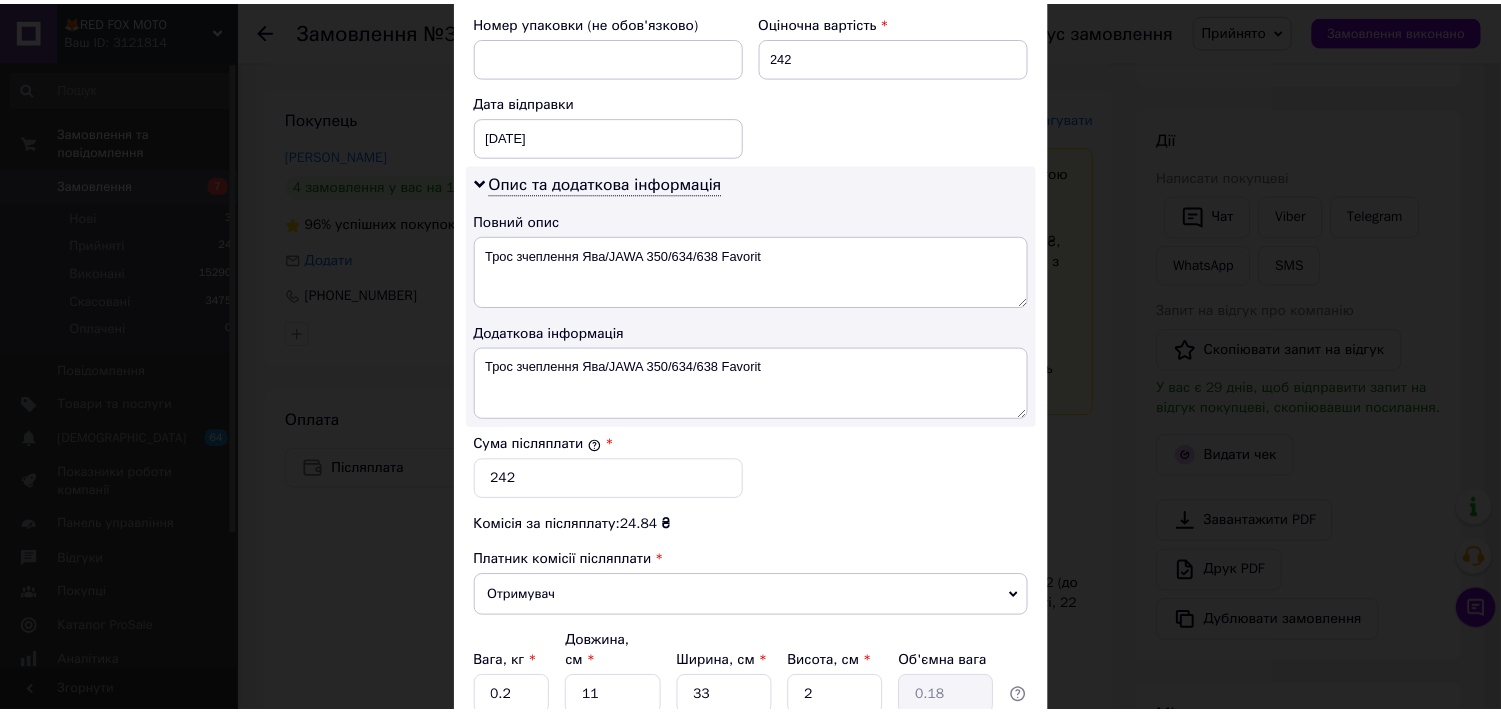 scroll, scrollTop: 1000, scrollLeft: 0, axis: vertical 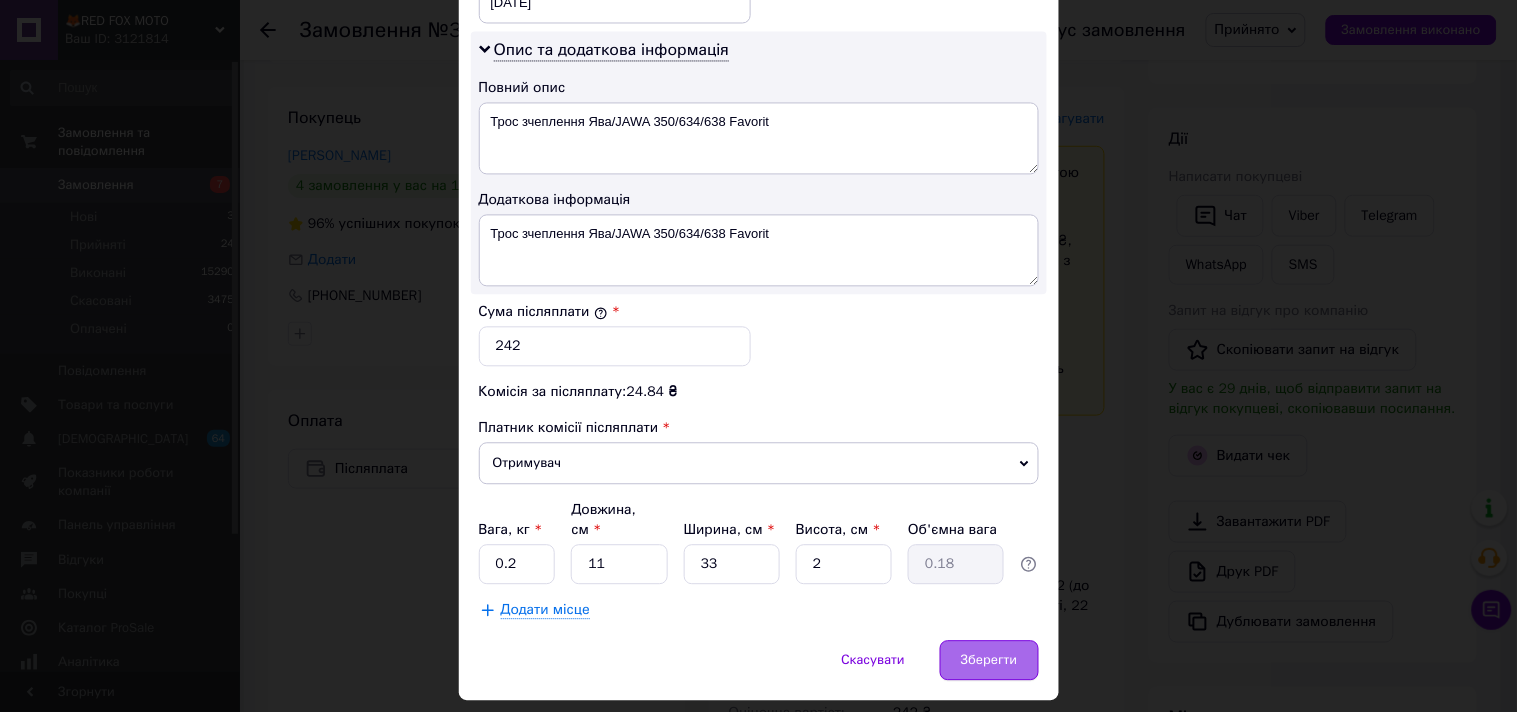 click on "Зберегти" at bounding box center [989, 660] 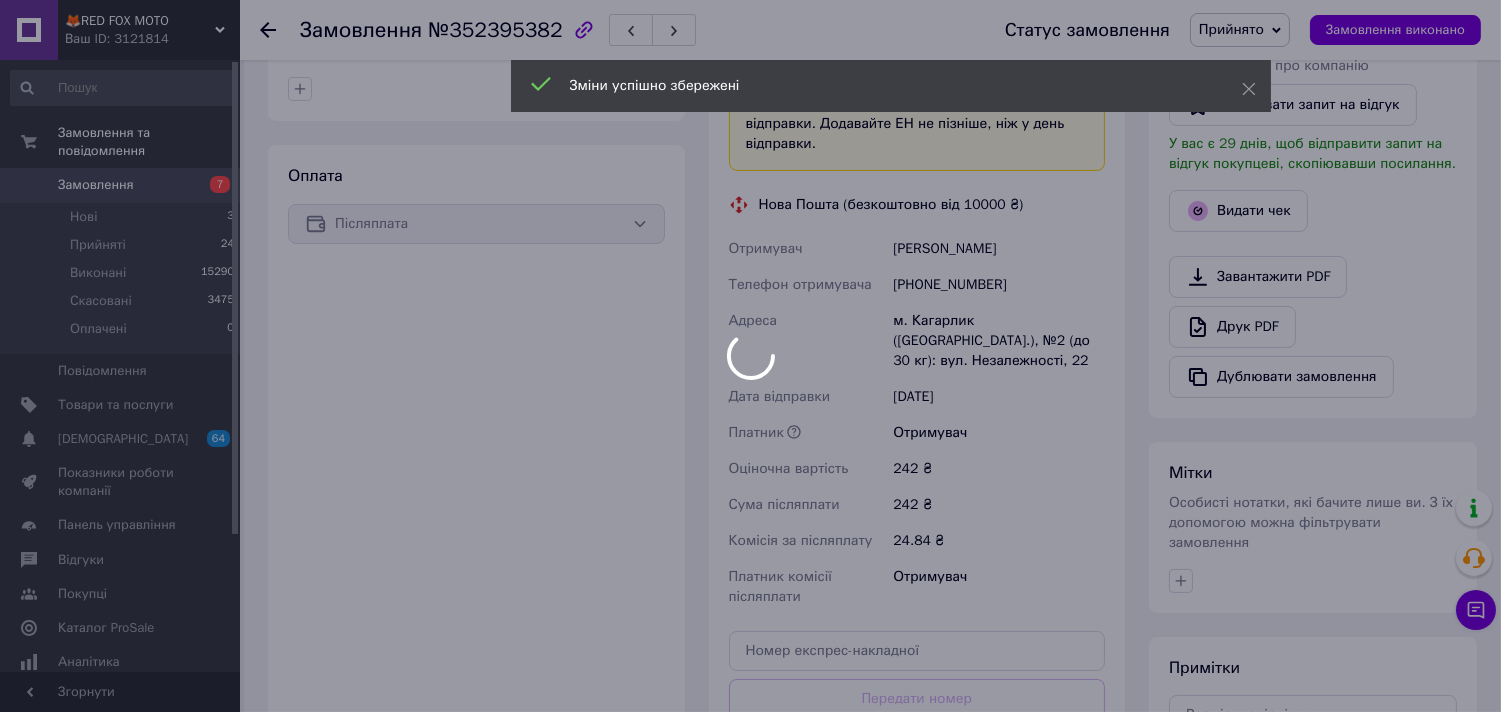 scroll, scrollTop: 625, scrollLeft: 0, axis: vertical 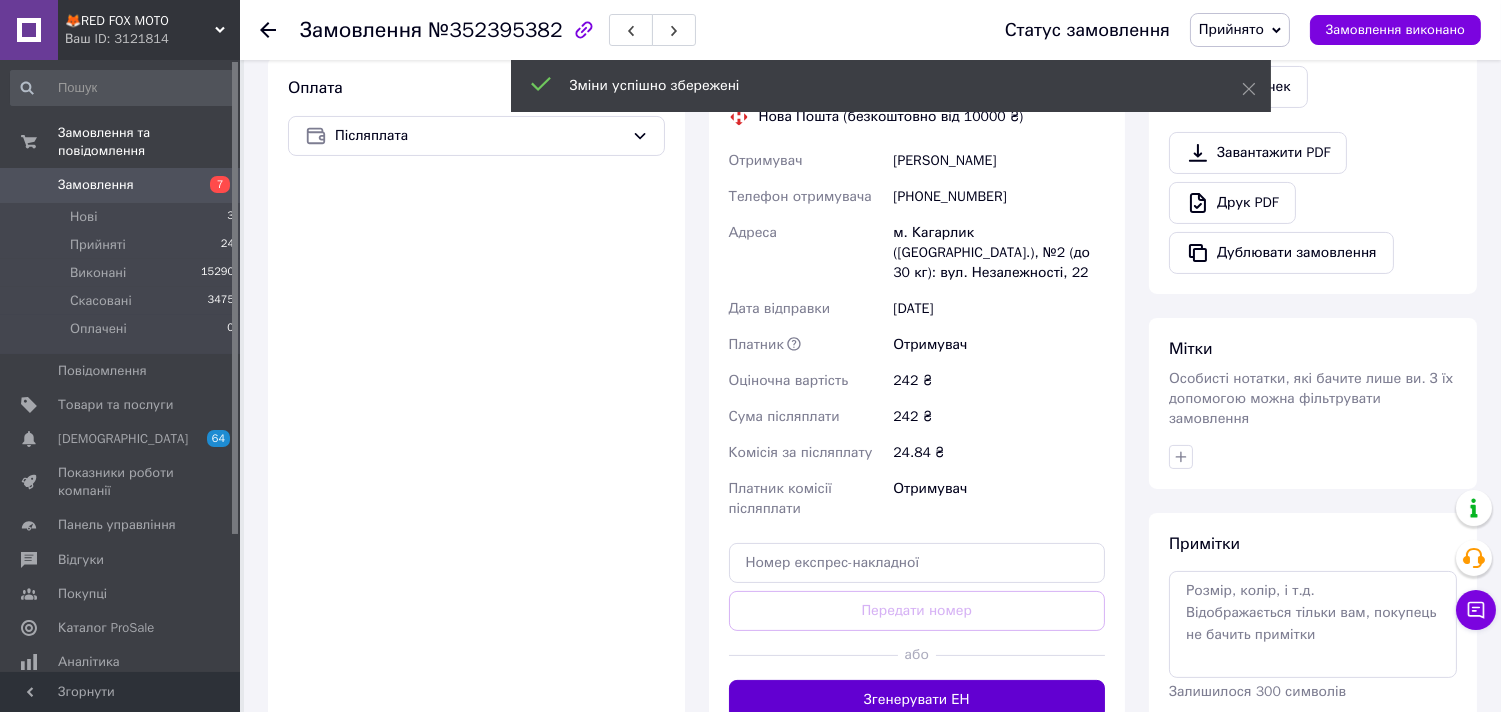 click on "Згенерувати ЕН" at bounding box center (917, 700) 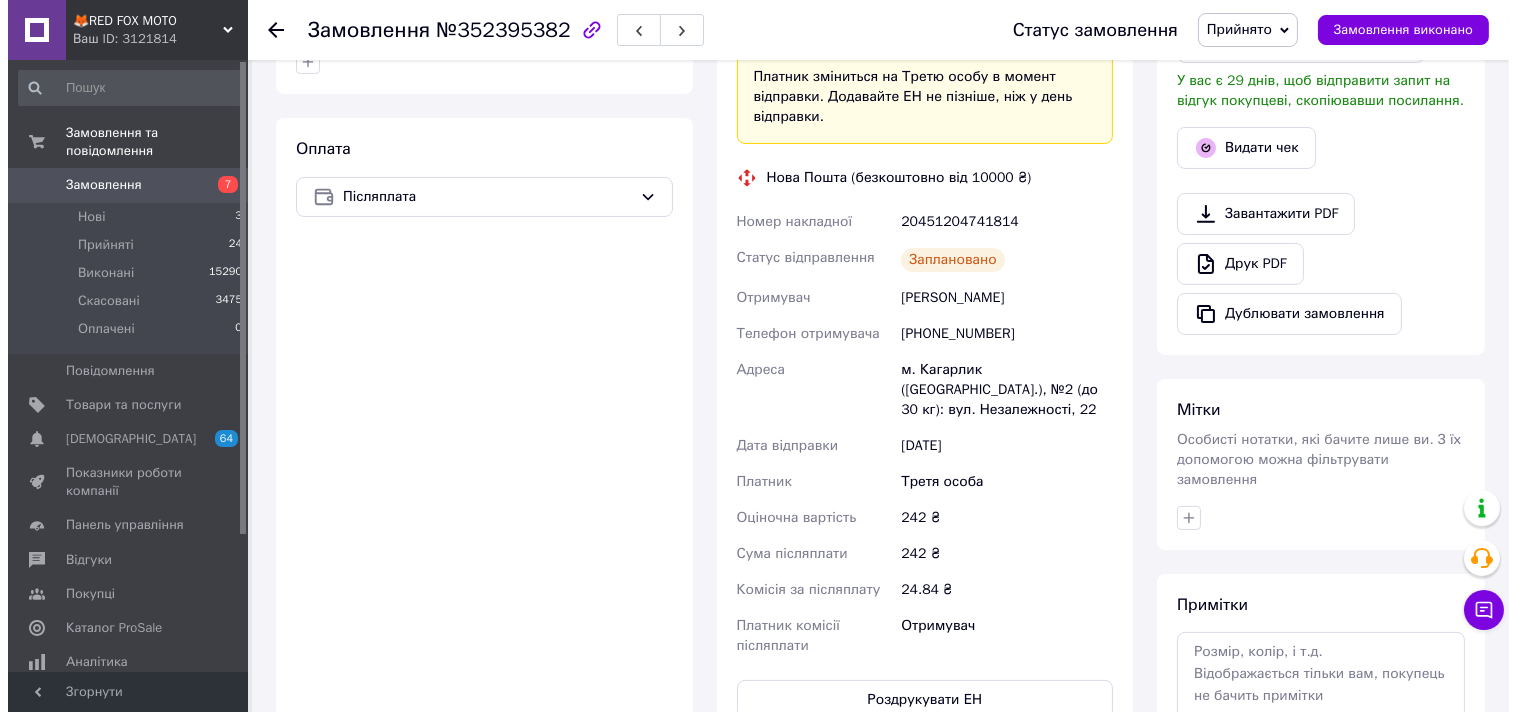 scroll, scrollTop: 514, scrollLeft: 0, axis: vertical 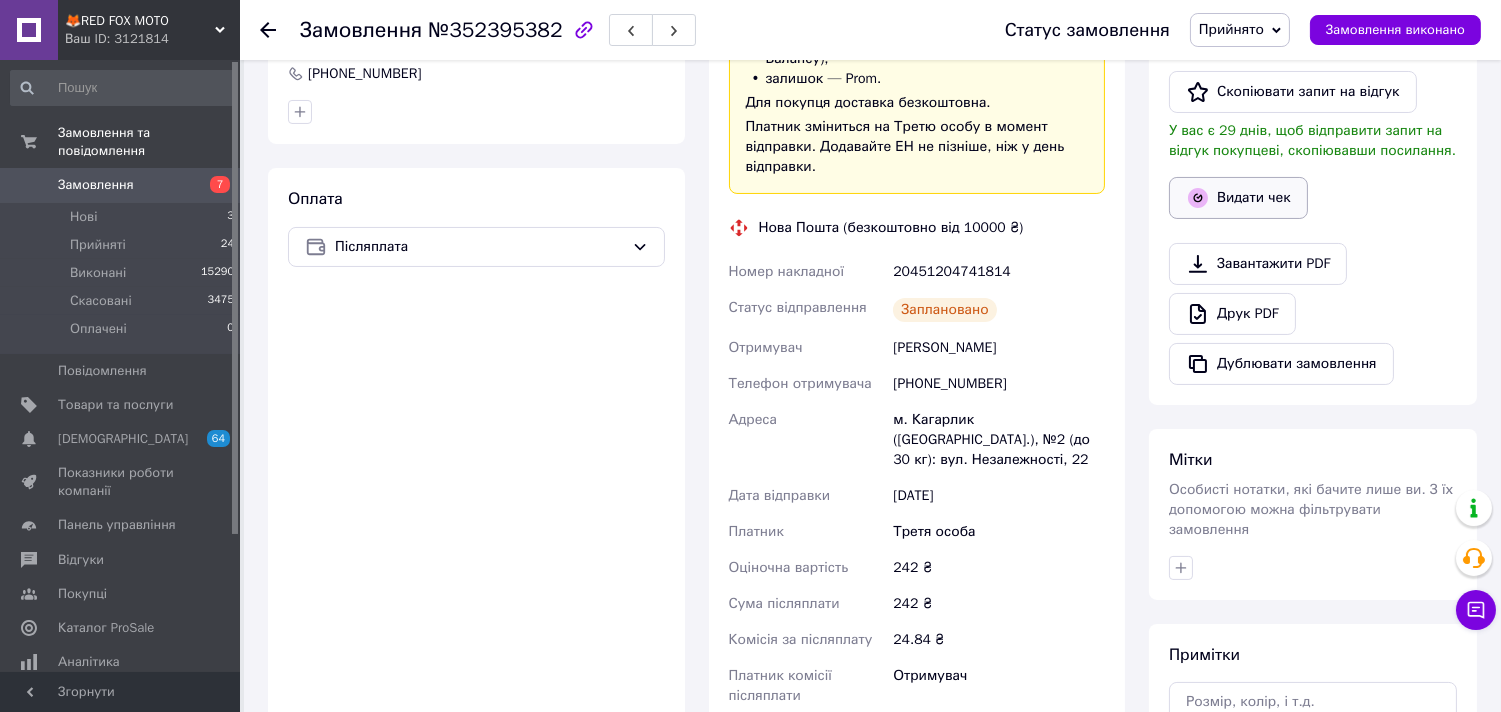 click on "Видати чек" at bounding box center (1238, 198) 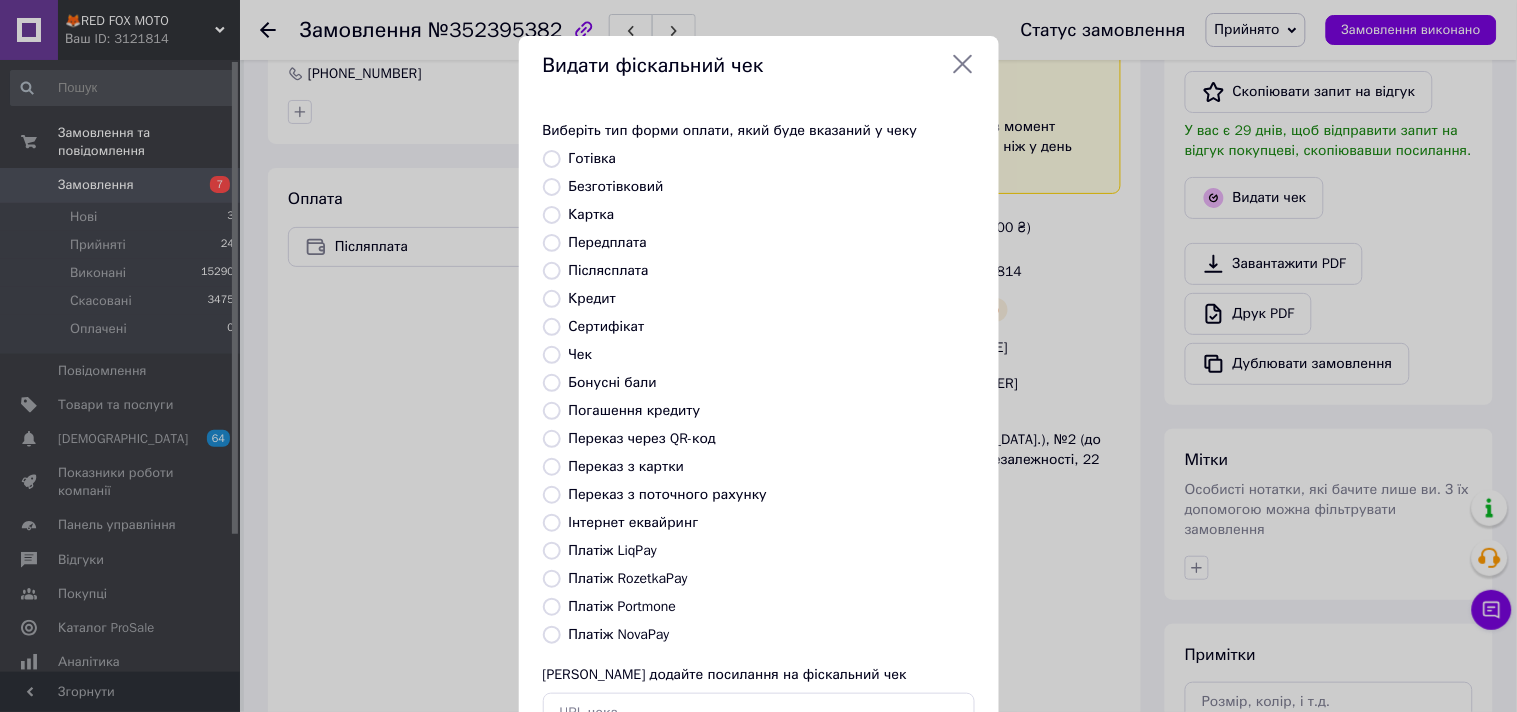 drag, startPoint x: 544, startPoint y: 638, endPoint x: 561, endPoint y: 635, distance: 17.262676 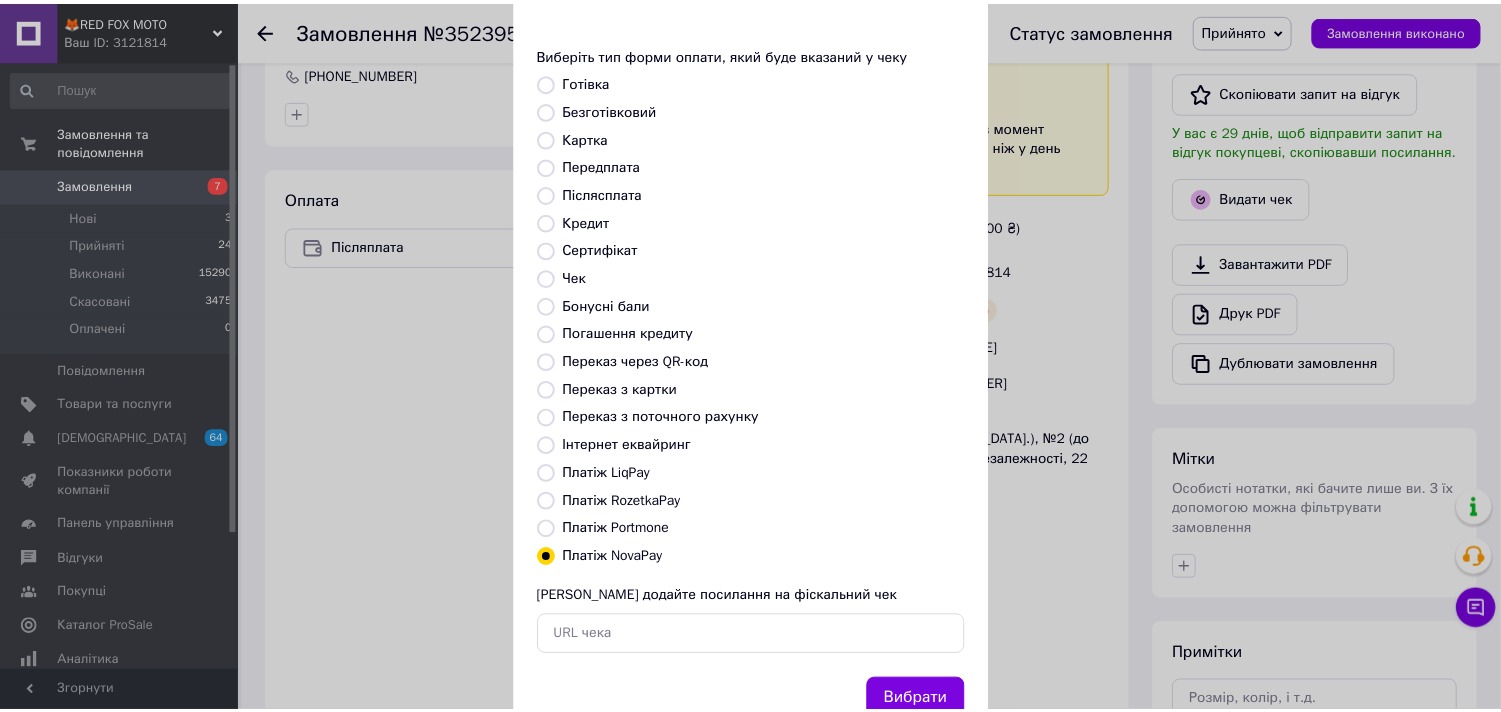 scroll, scrollTop: 111, scrollLeft: 0, axis: vertical 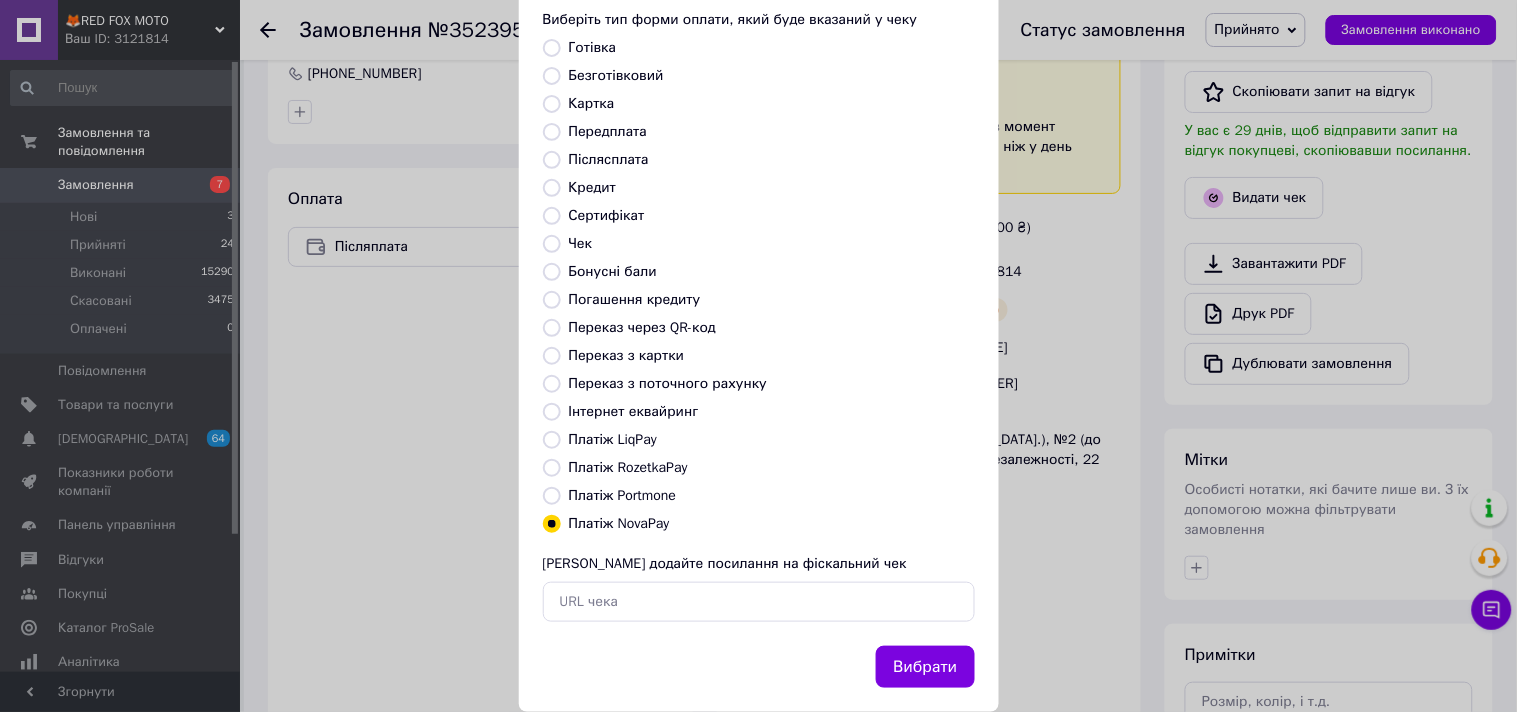 click on "Вибрати" at bounding box center (925, 667) 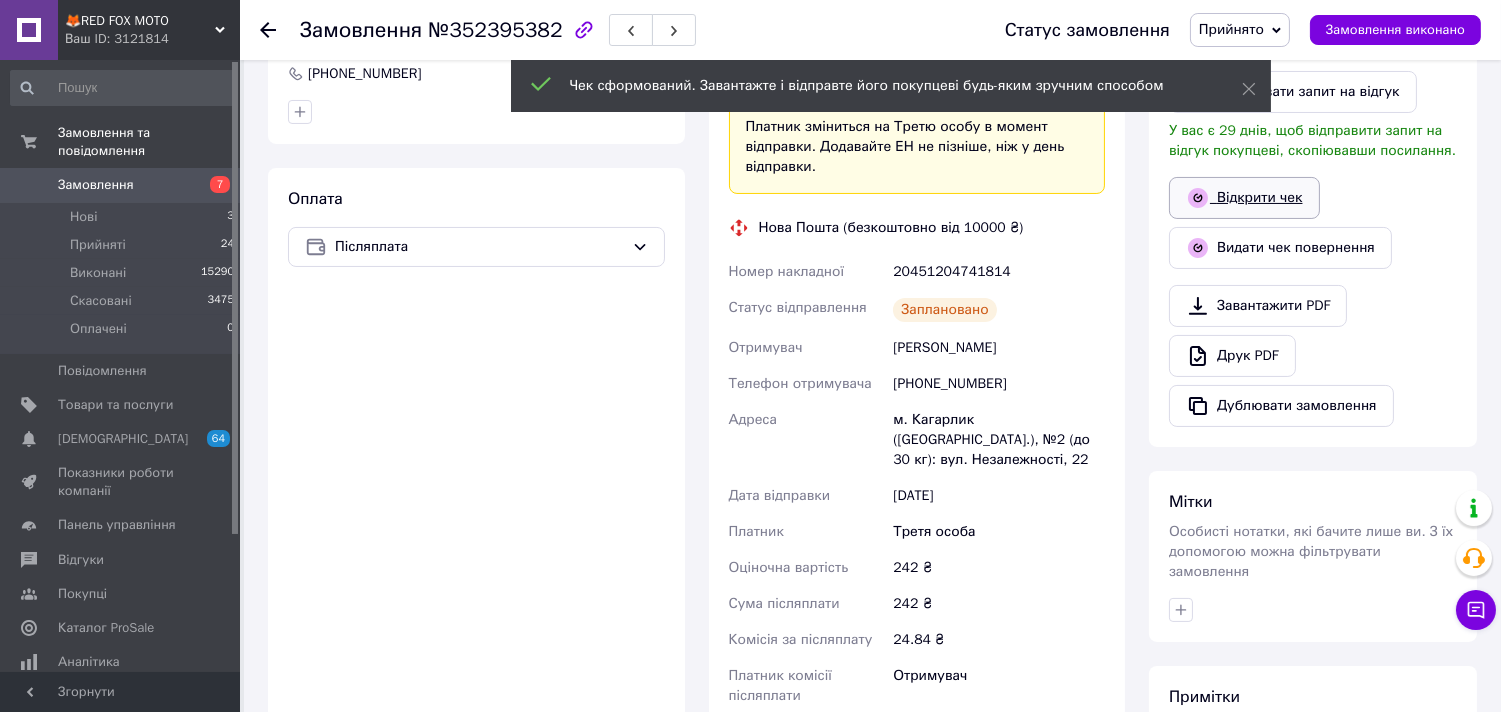 click on "Відкрити чек" at bounding box center (1244, 198) 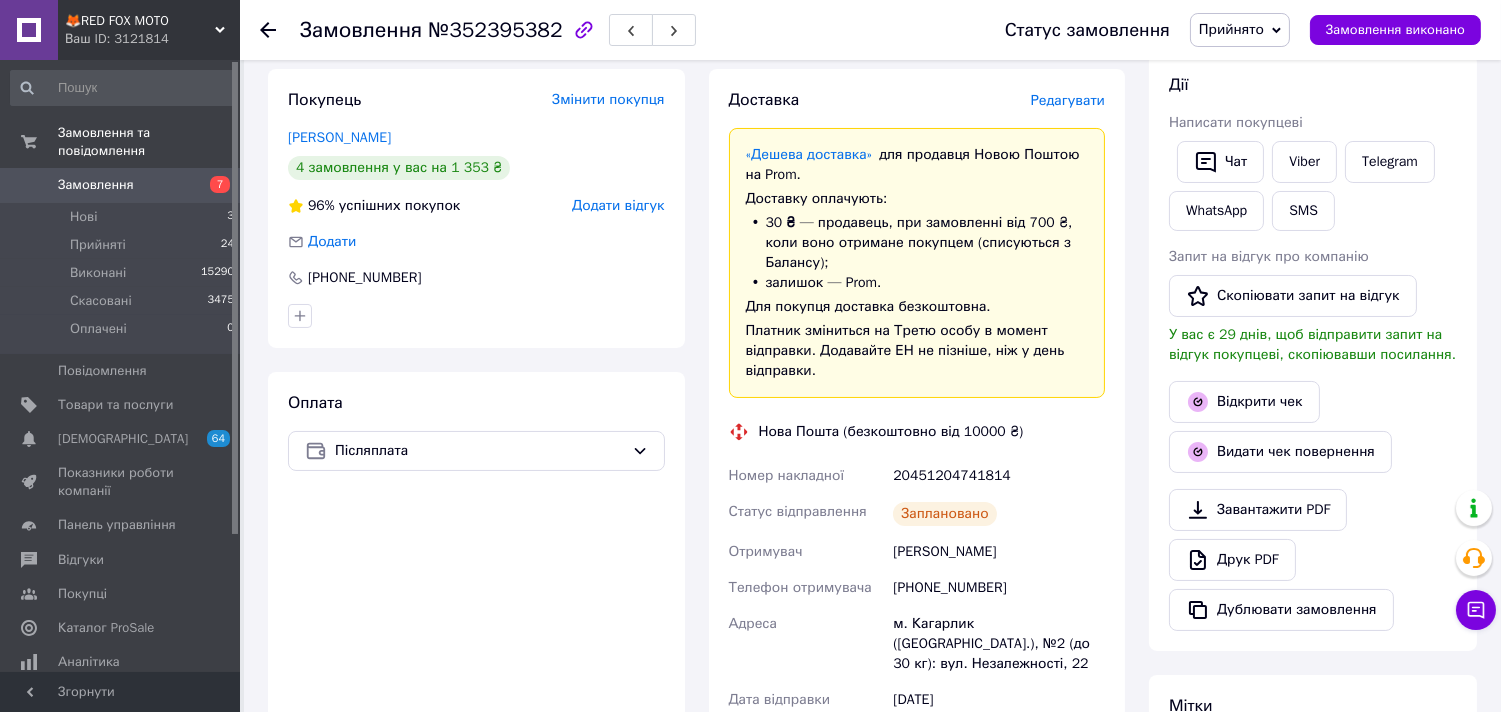 scroll, scrollTop: 181, scrollLeft: 0, axis: vertical 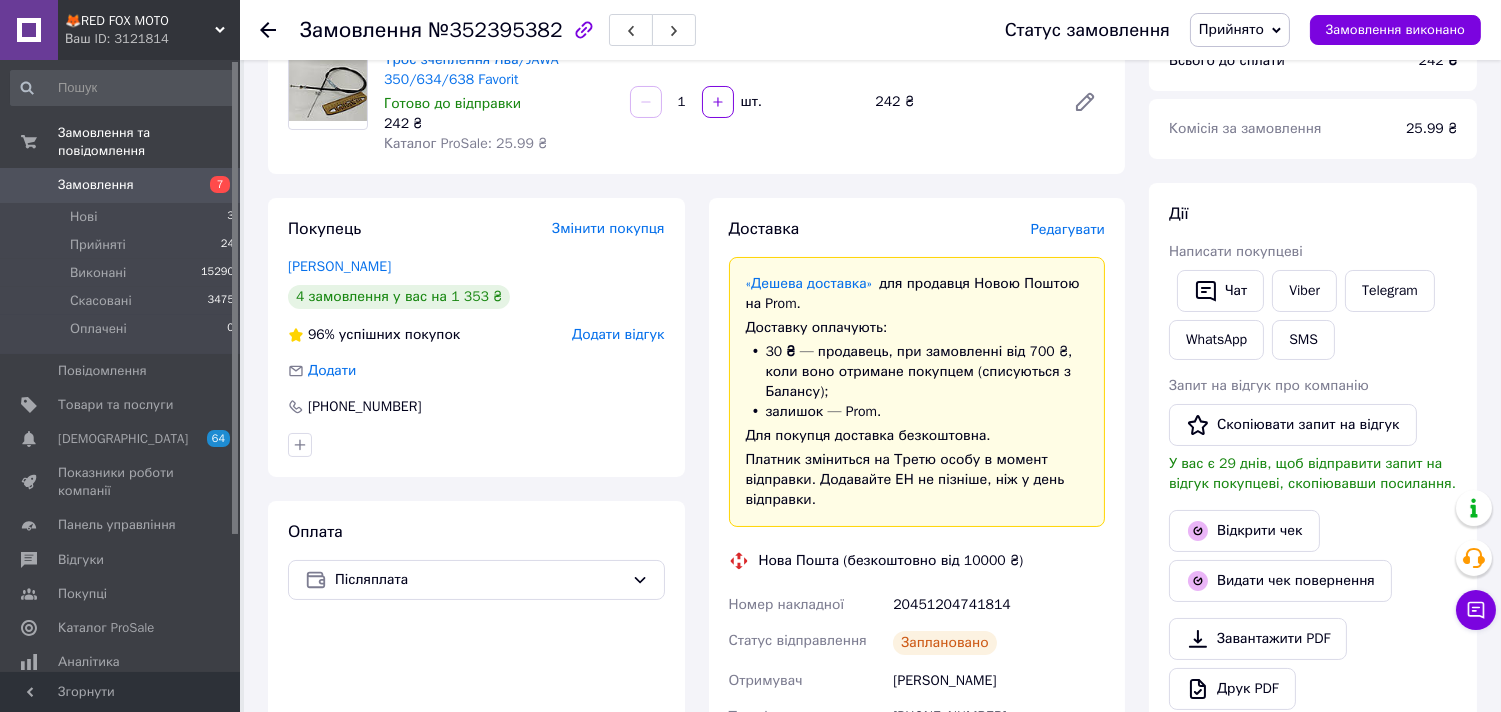 click 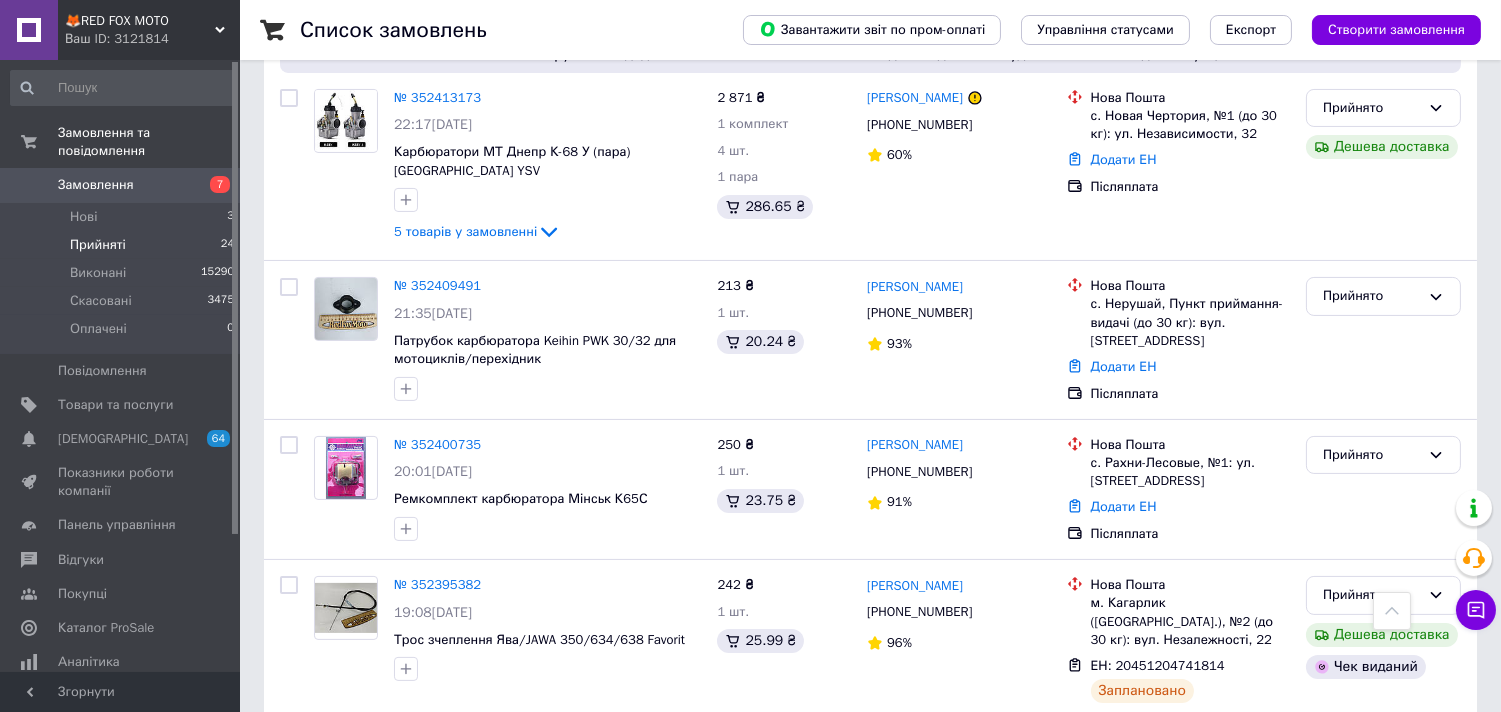 scroll, scrollTop: 630, scrollLeft: 0, axis: vertical 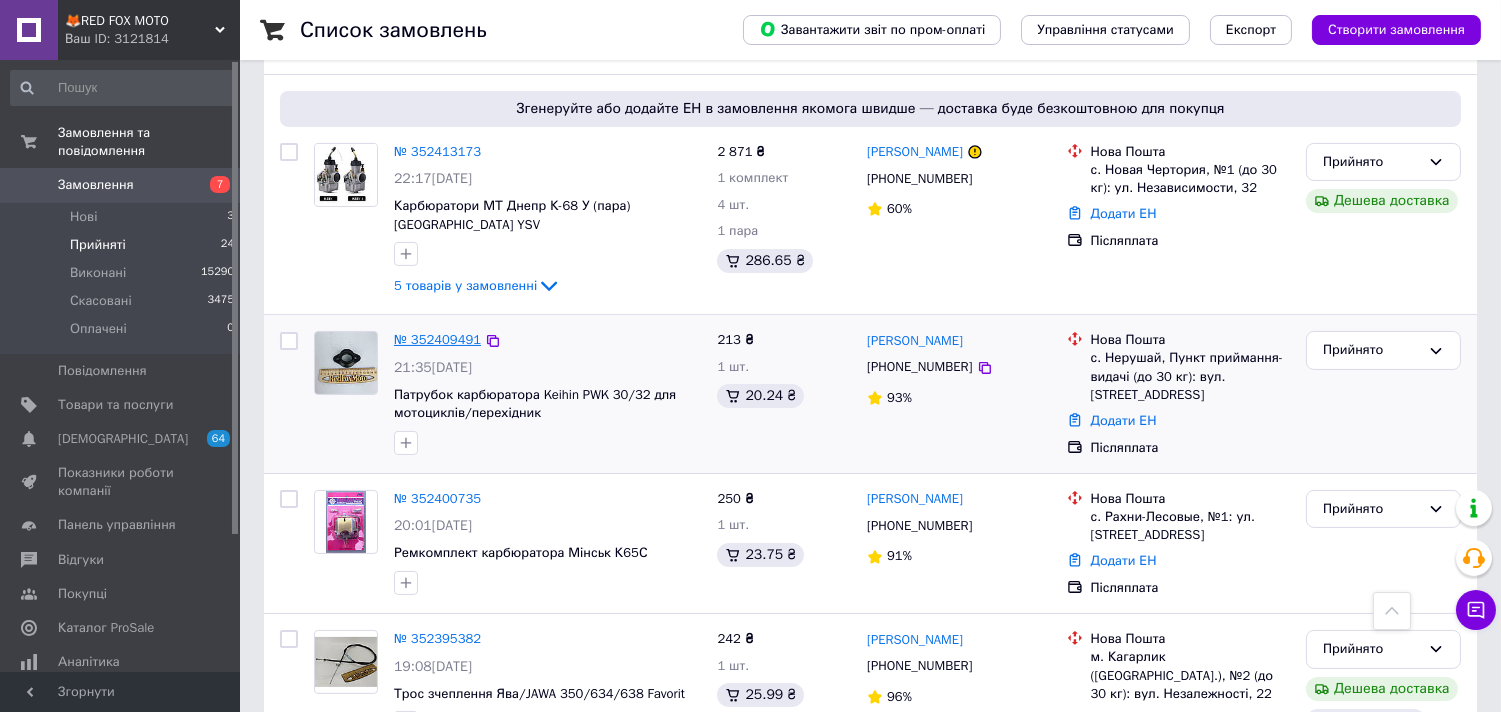 click on "№ 352409491" at bounding box center (437, 339) 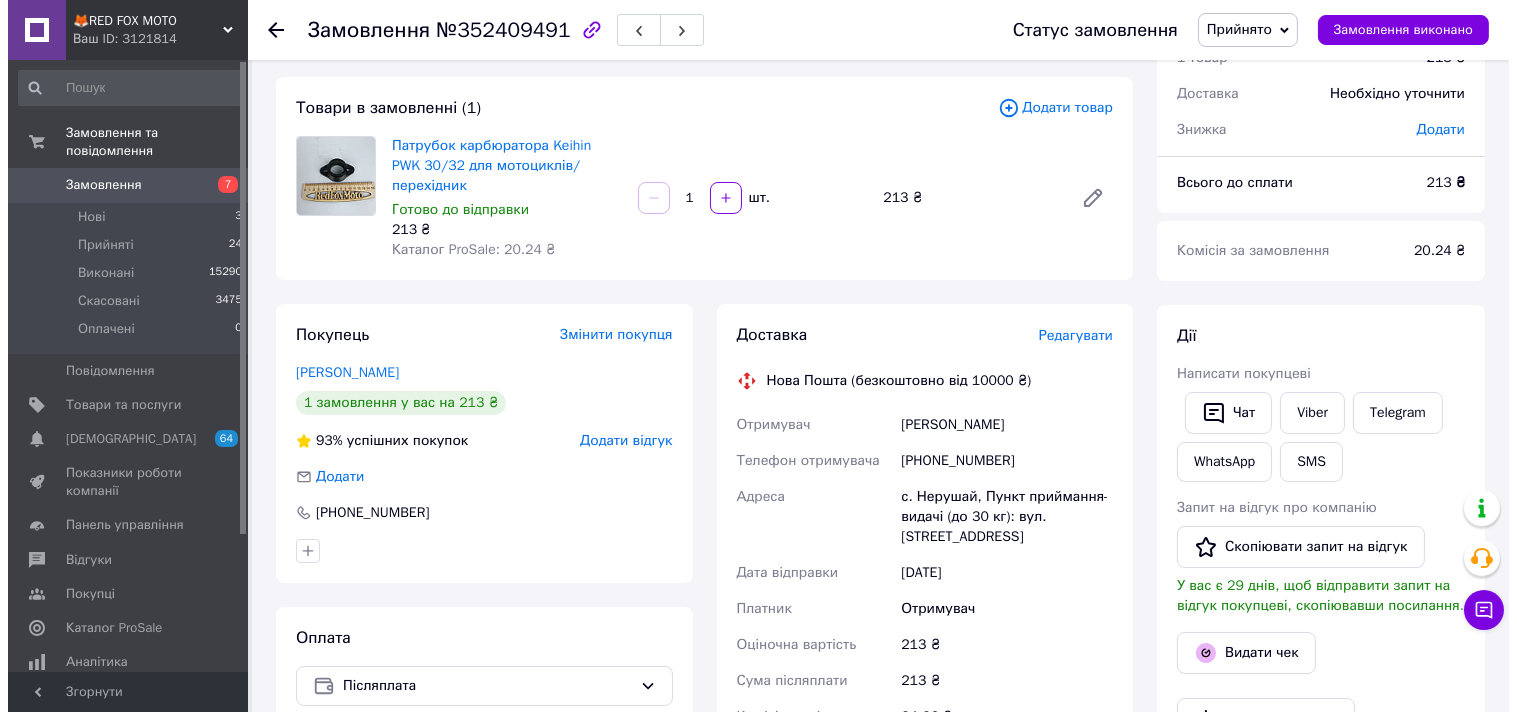 scroll, scrollTop: 74, scrollLeft: 0, axis: vertical 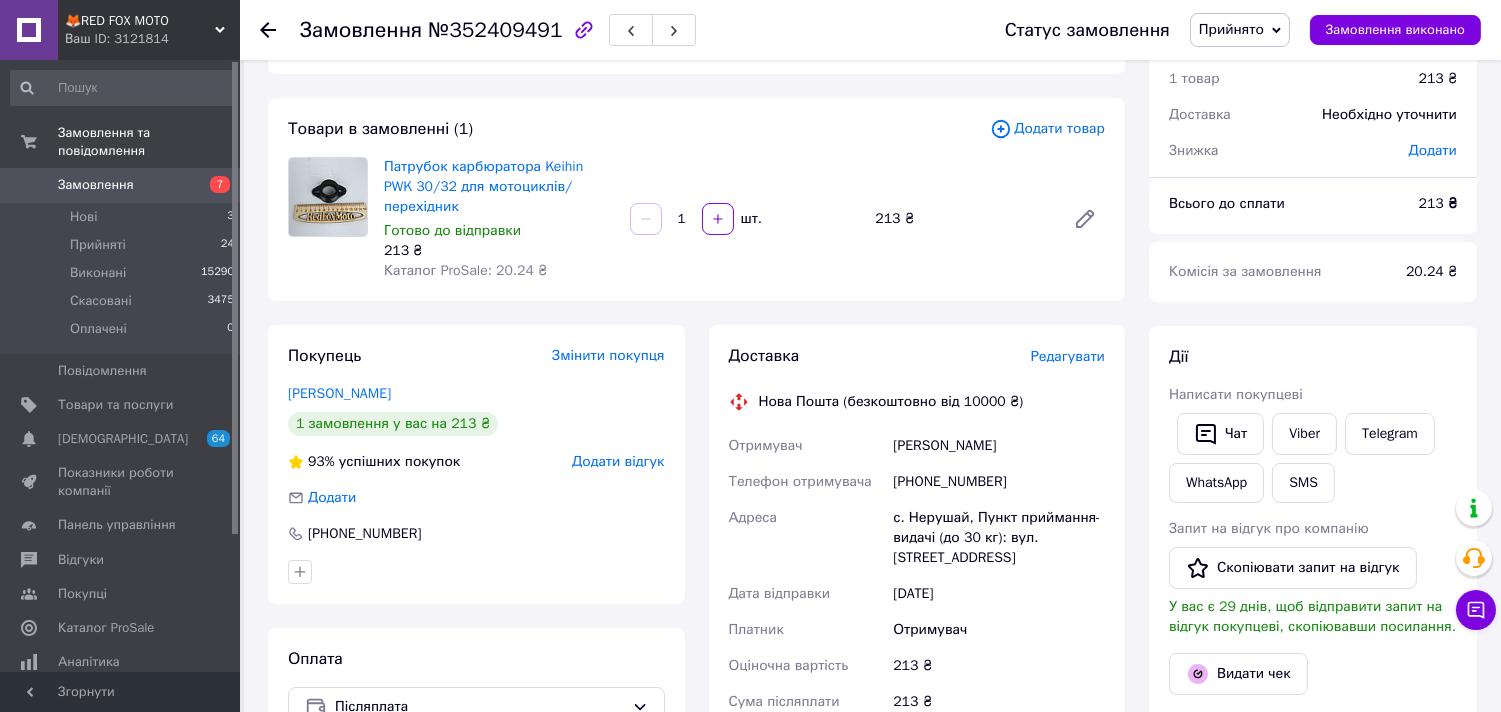 click on "Редагувати" at bounding box center (1068, 356) 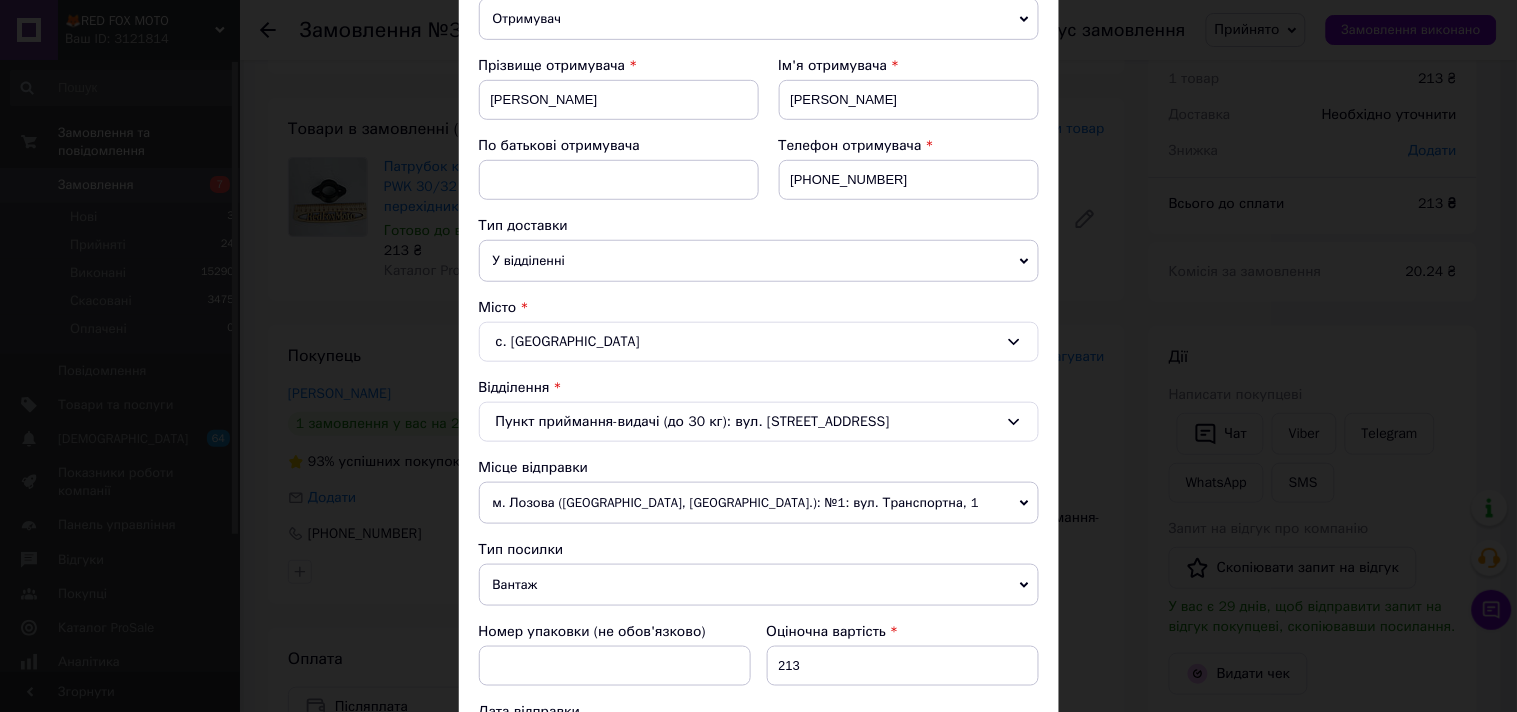 scroll, scrollTop: 555, scrollLeft: 0, axis: vertical 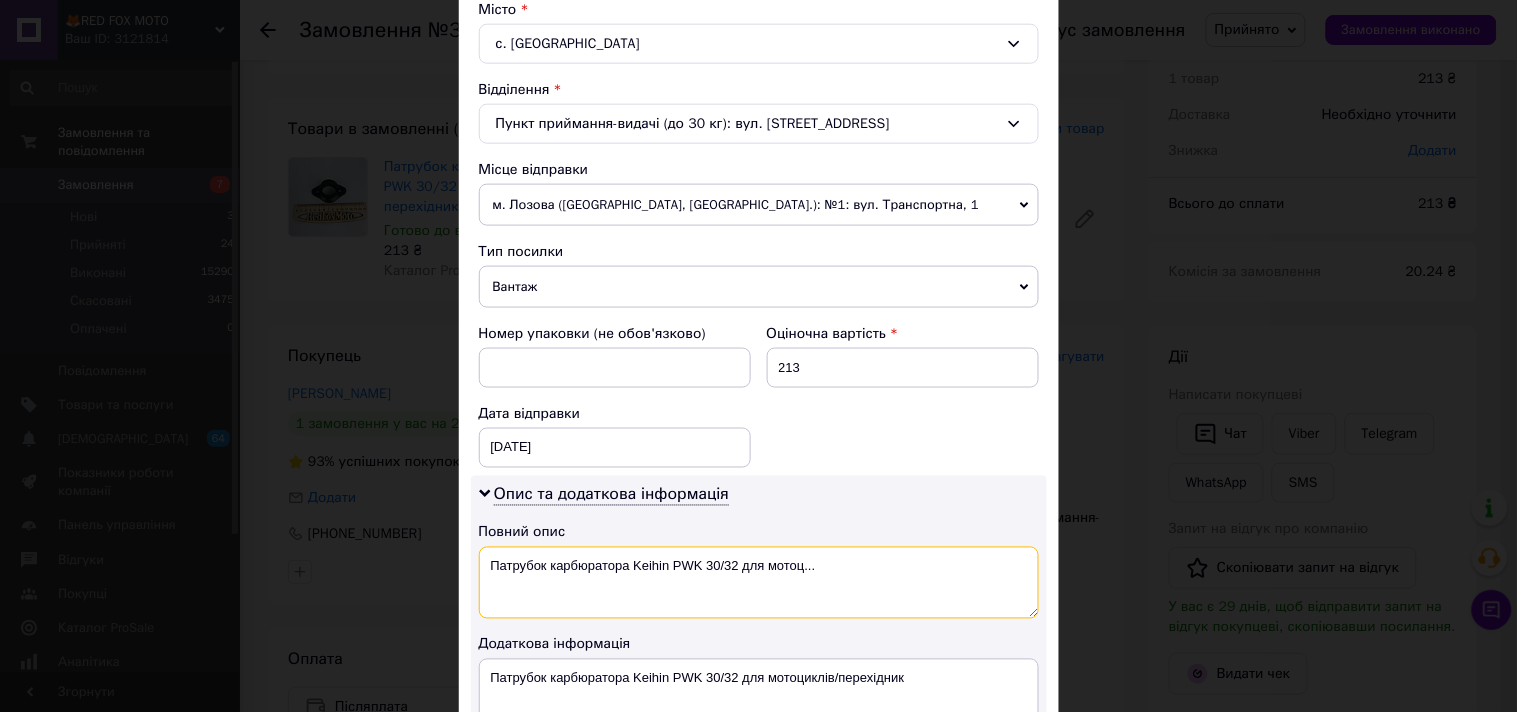 drag, startPoint x: 841, startPoint y: 572, endPoint x: 774, endPoint y: 574, distance: 67.02985 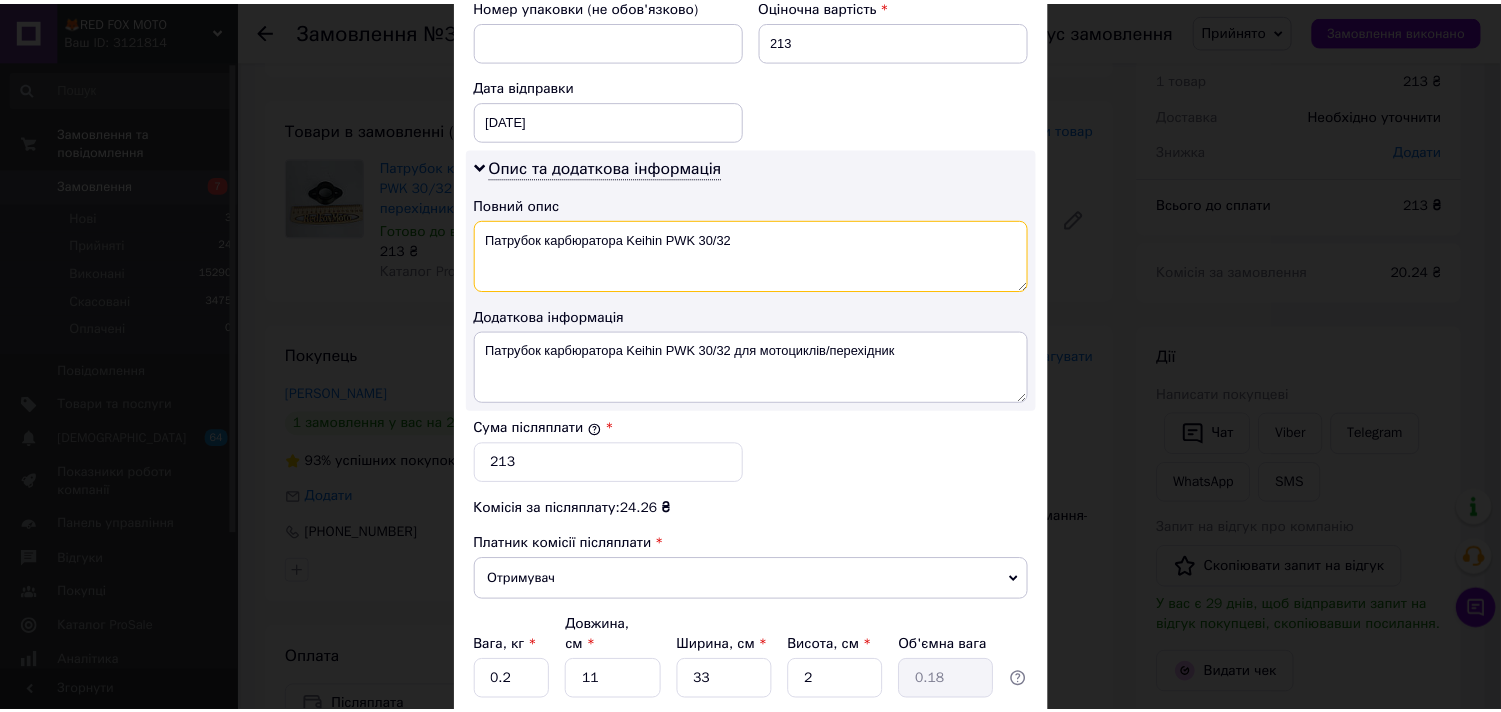 scroll, scrollTop: 1041, scrollLeft: 0, axis: vertical 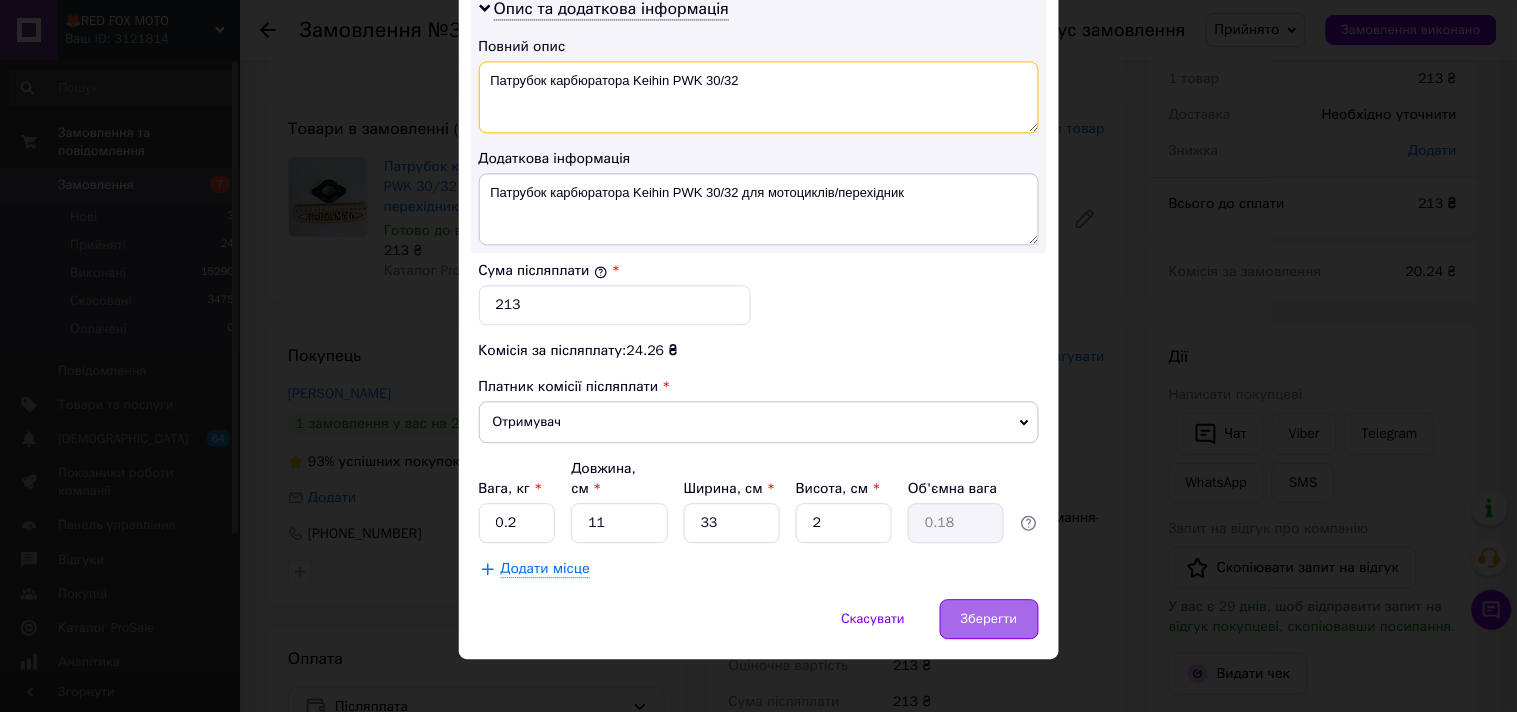 type on "Патрубок карбюратора Keihin PWK 30/32" 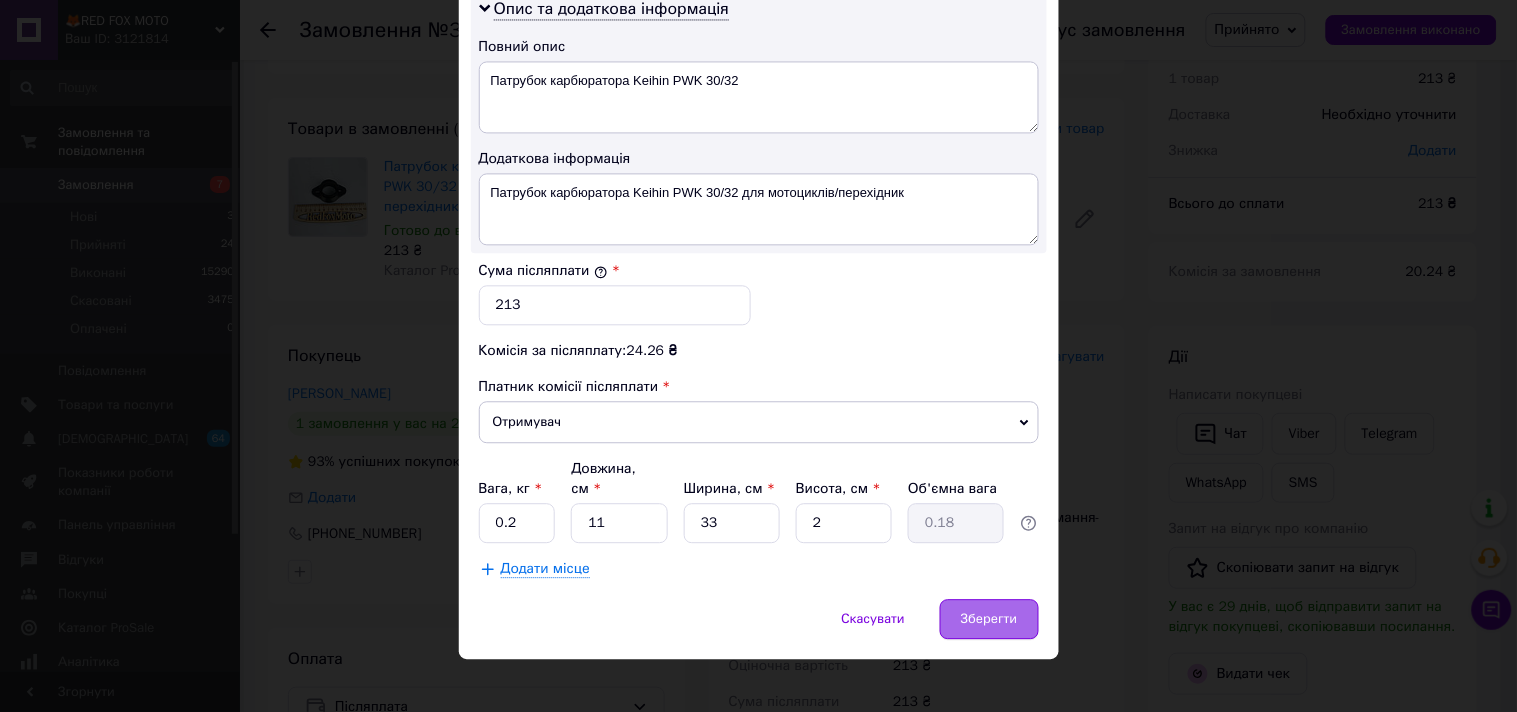click on "Зберегти" at bounding box center (989, 619) 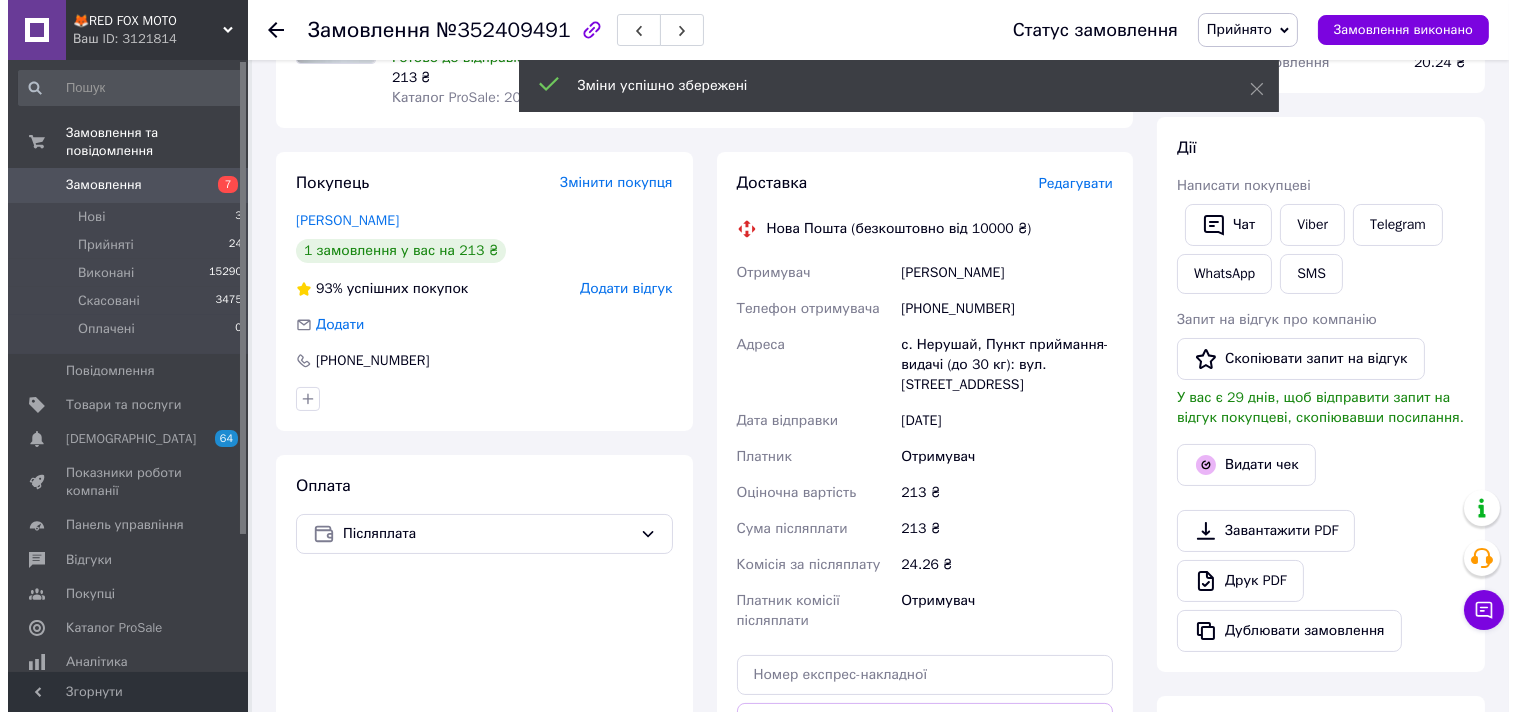 scroll, scrollTop: 407, scrollLeft: 0, axis: vertical 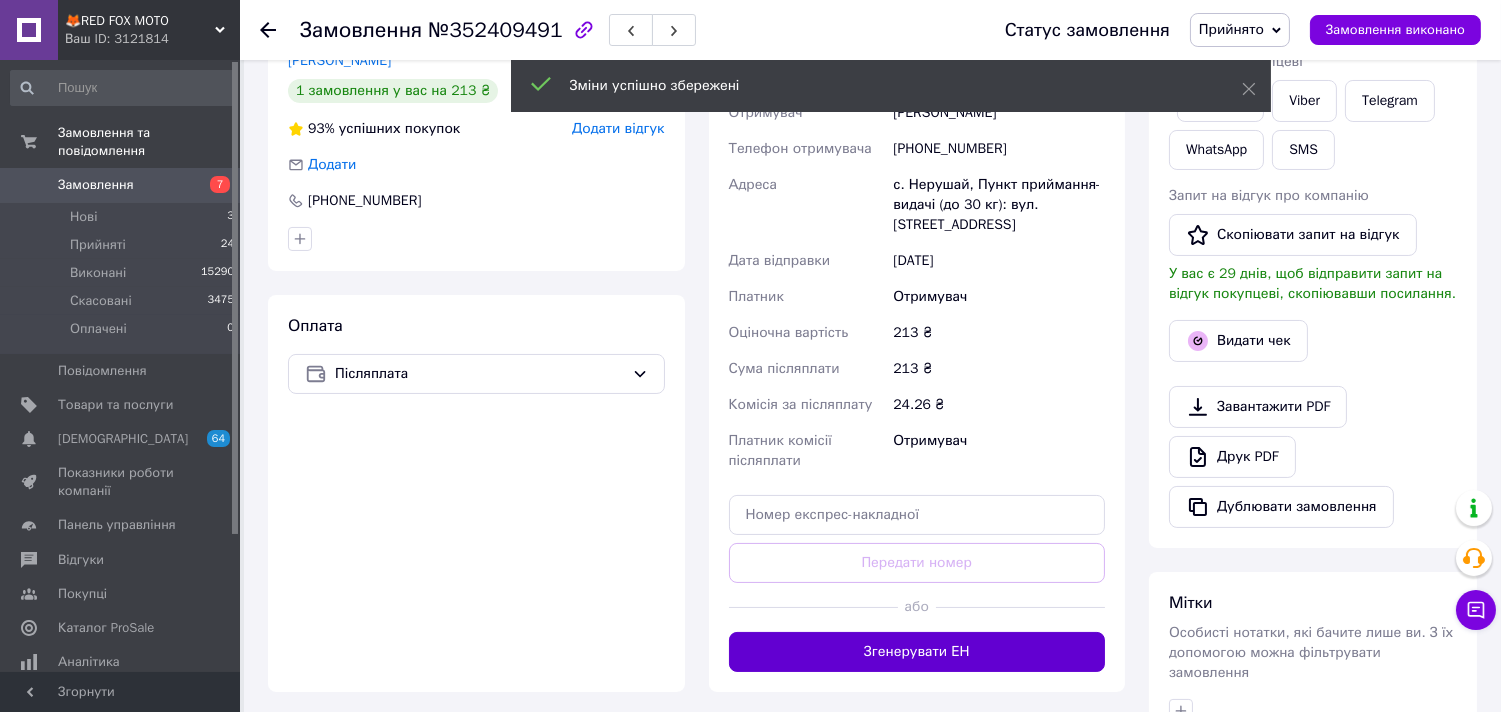 click on "Згенерувати ЕН" at bounding box center (917, 652) 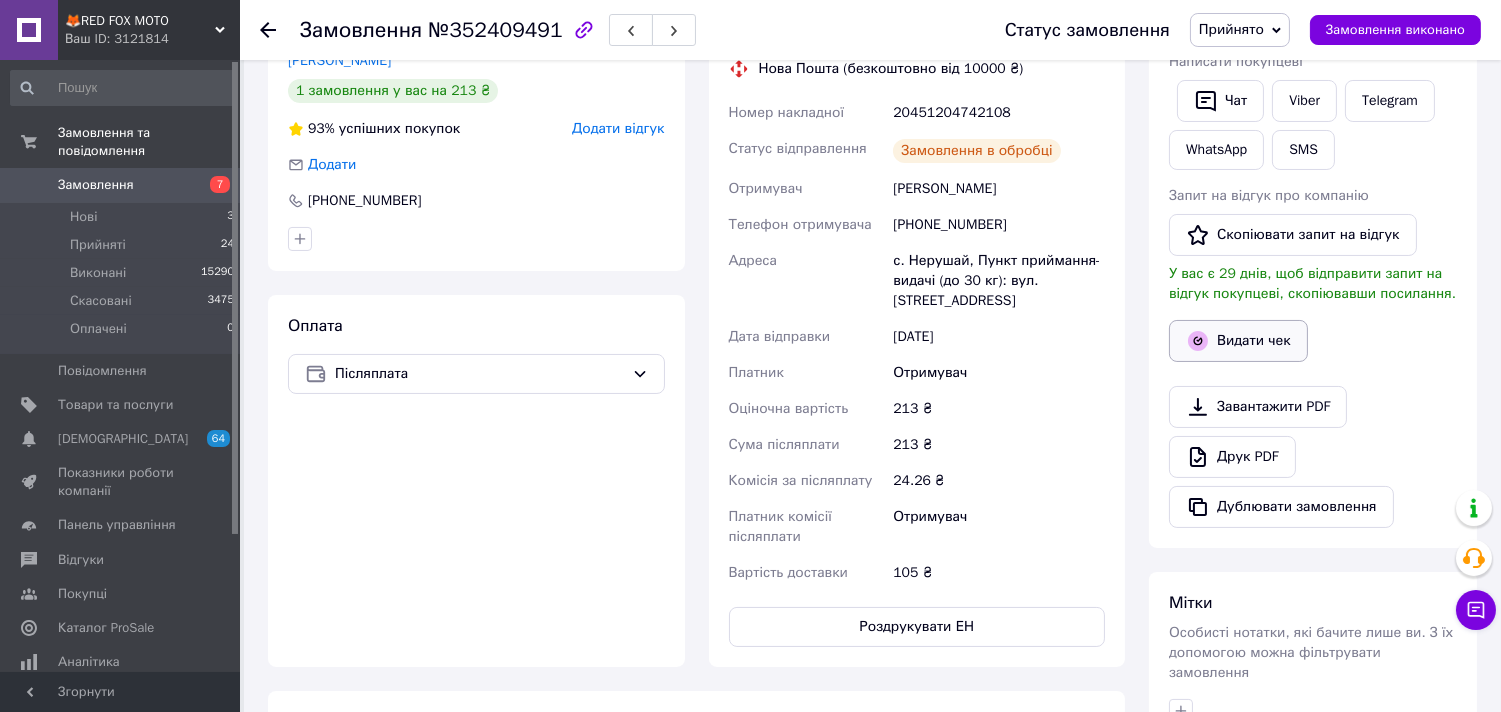 click on "Видати чек" at bounding box center (1238, 341) 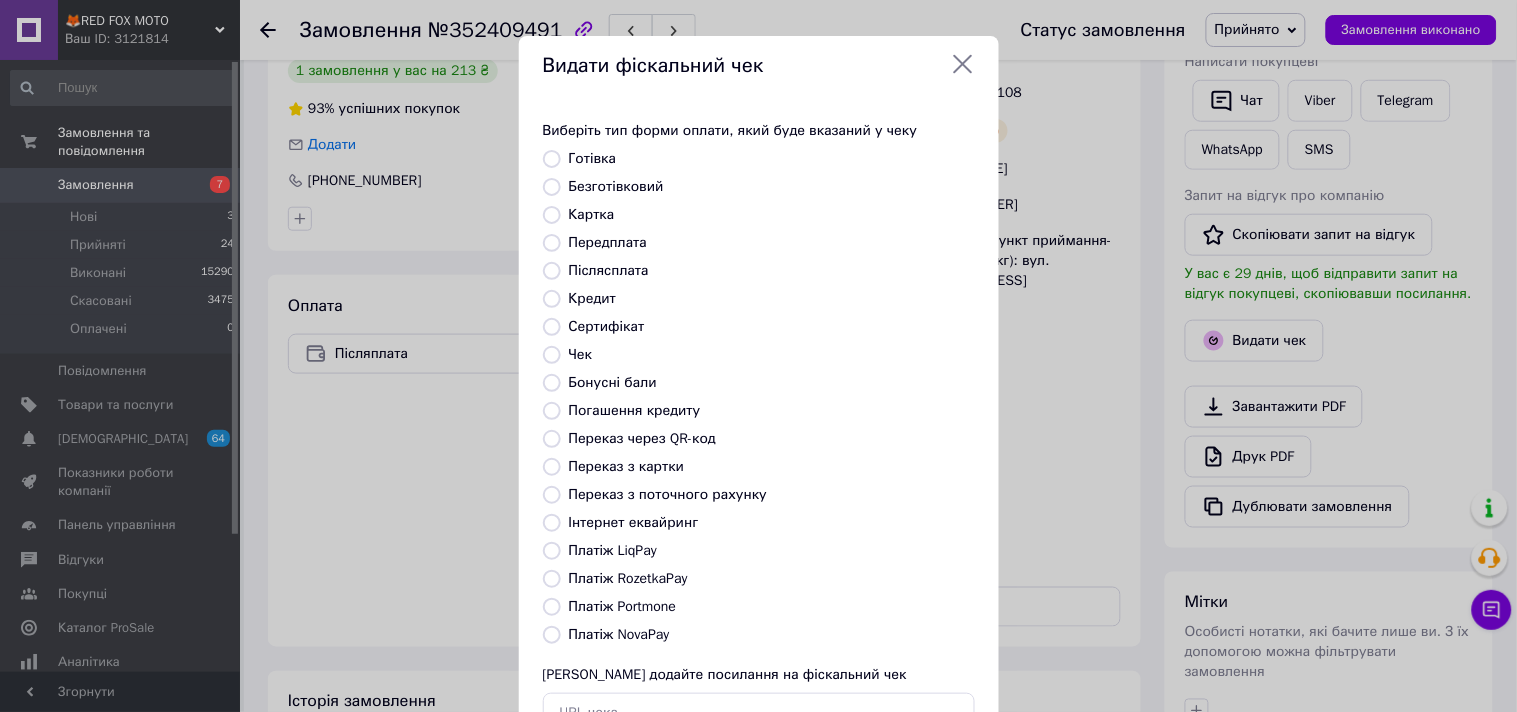 click on "Платіж NovaPay" at bounding box center (552, 635) 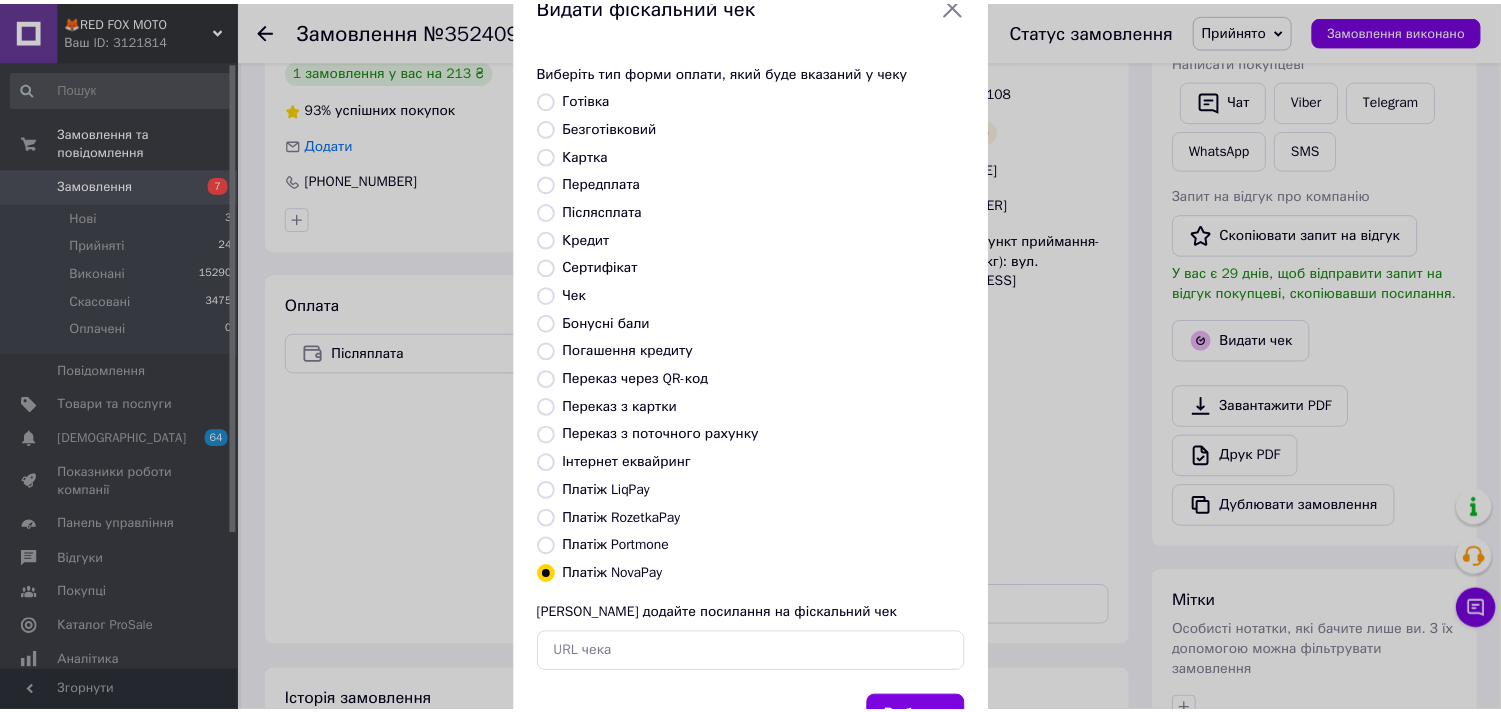 scroll, scrollTop: 147, scrollLeft: 0, axis: vertical 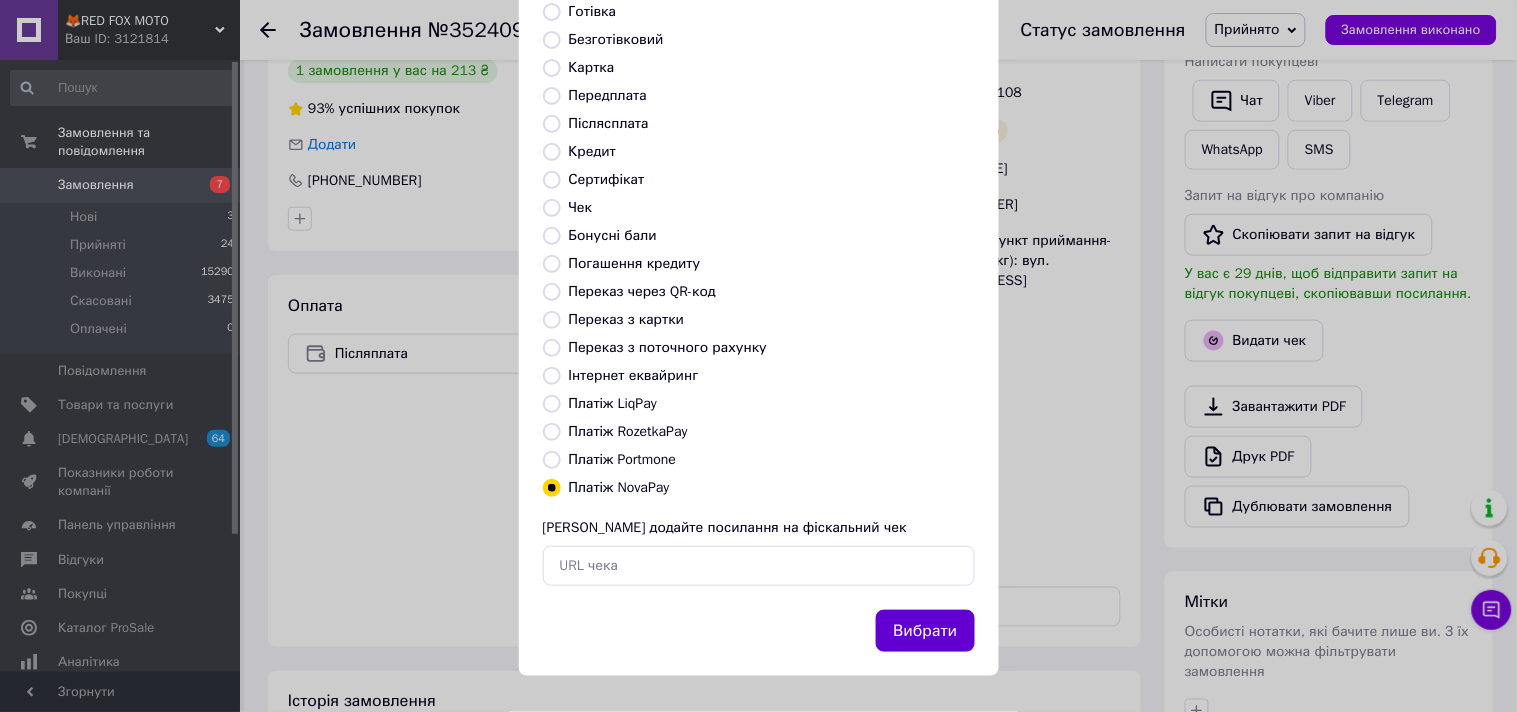 click on "Вибрати" at bounding box center [925, 631] 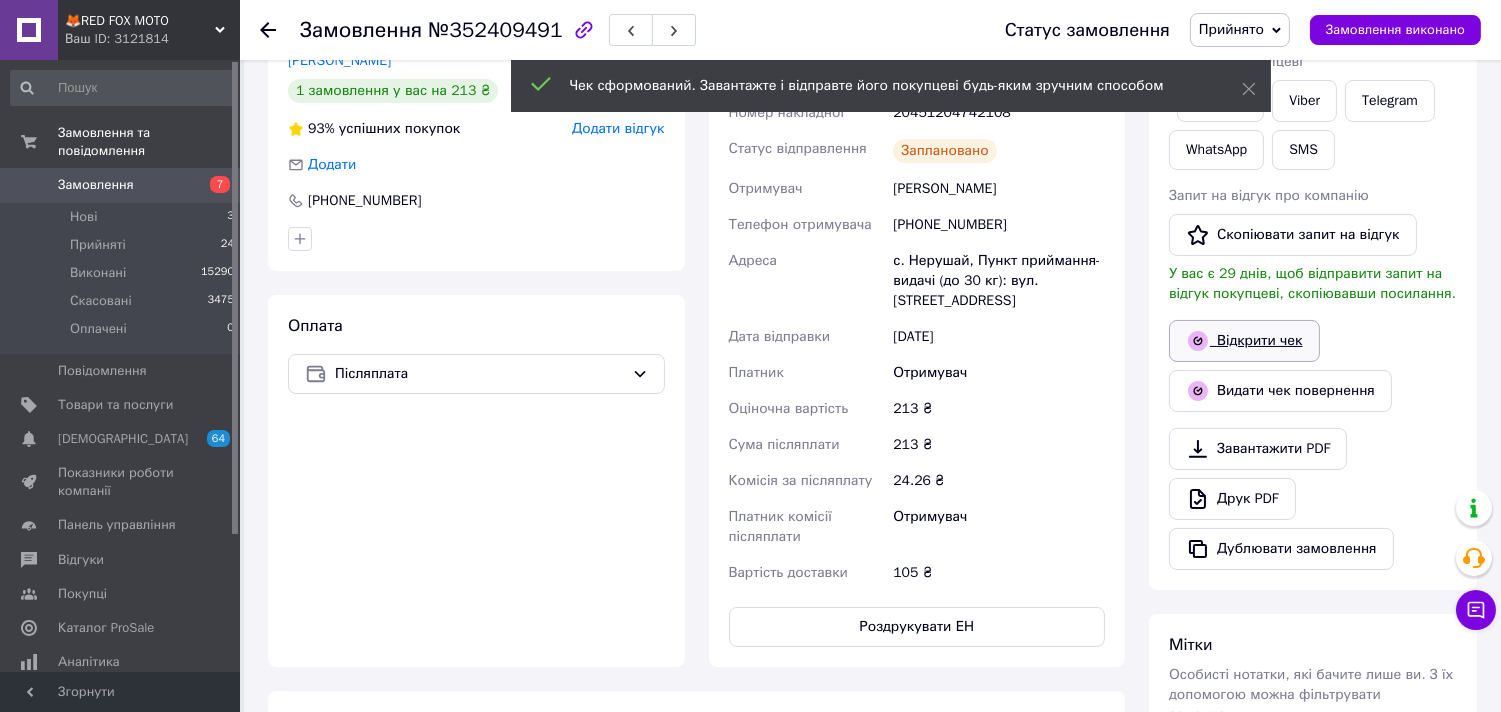 click on "Відкрити чек" at bounding box center (1244, 341) 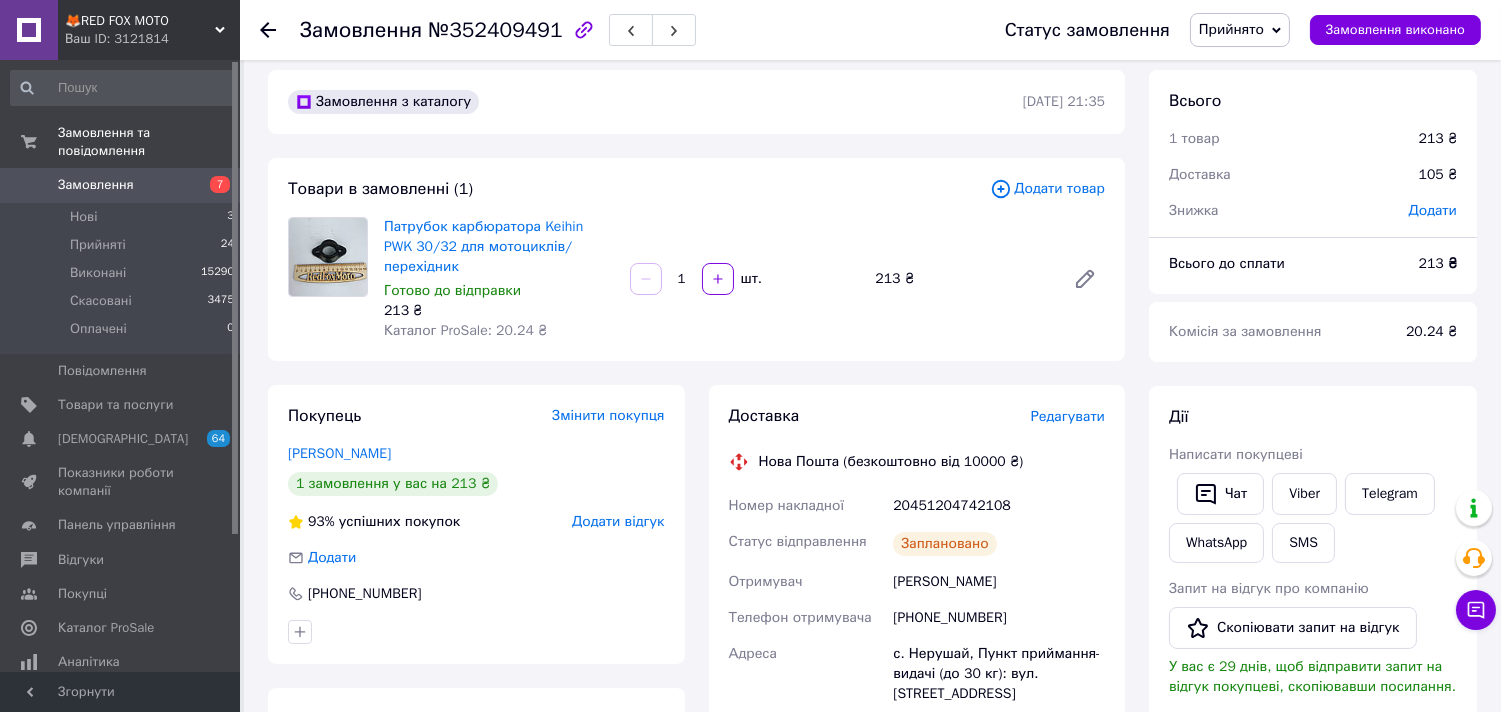 scroll, scrollTop: 0, scrollLeft: 0, axis: both 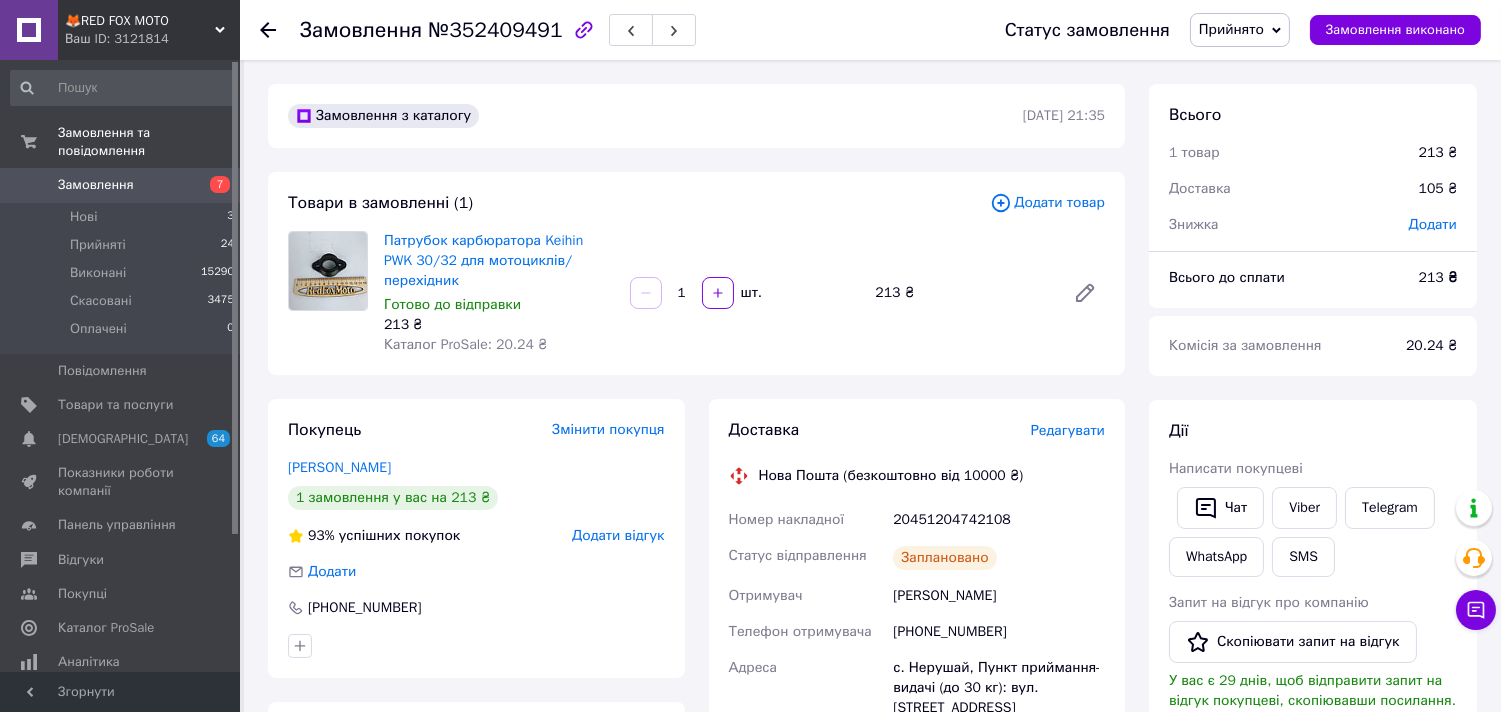 click 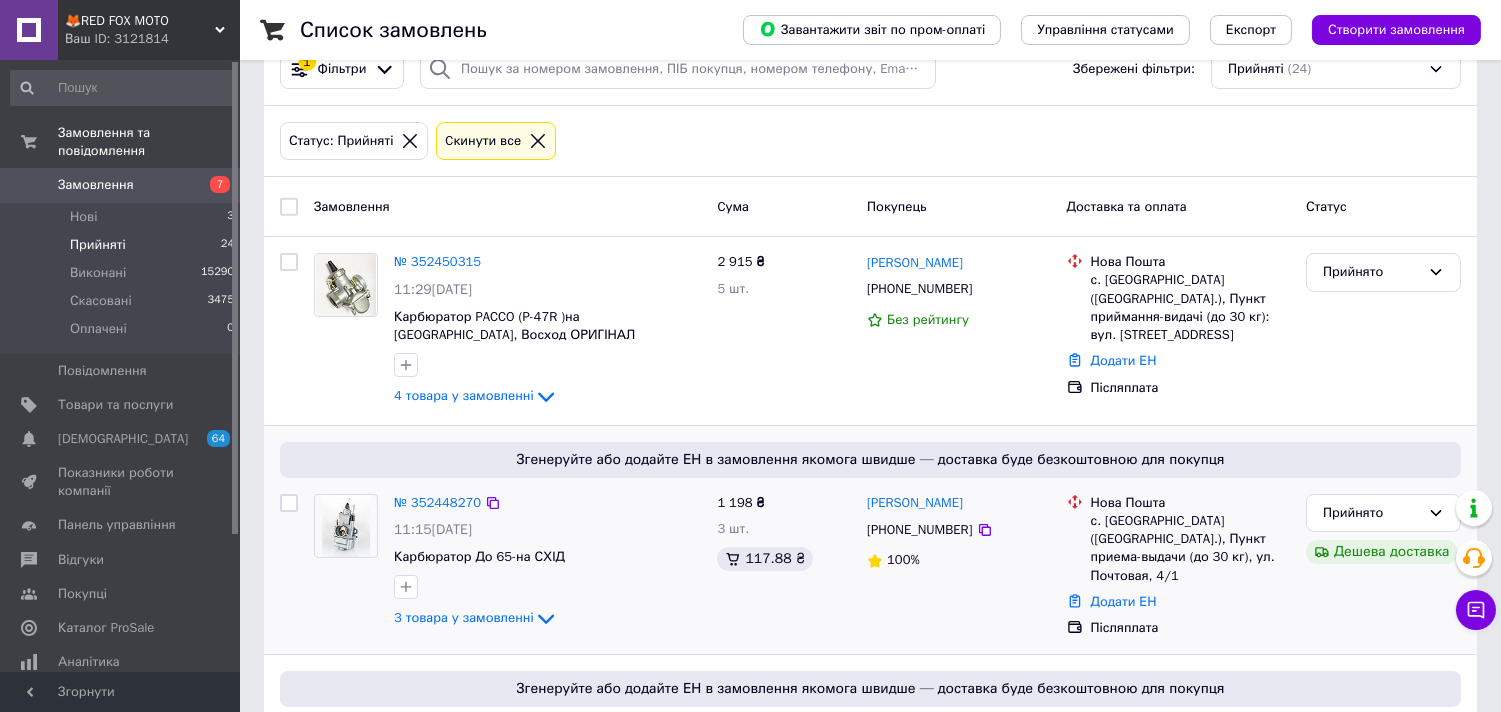 scroll, scrollTop: 0, scrollLeft: 0, axis: both 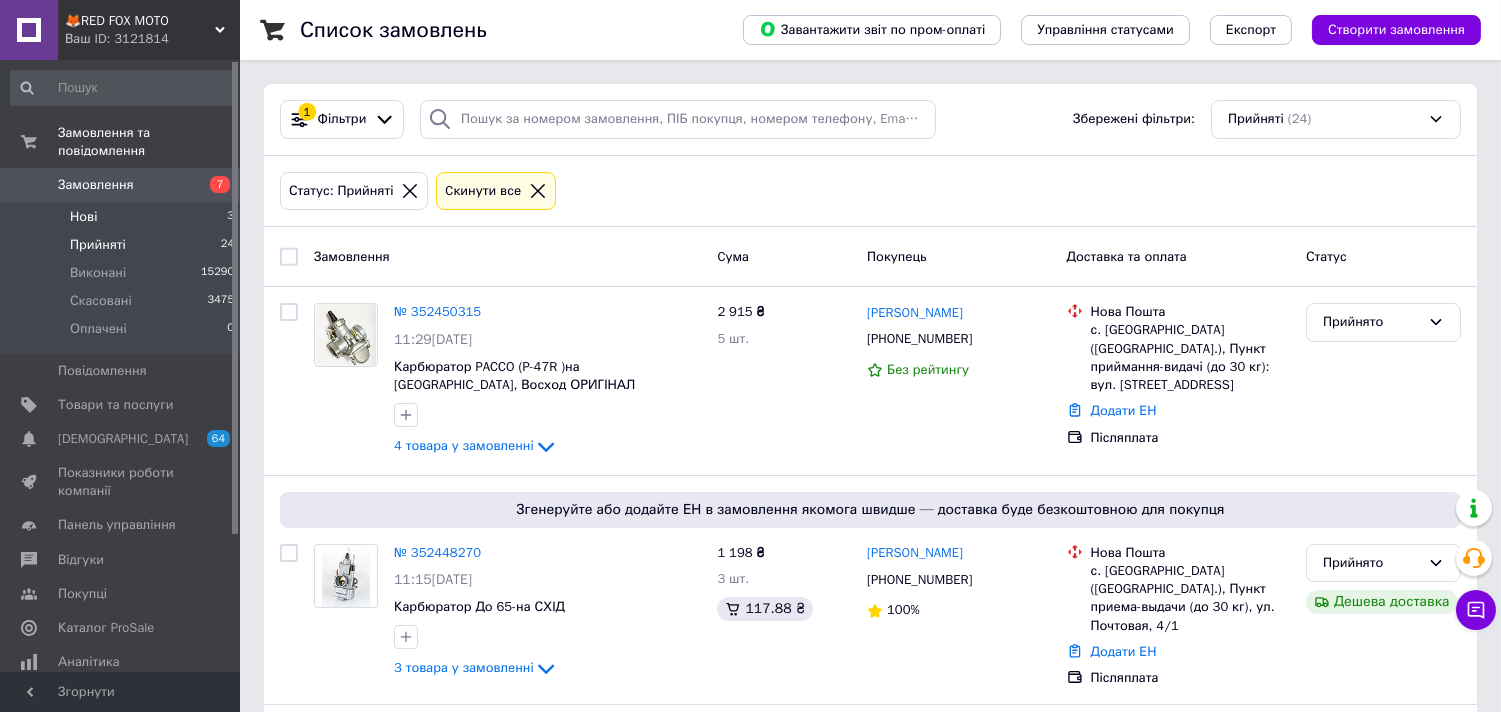 click on "Нові 3" at bounding box center (123, 217) 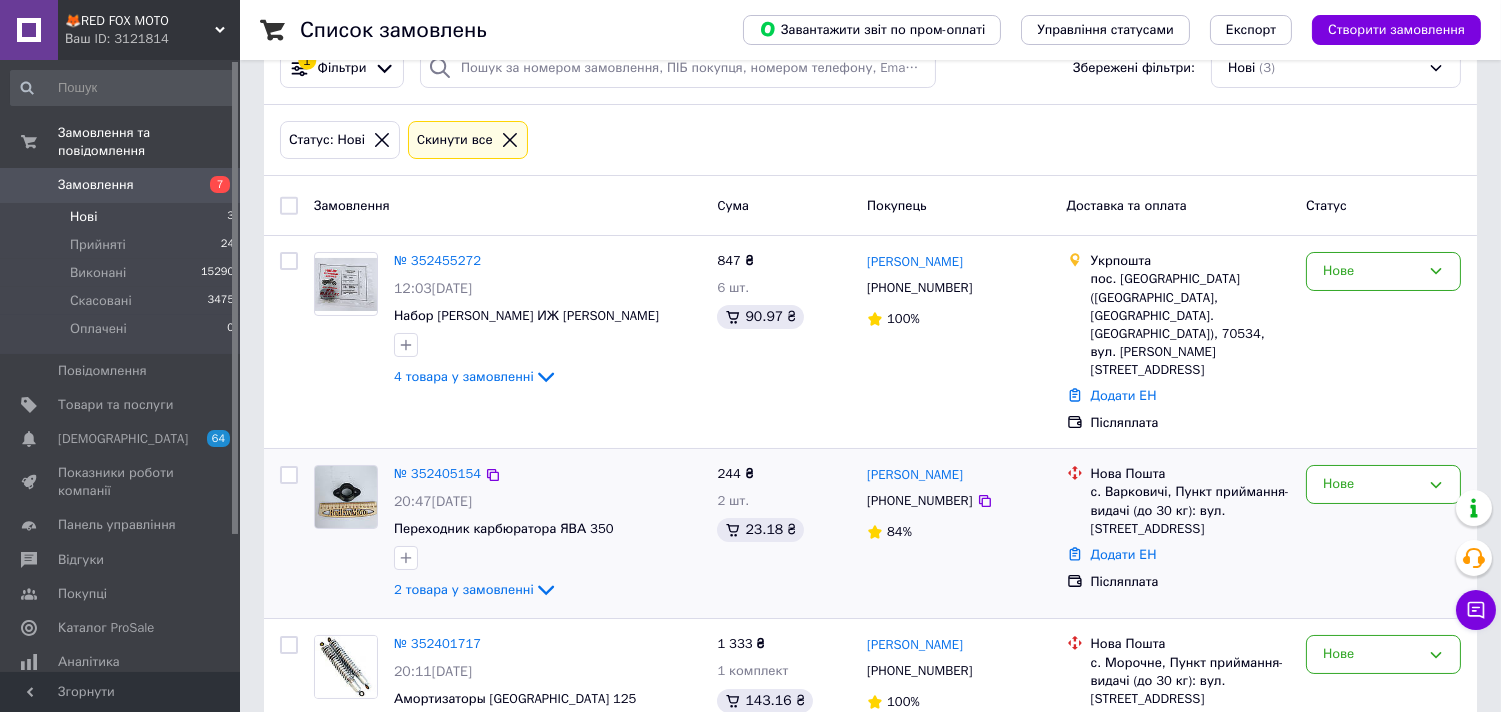 scroll, scrollTop: 0, scrollLeft: 0, axis: both 